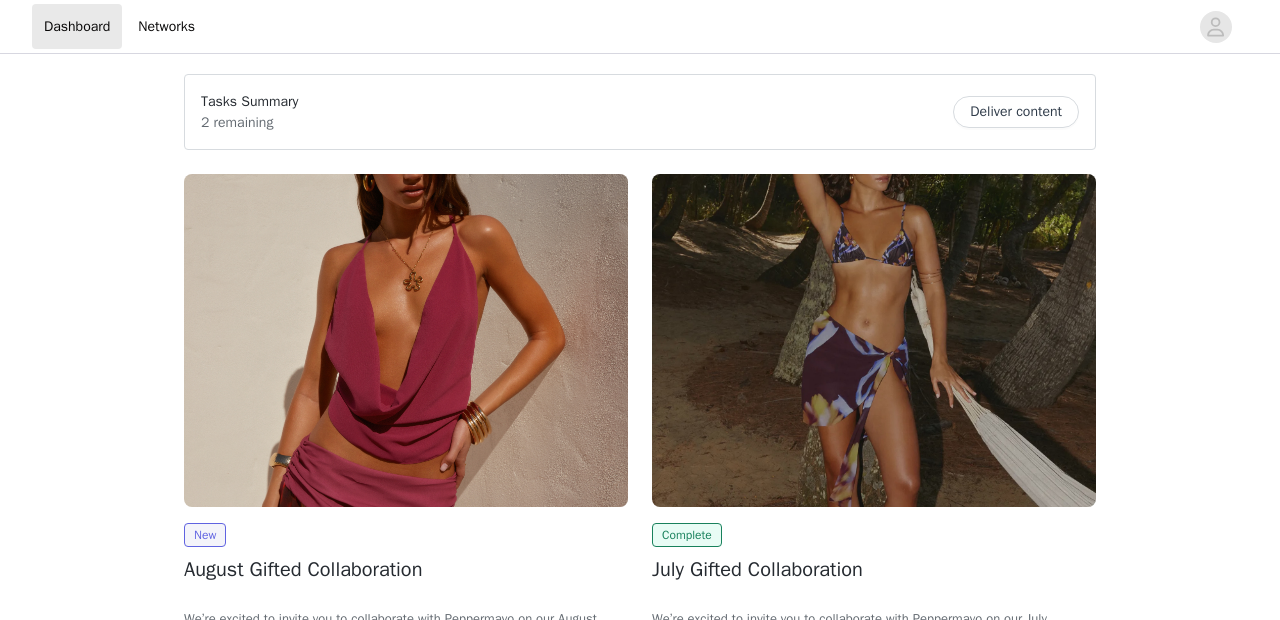 scroll, scrollTop: 0, scrollLeft: 0, axis: both 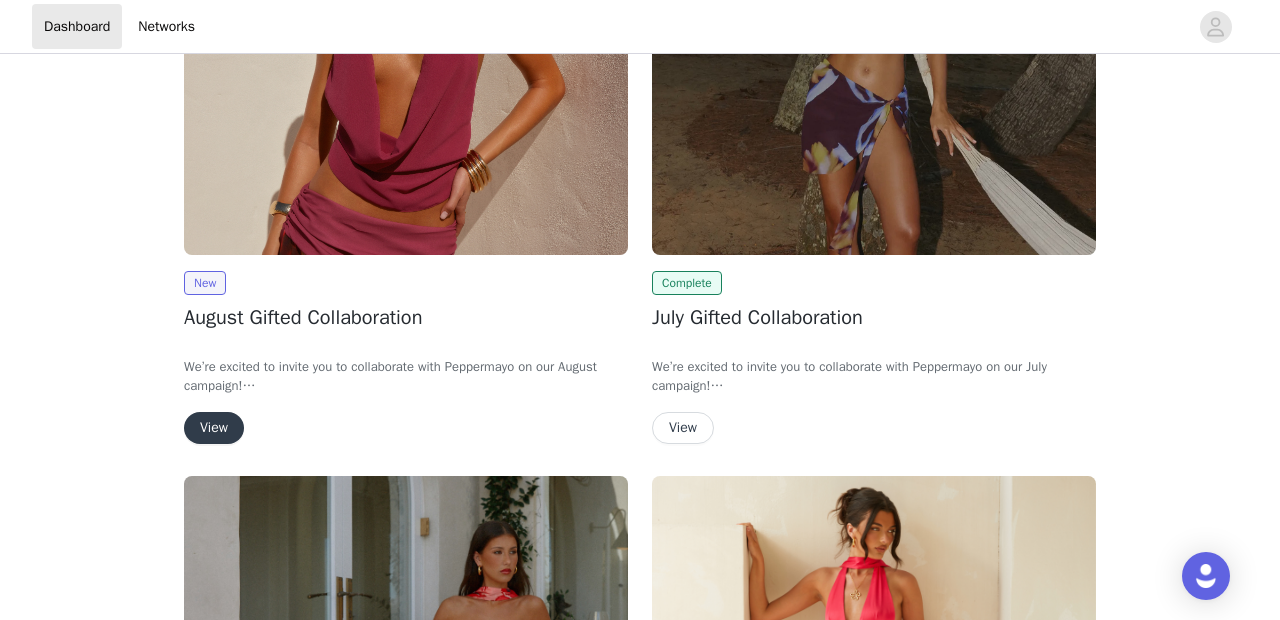 click on "View" at bounding box center [214, 428] 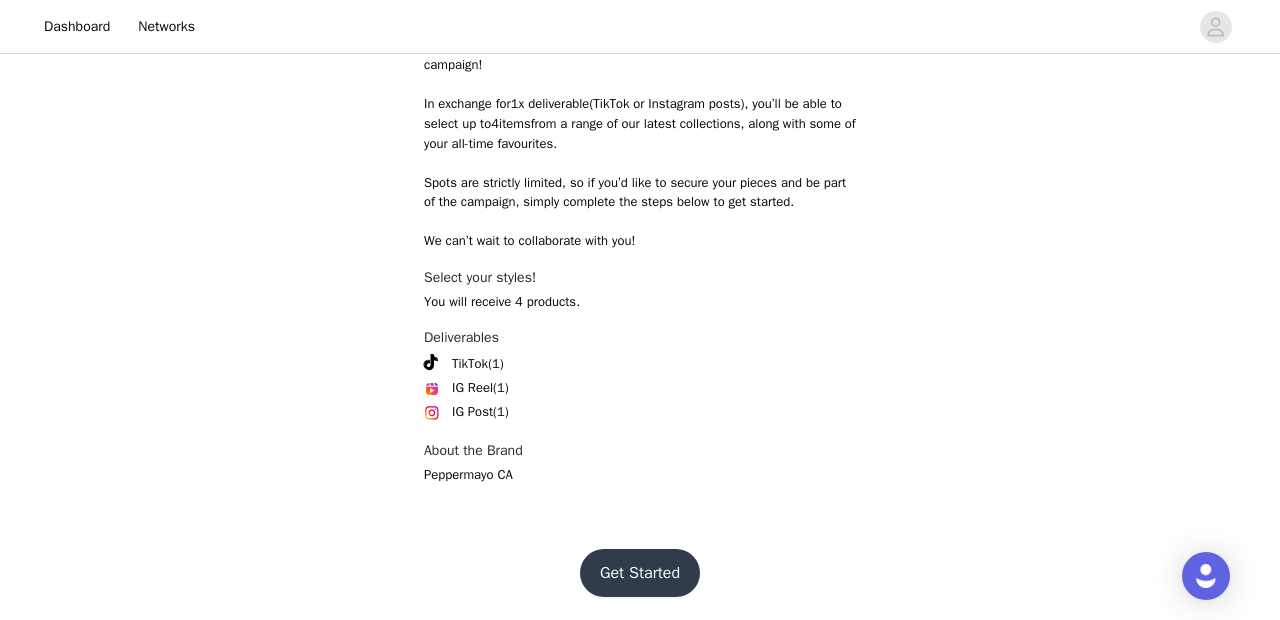 scroll, scrollTop: 896, scrollLeft: 0, axis: vertical 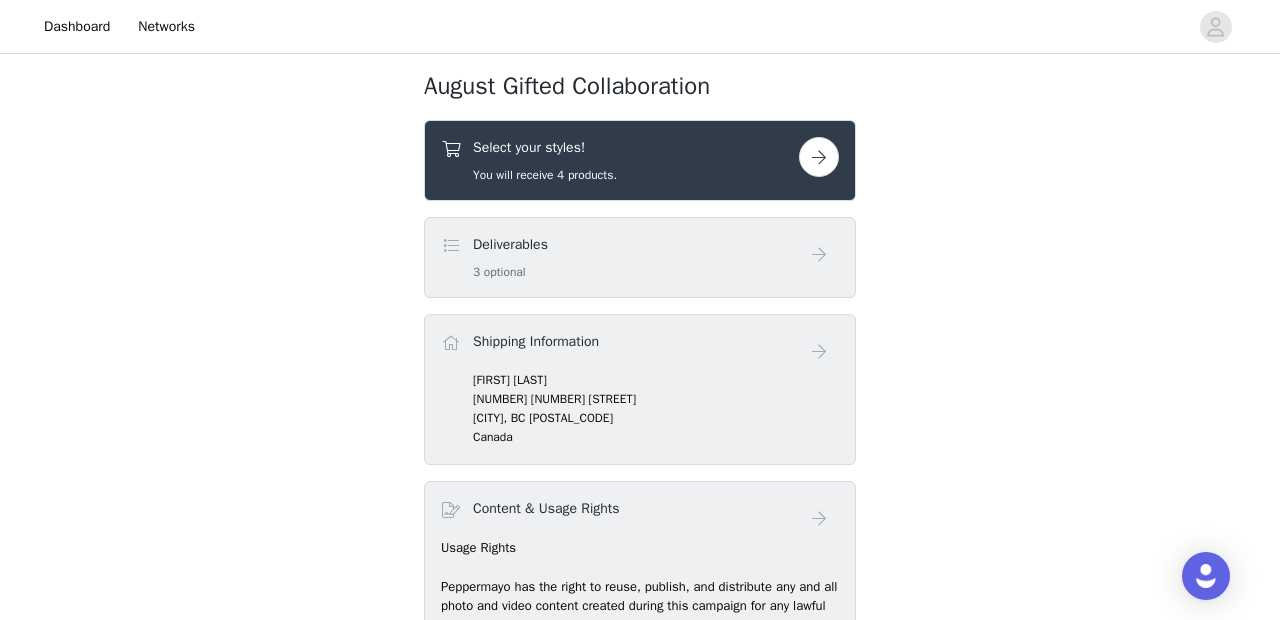 click at bounding box center [819, 157] 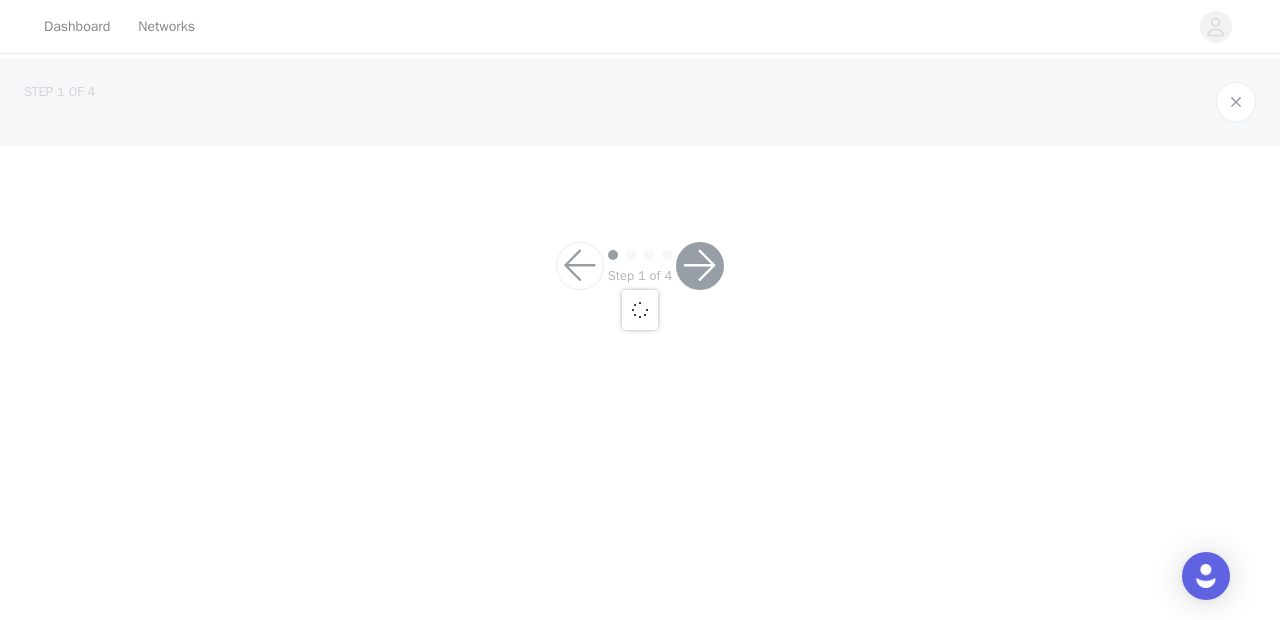 scroll, scrollTop: 0, scrollLeft: 0, axis: both 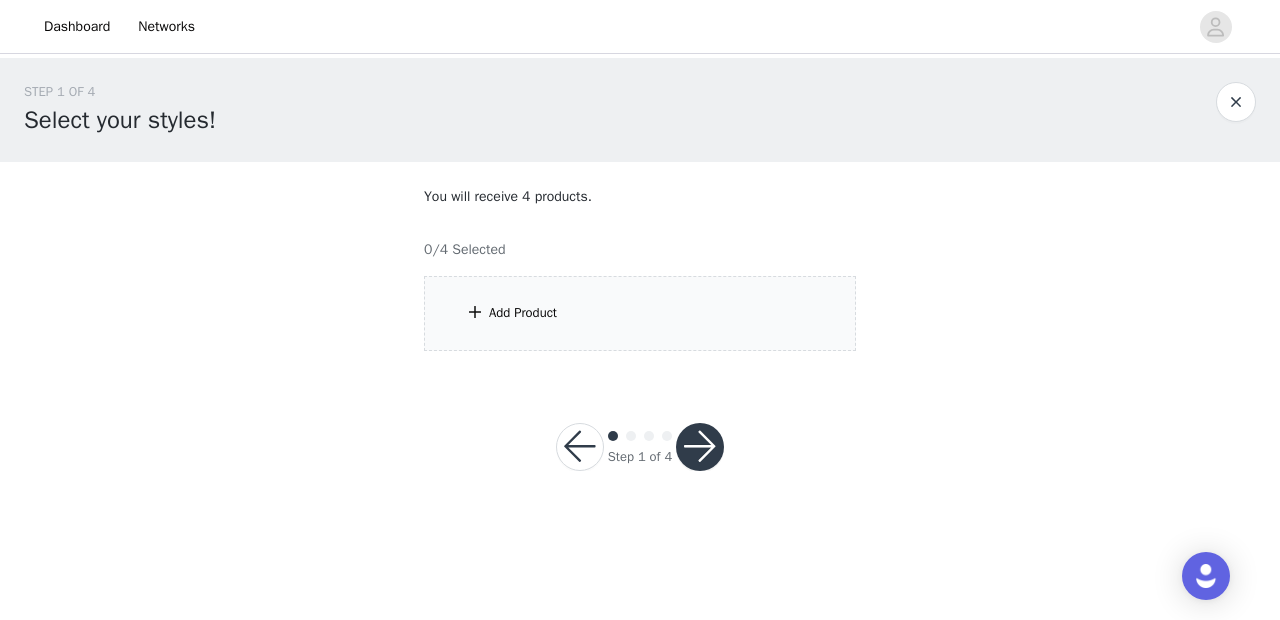click on "Add Product" at bounding box center (523, 313) 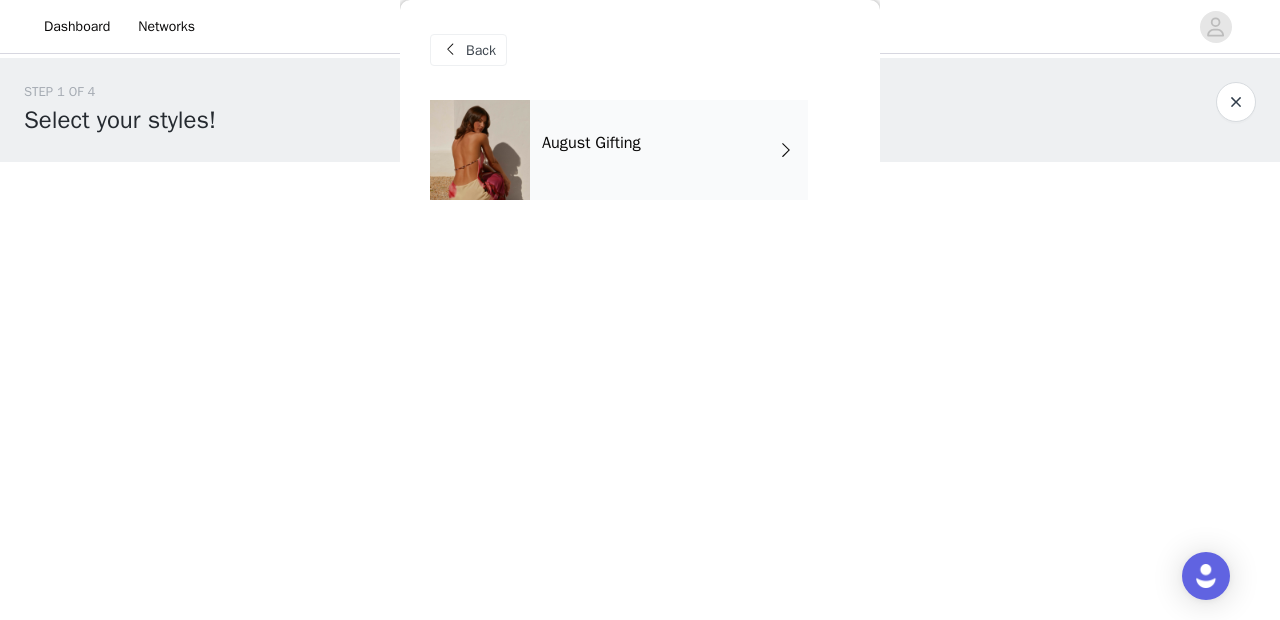 click on "August Gifting" at bounding box center [669, 150] 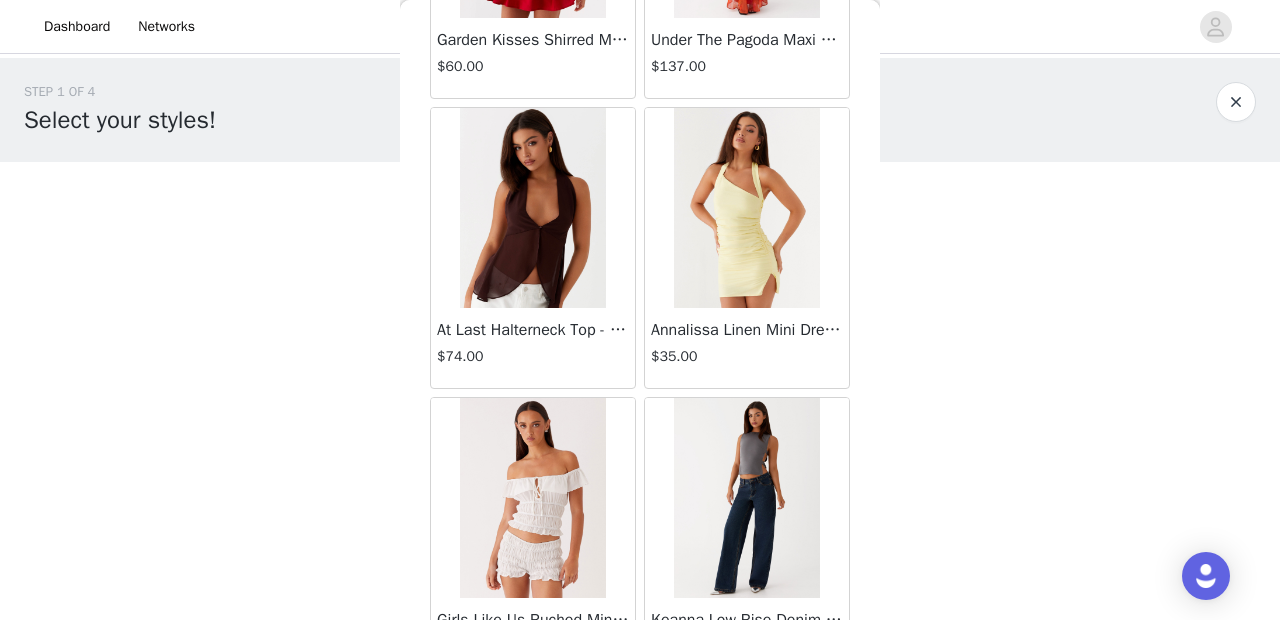 scroll, scrollTop: 2440, scrollLeft: 0, axis: vertical 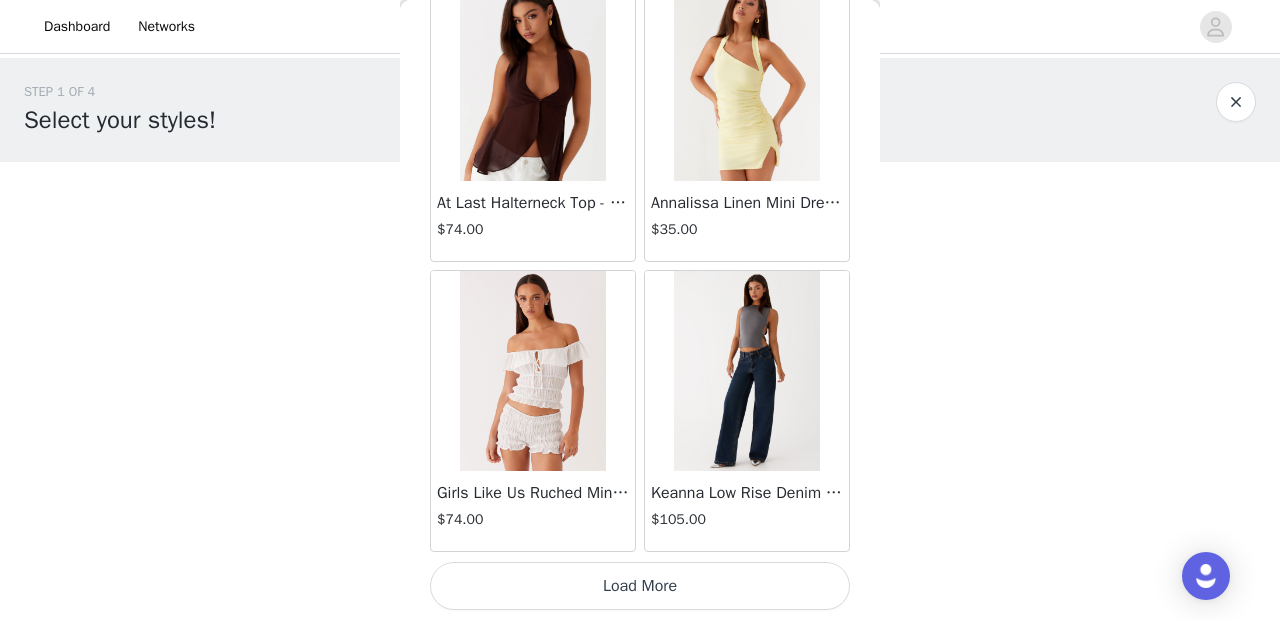 click on "Load More" at bounding box center [640, 586] 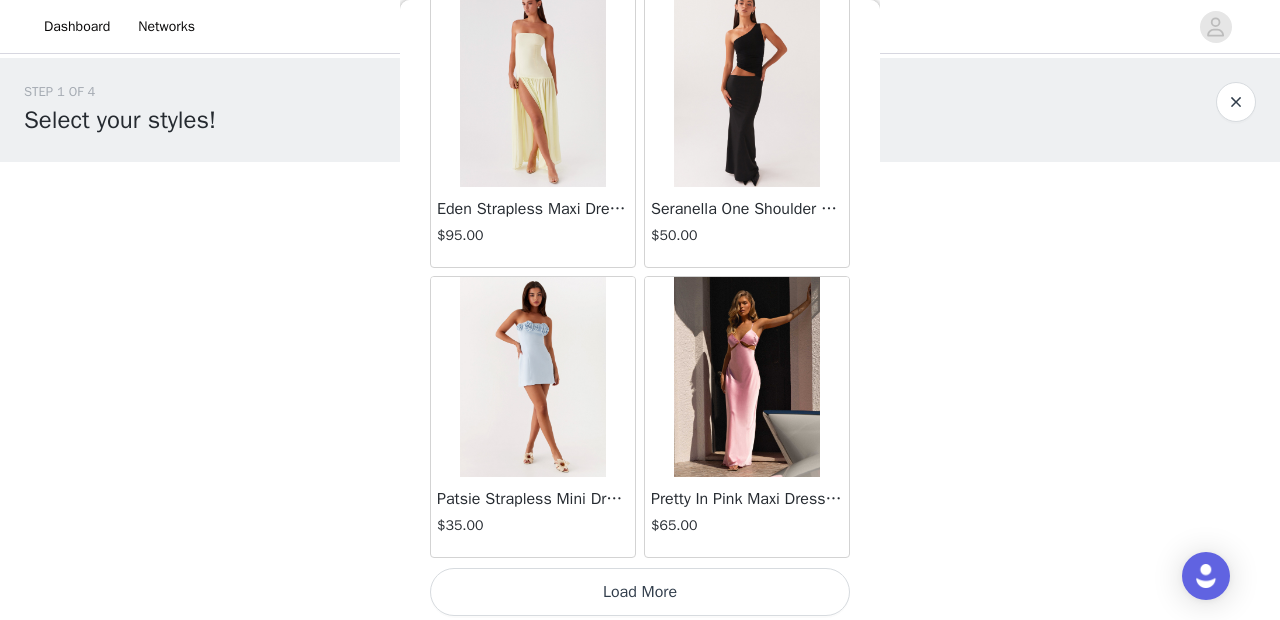 scroll, scrollTop: 5340, scrollLeft: 0, axis: vertical 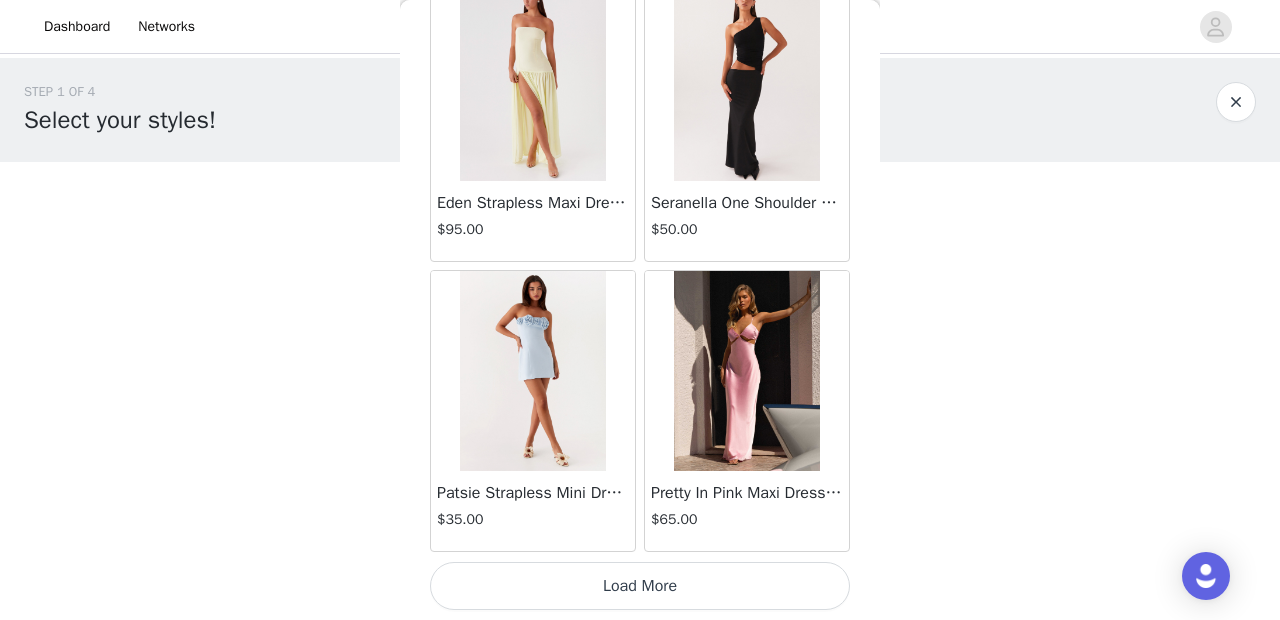 click on "Load More" at bounding box center [640, 586] 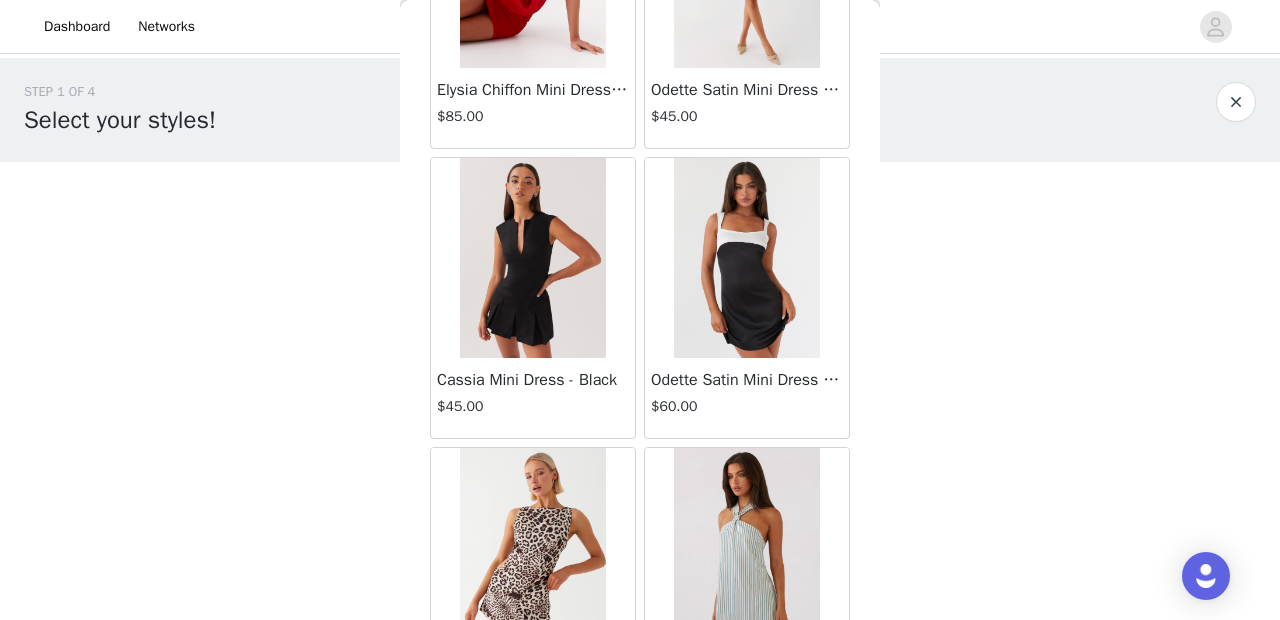 scroll, scrollTop: 6321, scrollLeft: 0, axis: vertical 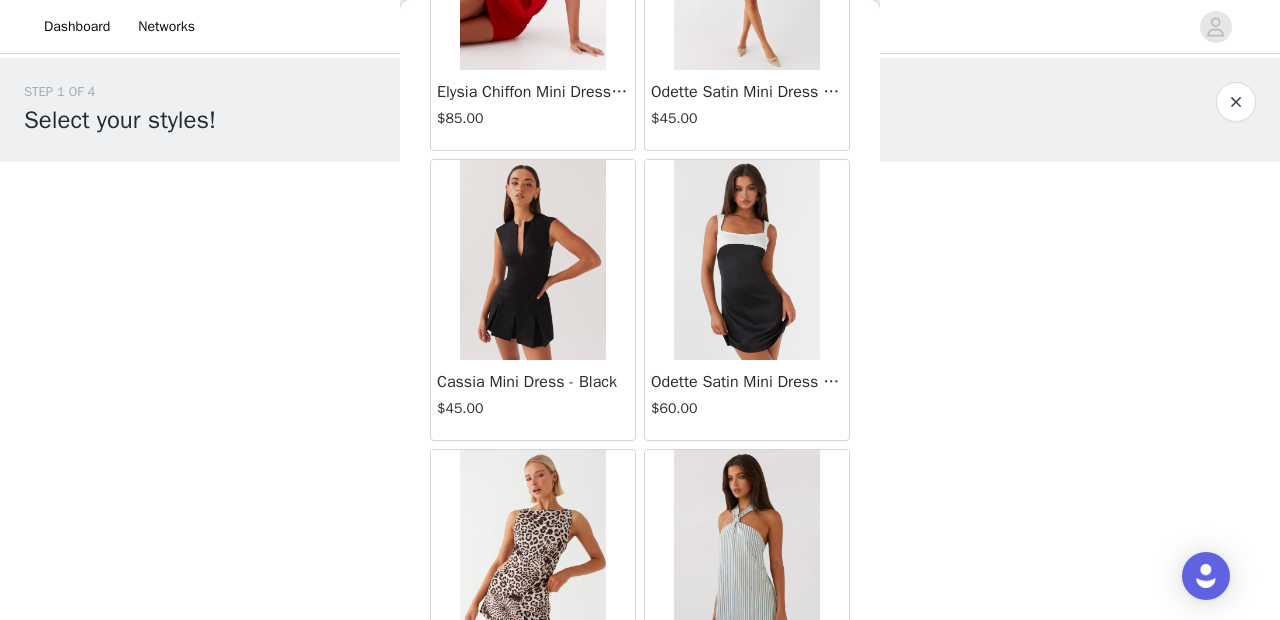 click on "Cherish You Mini Dress - Leopard   $30.00" at bounding box center [533, 590] 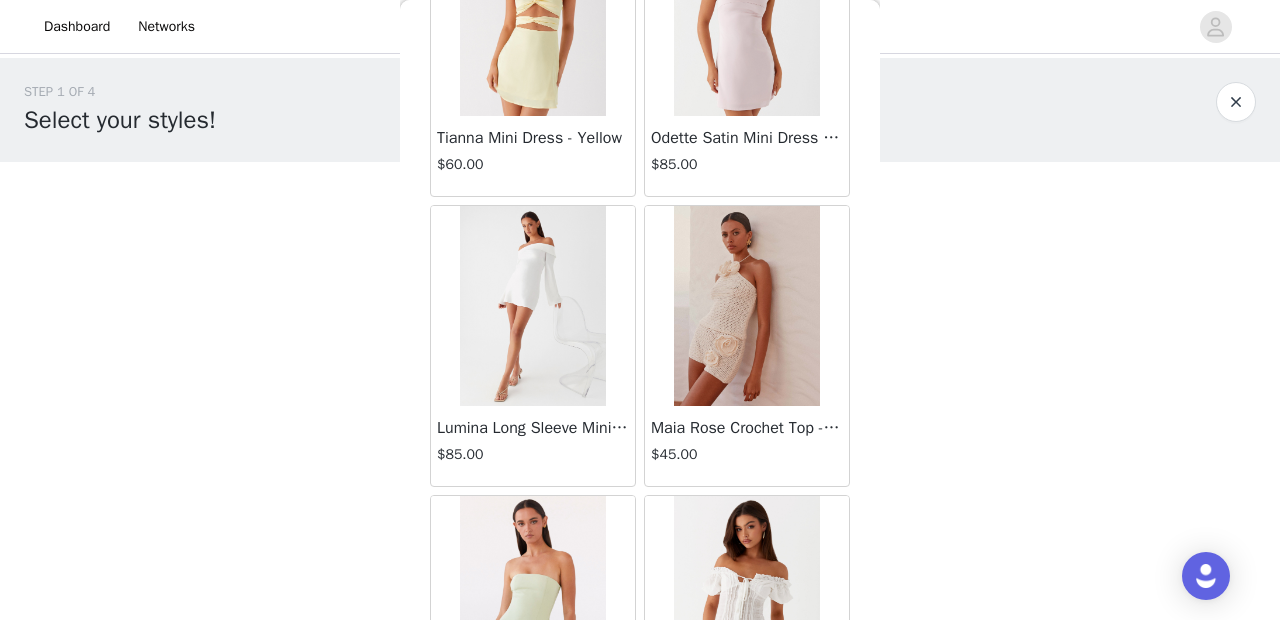scroll, scrollTop: 8240, scrollLeft: 0, axis: vertical 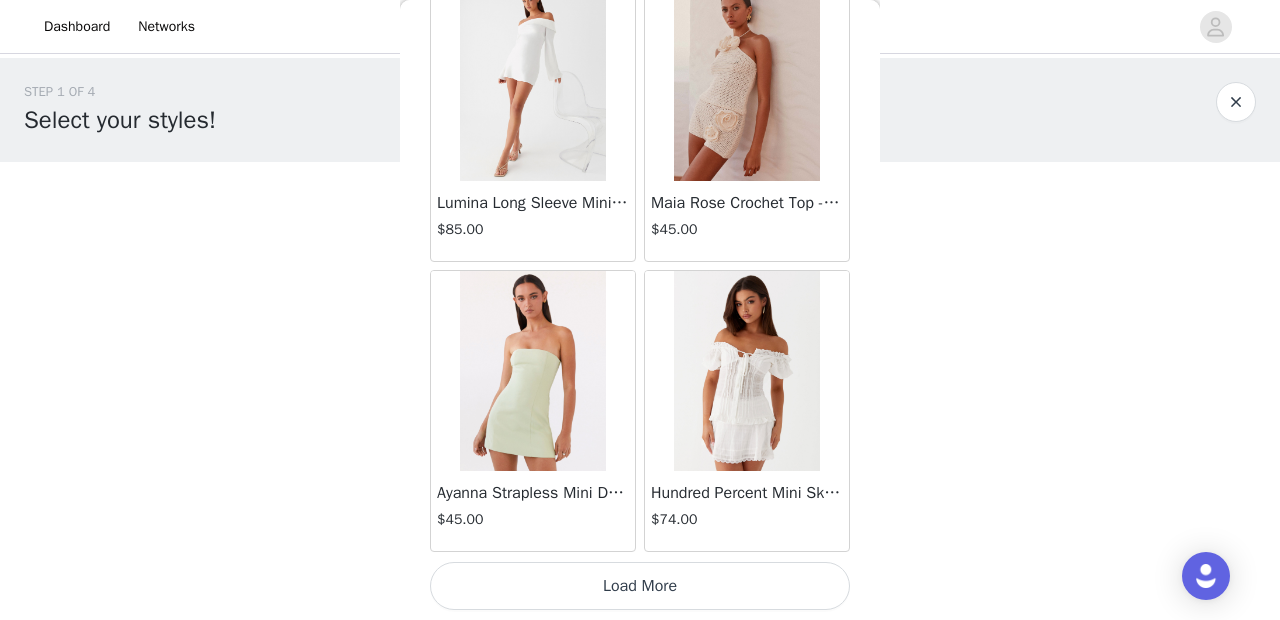 click on "Load More" at bounding box center [640, 586] 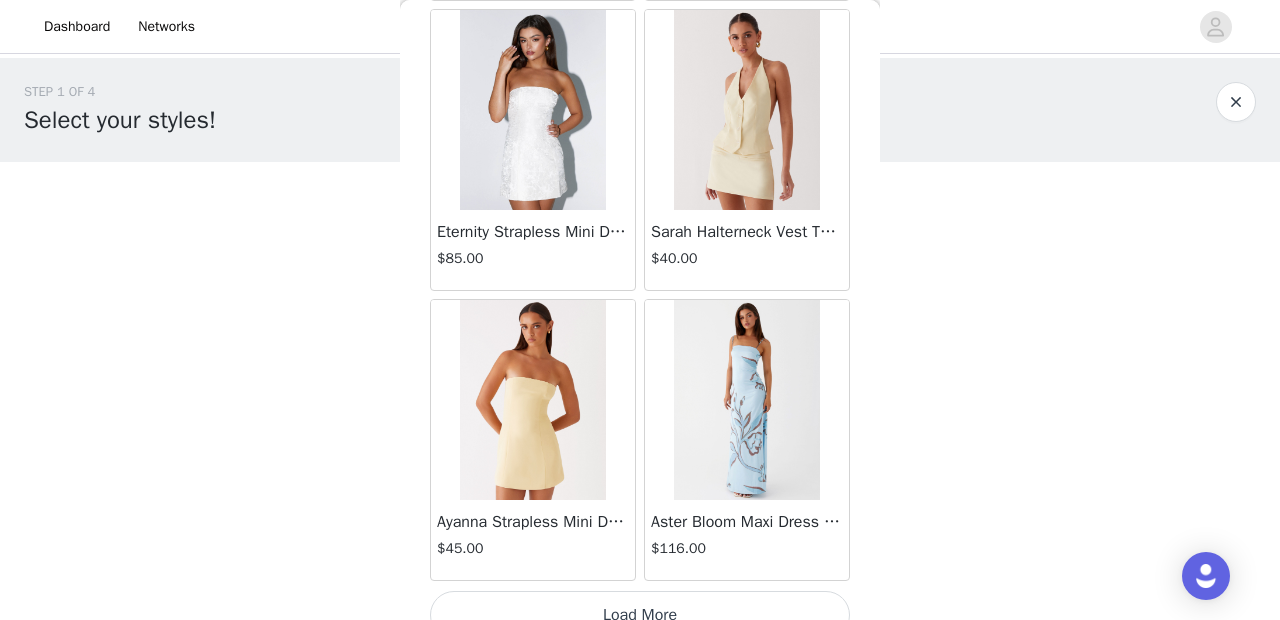 scroll, scrollTop: 11140, scrollLeft: 0, axis: vertical 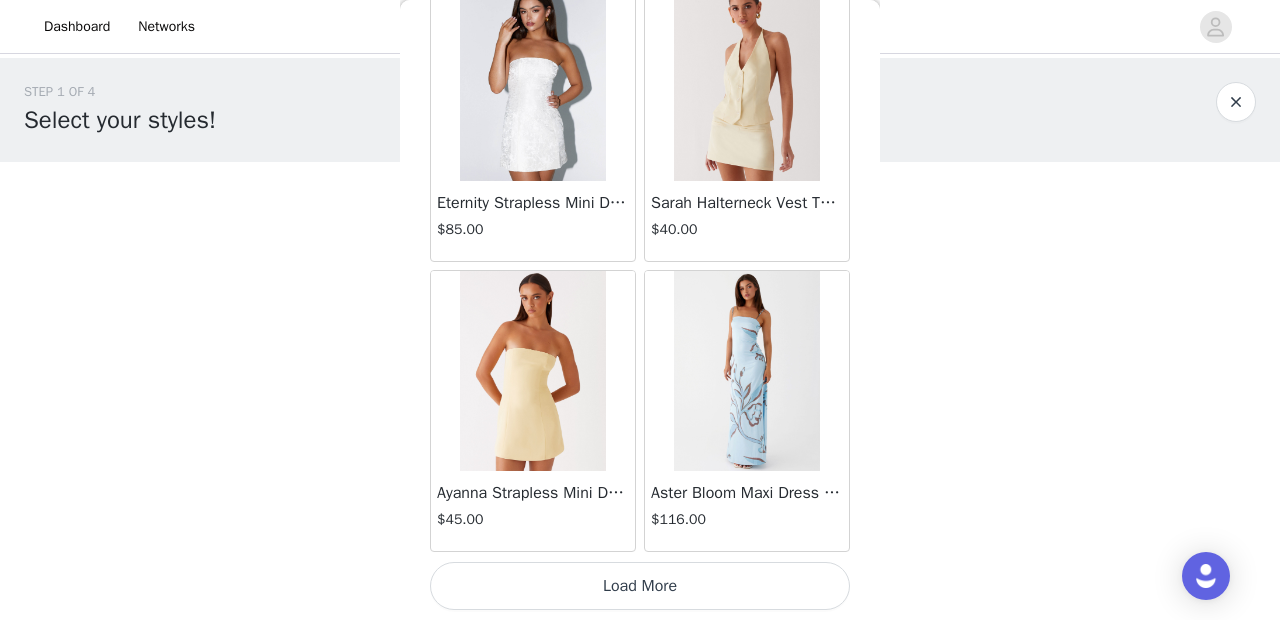 click on "Load More" at bounding box center [640, 586] 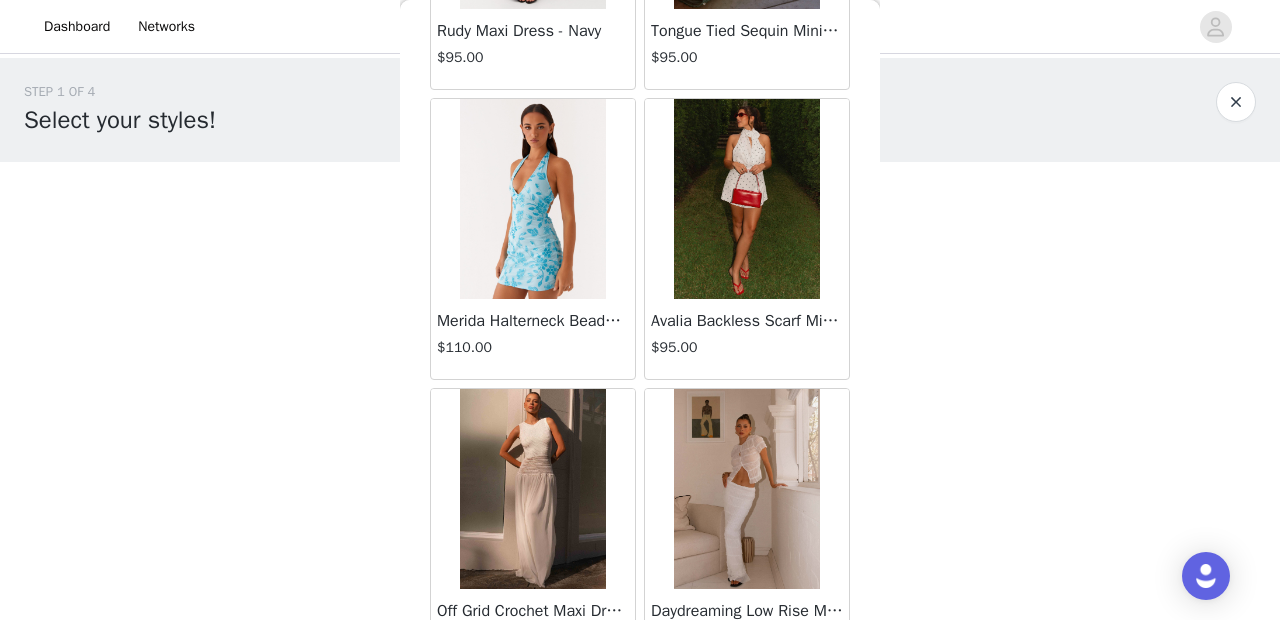 scroll, scrollTop: 14040, scrollLeft: 0, axis: vertical 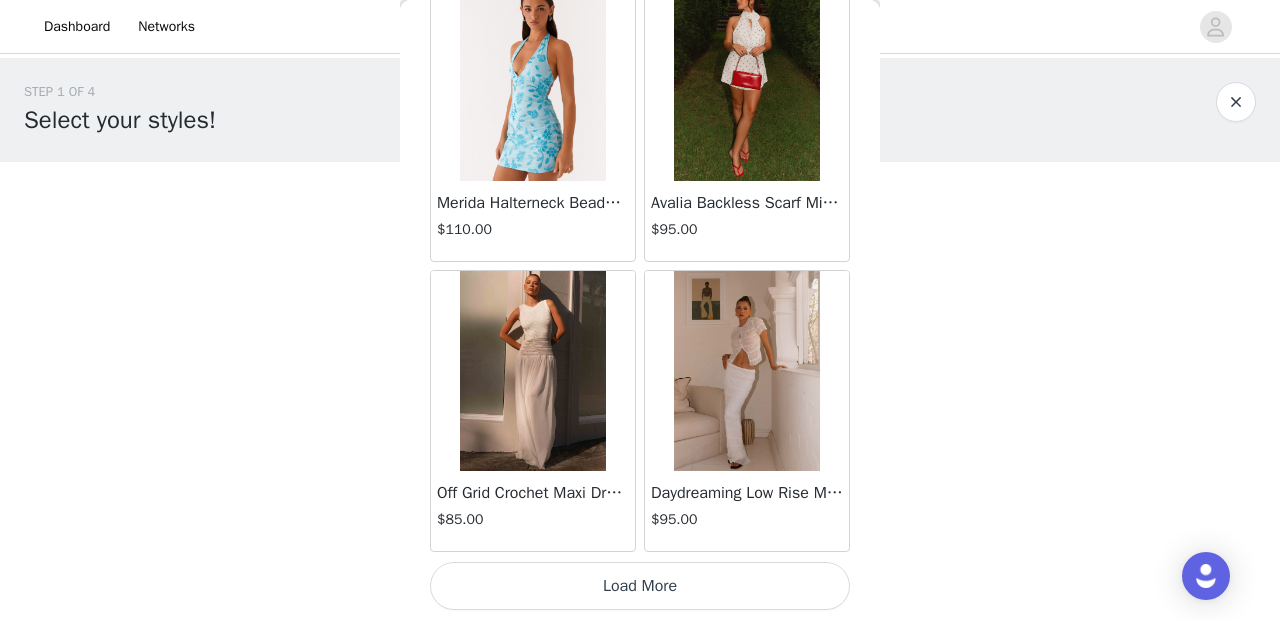 click on "Load More" at bounding box center (640, 586) 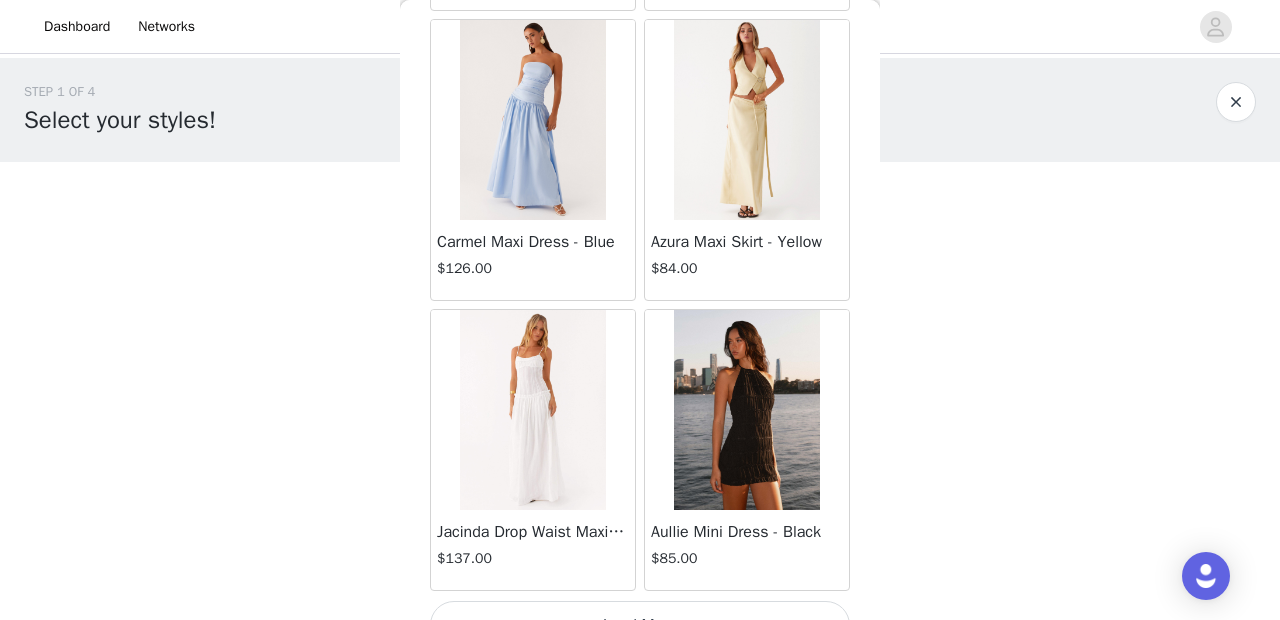 scroll, scrollTop: 16940, scrollLeft: 0, axis: vertical 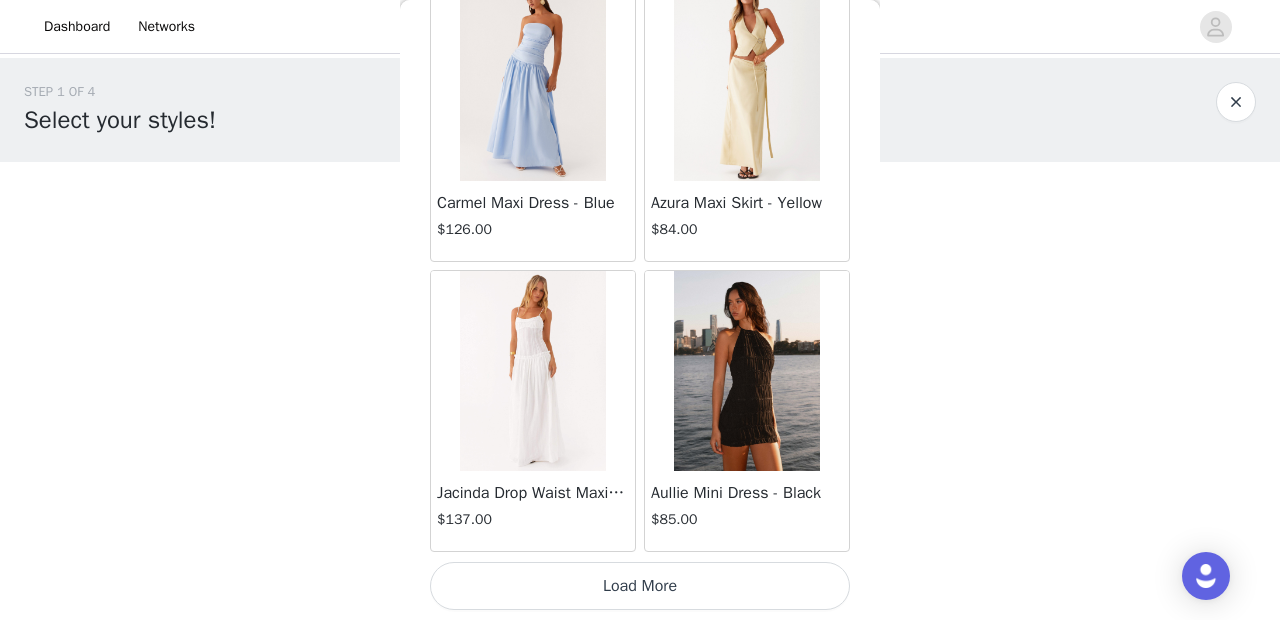click on "Load More" at bounding box center (640, 586) 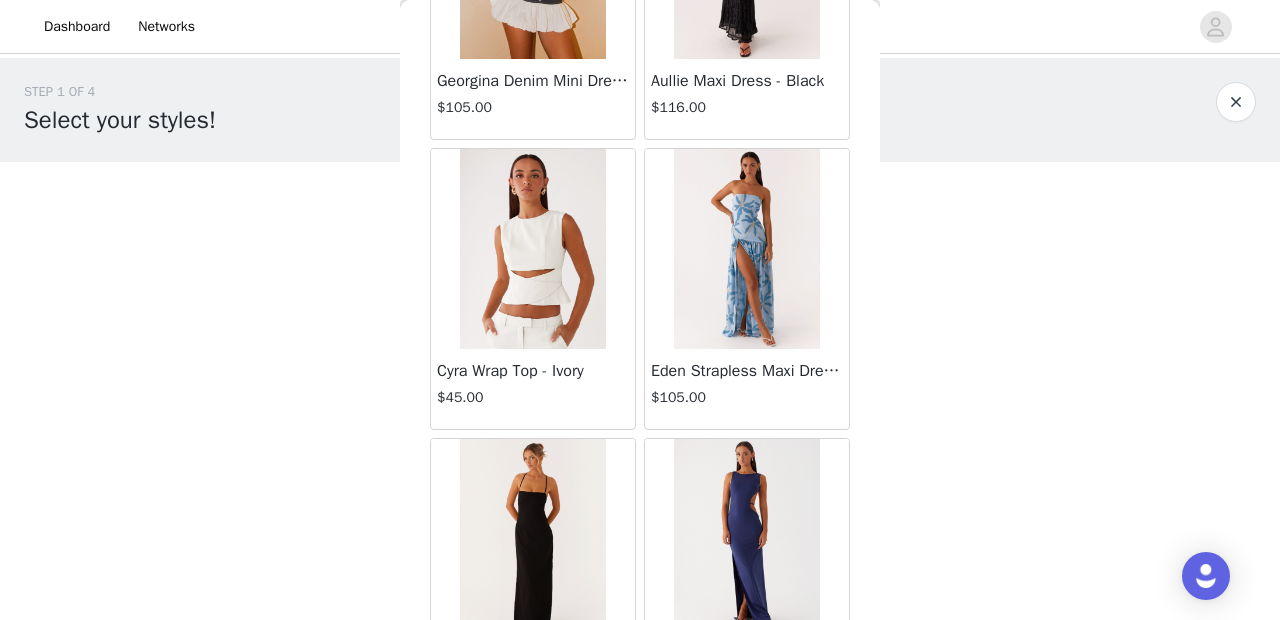 scroll, scrollTop: 19840, scrollLeft: 0, axis: vertical 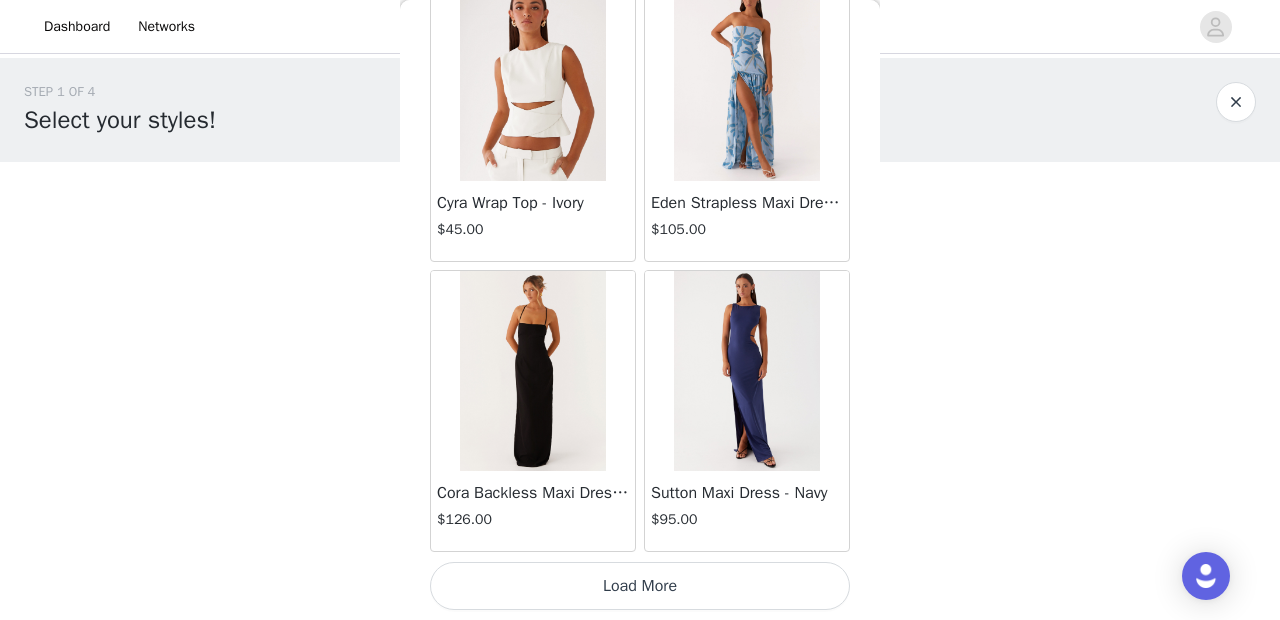 click on "Load More" at bounding box center [640, 586] 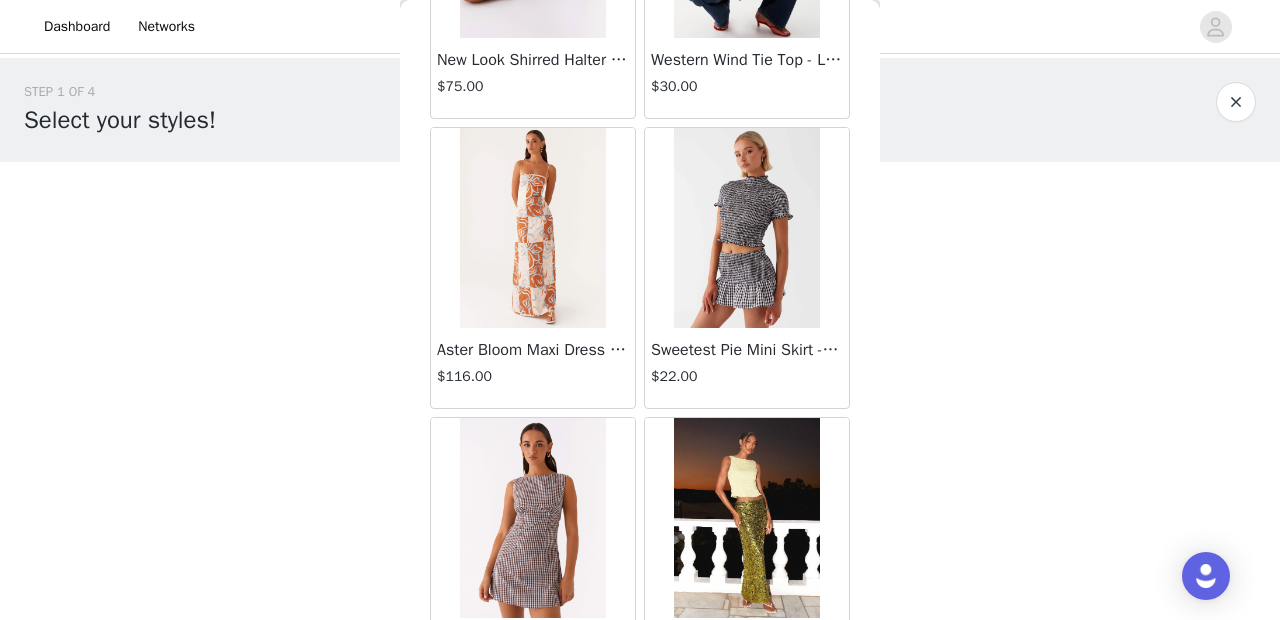 scroll, scrollTop: 22740, scrollLeft: 0, axis: vertical 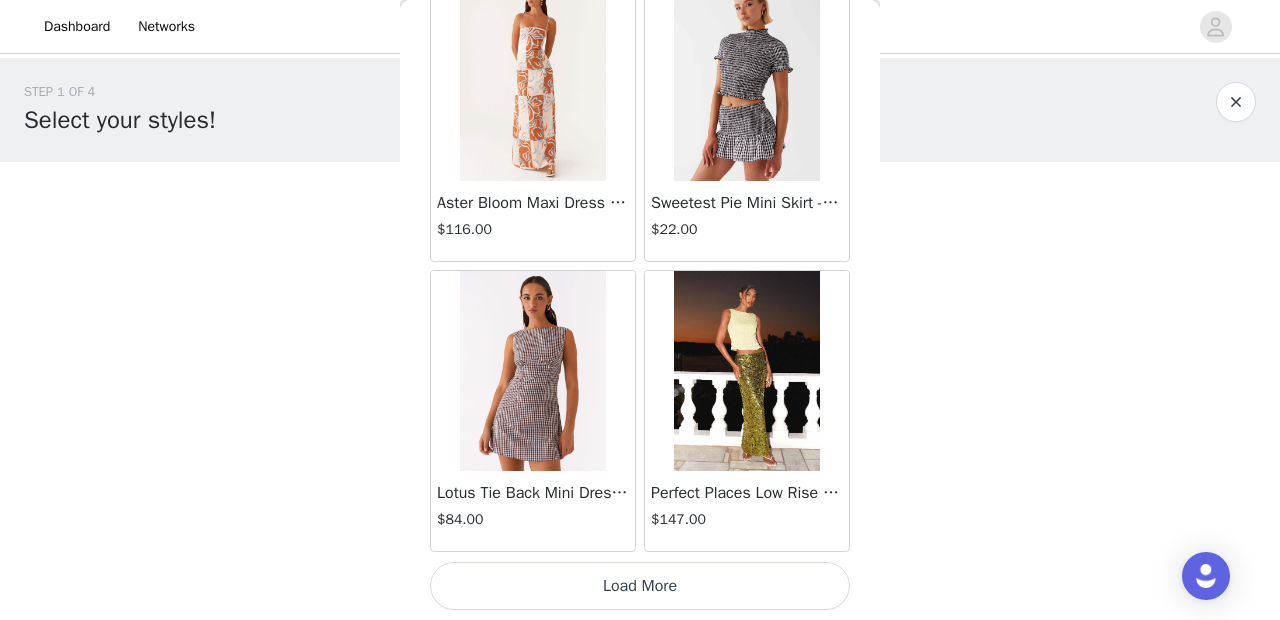 click on "Load More" at bounding box center (640, 586) 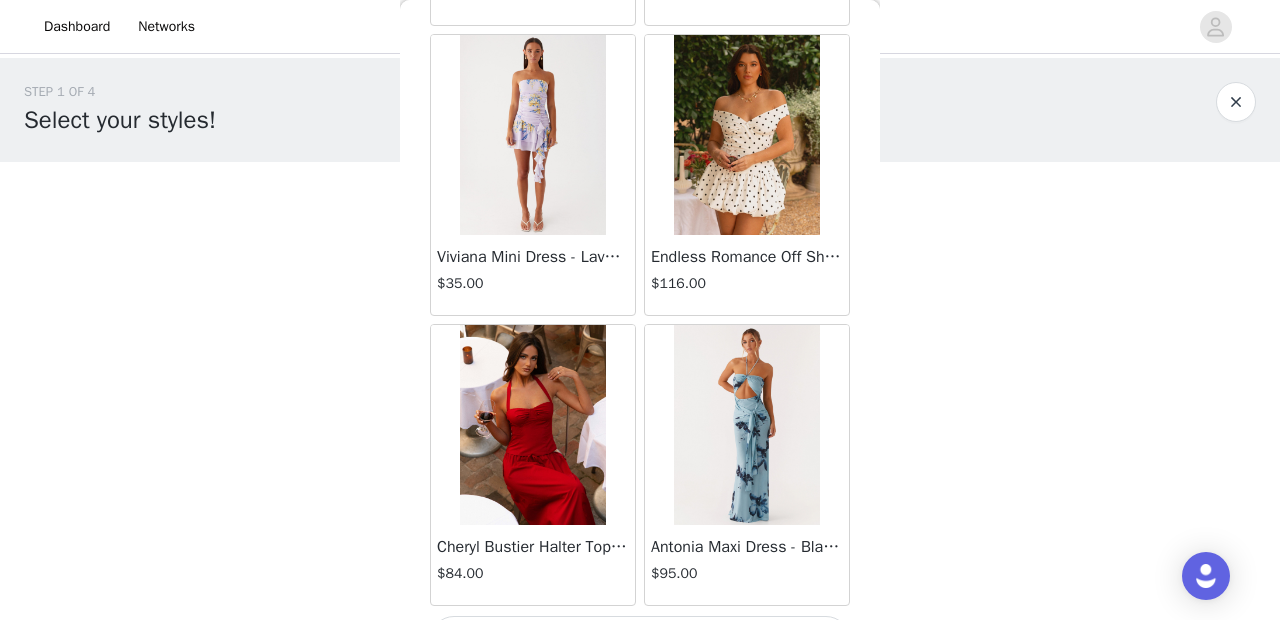 scroll, scrollTop: 25640, scrollLeft: 0, axis: vertical 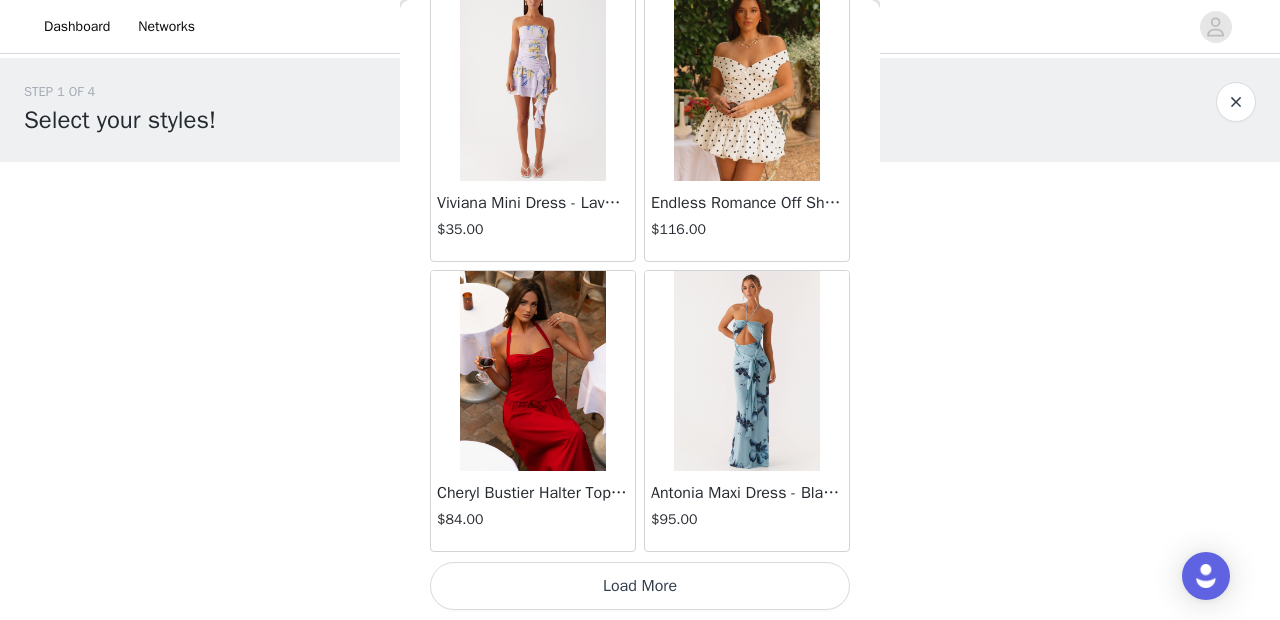 click on "Load More" at bounding box center (640, 586) 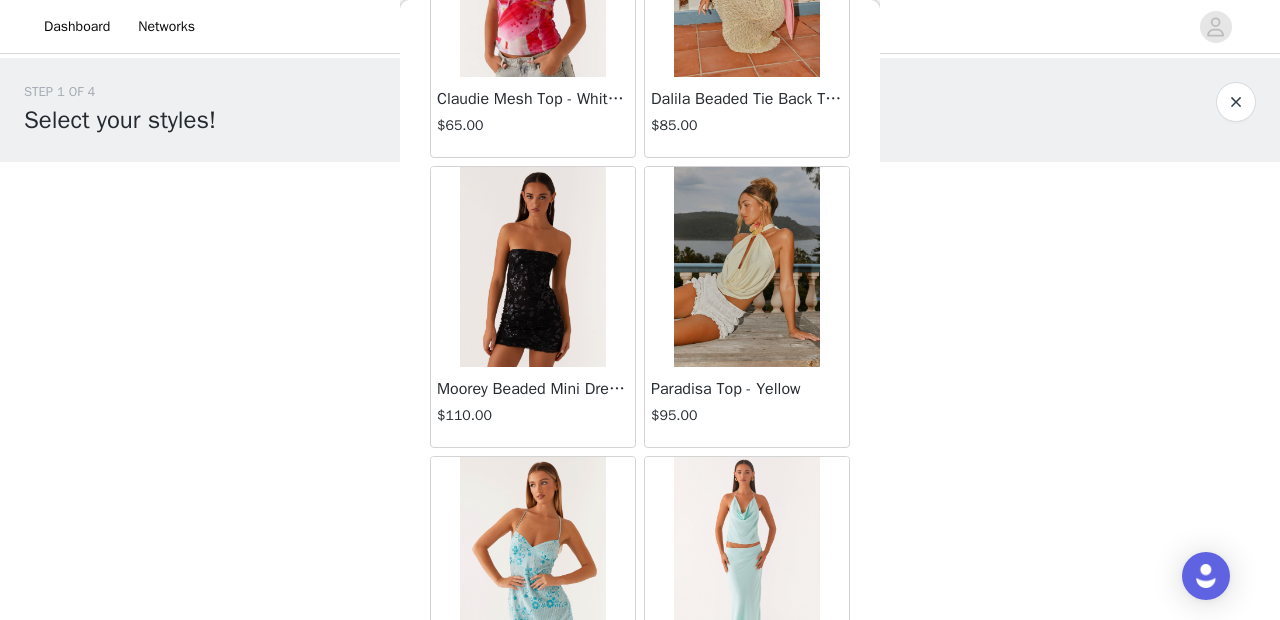 scroll, scrollTop: 28540, scrollLeft: 0, axis: vertical 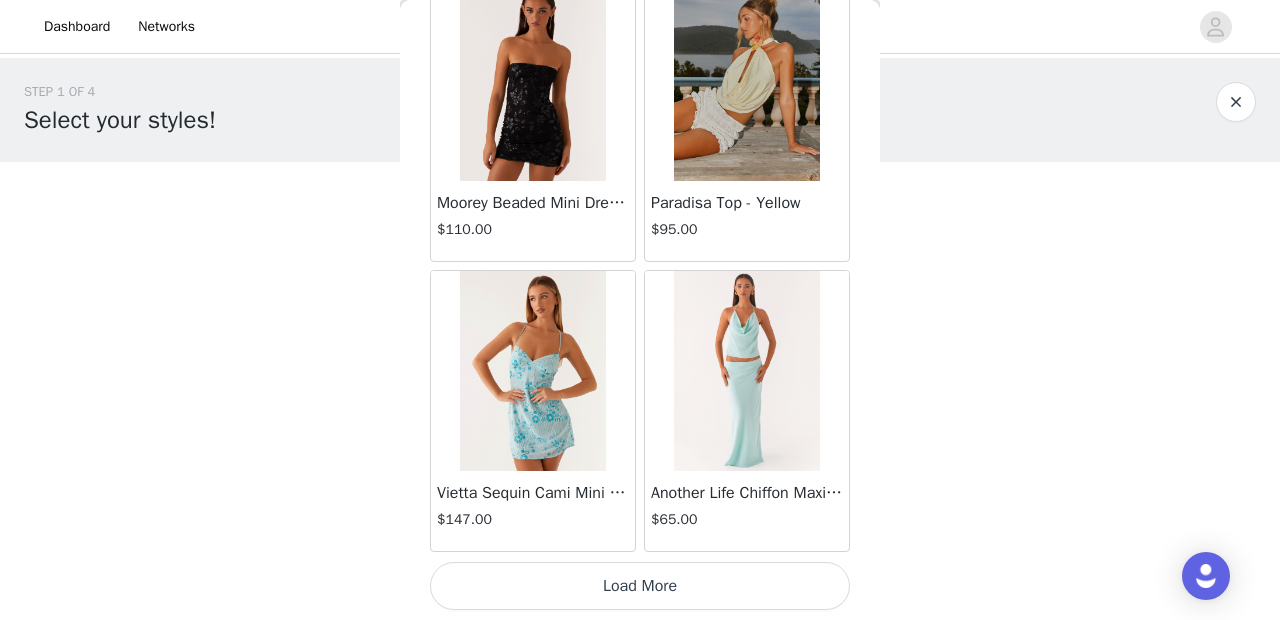 click on "Load More" at bounding box center [640, 586] 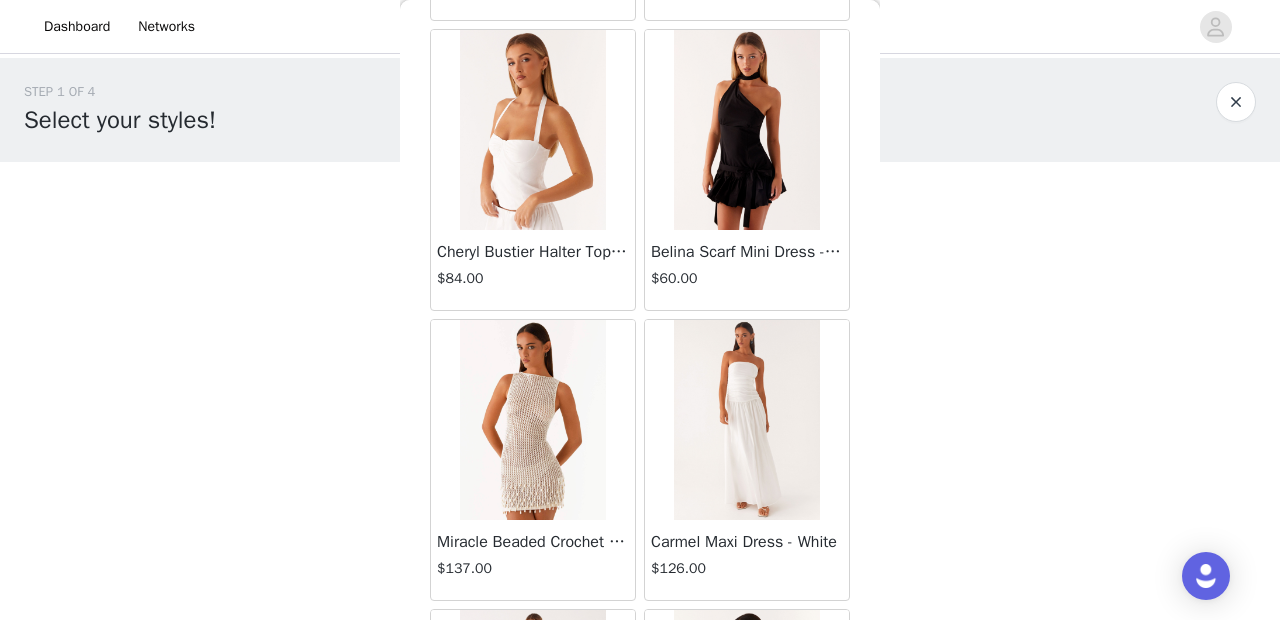 scroll, scrollTop: 29653, scrollLeft: 0, axis: vertical 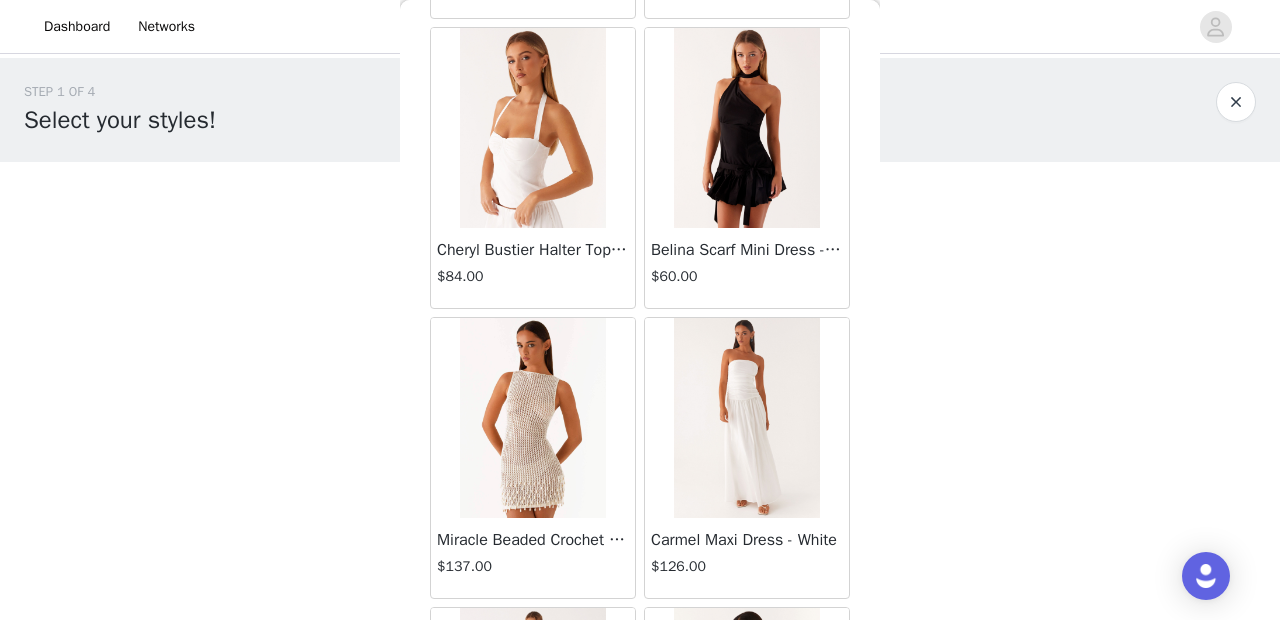 click at bounding box center [746, 128] 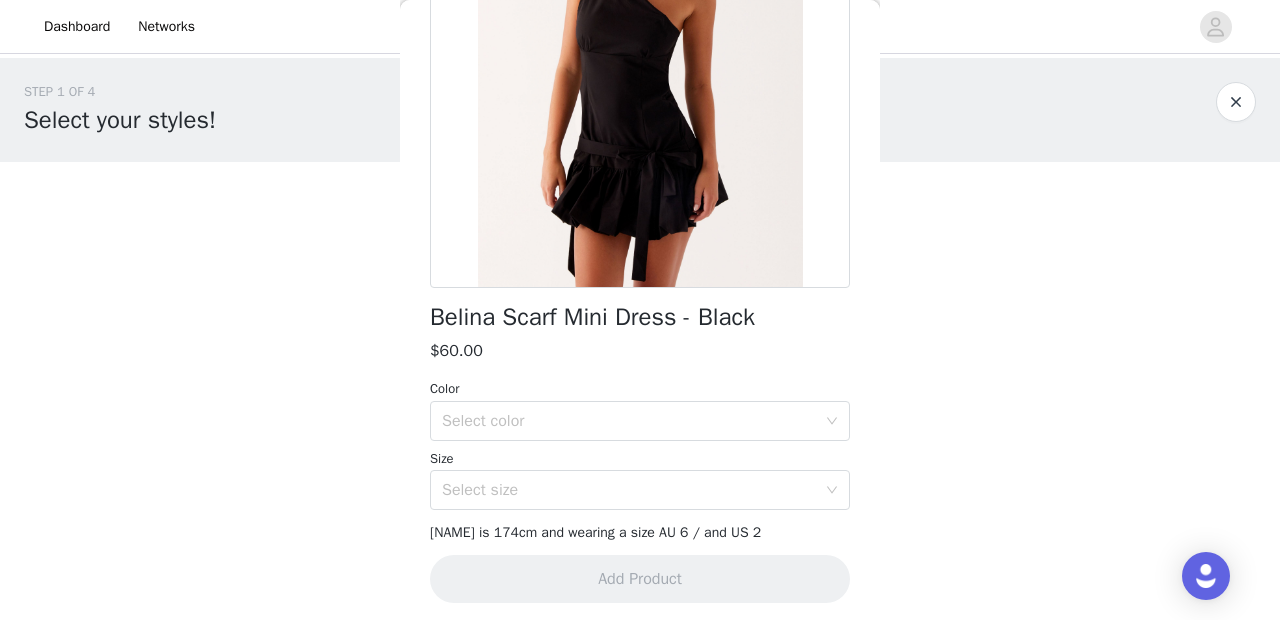 scroll, scrollTop: 0, scrollLeft: 0, axis: both 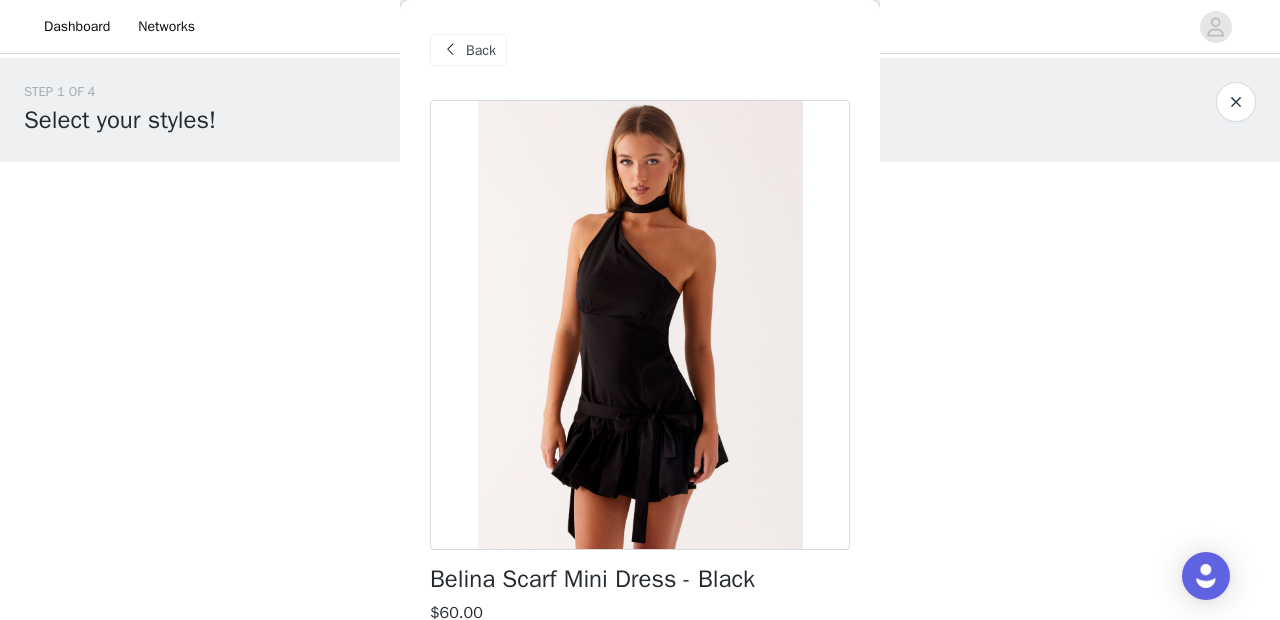 click at bounding box center [450, 50] 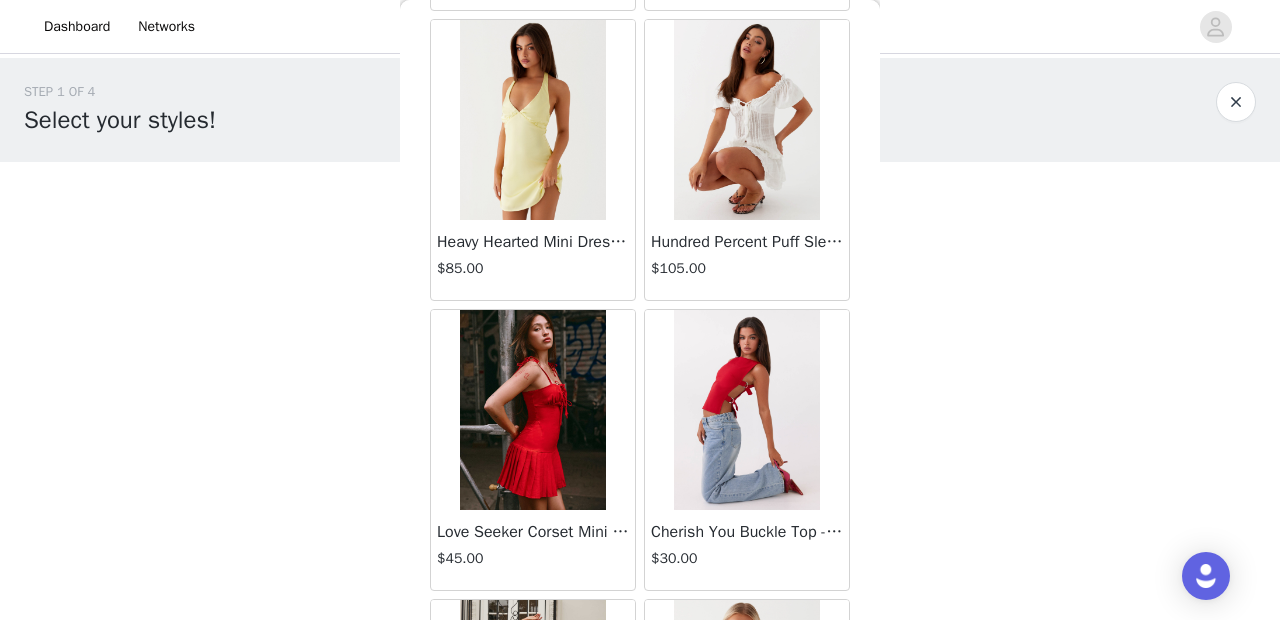 scroll, scrollTop: 373, scrollLeft: 0, axis: vertical 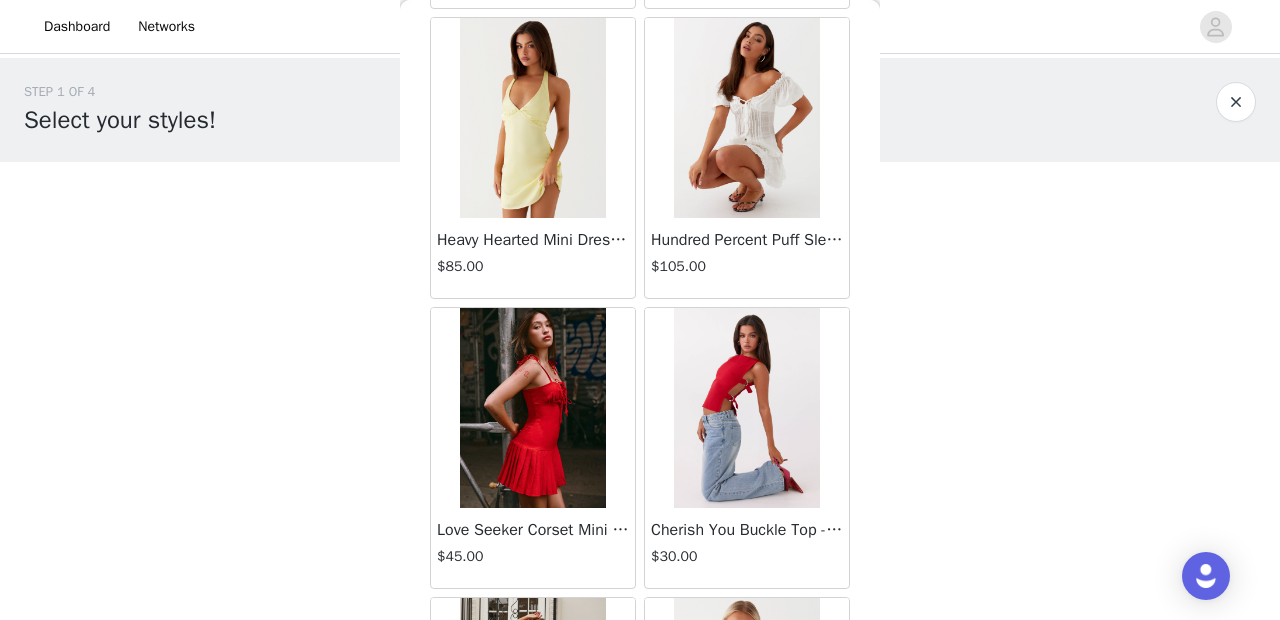 click at bounding box center (746, 118) 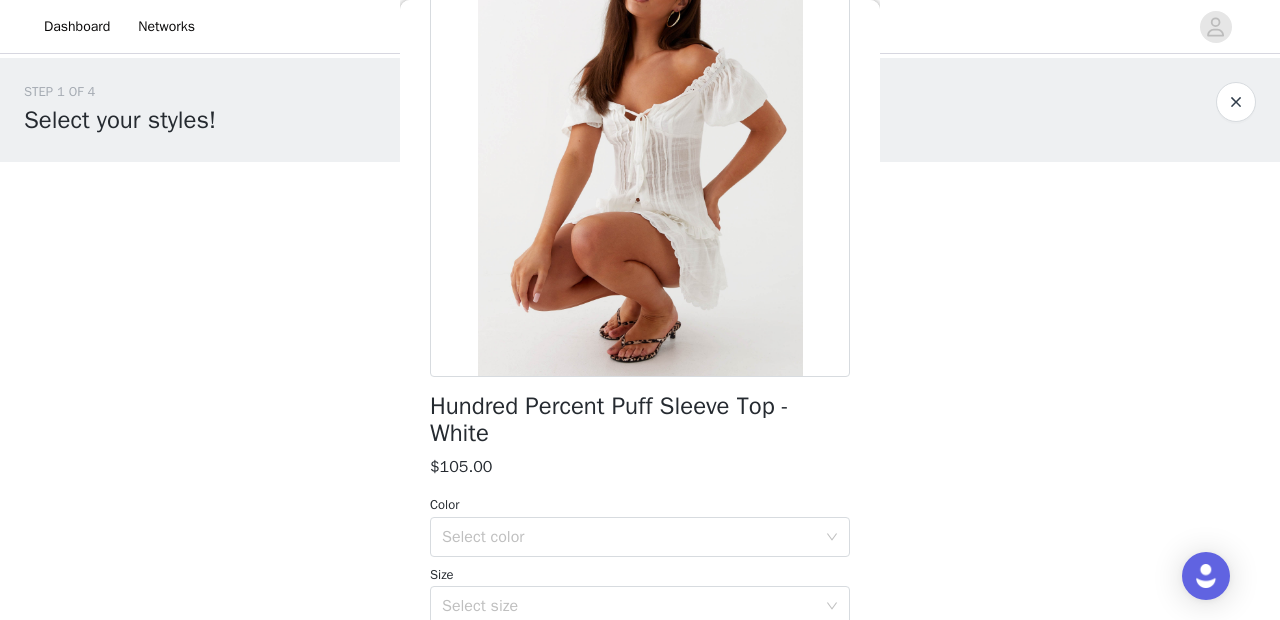 scroll, scrollTop: 0, scrollLeft: 0, axis: both 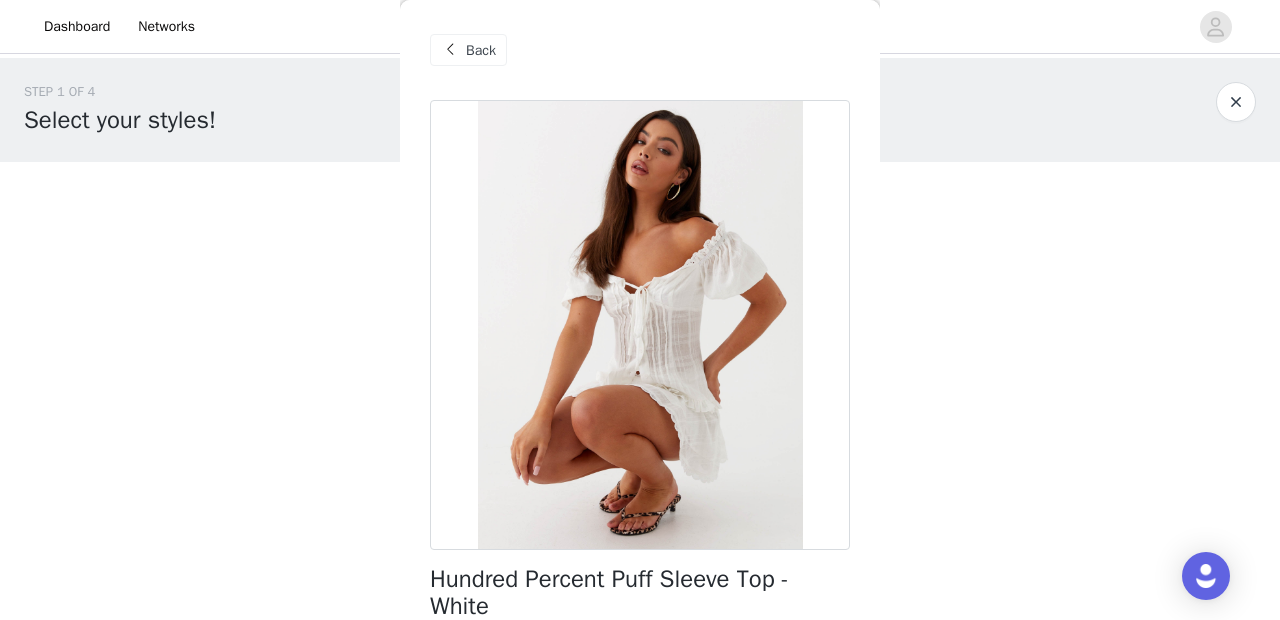 click at bounding box center [450, 50] 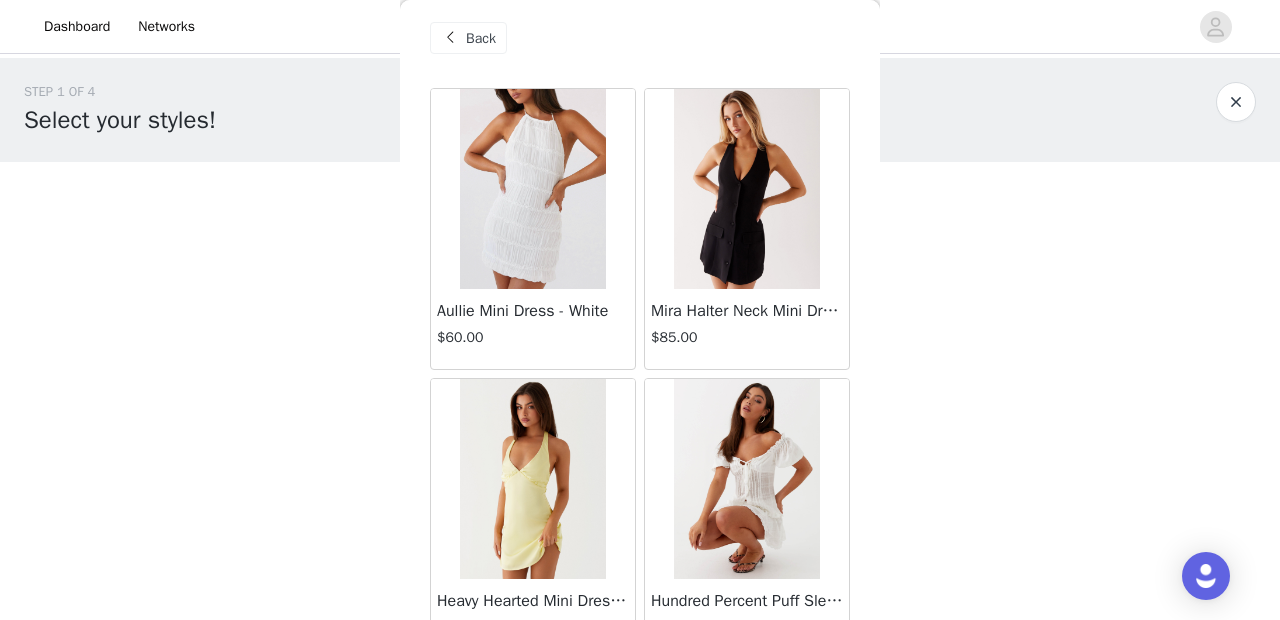 scroll, scrollTop: 23, scrollLeft: 0, axis: vertical 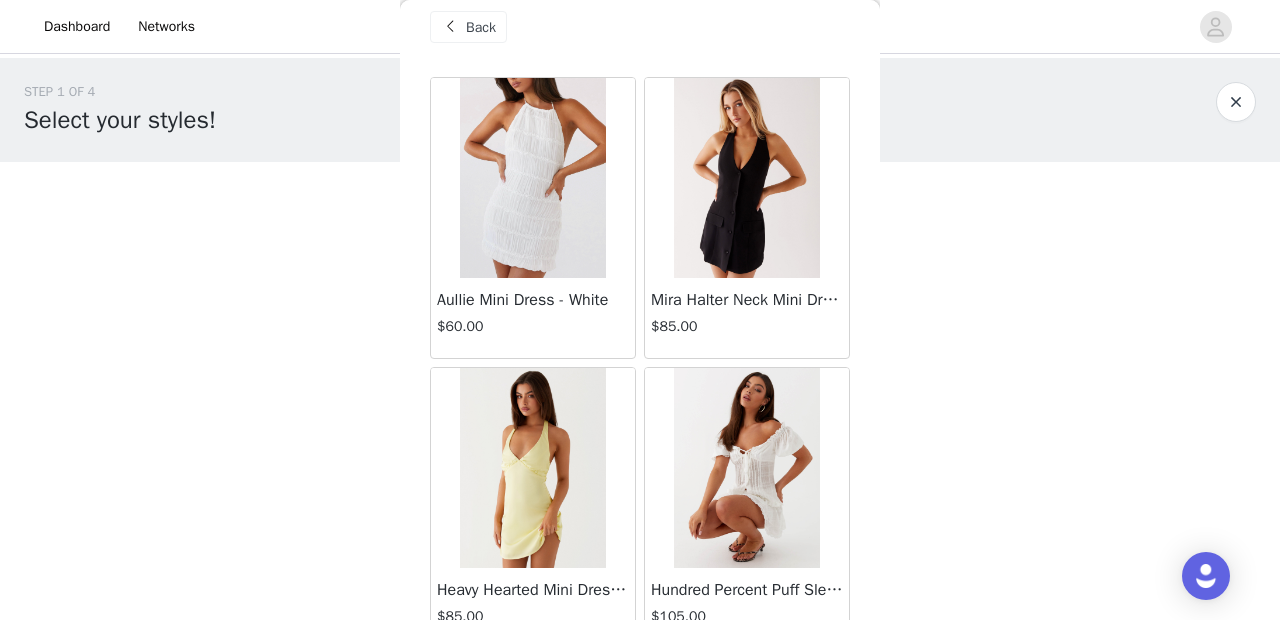 click on "Back" at bounding box center [640, 27] 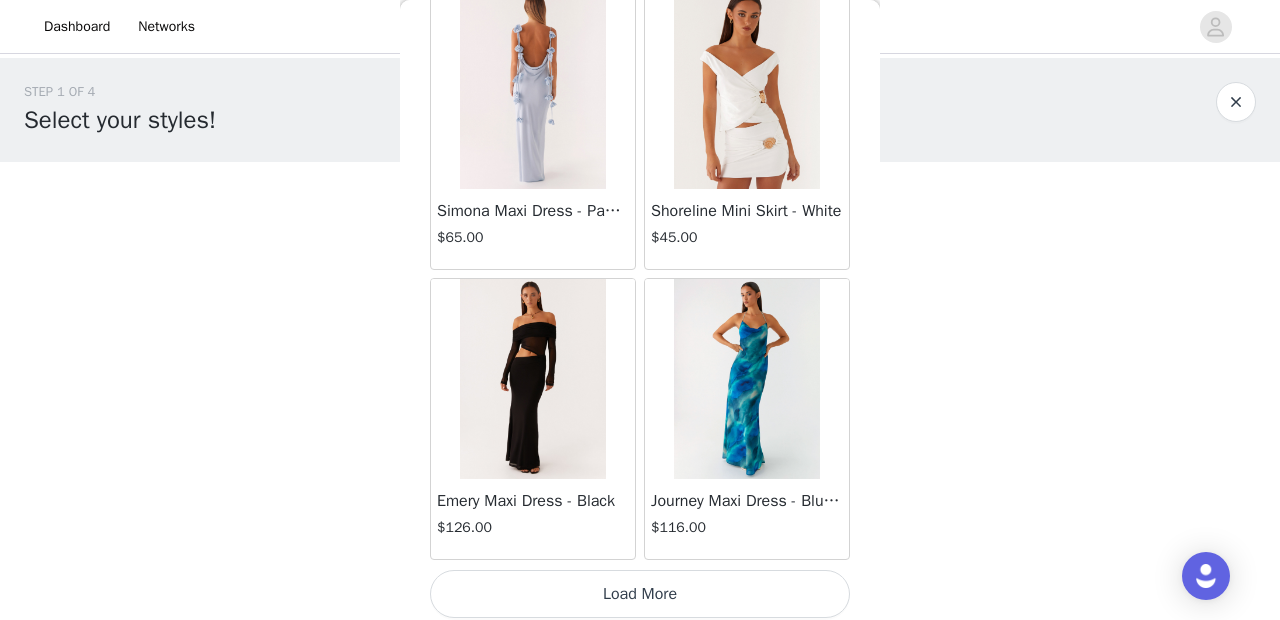 scroll, scrollTop: 31440, scrollLeft: 0, axis: vertical 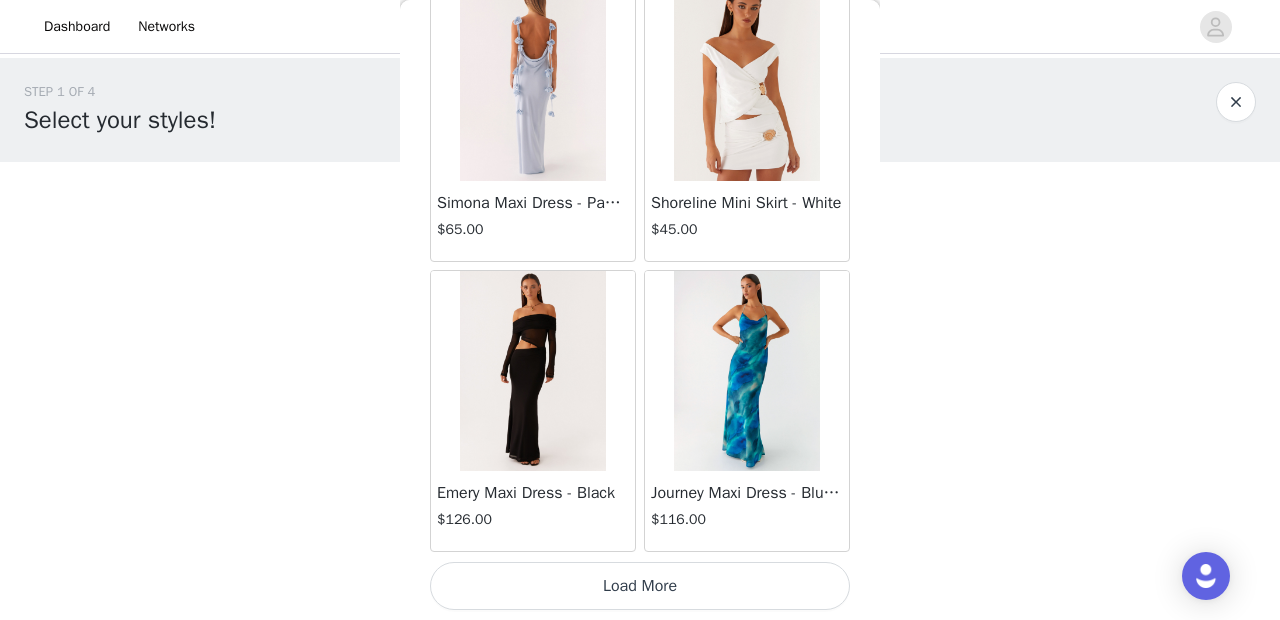 click on "Load More" at bounding box center (640, 586) 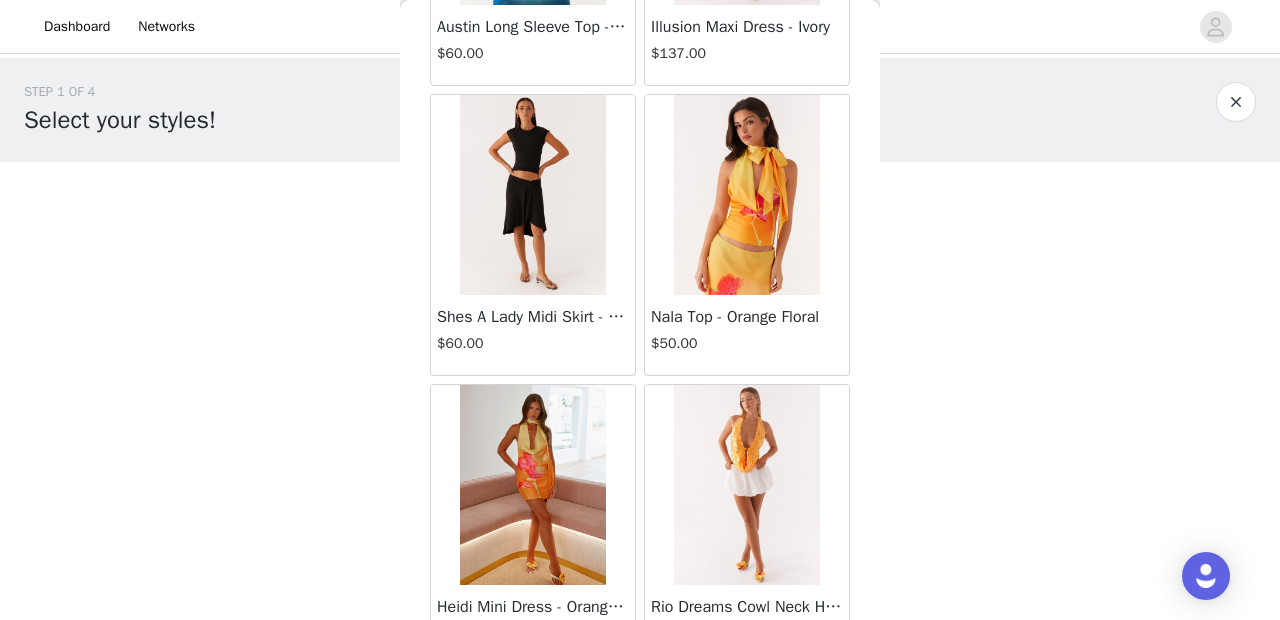 scroll, scrollTop: 33653, scrollLeft: 0, axis: vertical 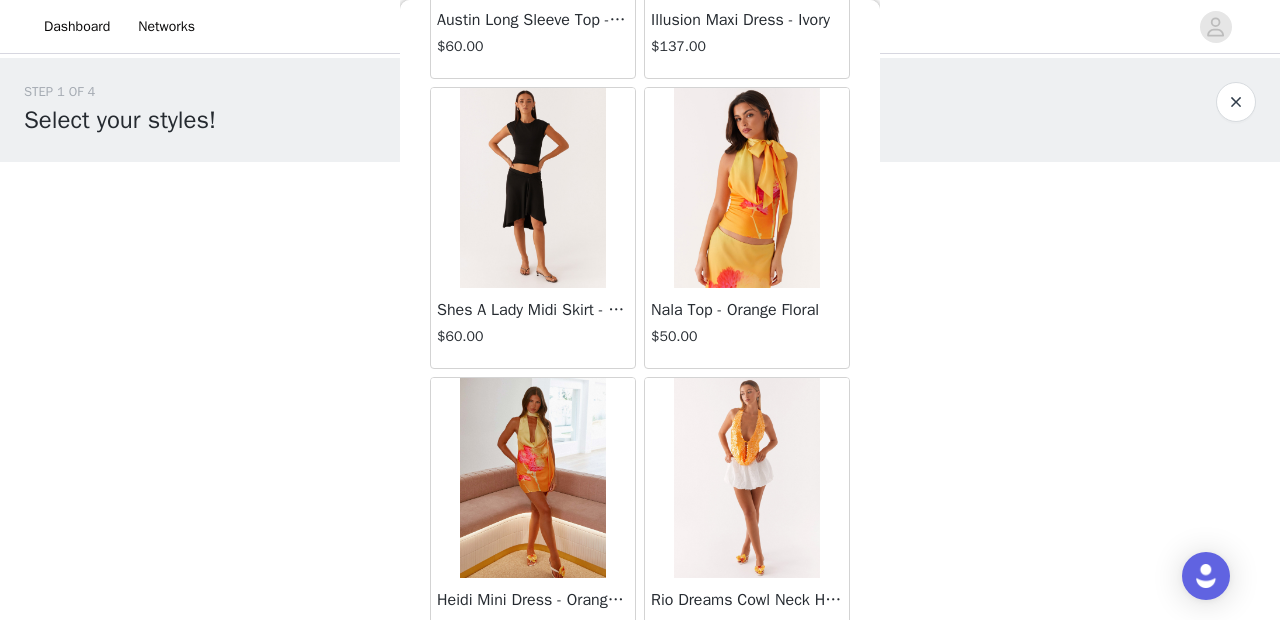 click at bounding box center [532, 188] 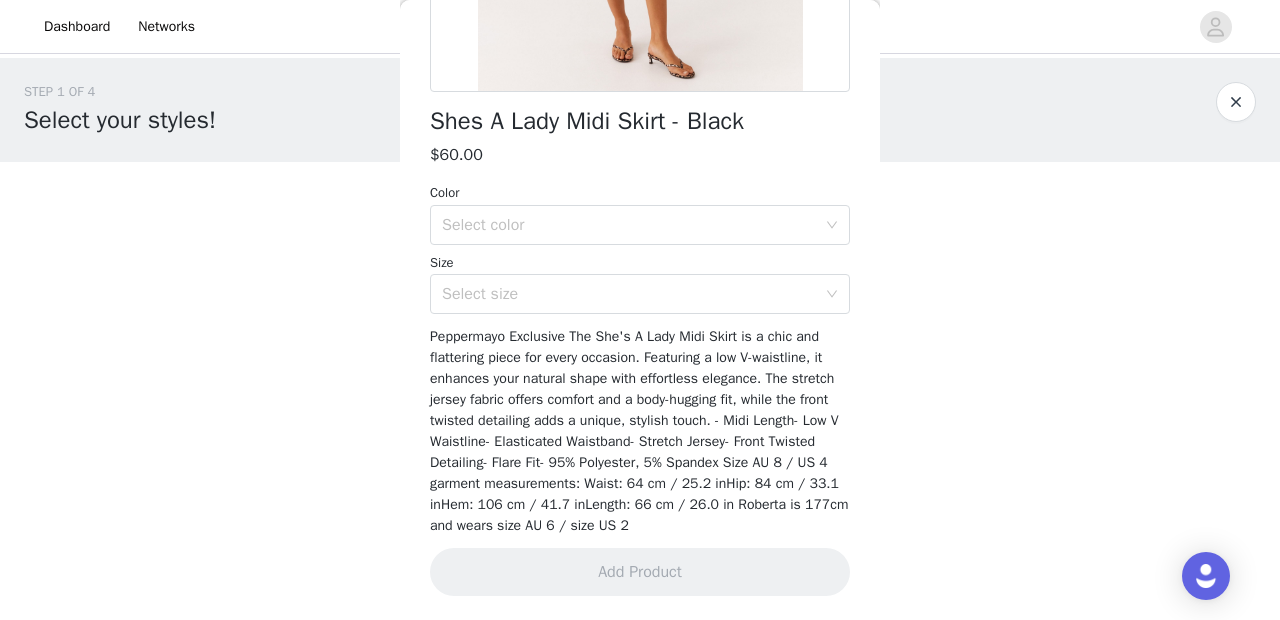 scroll, scrollTop: 198, scrollLeft: 0, axis: vertical 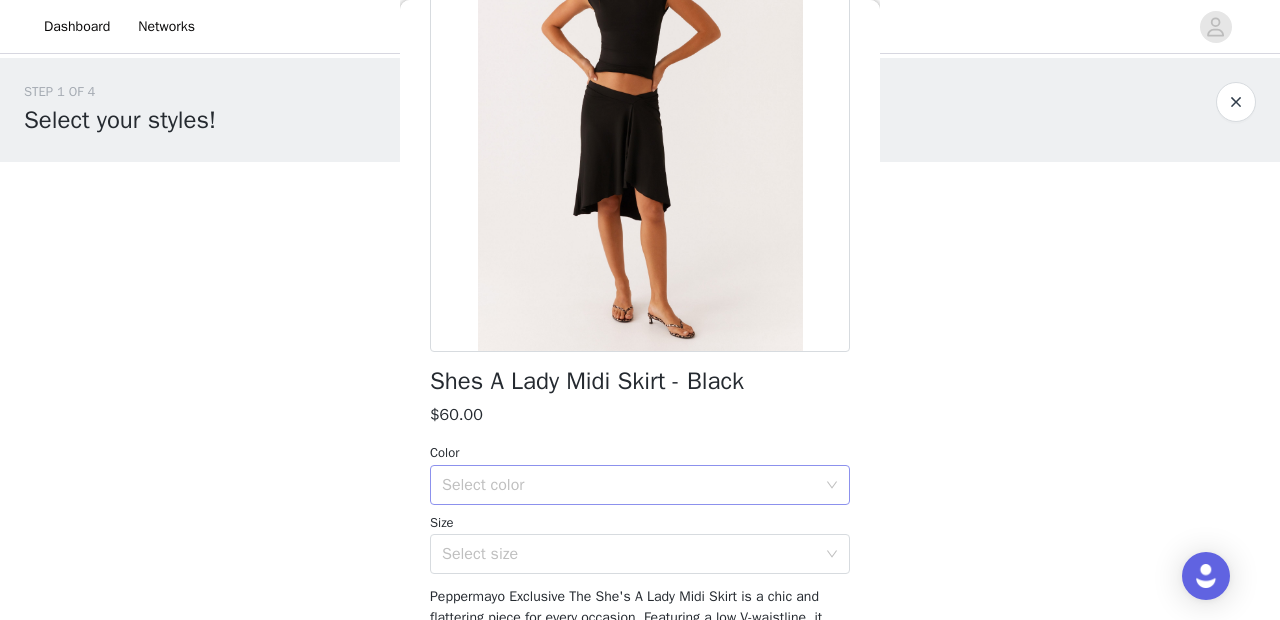 click on "Select color" at bounding box center (629, 485) 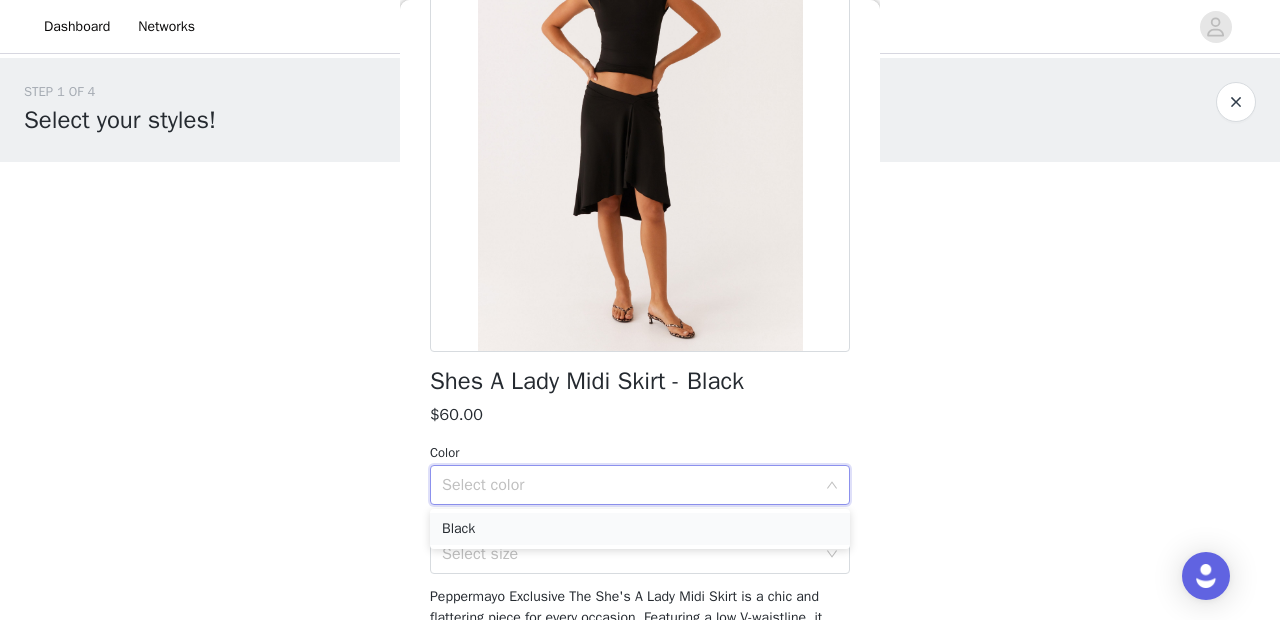 click on "Black" at bounding box center [640, 529] 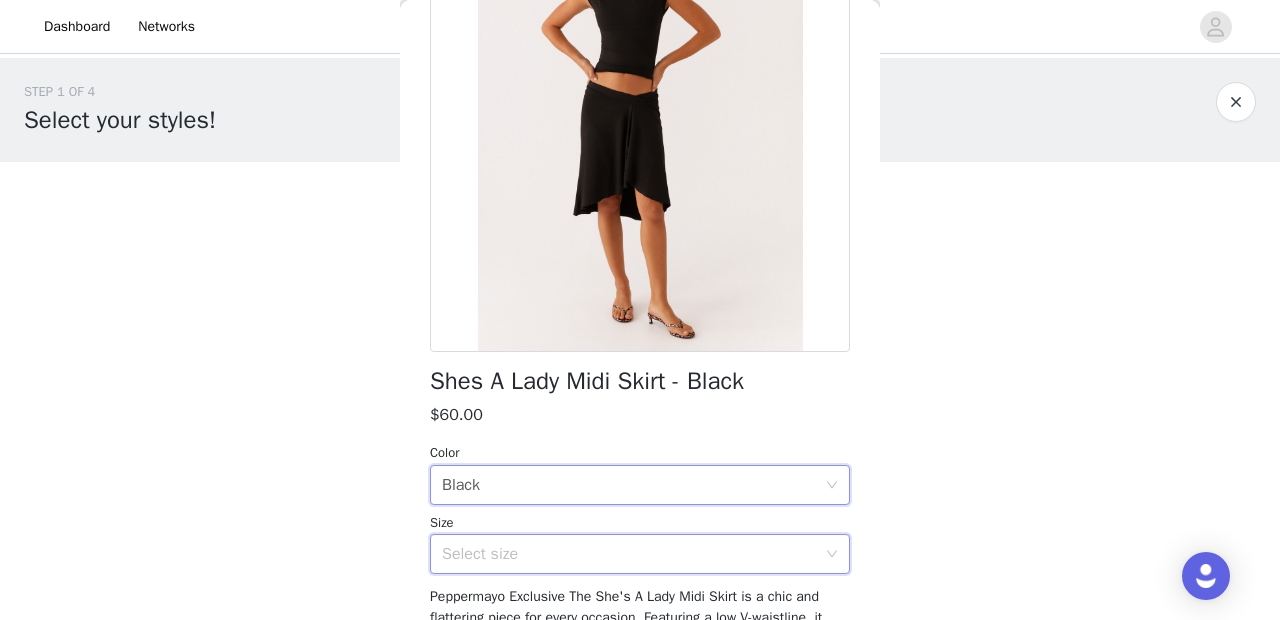 click on "Select size" at bounding box center [633, 554] 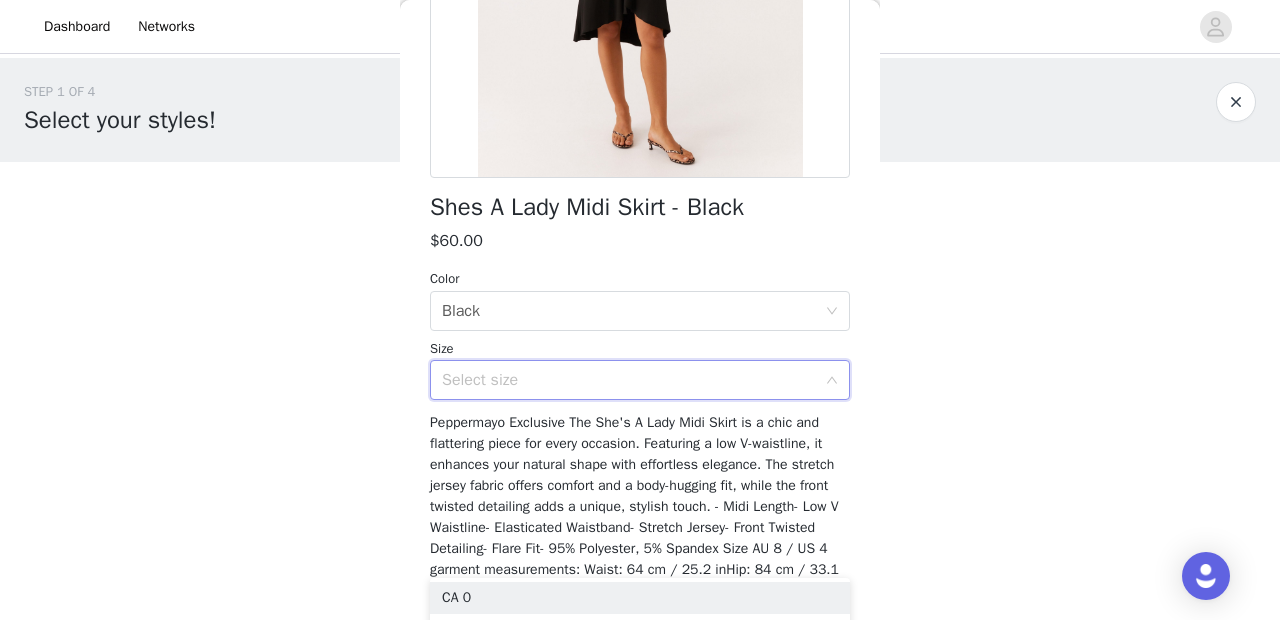 scroll, scrollTop: 387, scrollLeft: 0, axis: vertical 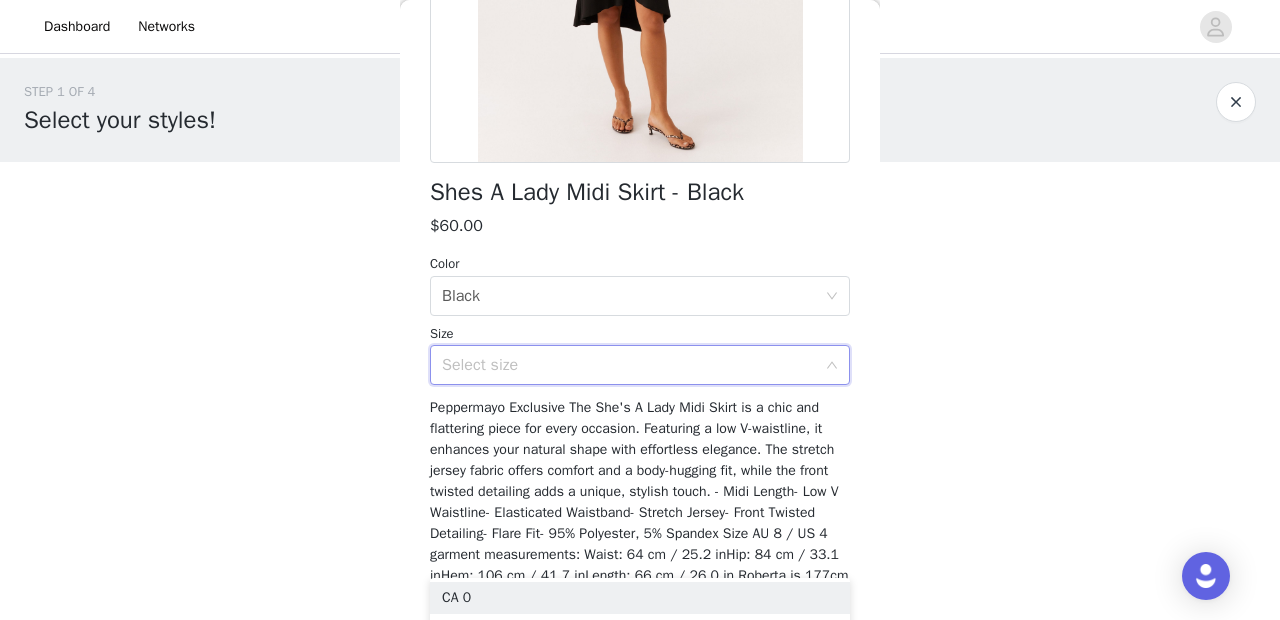 click on "Select size" at bounding box center [633, 365] 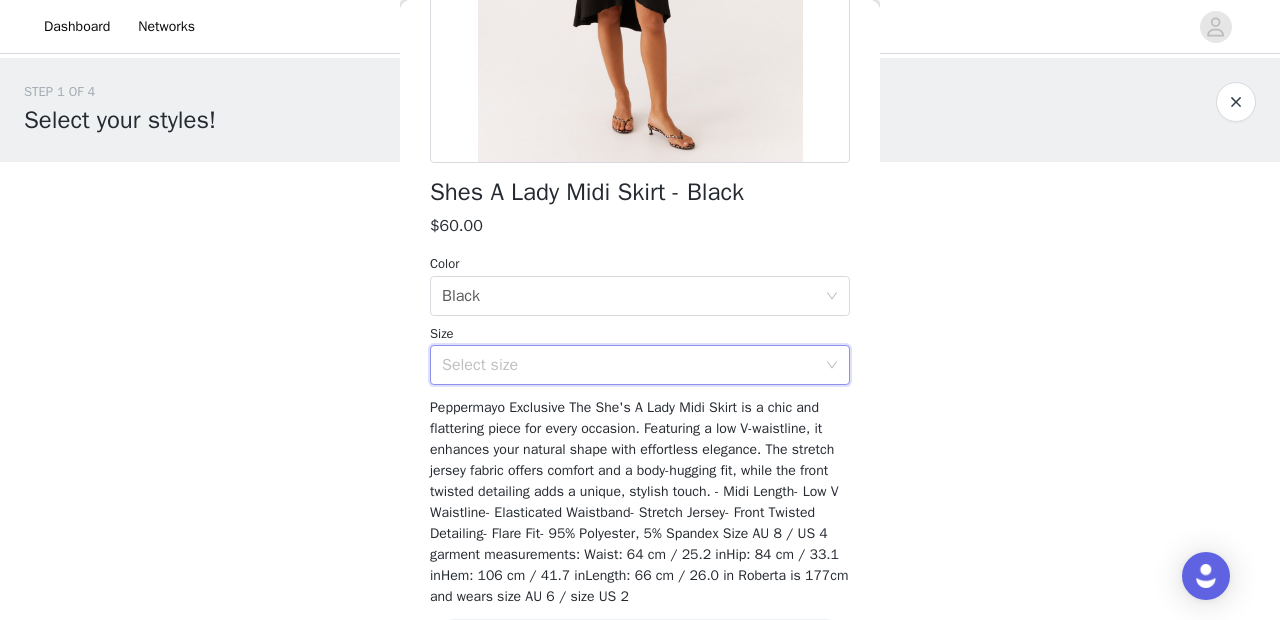 scroll, scrollTop: 458, scrollLeft: 0, axis: vertical 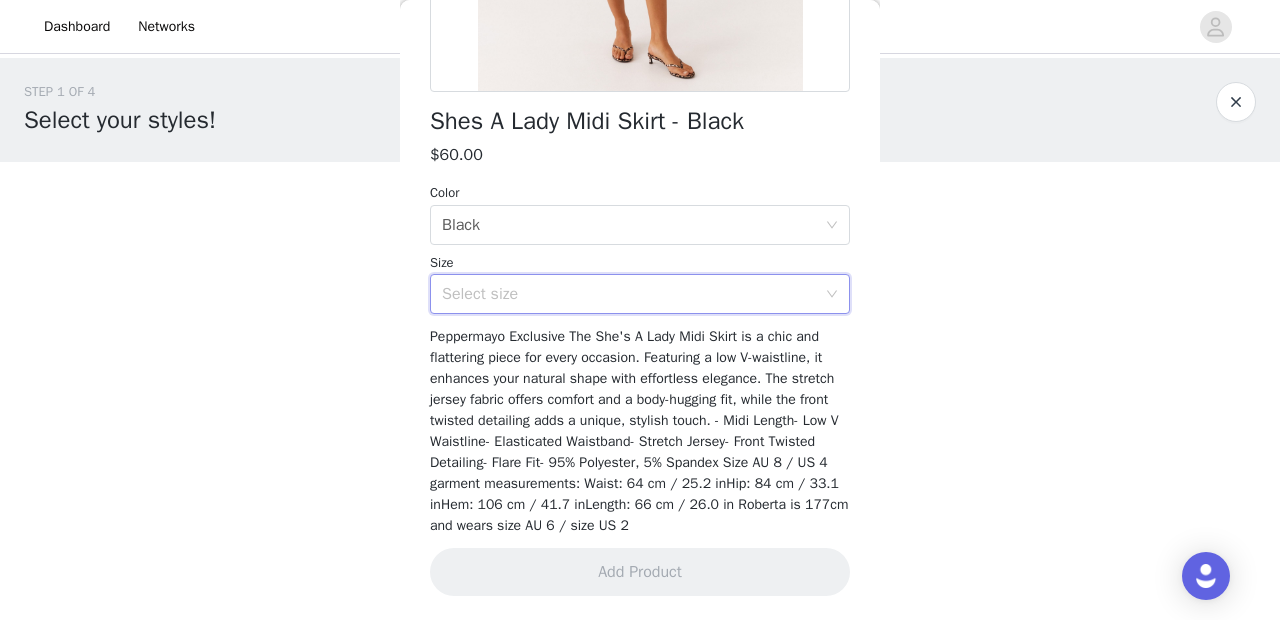 click on "Select size" at bounding box center [640, 294] 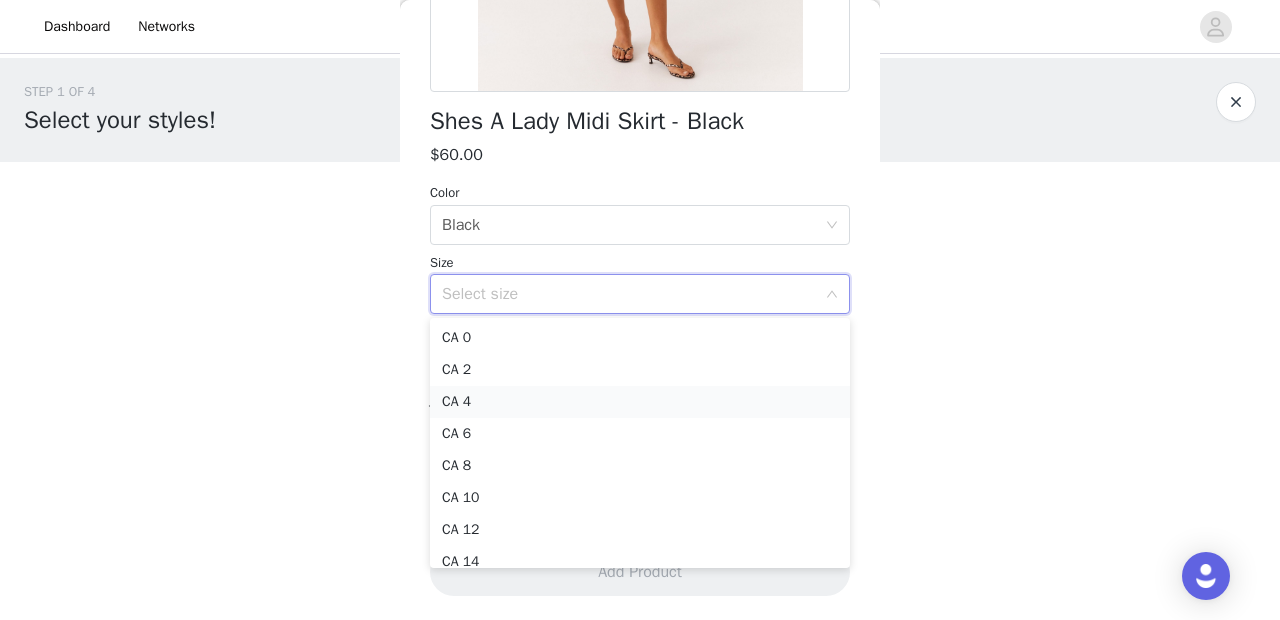 click on "CA 4" at bounding box center (640, 402) 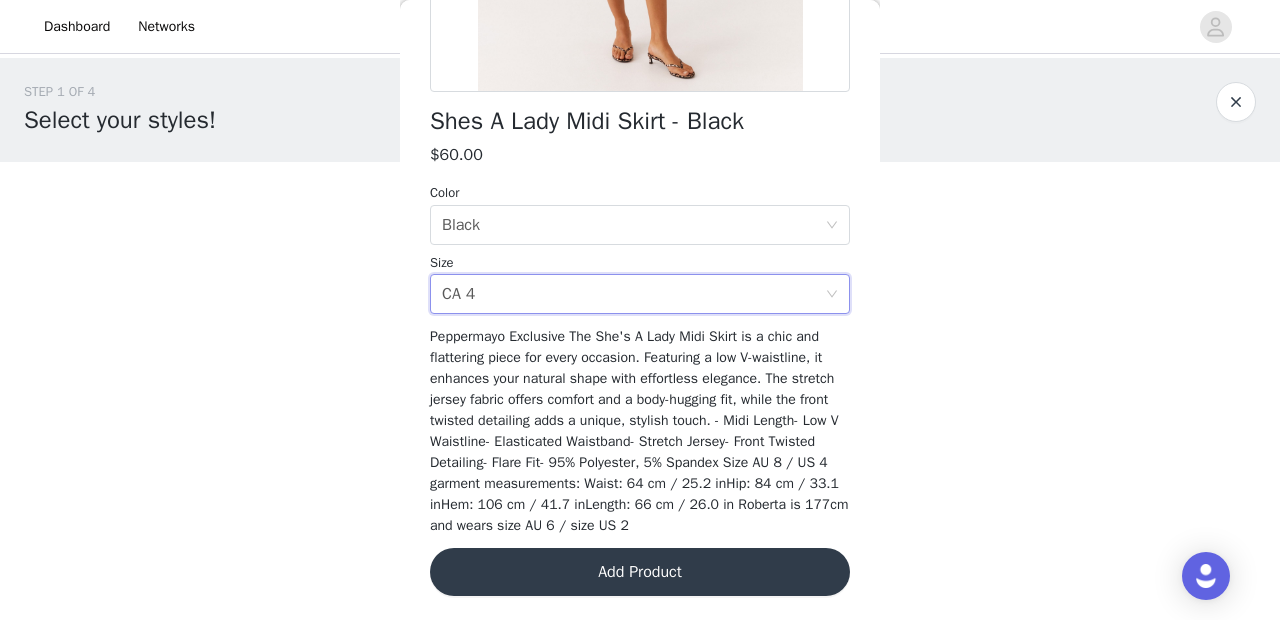 click on "Add Product" at bounding box center (640, 572) 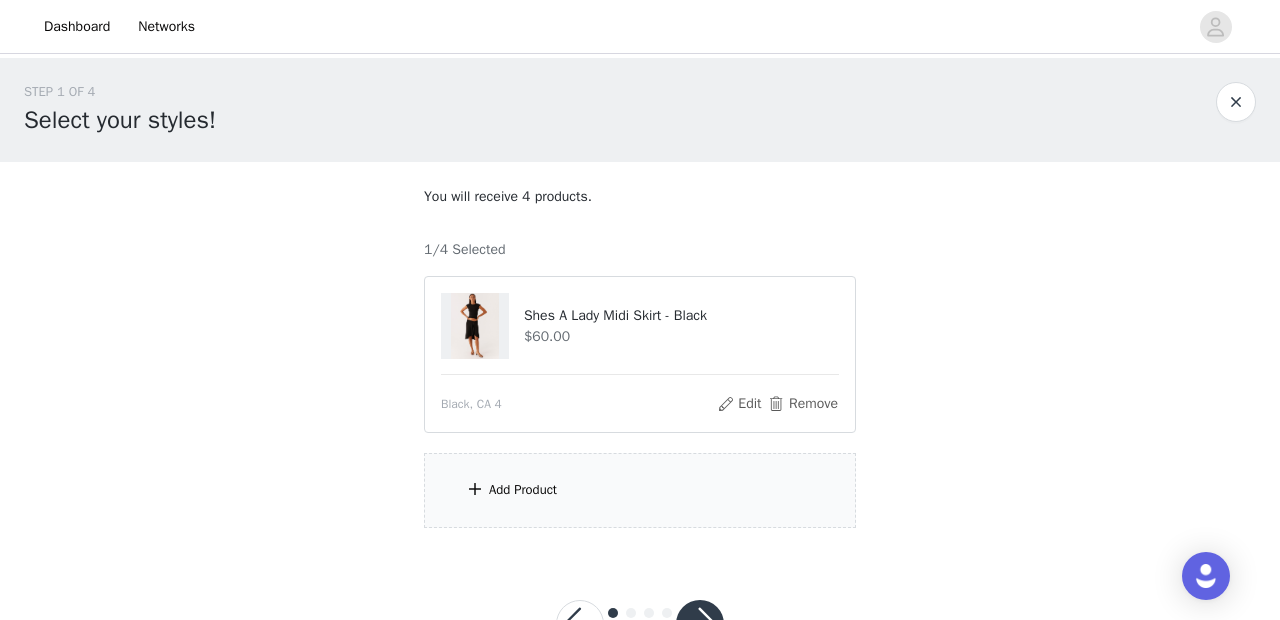 click on "Add Product" at bounding box center (640, 490) 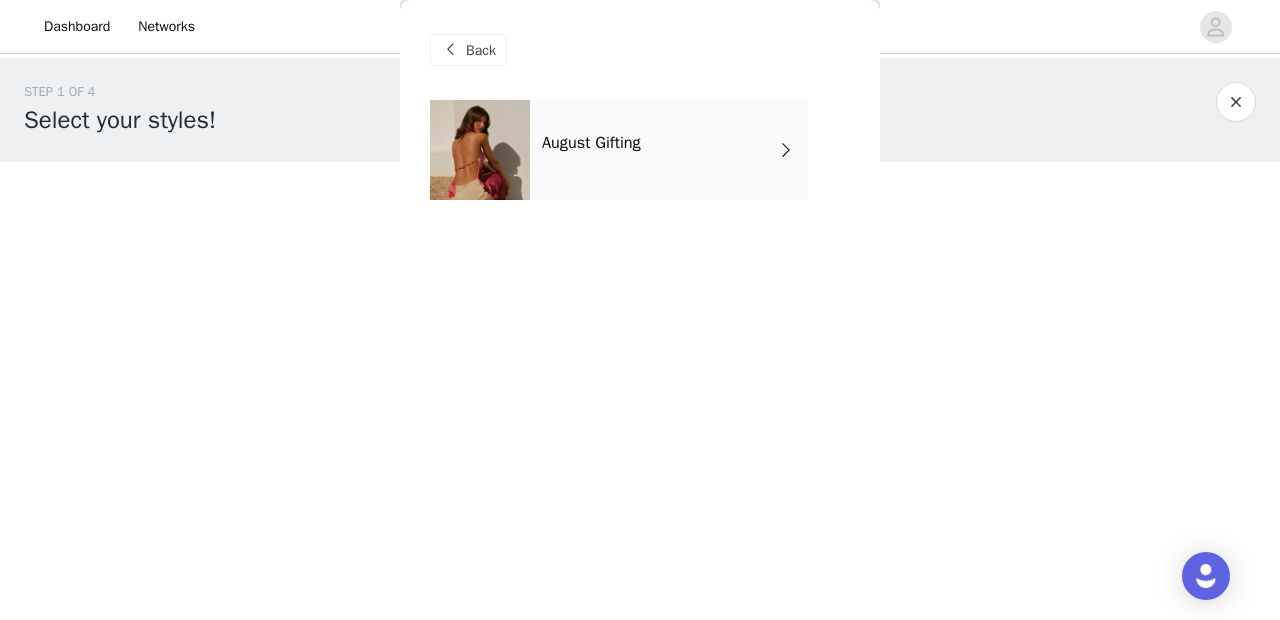 click on "August Gifting" at bounding box center (669, 150) 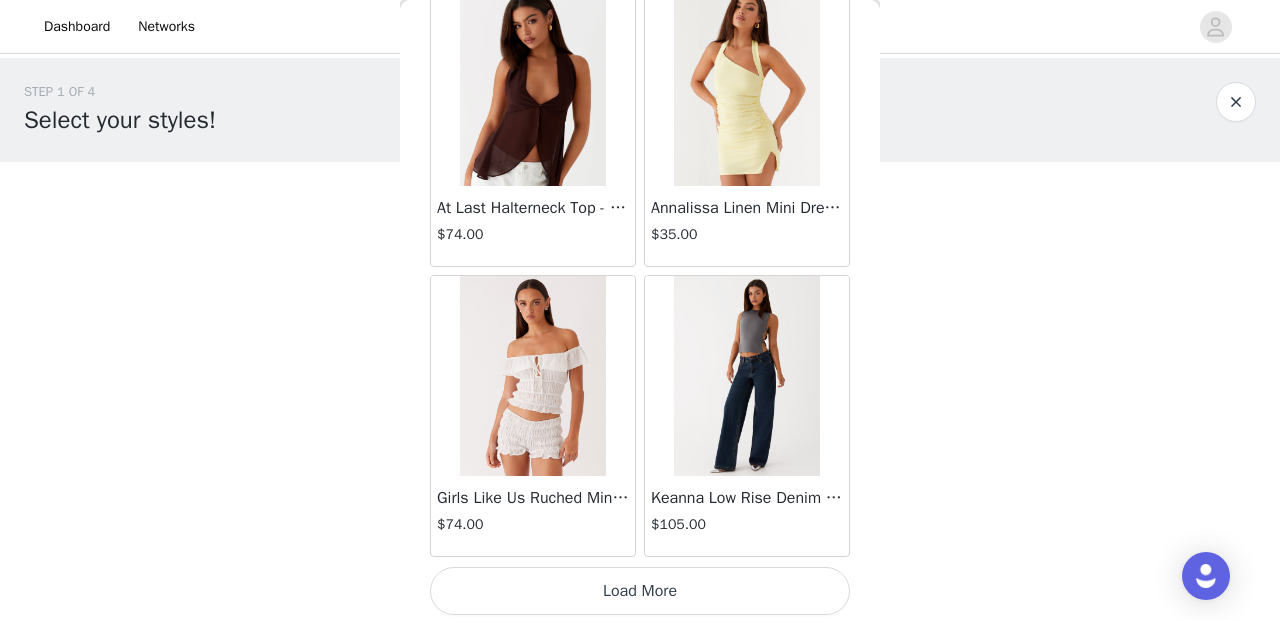 scroll, scrollTop: 2440, scrollLeft: 0, axis: vertical 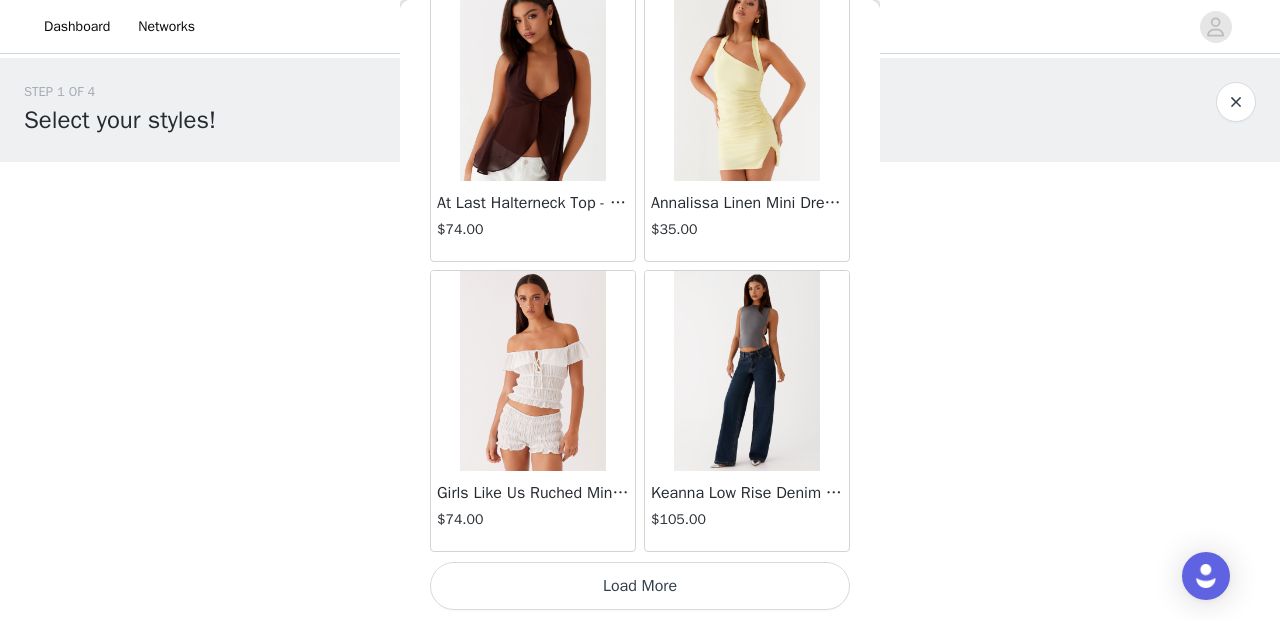 click on "Load More" at bounding box center [640, 586] 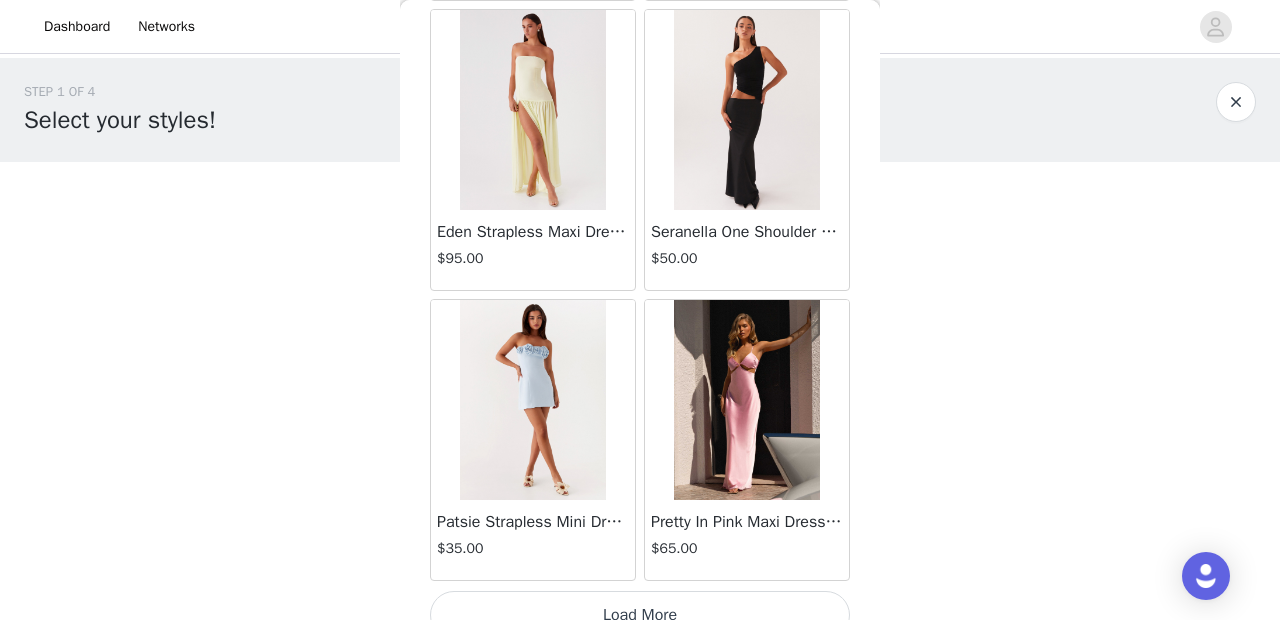 scroll, scrollTop: 5340, scrollLeft: 0, axis: vertical 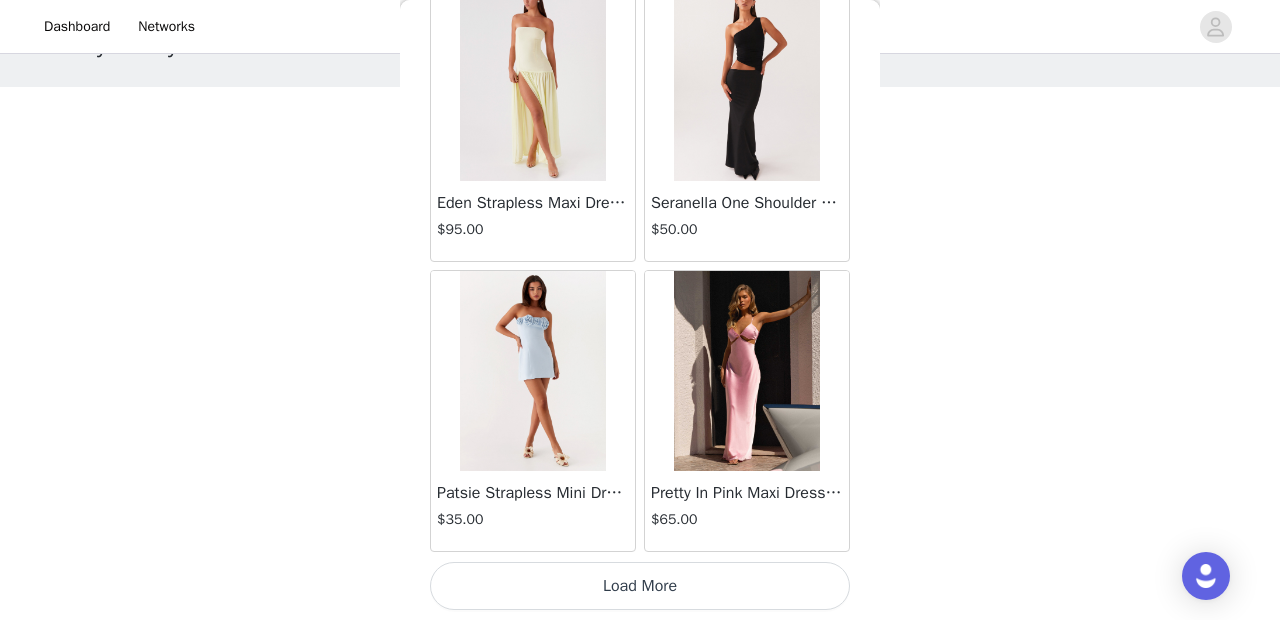 click on "Load More" at bounding box center [640, 586] 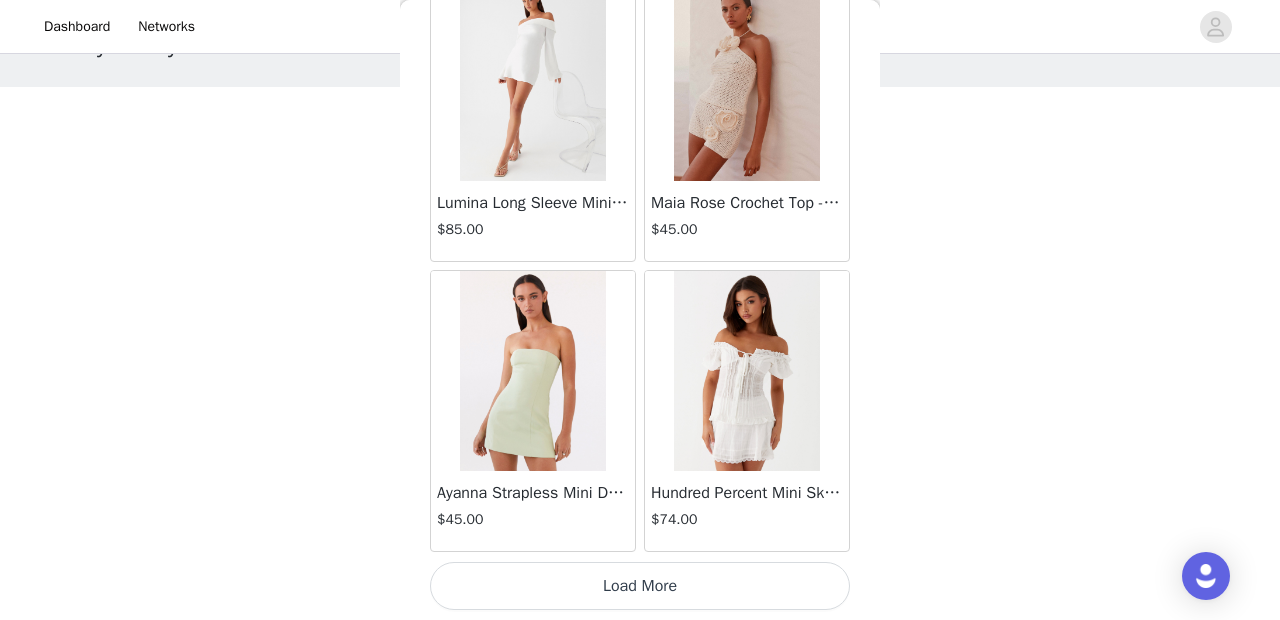 scroll, scrollTop: 8232, scrollLeft: 0, axis: vertical 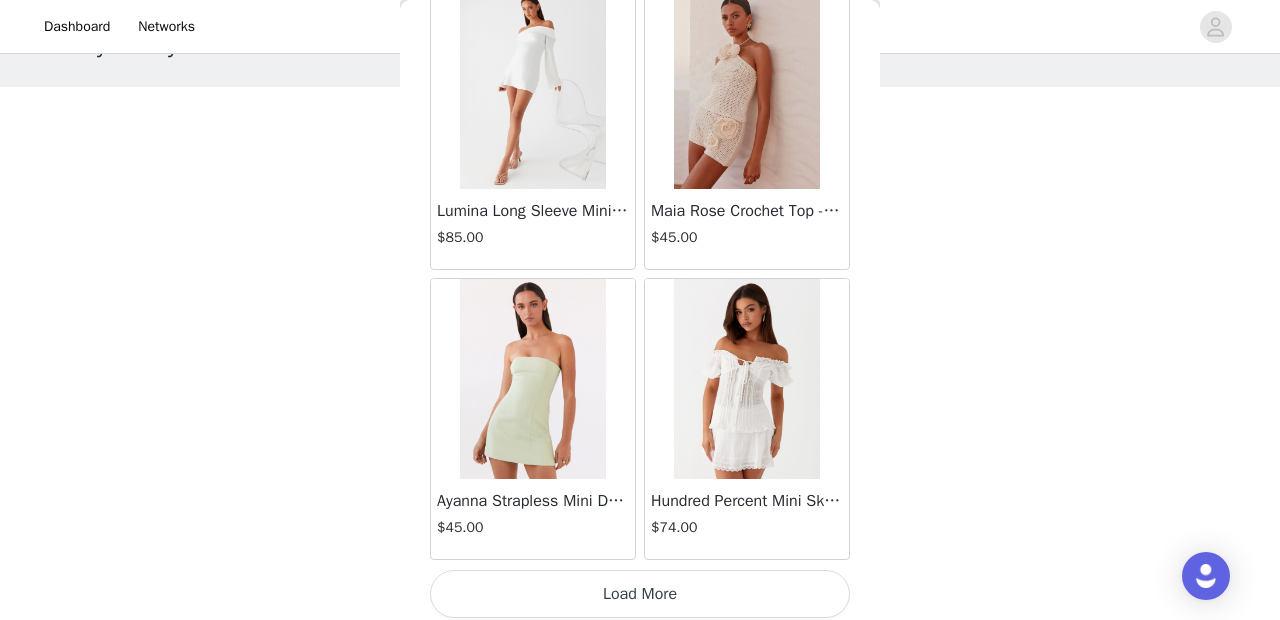 click on "Load More" at bounding box center [640, 594] 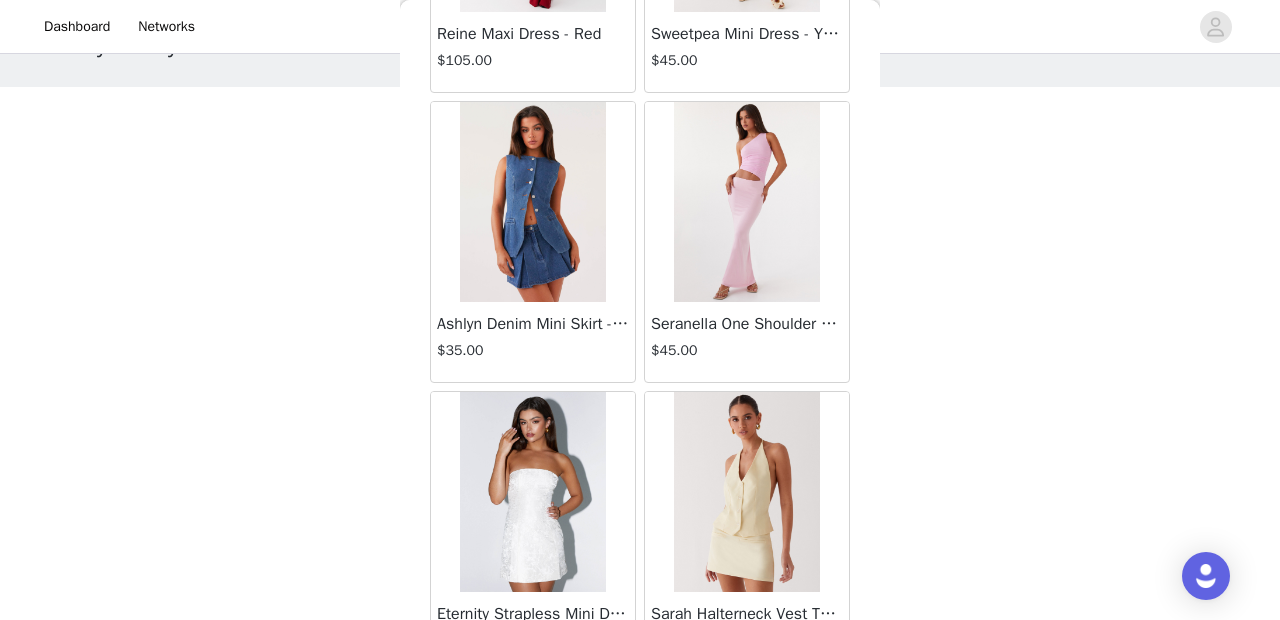 scroll, scrollTop: 11140, scrollLeft: 0, axis: vertical 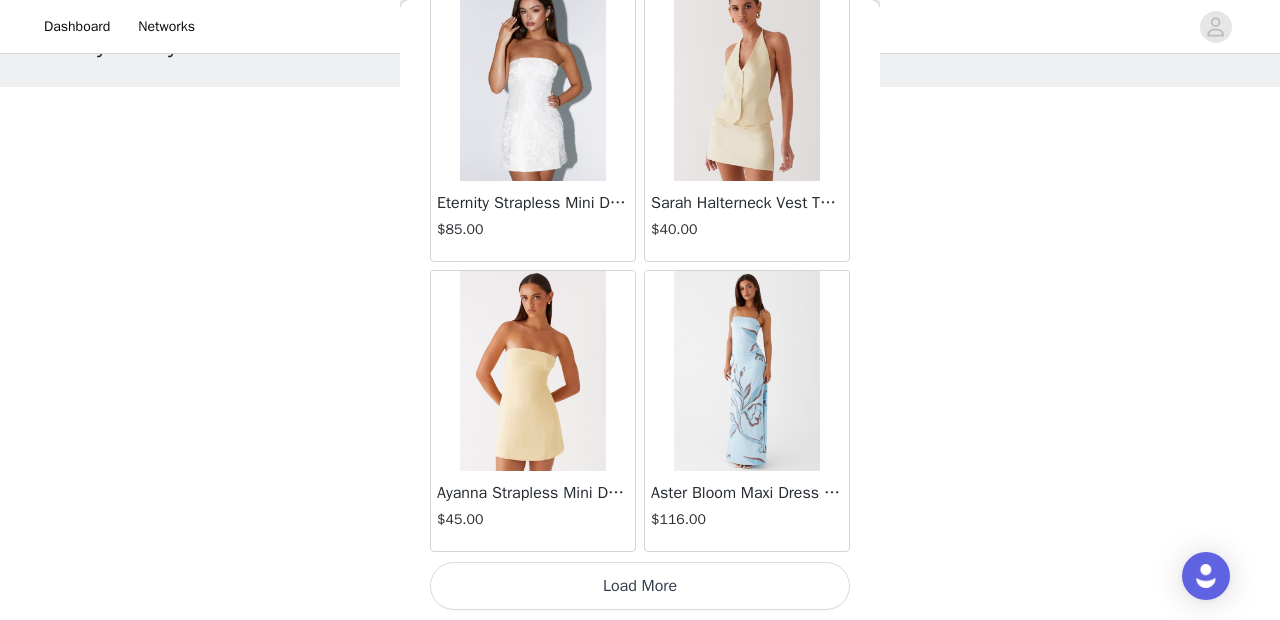 click on "Load More" at bounding box center (640, 586) 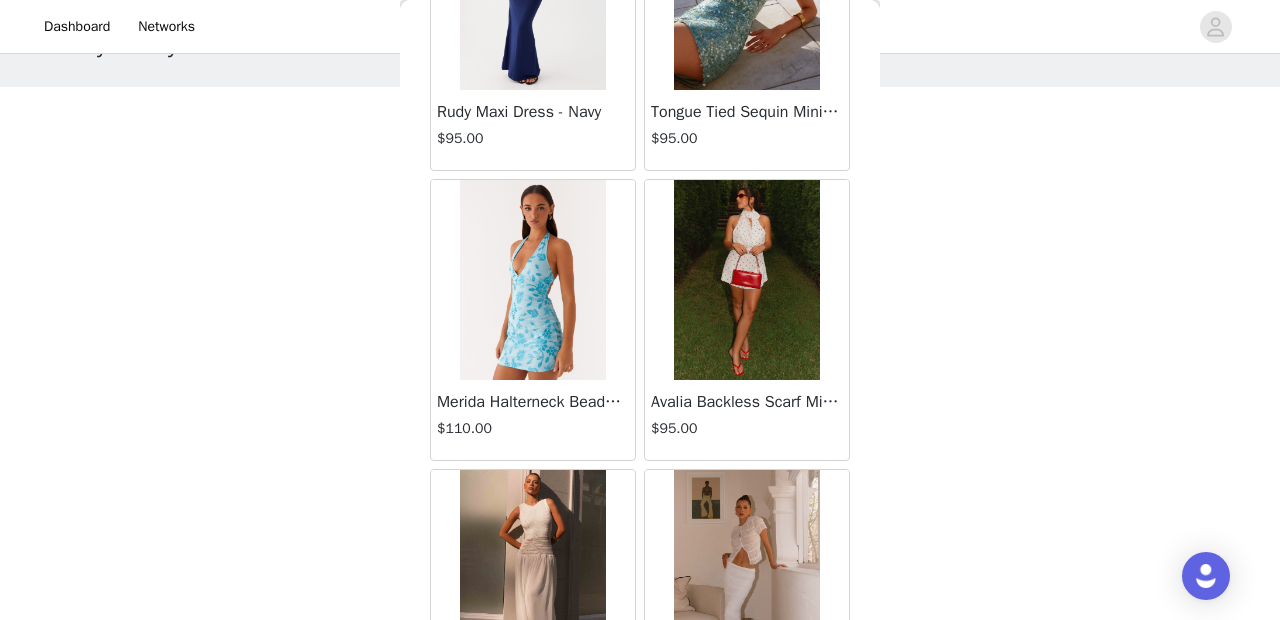 scroll, scrollTop: 14040, scrollLeft: 0, axis: vertical 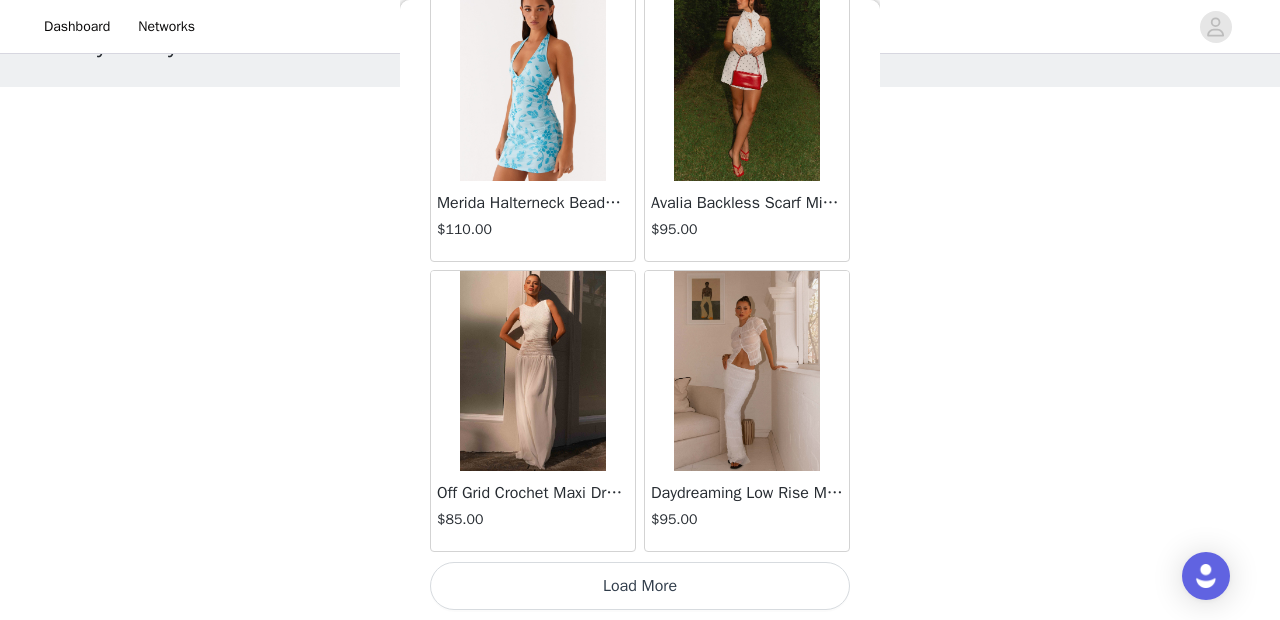 click on "Load More" at bounding box center (640, 586) 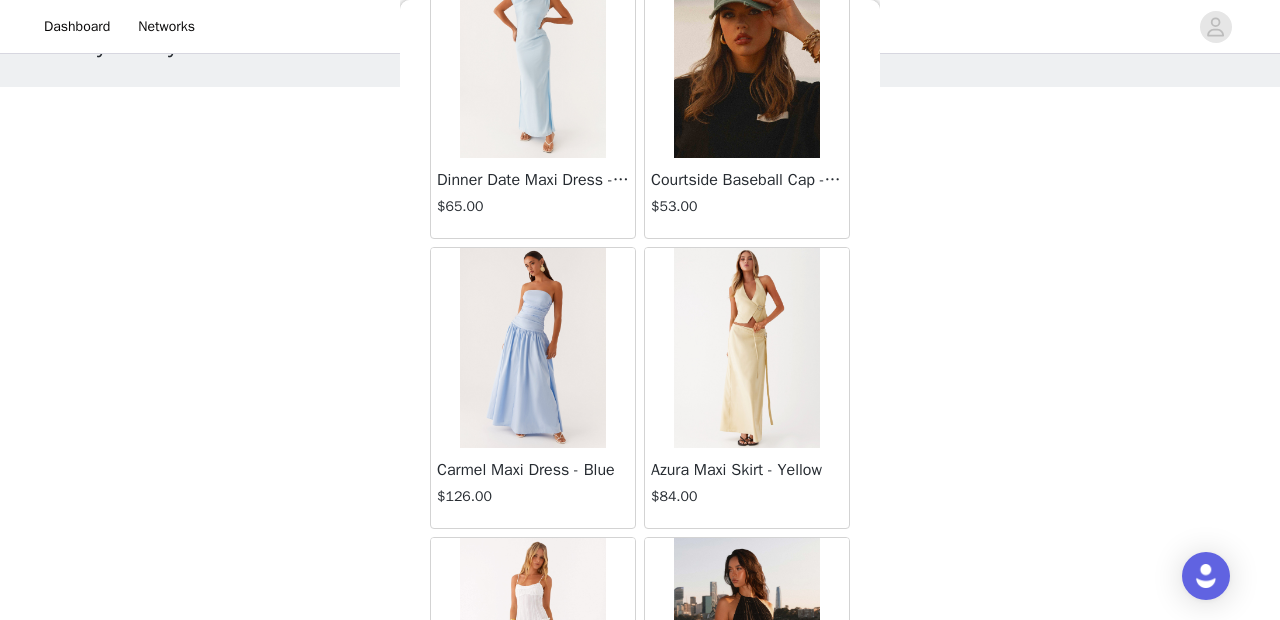 scroll, scrollTop: 16940, scrollLeft: 0, axis: vertical 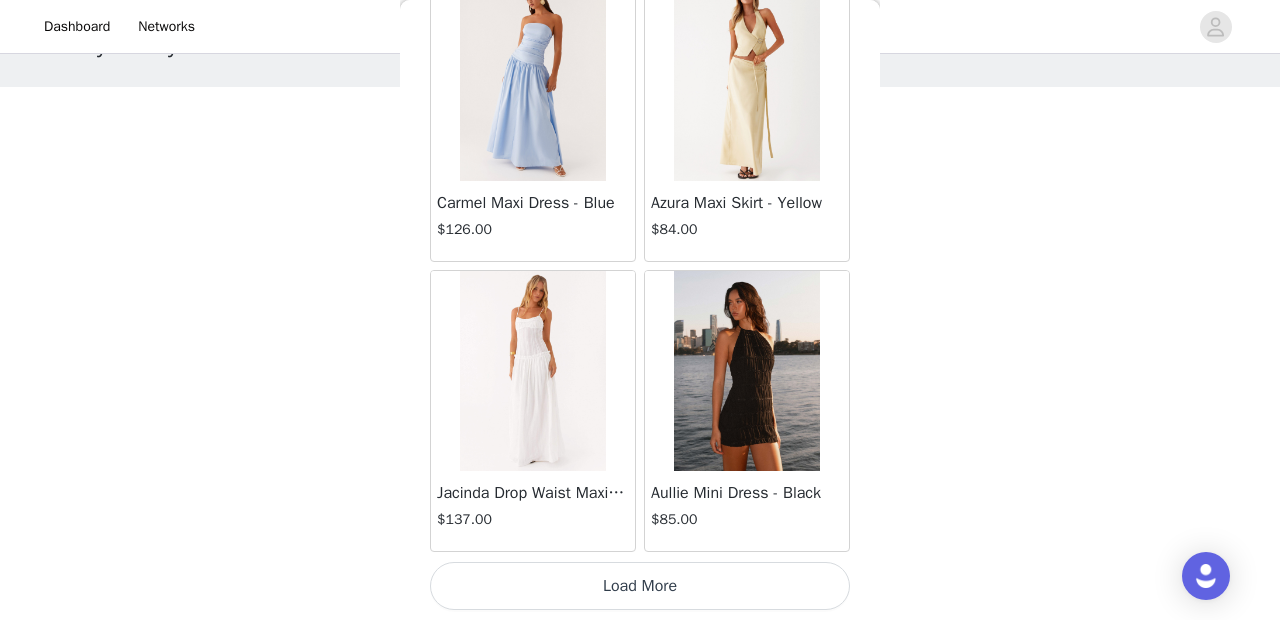 click on "Load More" at bounding box center [640, 586] 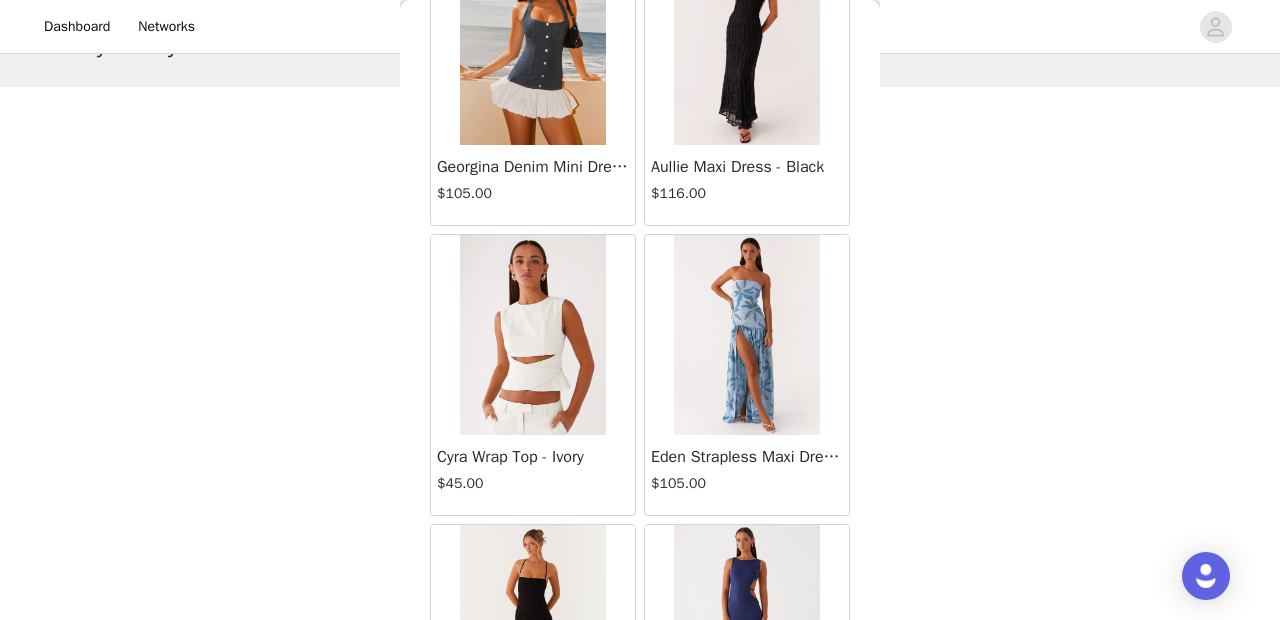 scroll, scrollTop: 19840, scrollLeft: 0, axis: vertical 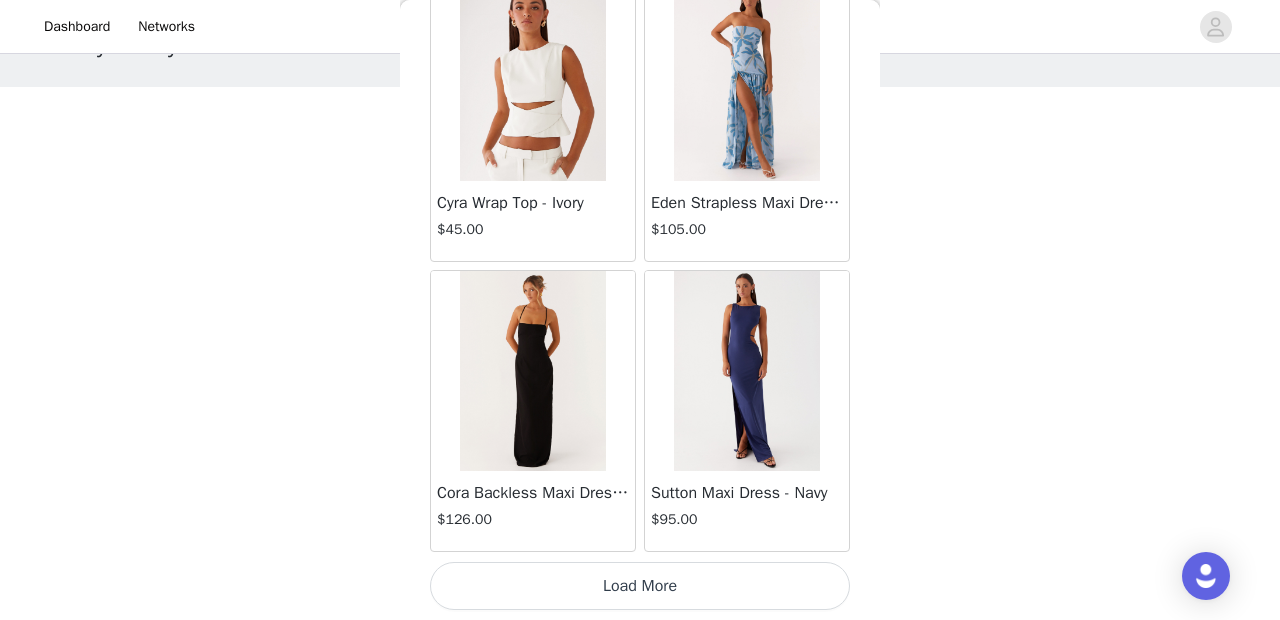 click on "Load More" at bounding box center (640, 586) 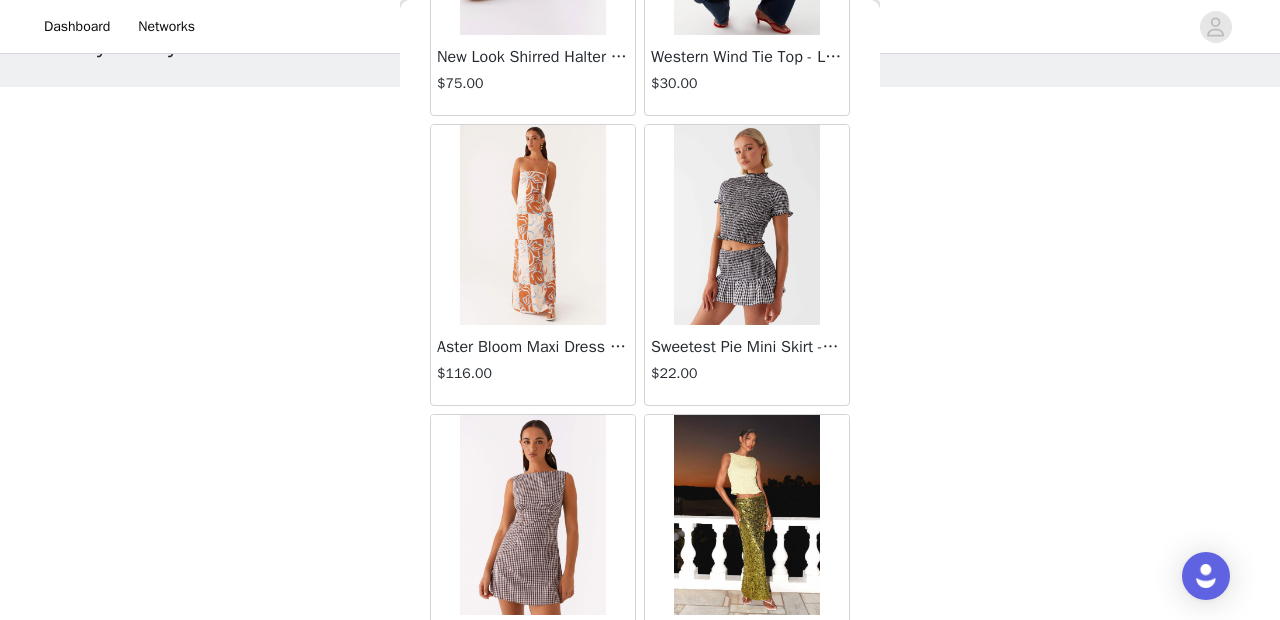 scroll, scrollTop: 22740, scrollLeft: 0, axis: vertical 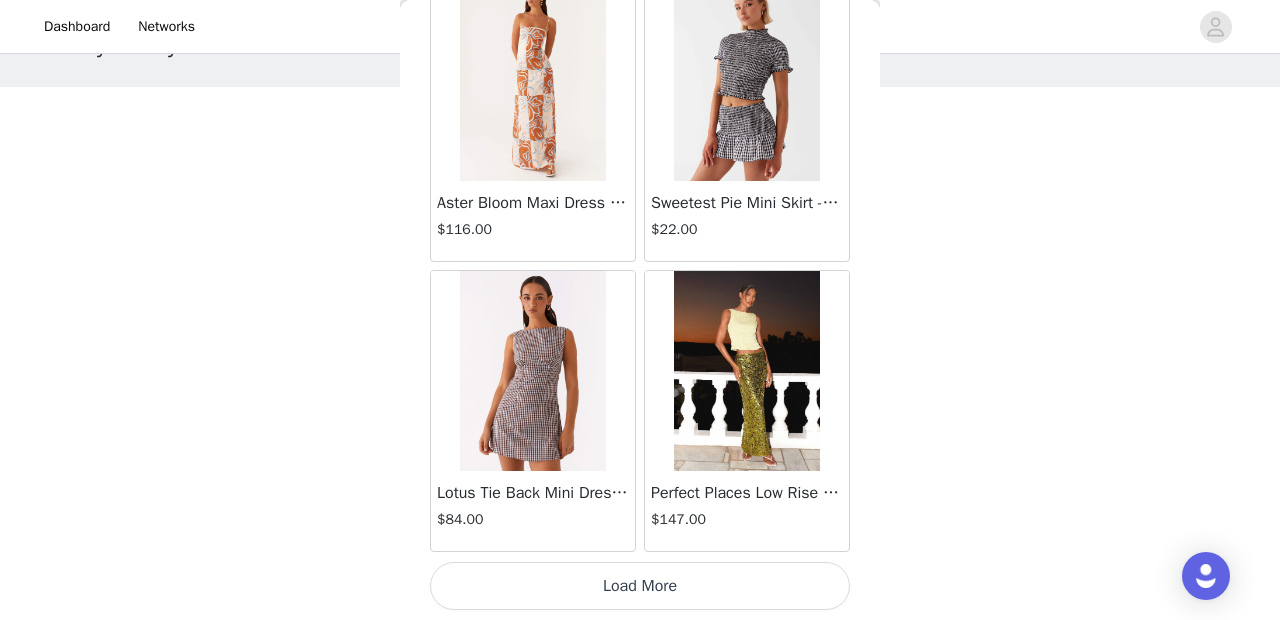 click on "Load More" at bounding box center [640, 586] 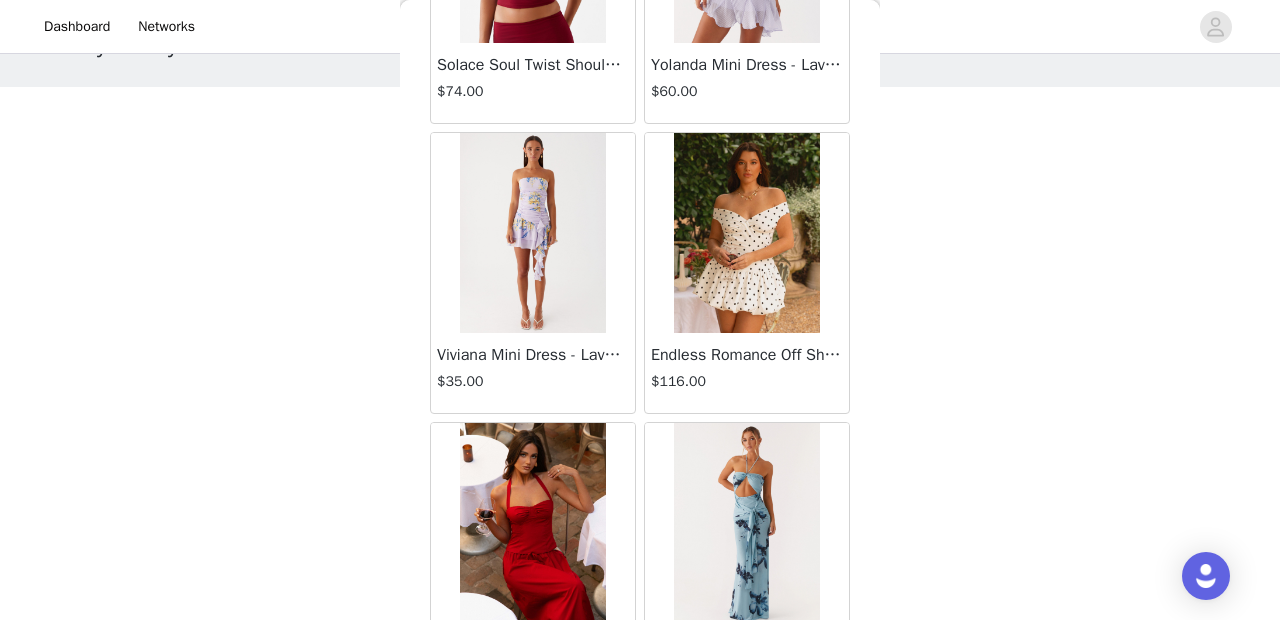 scroll, scrollTop: 25640, scrollLeft: 0, axis: vertical 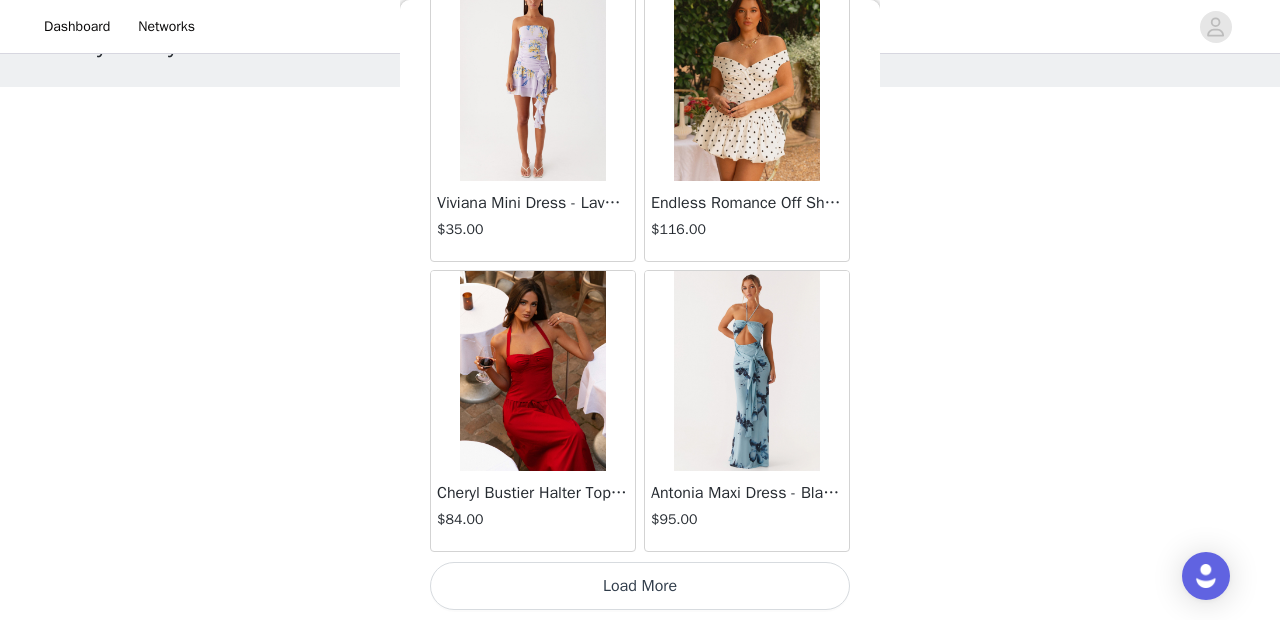 click on "Load More" at bounding box center [640, 586] 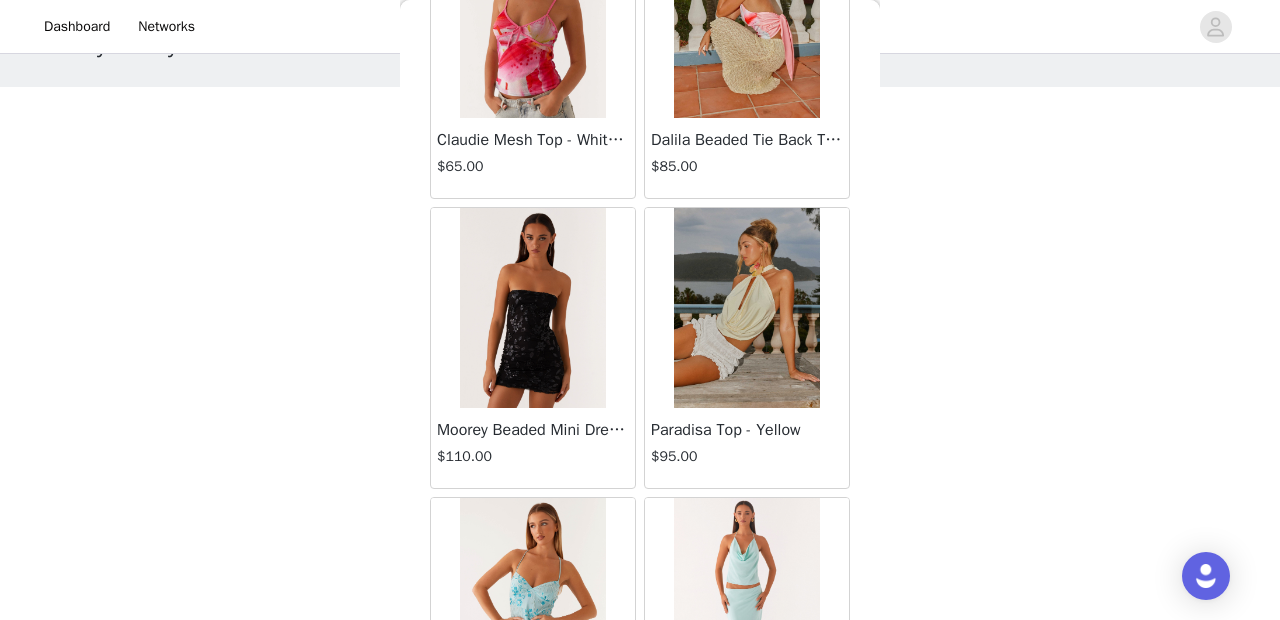 scroll, scrollTop: 28540, scrollLeft: 0, axis: vertical 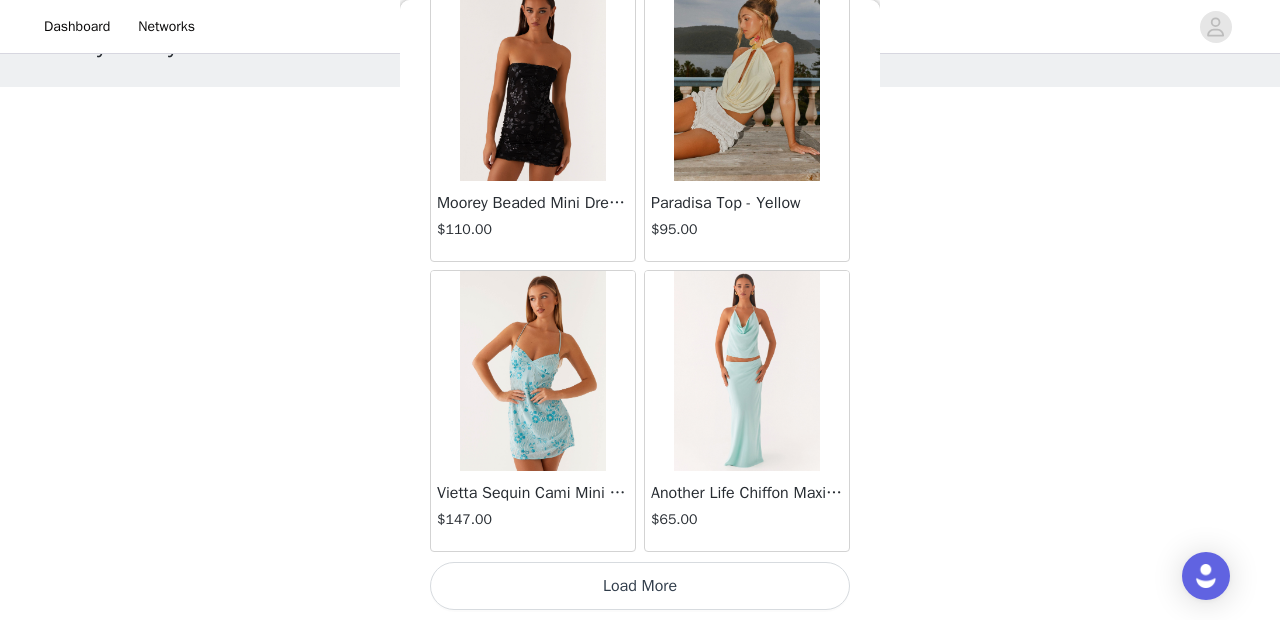 click on "Load More" at bounding box center (640, 586) 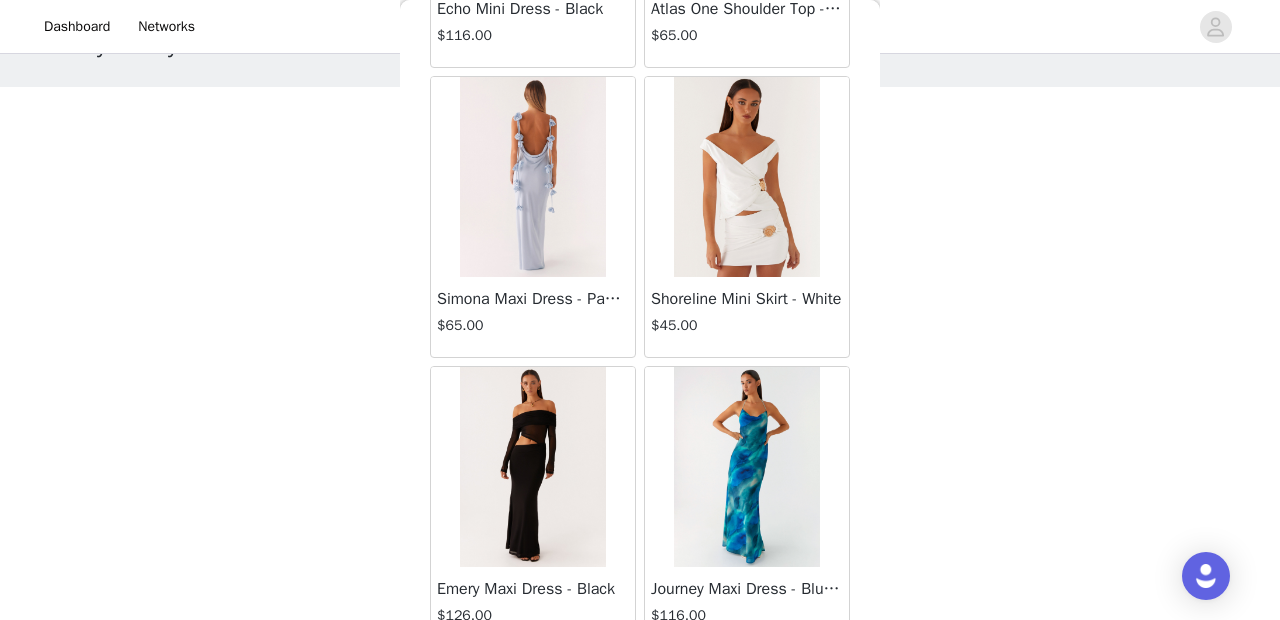 scroll, scrollTop: 31440, scrollLeft: 0, axis: vertical 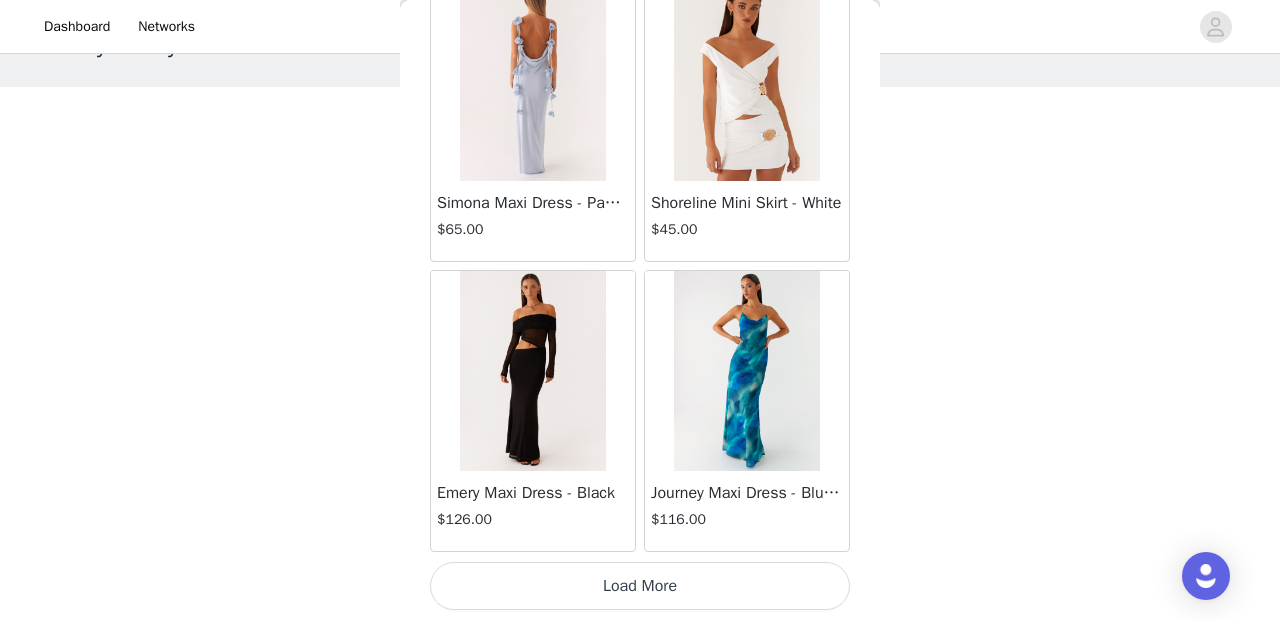 click on "Load More" at bounding box center (640, 586) 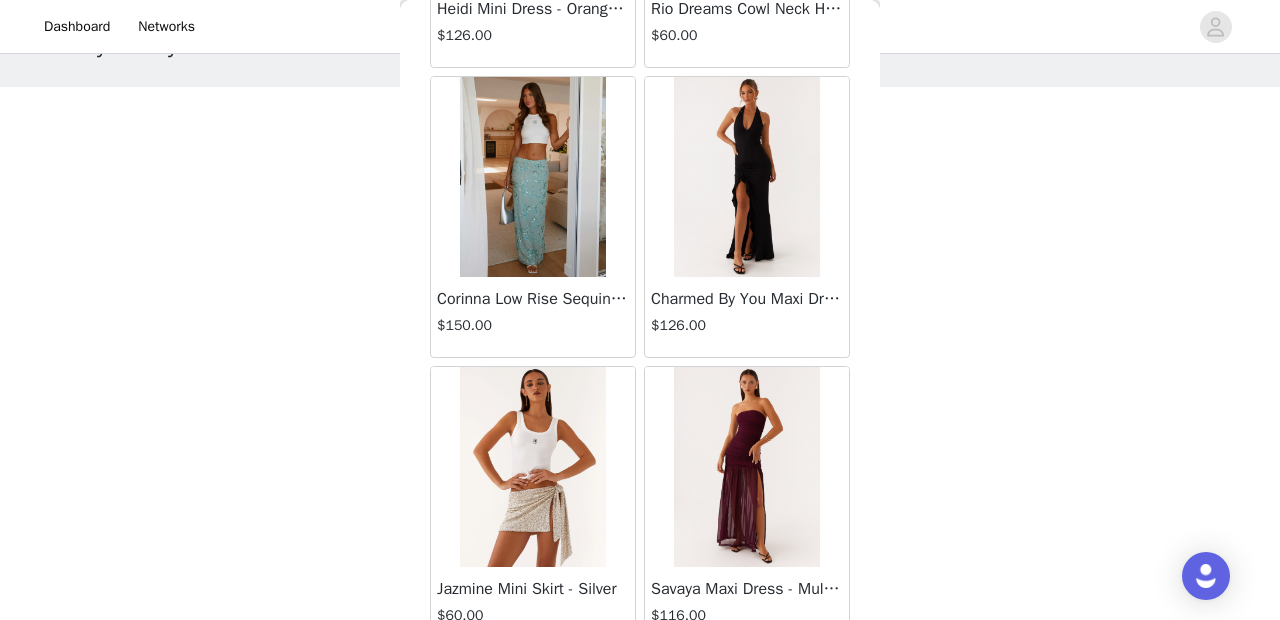 scroll, scrollTop: 34340, scrollLeft: 0, axis: vertical 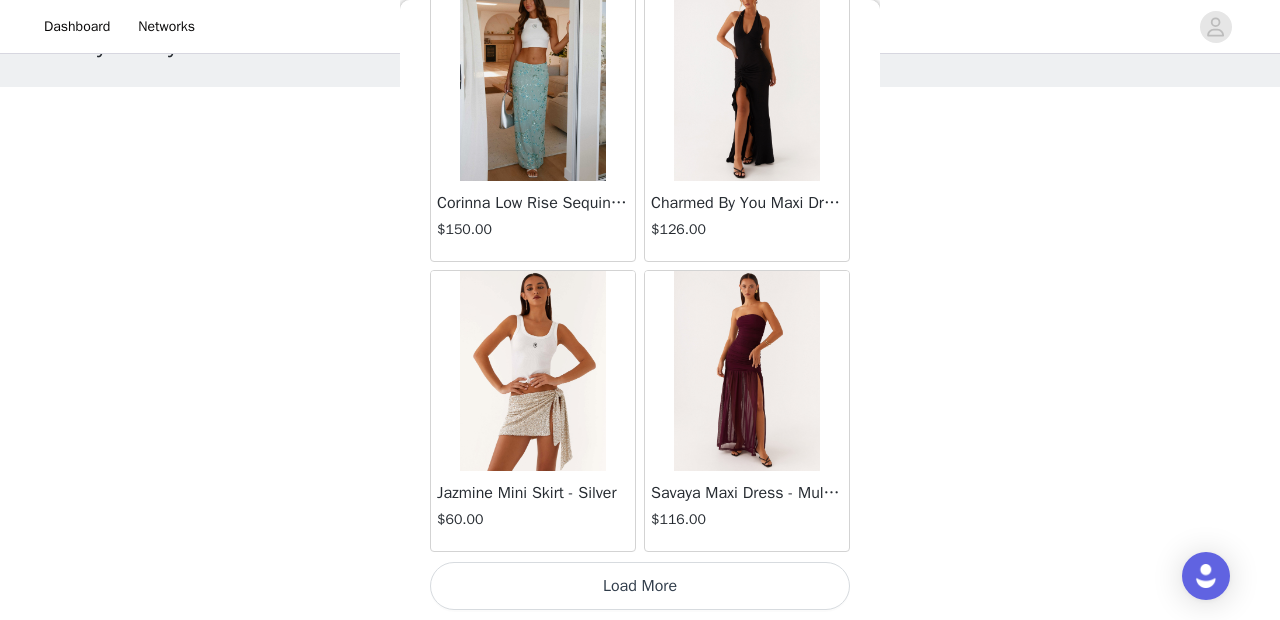 click on "Load More" at bounding box center [640, 586] 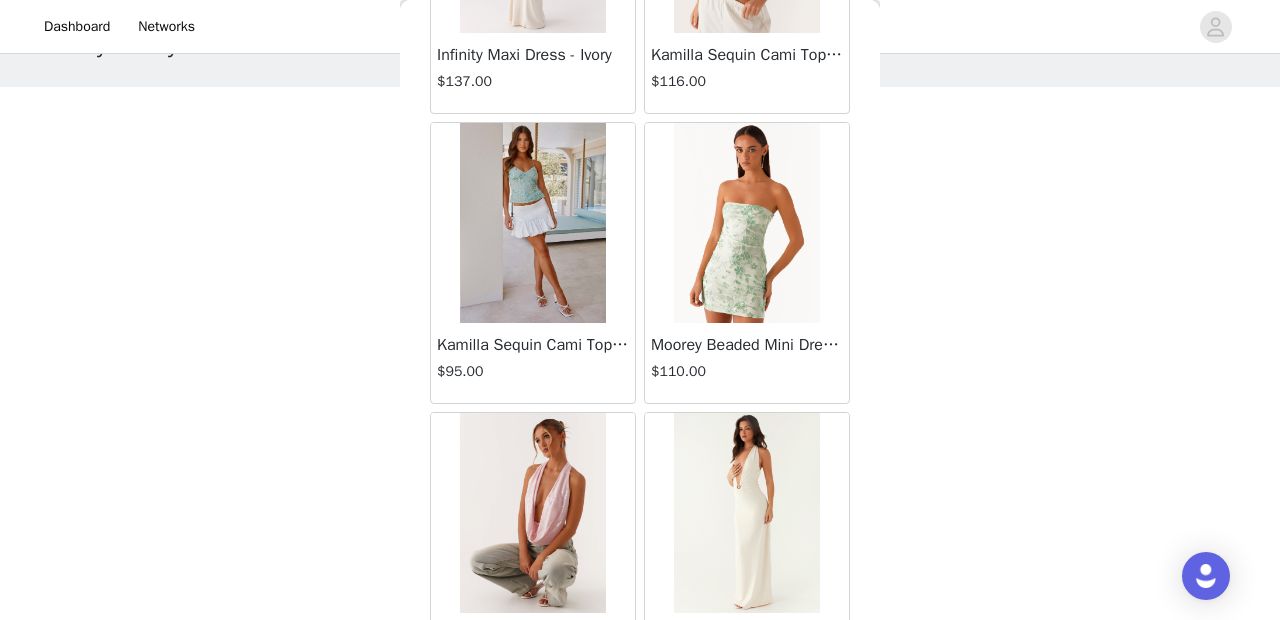 scroll, scrollTop: 37240, scrollLeft: 0, axis: vertical 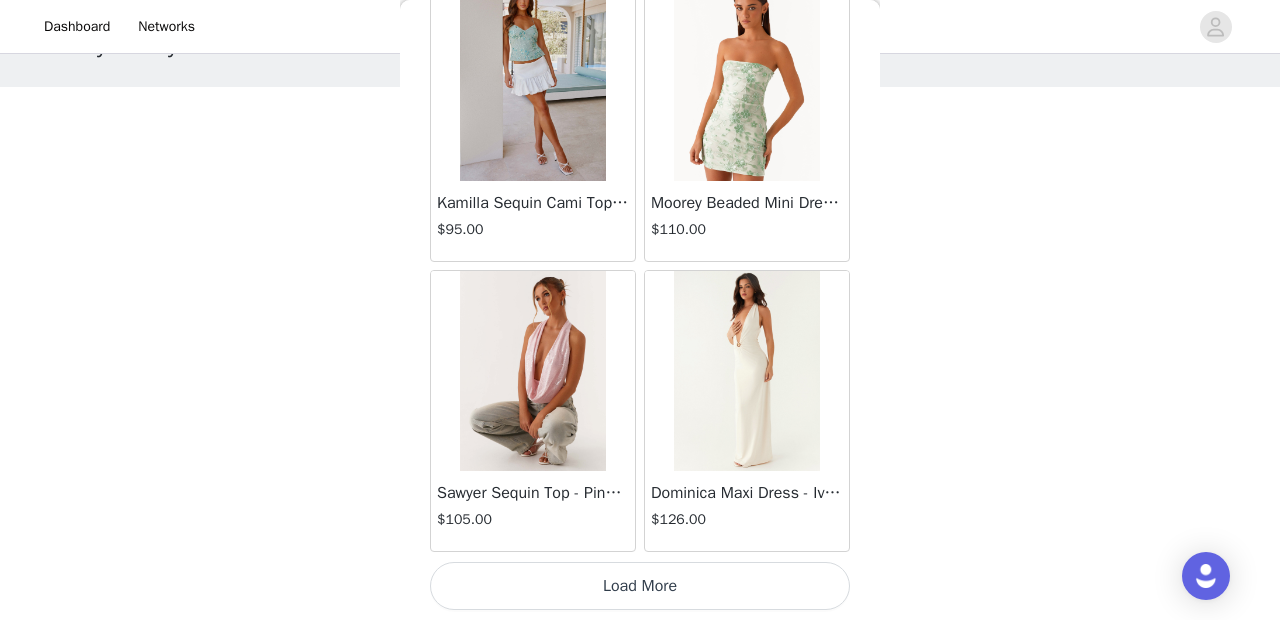 click on "Load More" at bounding box center (640, 586) 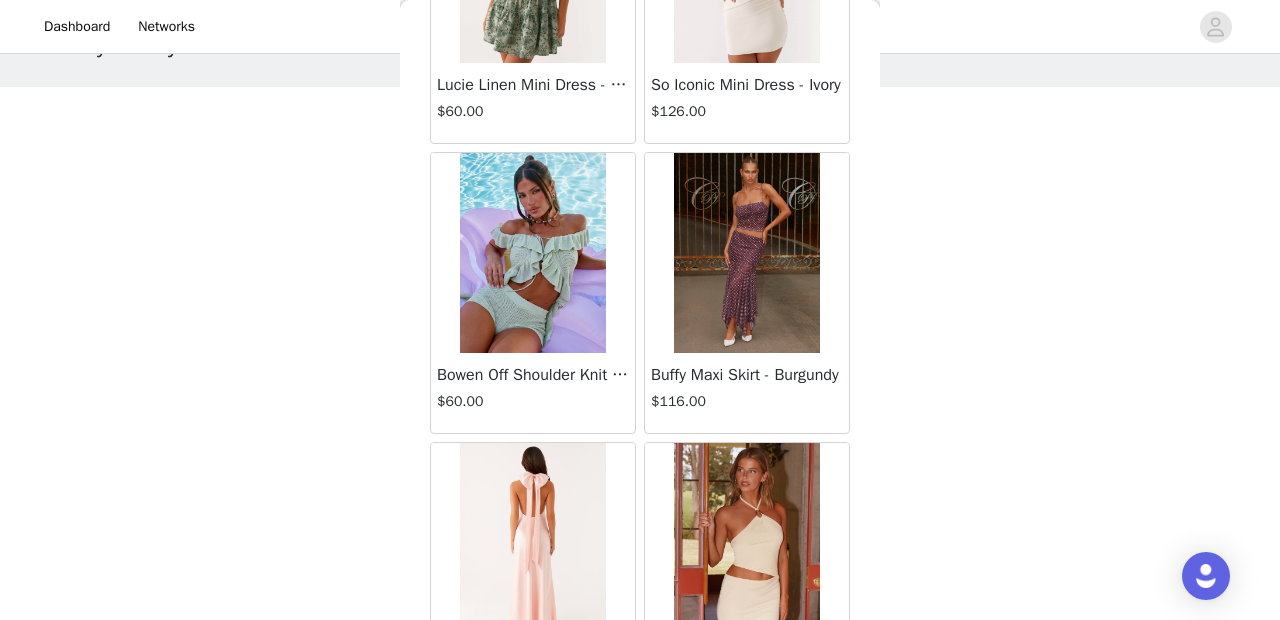 scroll, scrollTop: 40140, scrollLeft: 0, axis: vertical 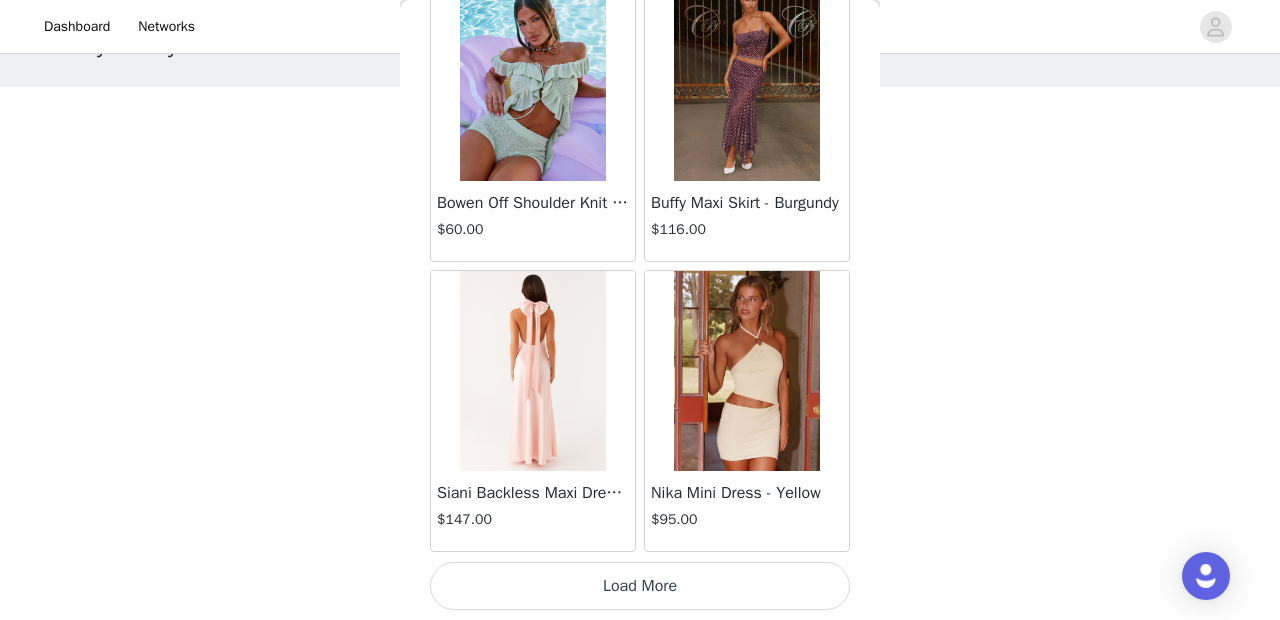 click on "Load More" at bounding box center (640, 586) 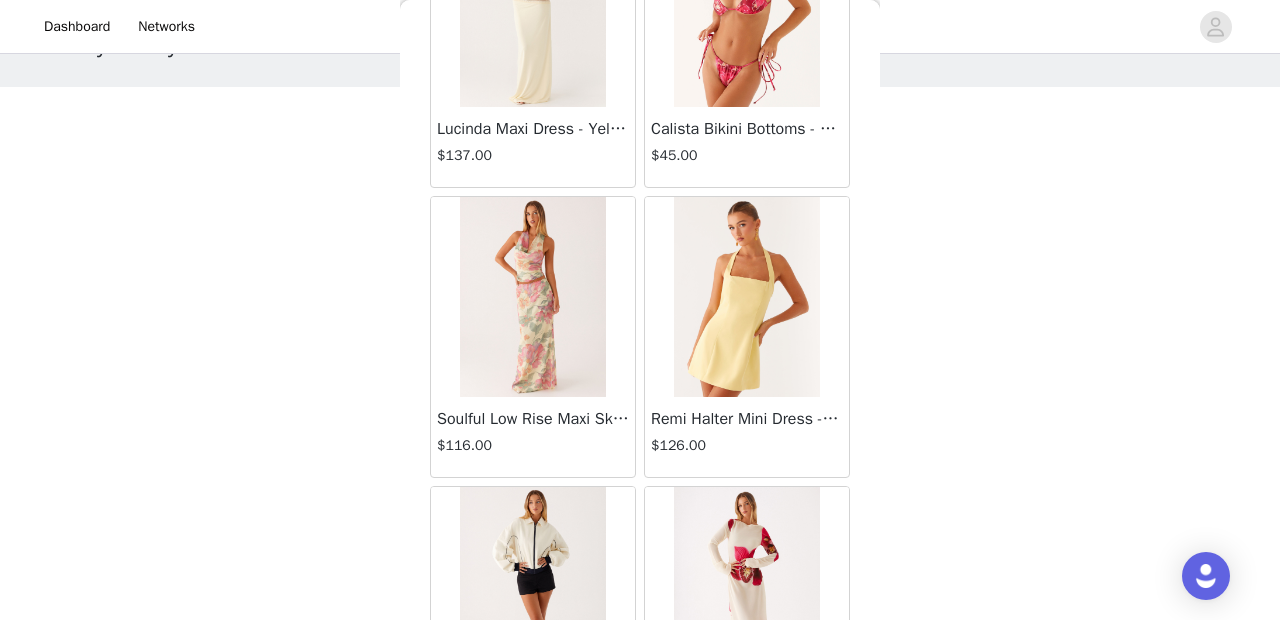 scroll, scrollTop: 43040, scrollLeft: 0, axis: vertical 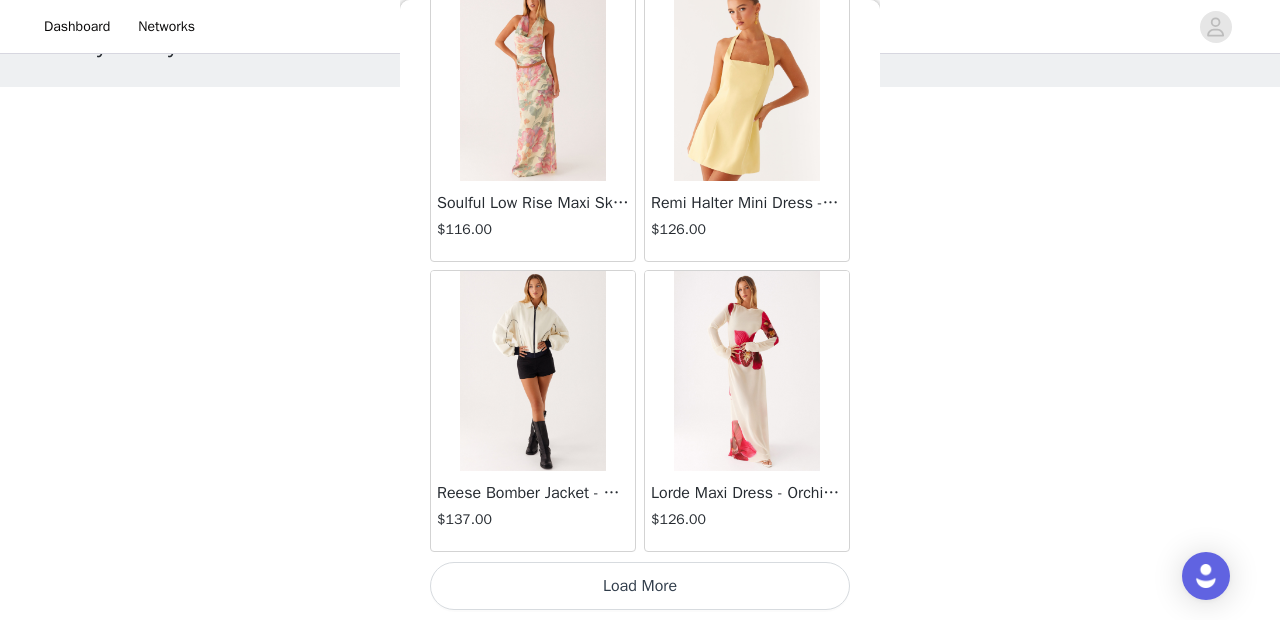 click on "Load More" at bounding box center (640, 586) 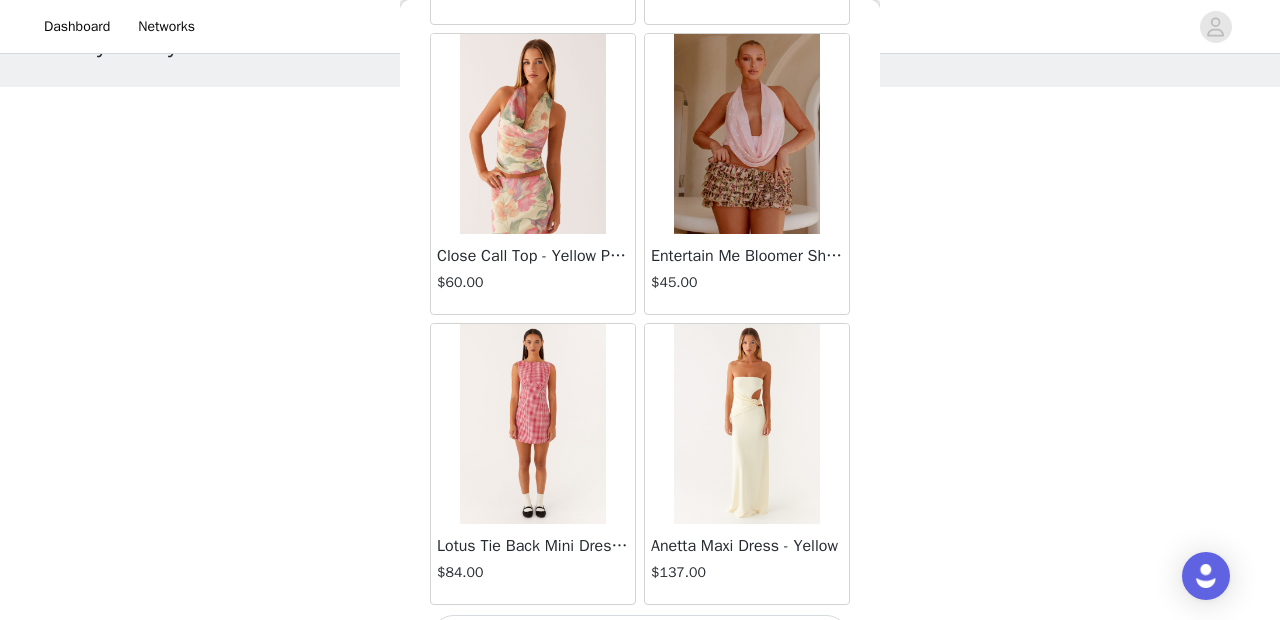 scroll, scrollTop: 45940, scrollLeft: 0, axis: vertical 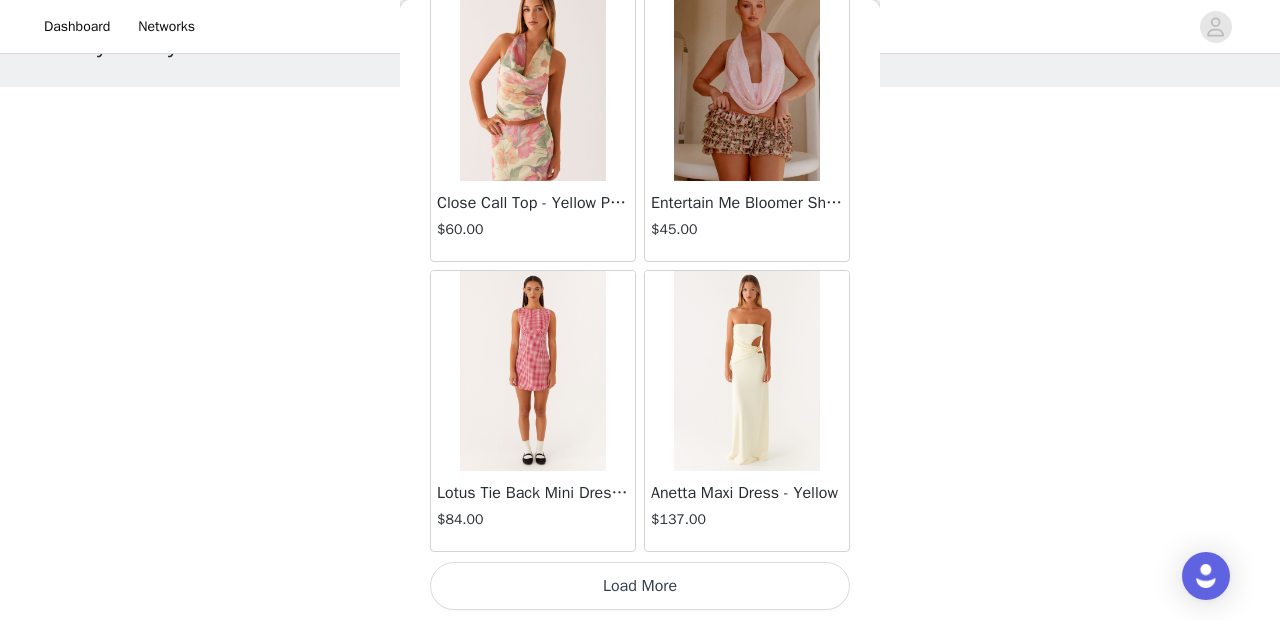 click on "Load More" at bounding box center [640, 586] 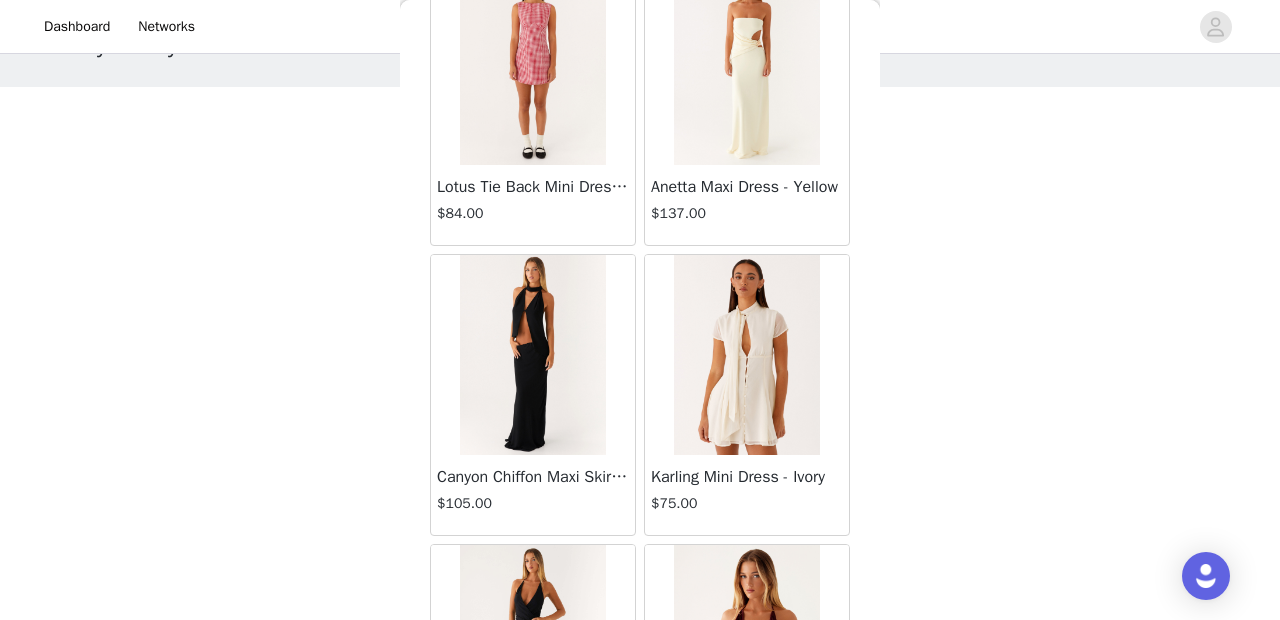 scroll, scrollTop: 46248, scrollLeft: 0, axis: vertical 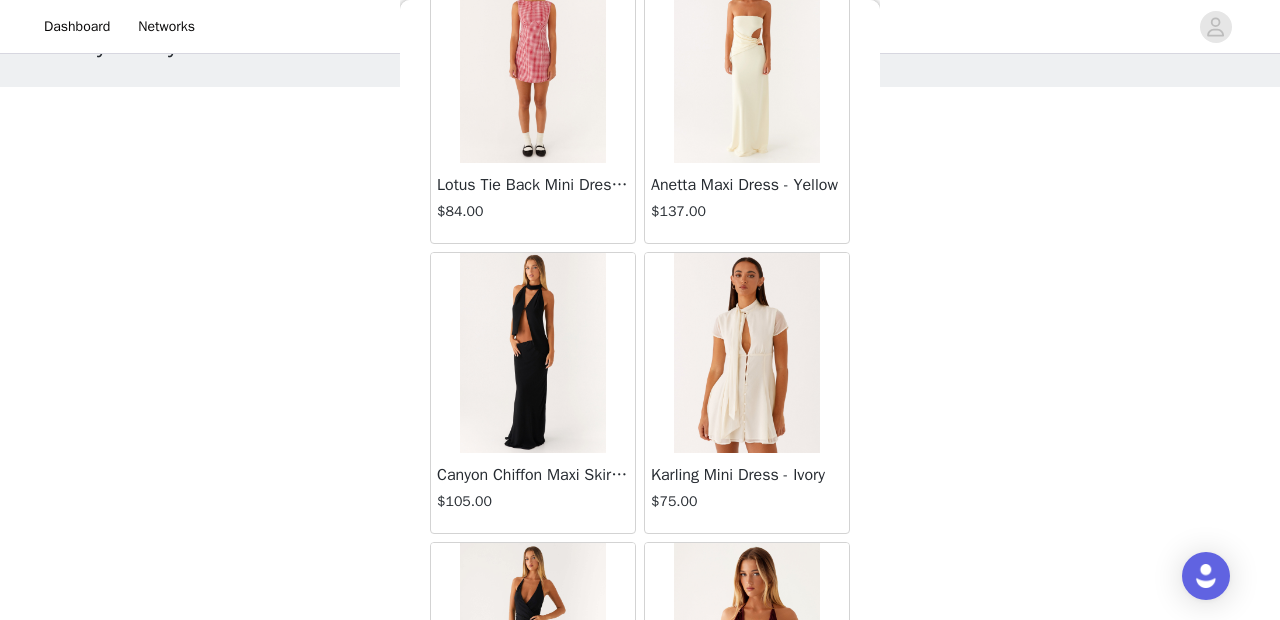 click at bounding box center [746, 353] 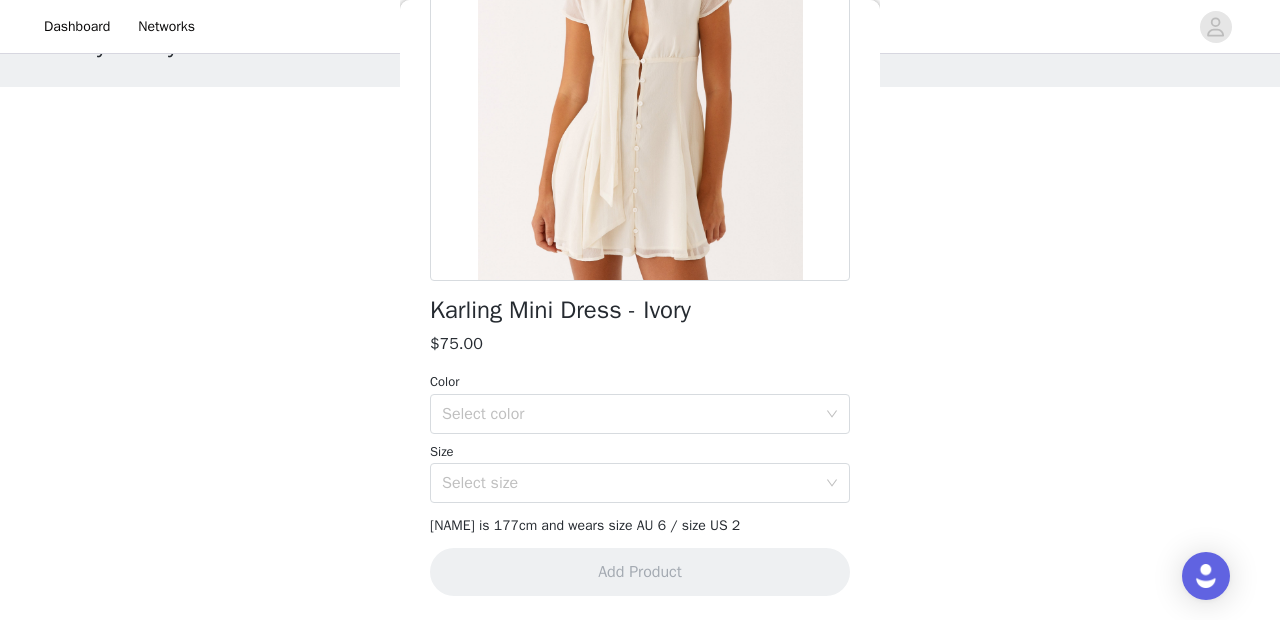 scroll, scrollTop: 458, scrollLeft: 0, axis: vertical 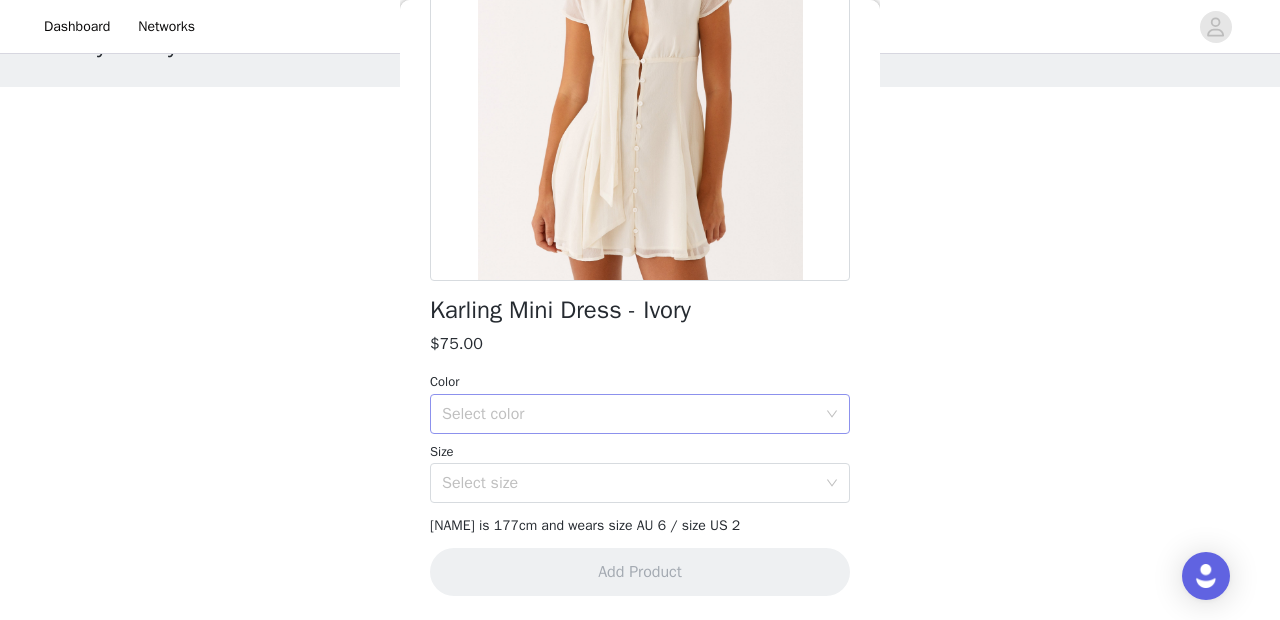 click on "Select color" at bounding box center (640, 414) 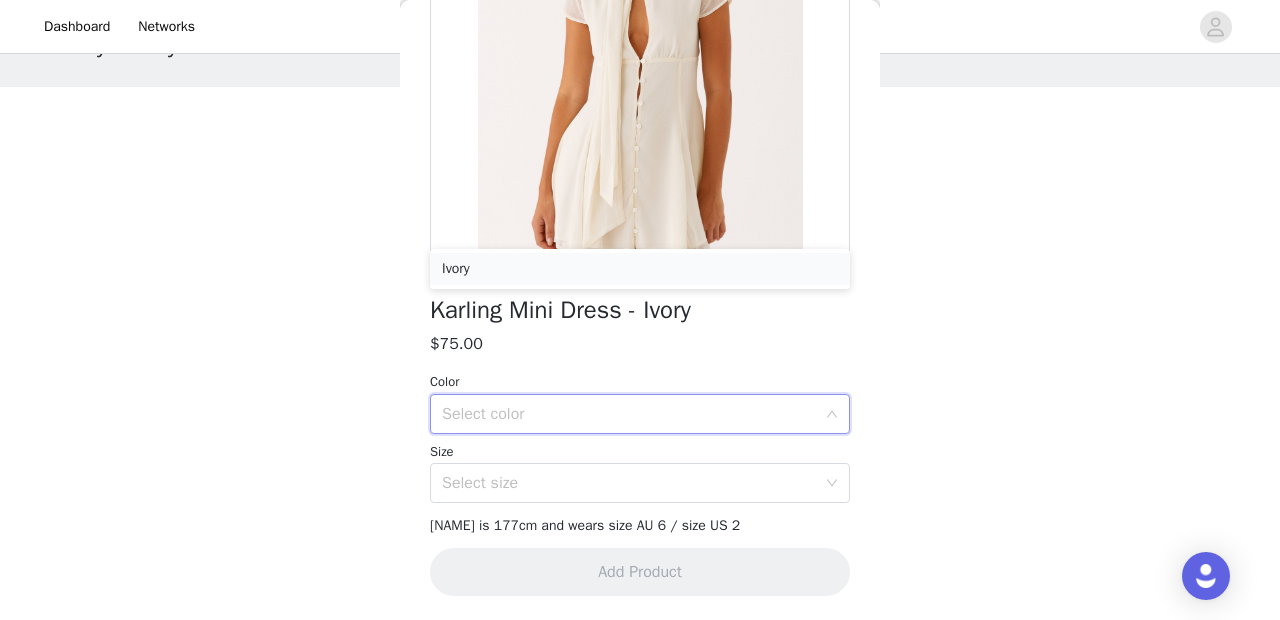 click on "Ivory" at bounding box center [640, 269] 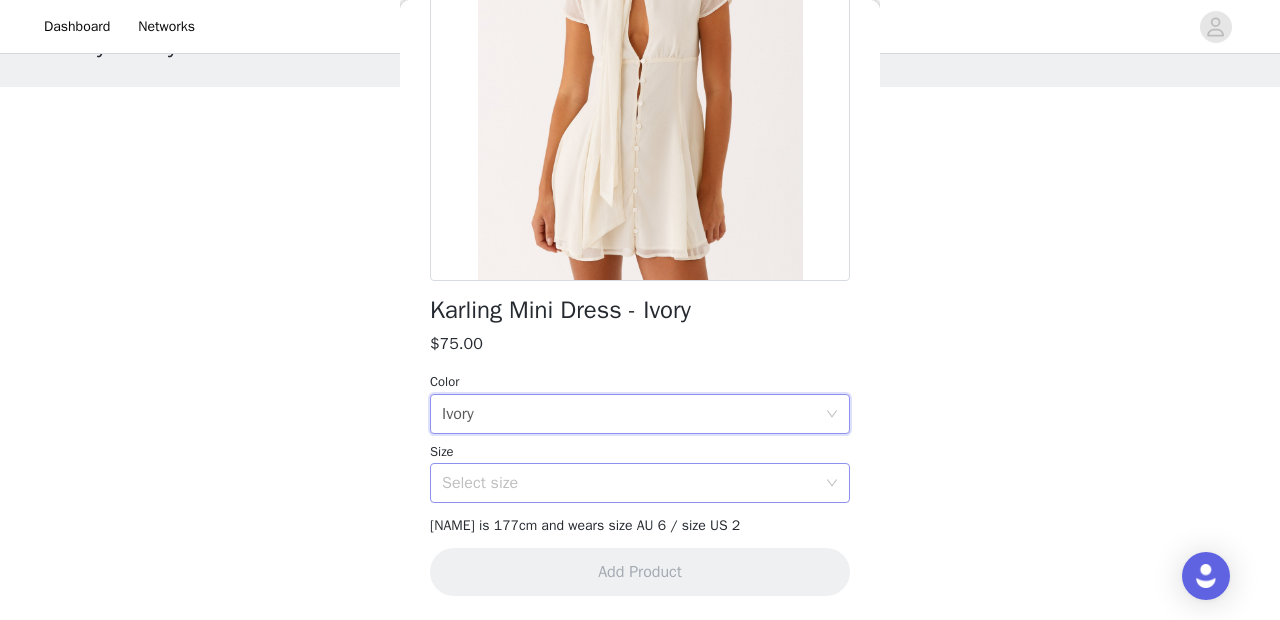 click on "Select size" at bounding box center [633, 483] 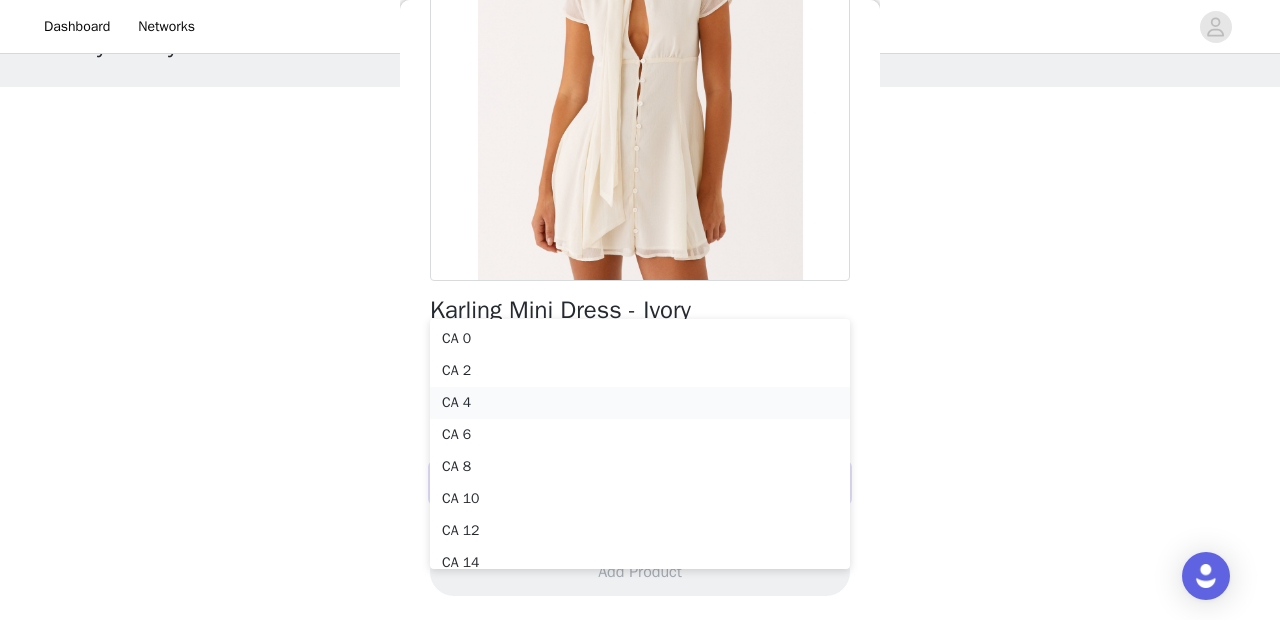 click on "CA 4" at bounding box center (640, 403) 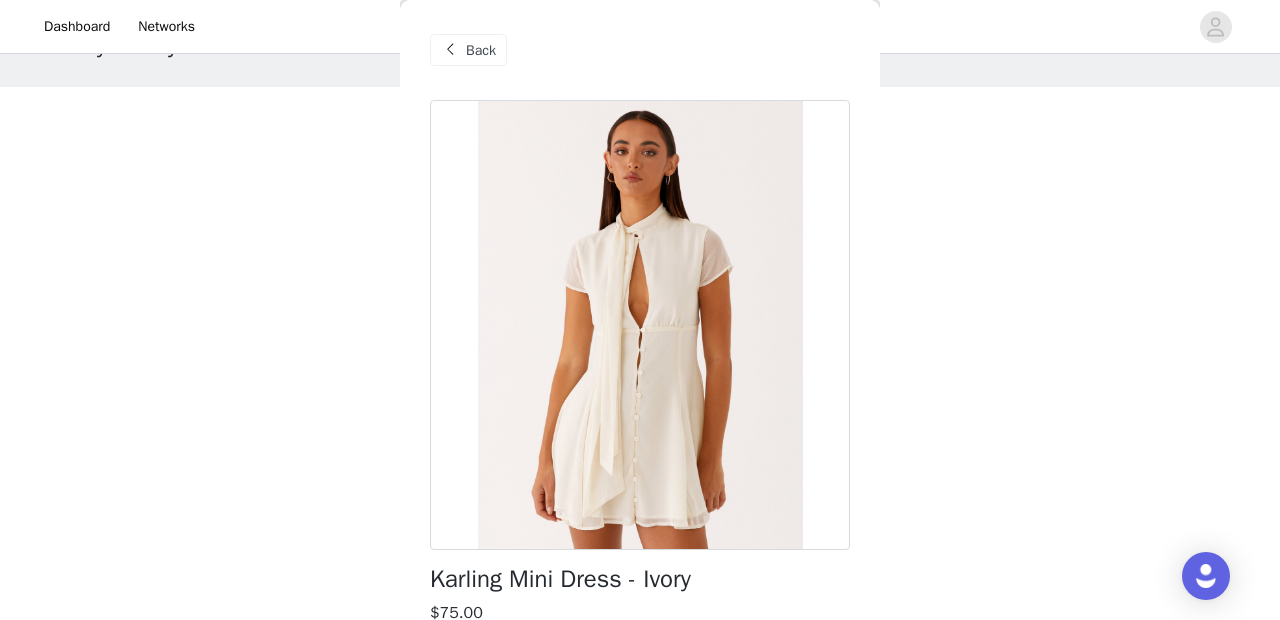 scroll, scrollTop: 458, scrollLeft: 0, axis: vertical 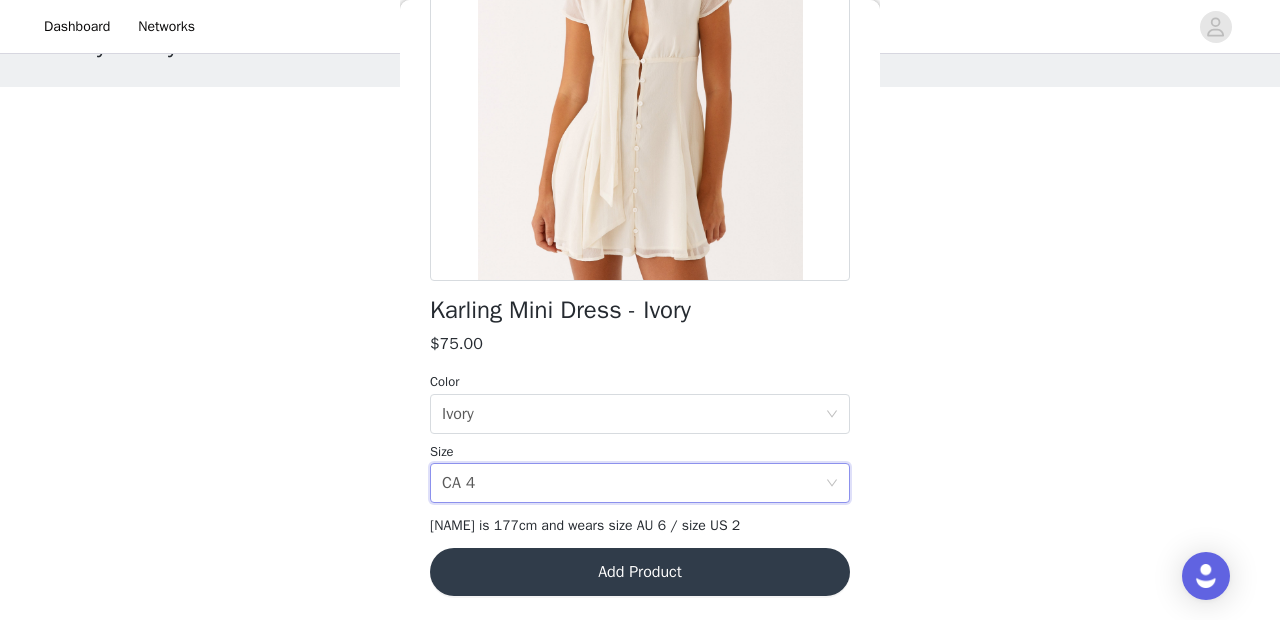 click on "Add Product" at bounding box center (640, 572) 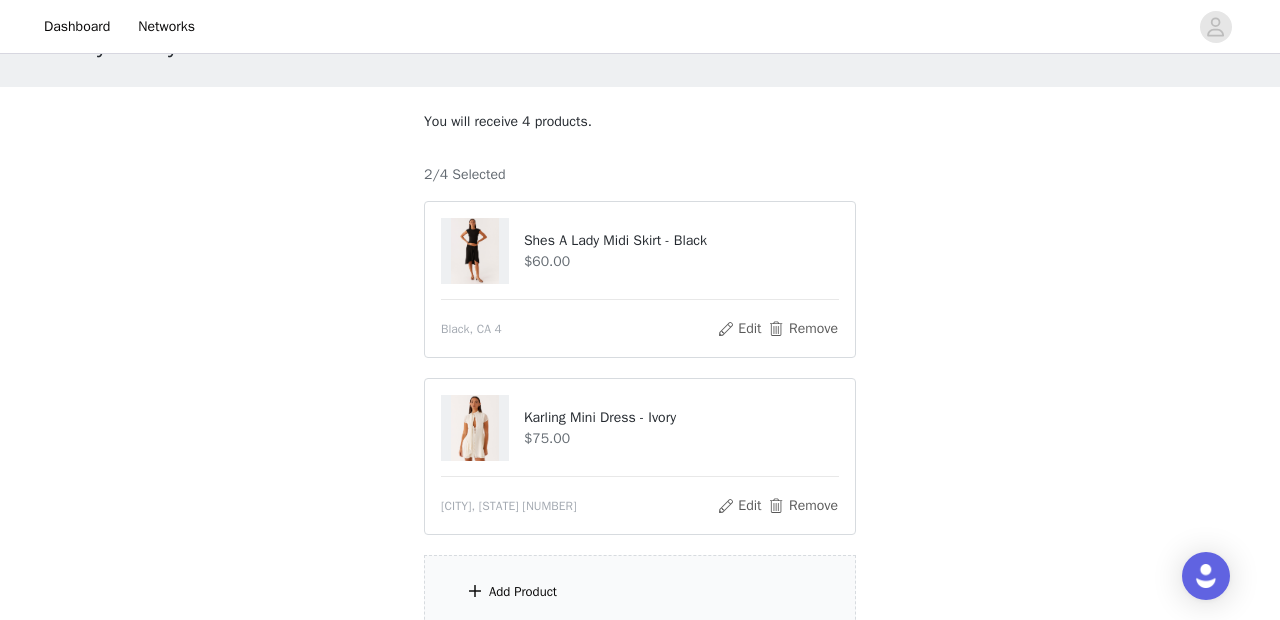 scroll, scrollTop: 252, scrollLeft: 0, axis: vertical 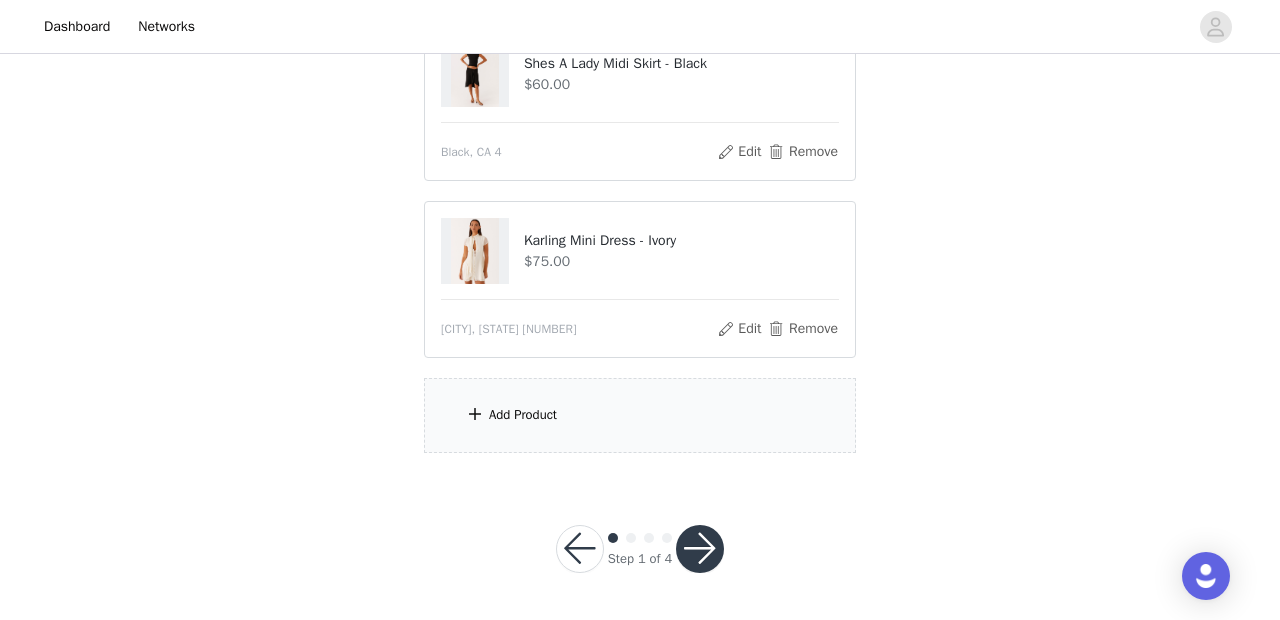 click on "Add Product" at bounding box center [640, 415] 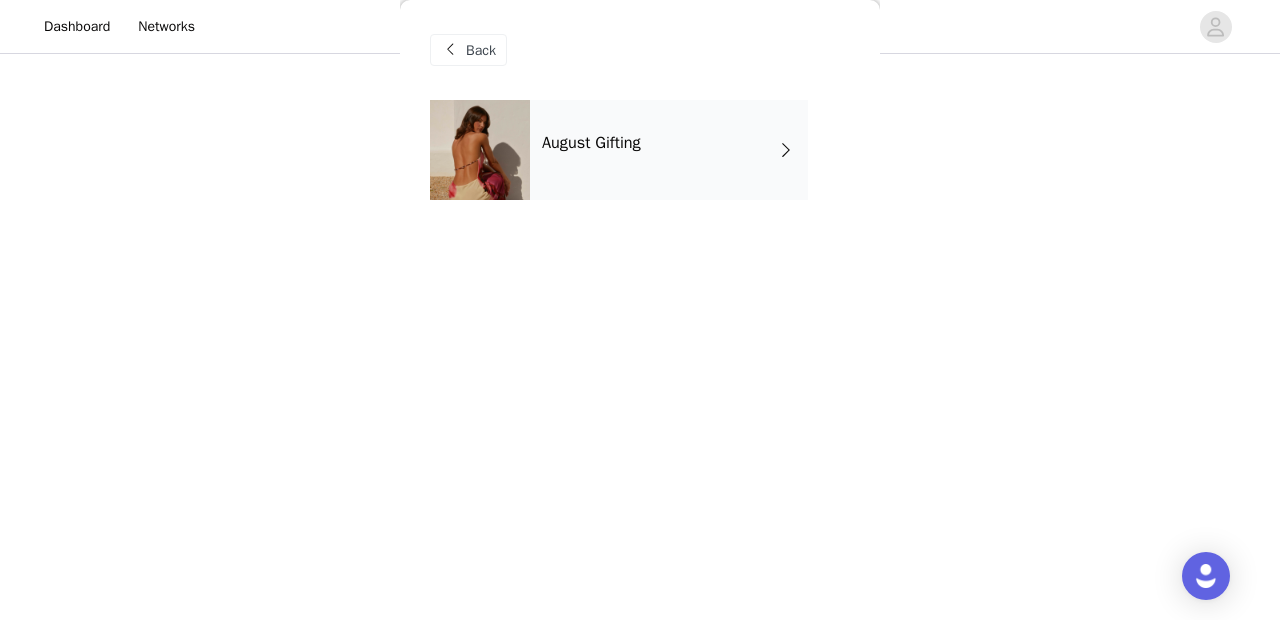 click on "August Gifting" at bounding box center [669, 150] 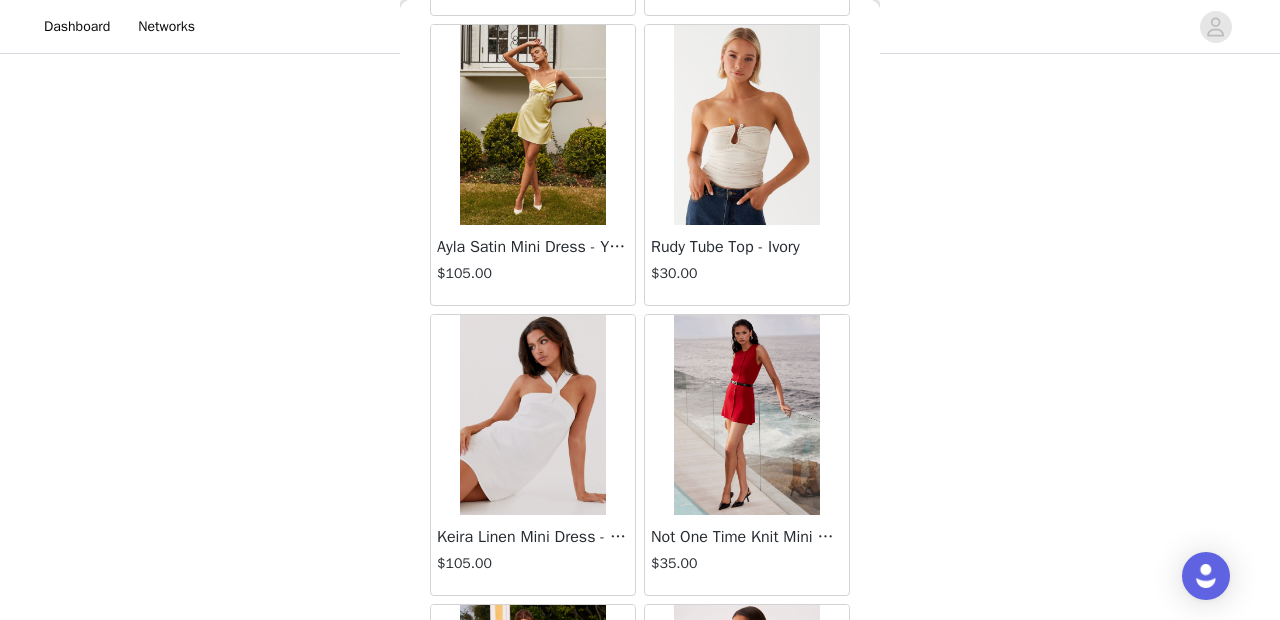 scroll, scrollTop: 2440, scrollLeft: 0, axis: vertical 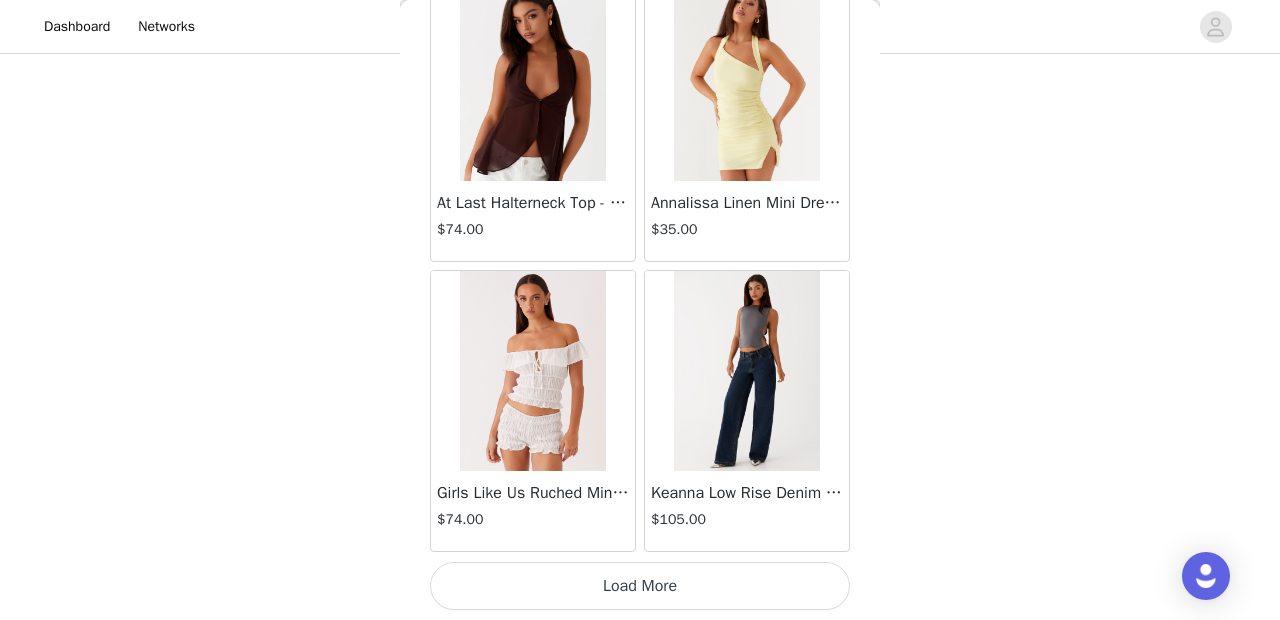click on "Load More" at bounding box center (640, 586) 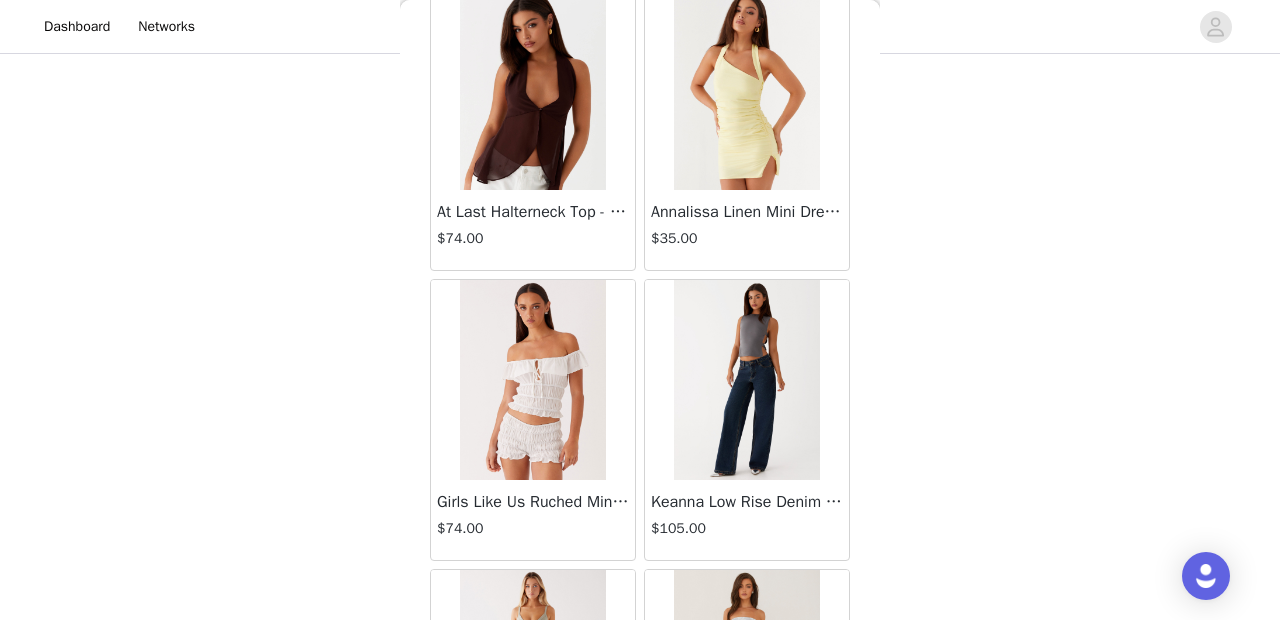 scroll, scrollTop: 2440, scrollLeft: 0, axis: vertical 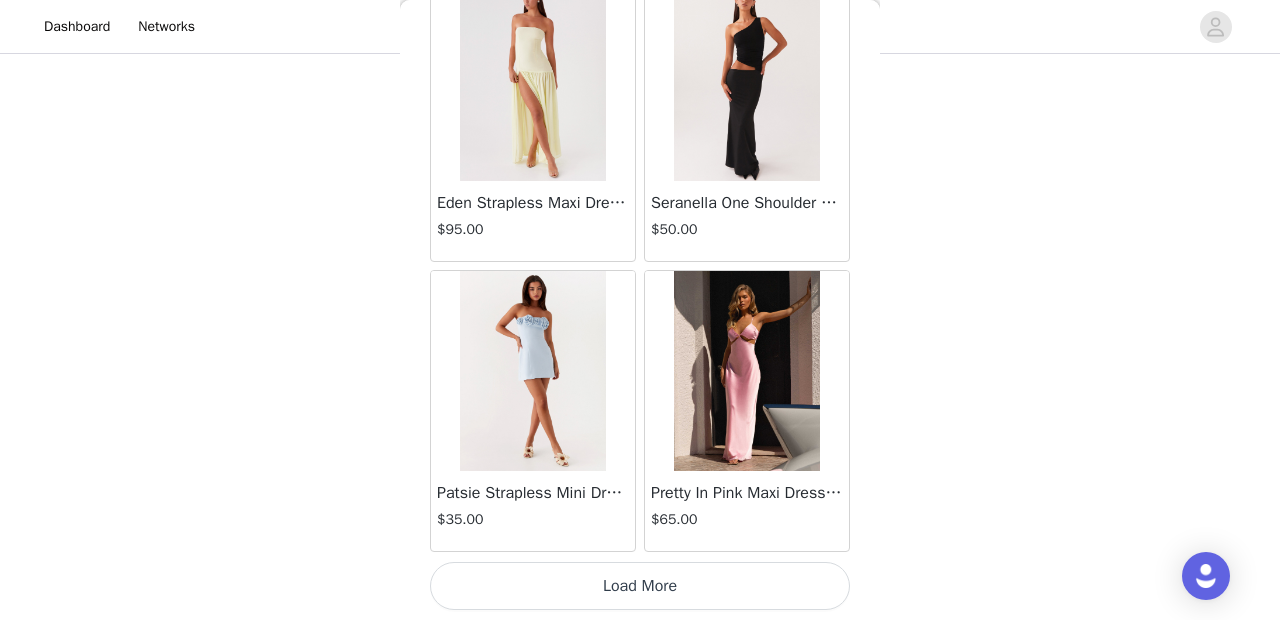 click on "Load More" at bounding box center (640, 586) 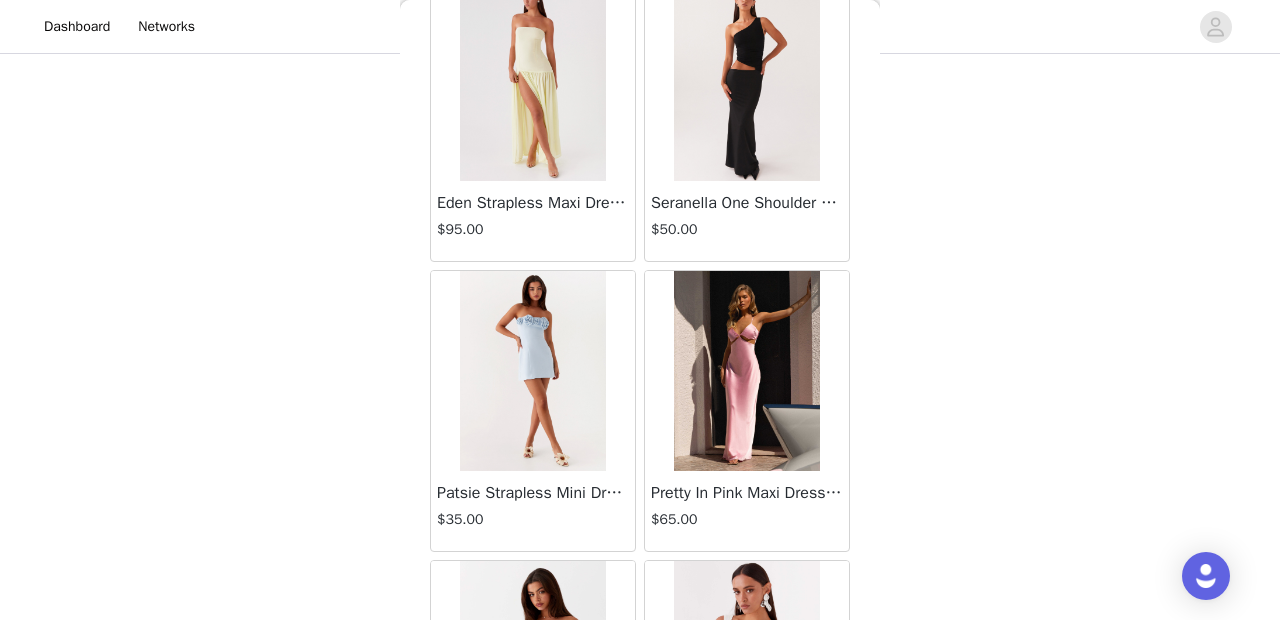 scroll, scrollTop: 8240, scrollLeft: 0, axis: vertical 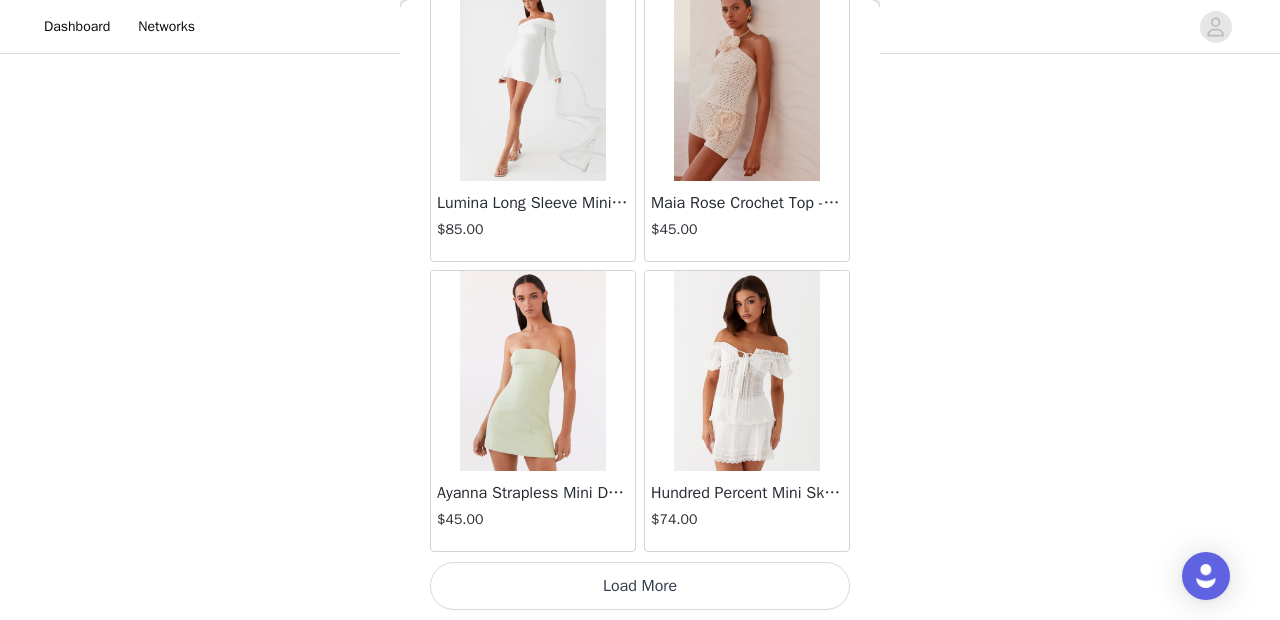 click on "Load More" at bounding box center (640, 586) 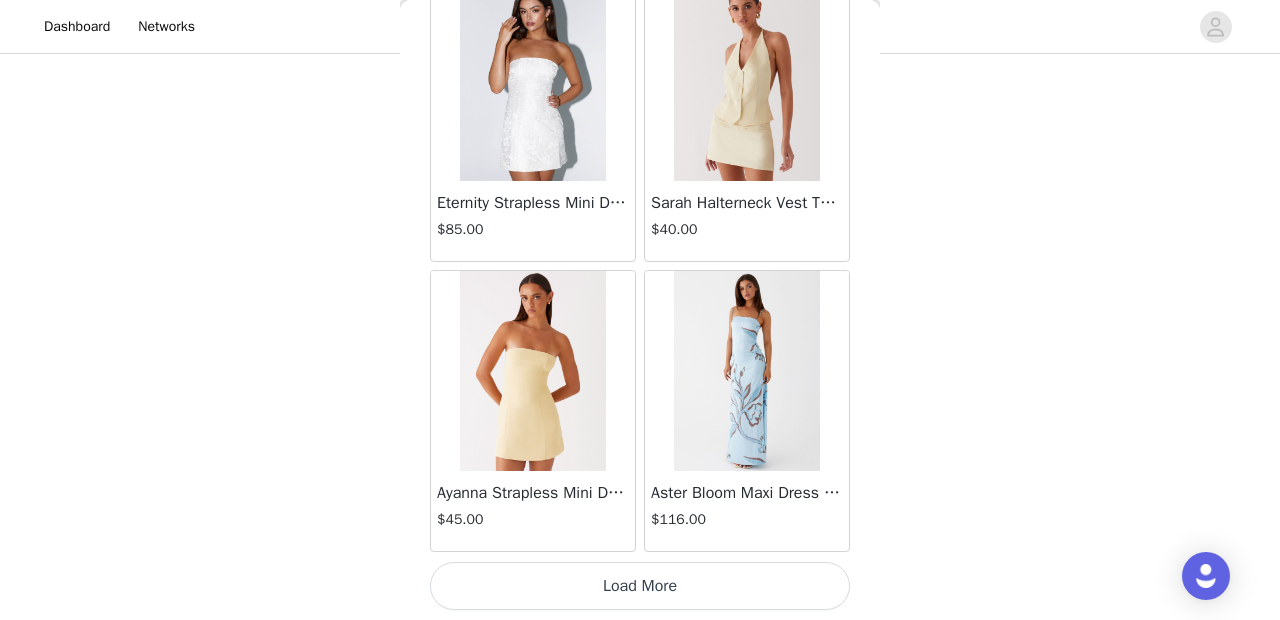 click on "Load More" at bounding box center [640, 586] 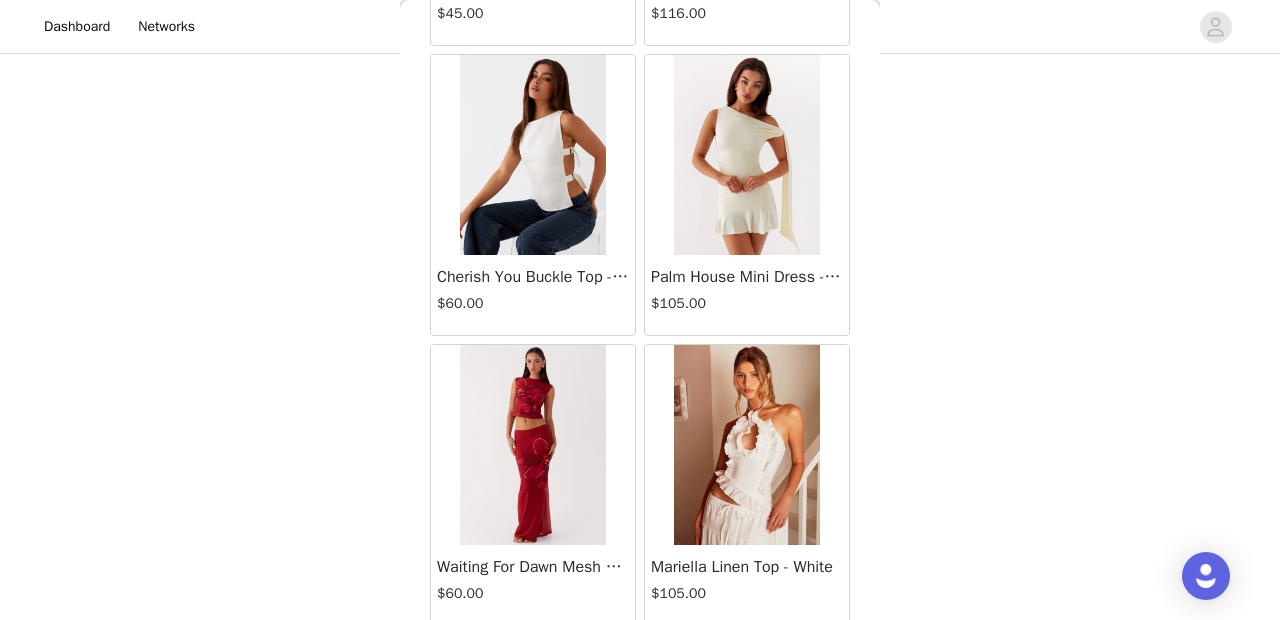 scroll, scrollTop: 14040, scrollLeft: 0, axis: vertical 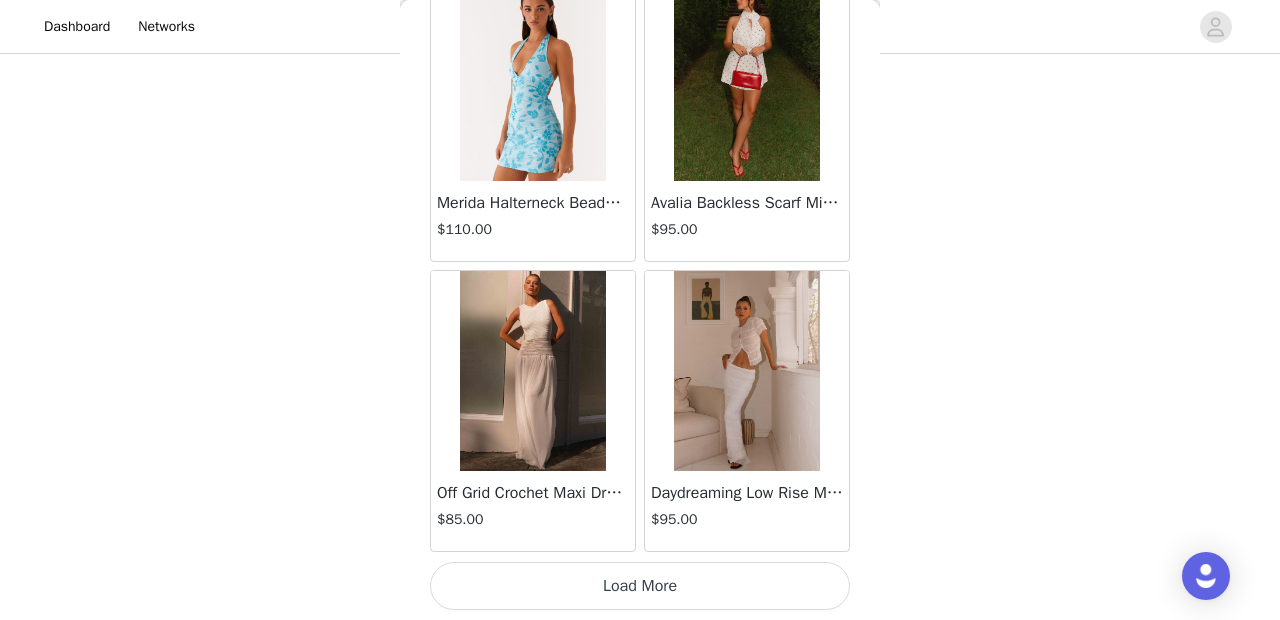 click on "Load More" at bounding box center [640, 586] 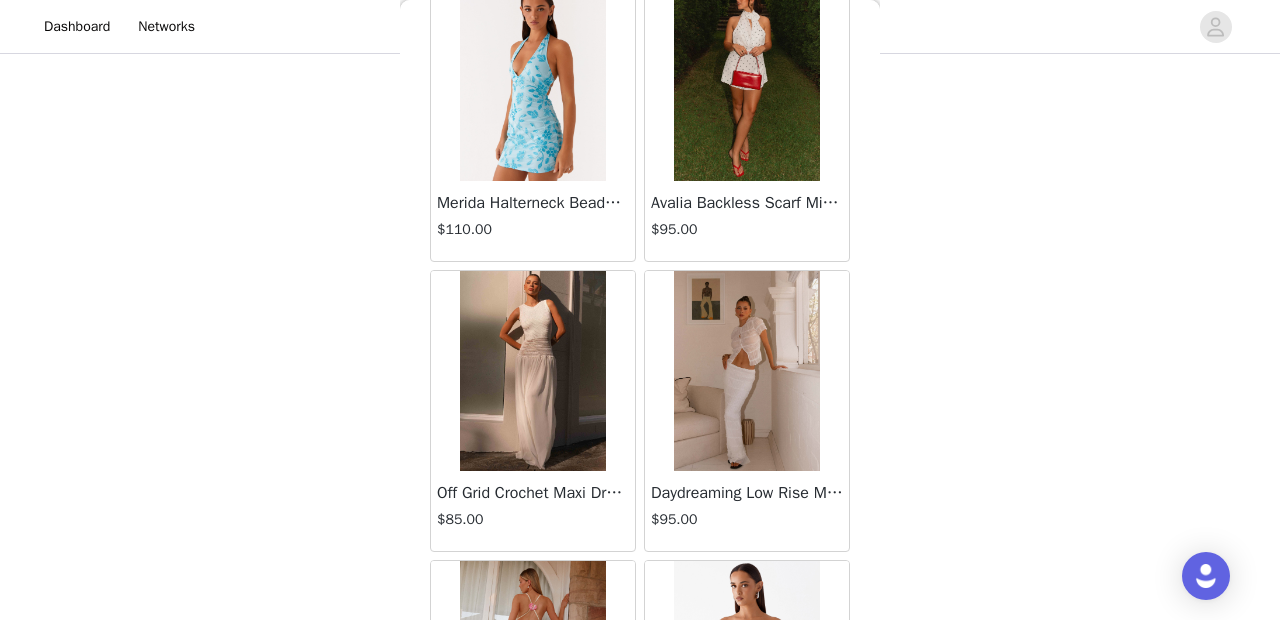 scroll, scrollTop: 16940, scrollLeft: 0, axis: vertical 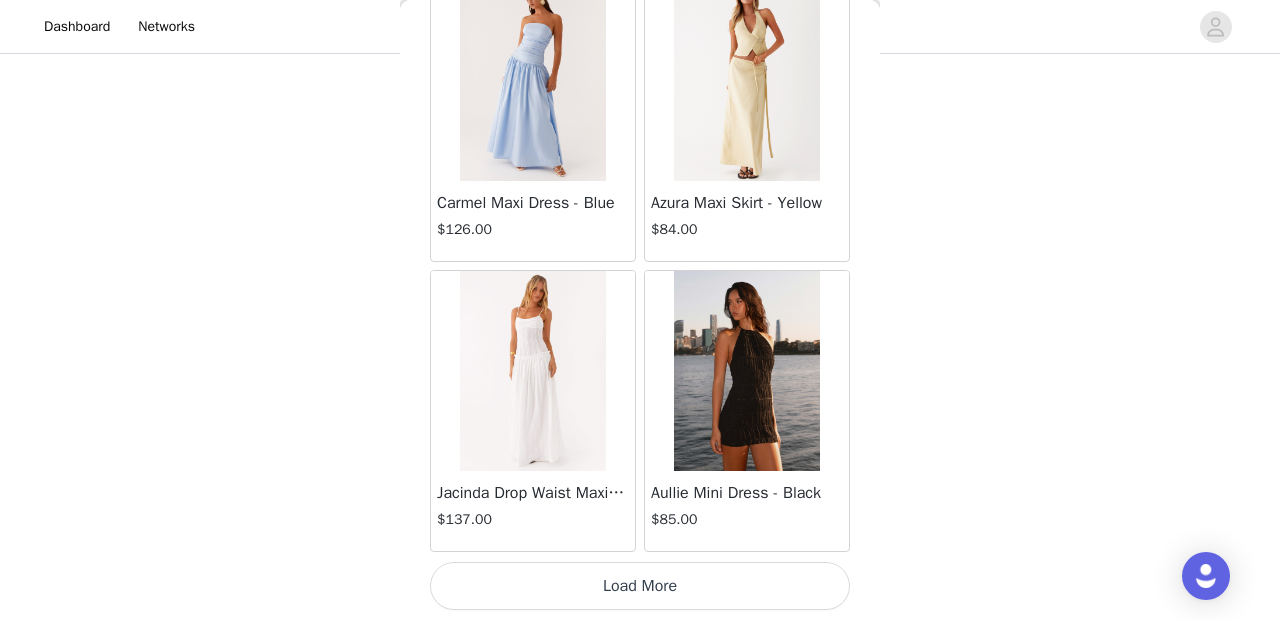 click on "Load More" at bounding box center (640, 586) 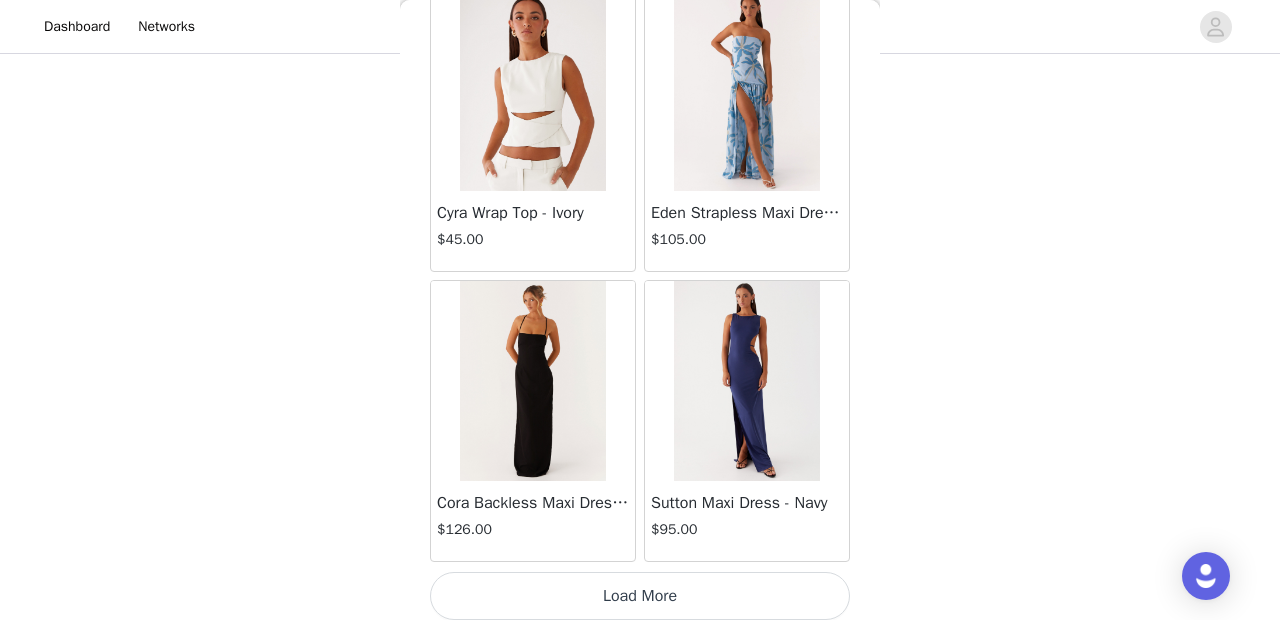 scroll, scrollTop: 19840, scrollLeft: 0, axis: vertical 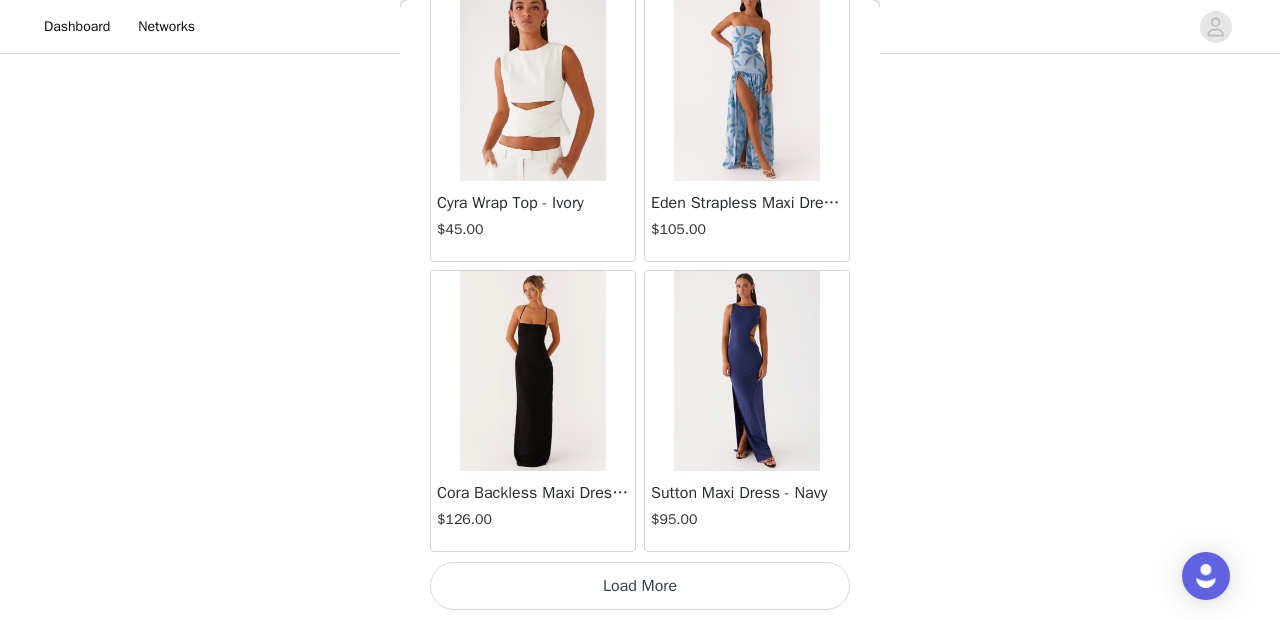 click on "Load More" at bounding box center (640, 586) 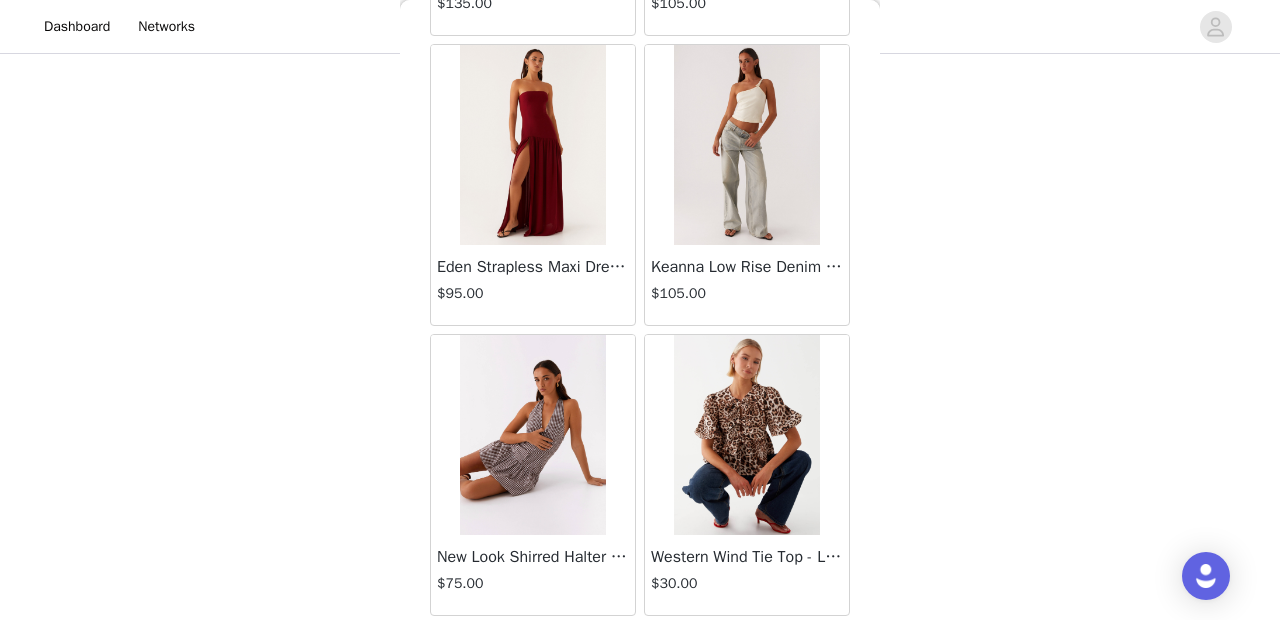 scroll, scrollTop: 22740, scrollLeft: 0, axis: vertical 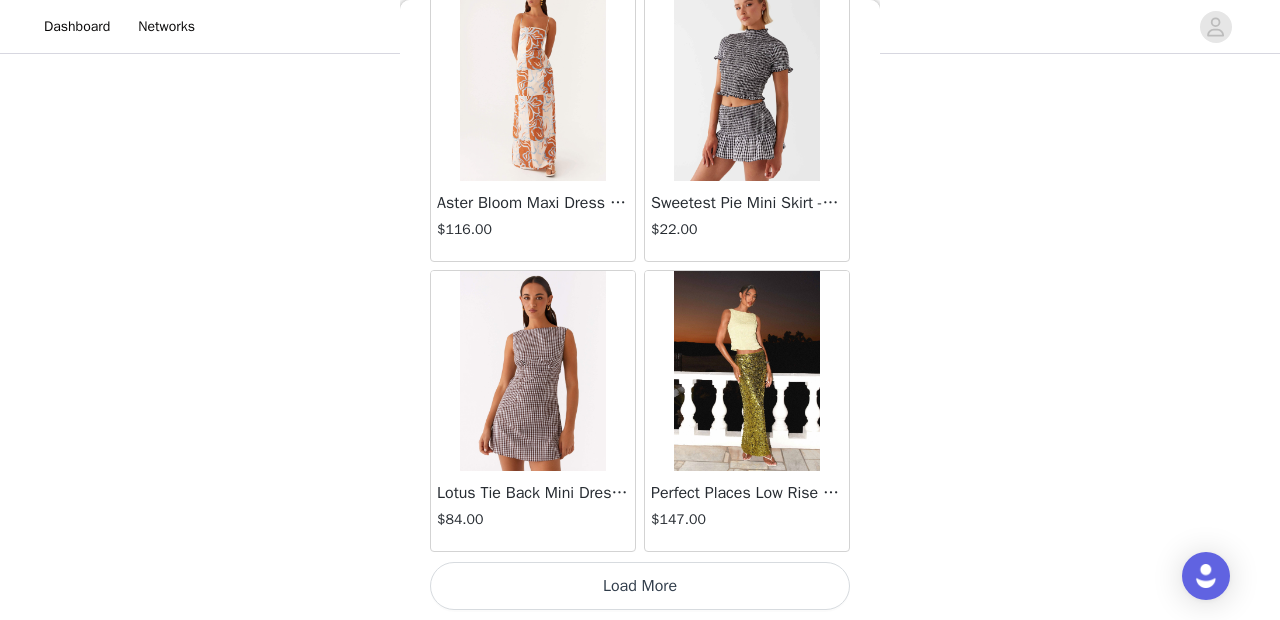 click on "Load More" at bounding box center (640, 586) 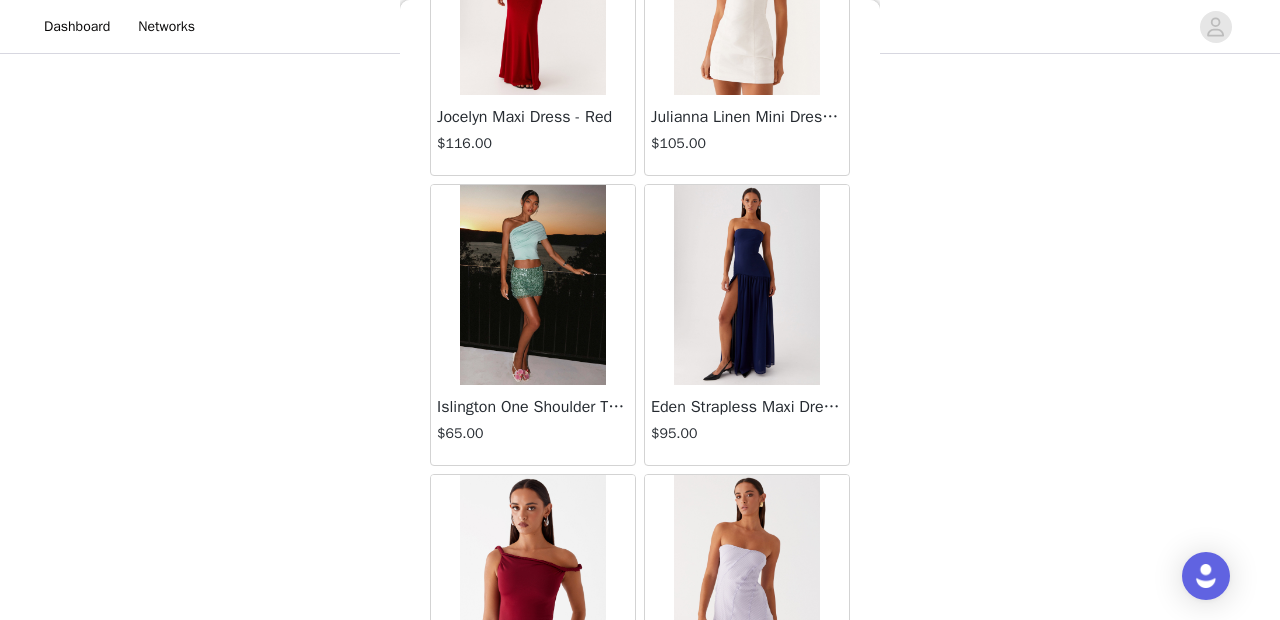 scroll, scrollTop: 25640, scrollLeft: 0, axis: vertical 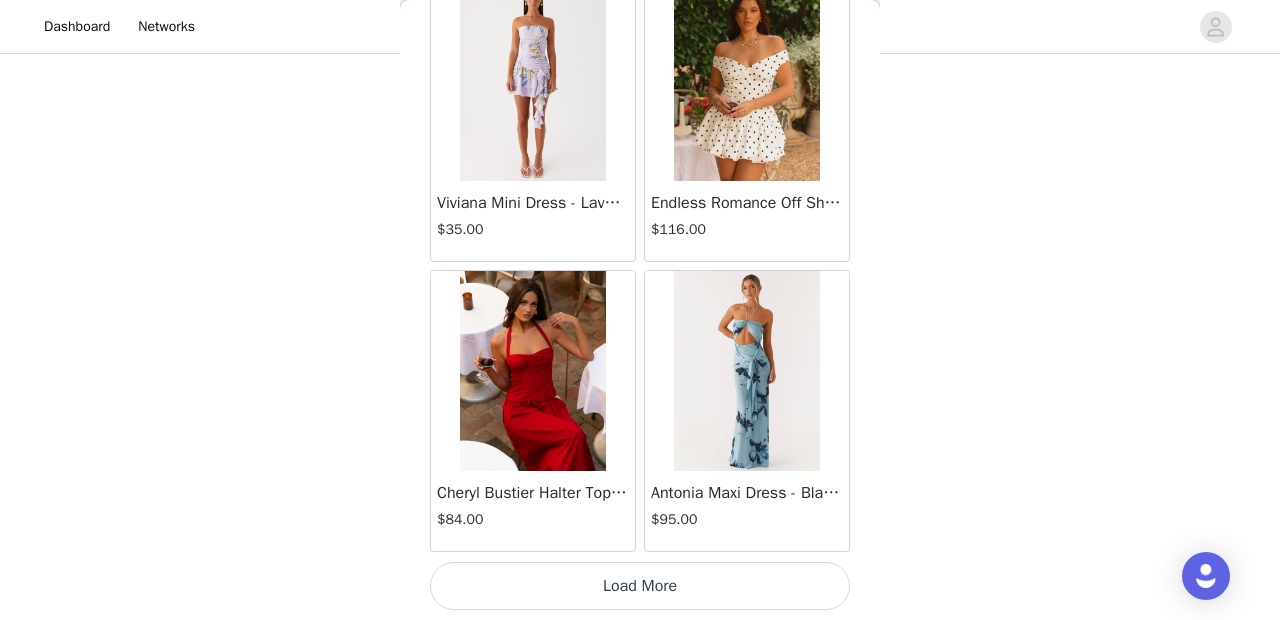 click on "Load More" at bounding box center [640, 586] 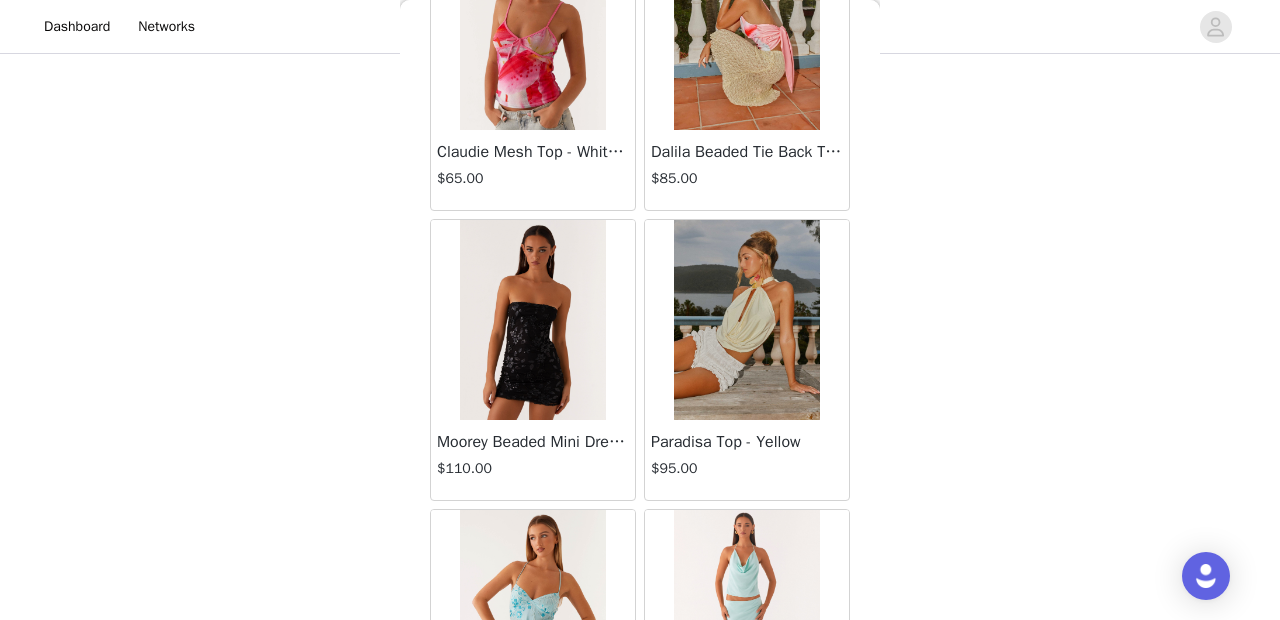 scroll, scrollTop: 28540, scrollLeft: 0, axis: vertical 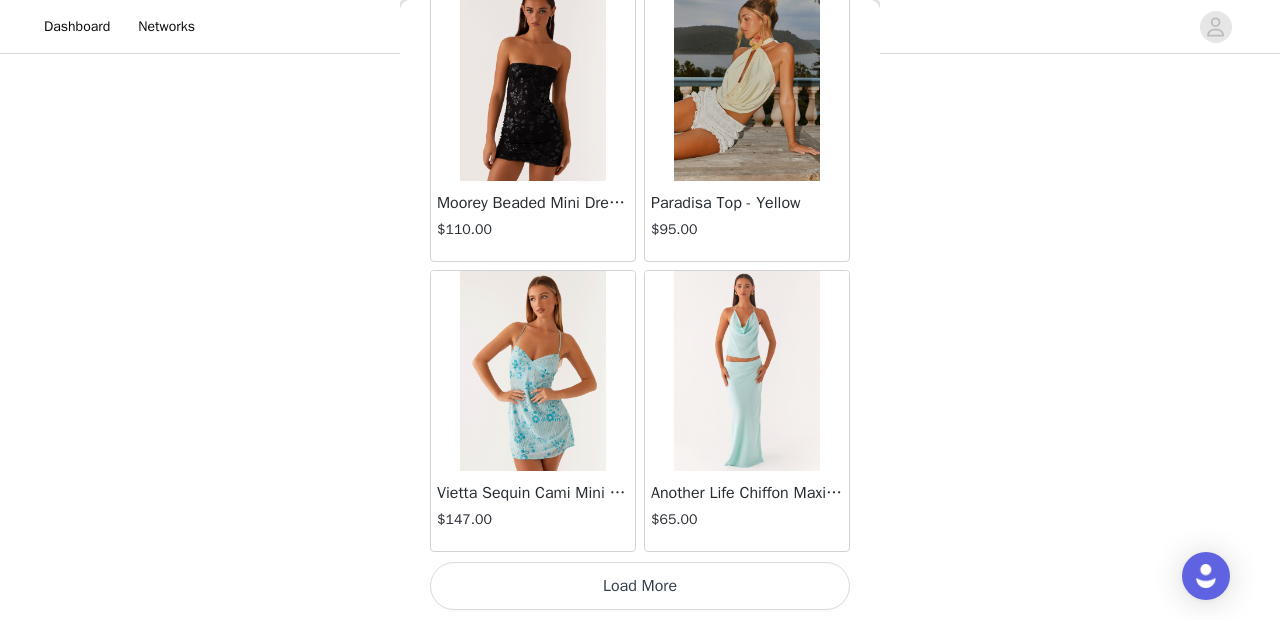 click on "Load More" at bounding box center (640, 586) 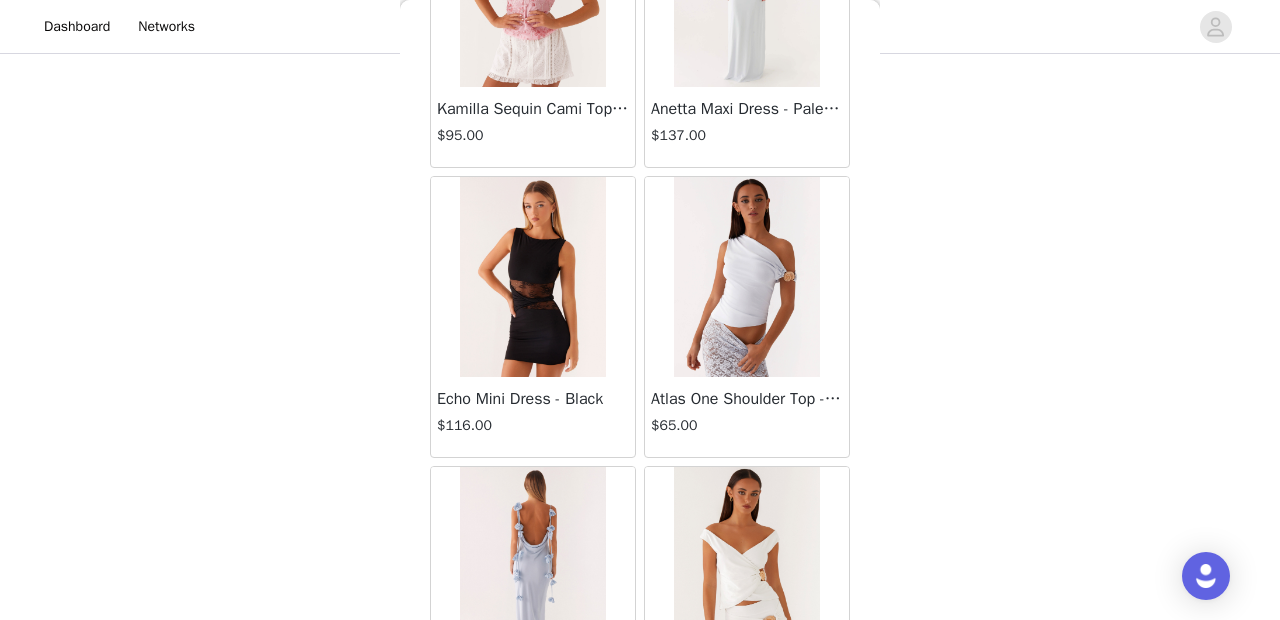 scroll, scrollTop: 31440, scrollLeft: 0, axis: vertical 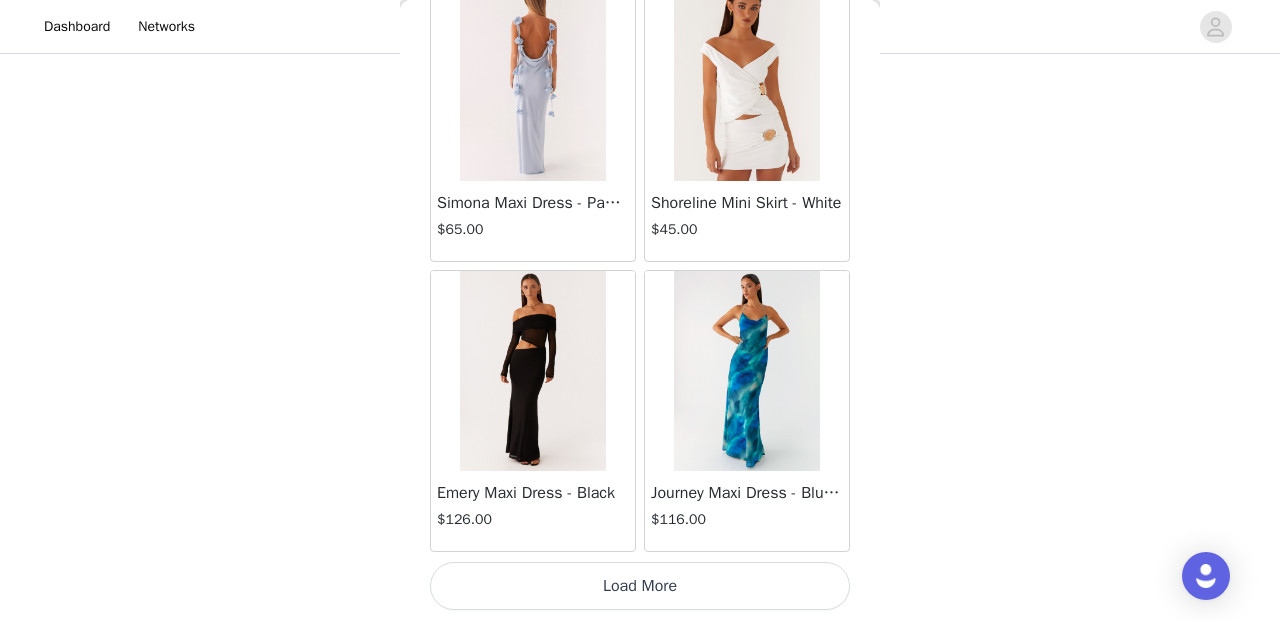 click on "Load More" at bounding box center (640, 586) 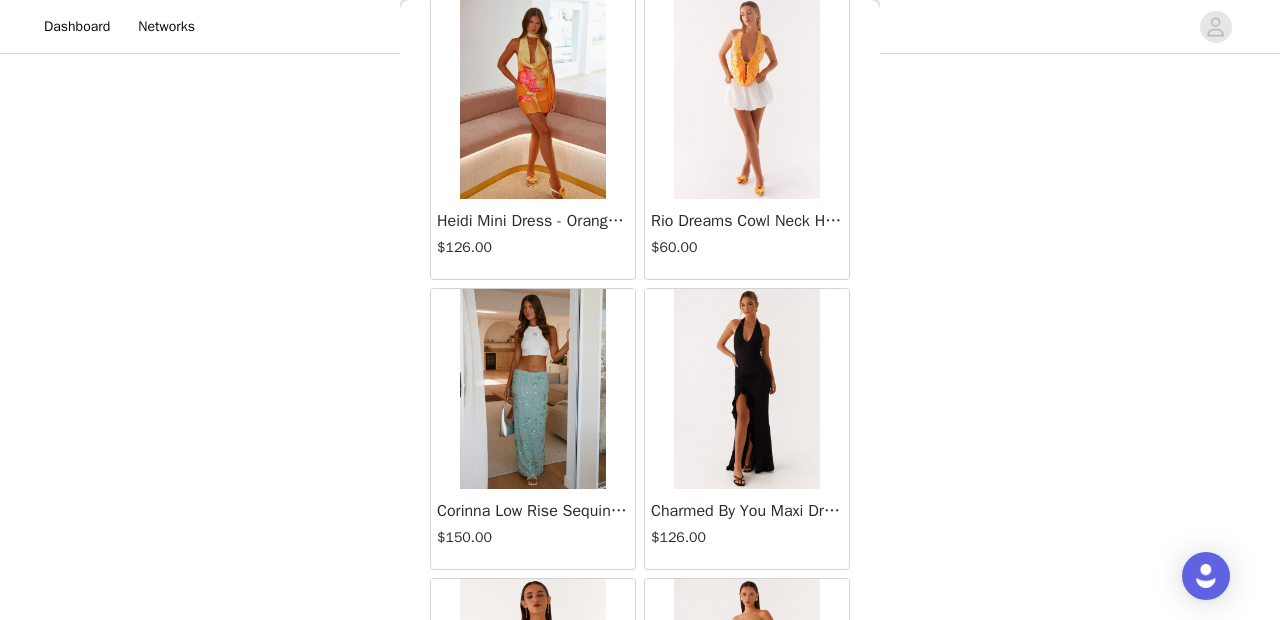 scroll, scrollTop: 34340, scrollLeft: 0, axis: vertical 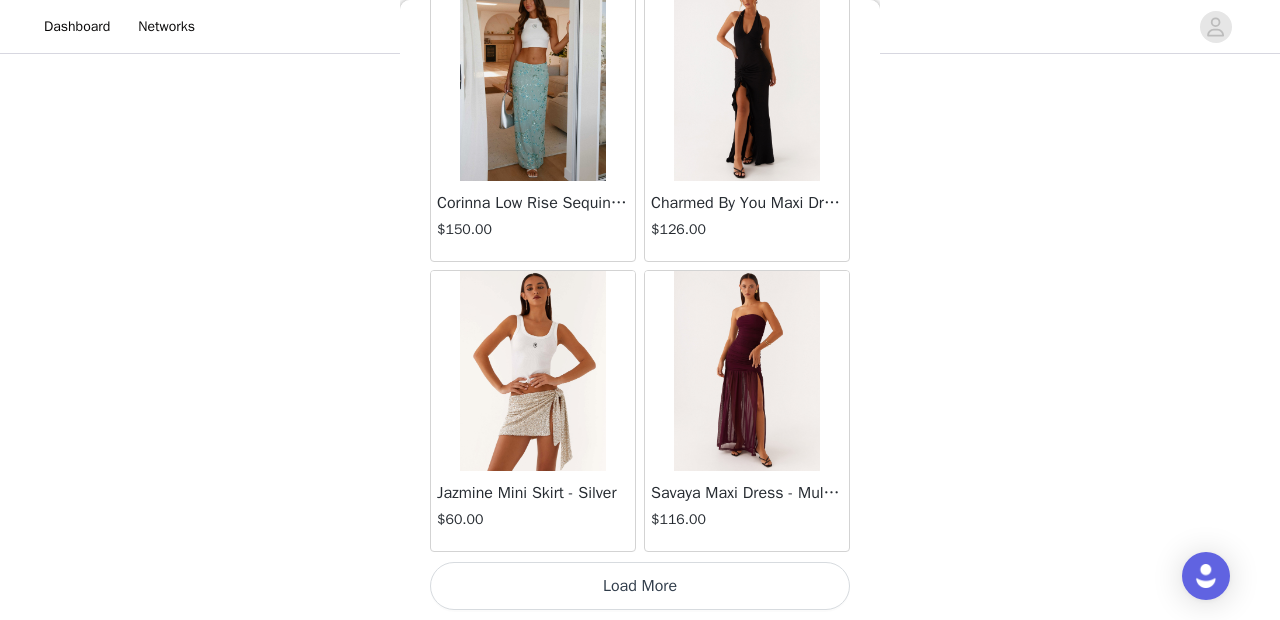click on "Load More" at bounding box center (640, 586) 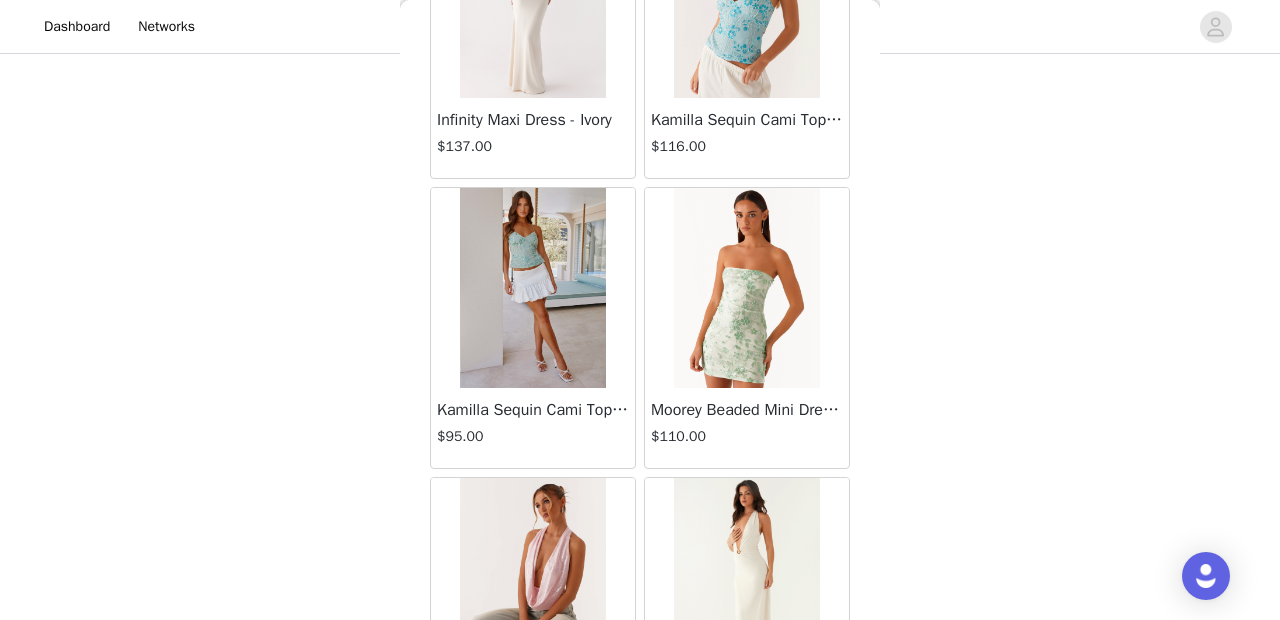 scroll, scrollTop: 37240, scrollLeft: 0, axis: vertical 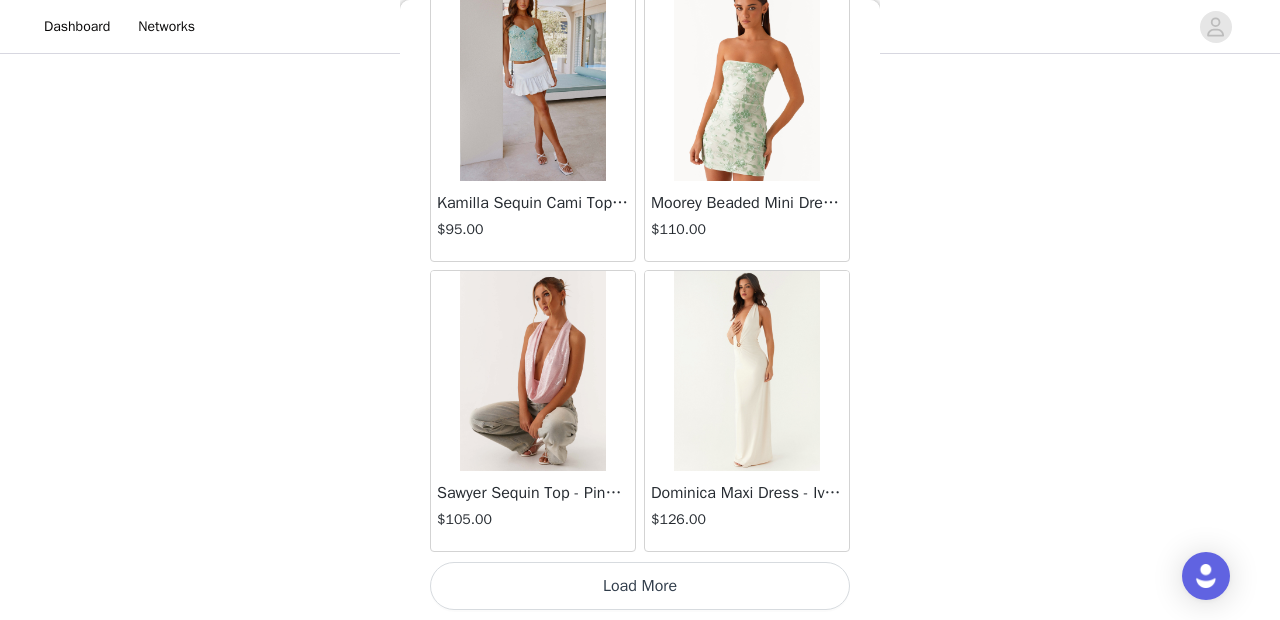 click on "Load More" at bounding box center (640, 586) 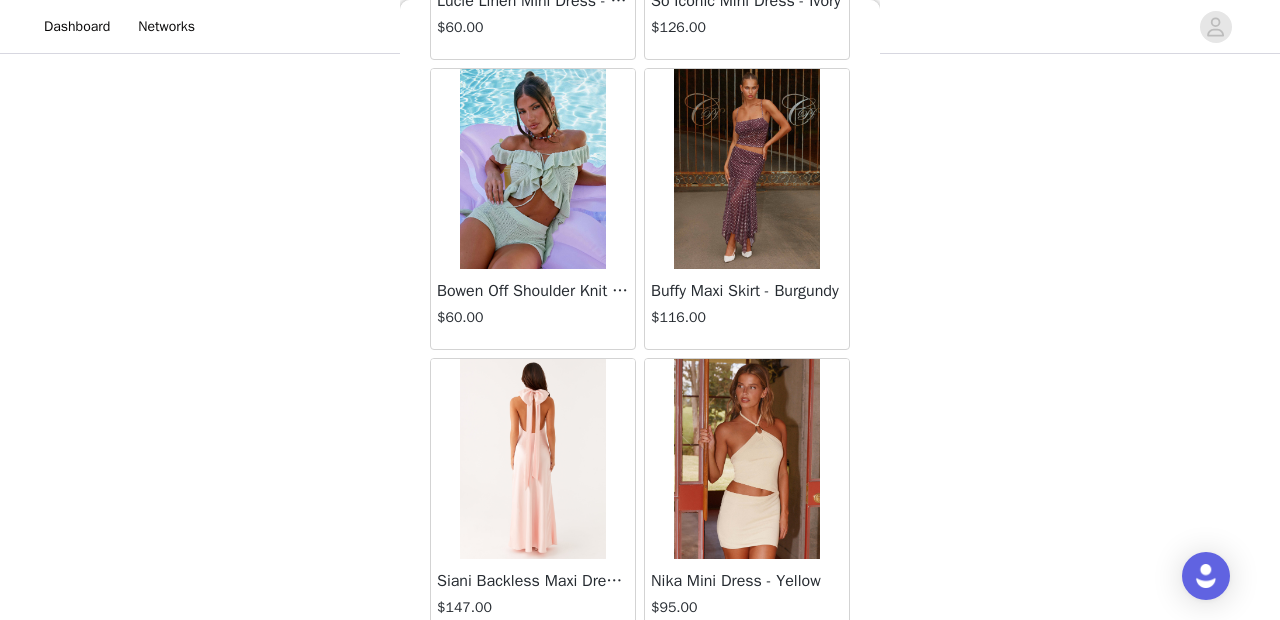scroll, scrollTop: 40140, scrollLeft: 0, axis: vertical 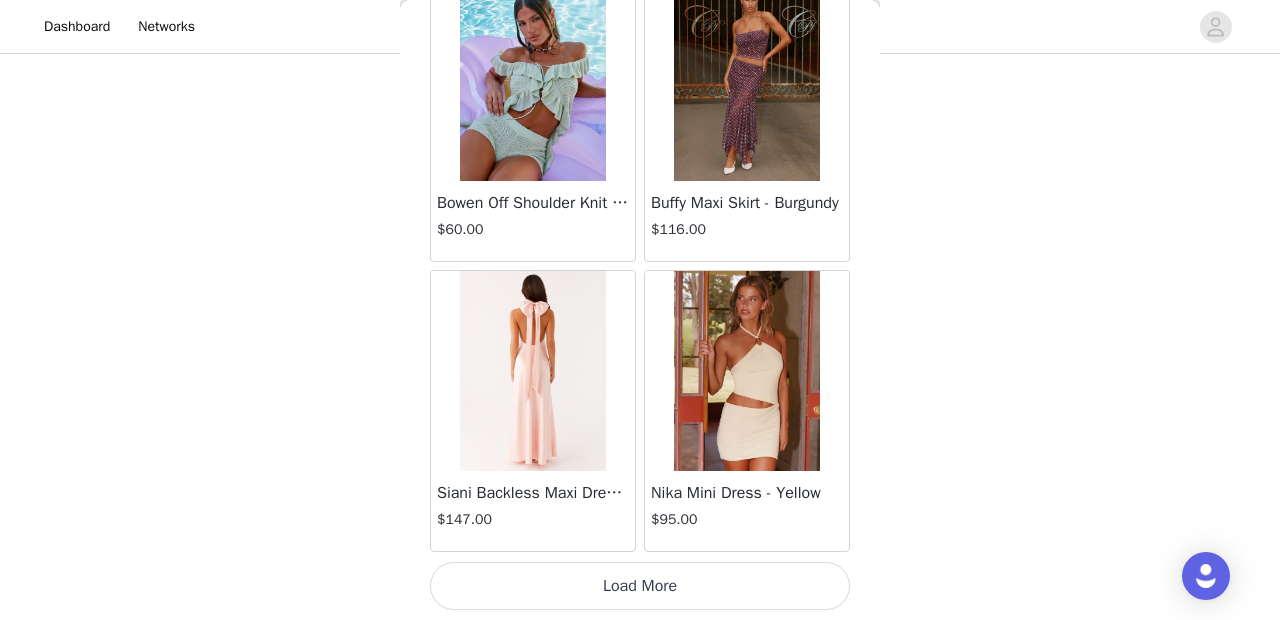 click on "Load More" at bounding box center (640, 586) 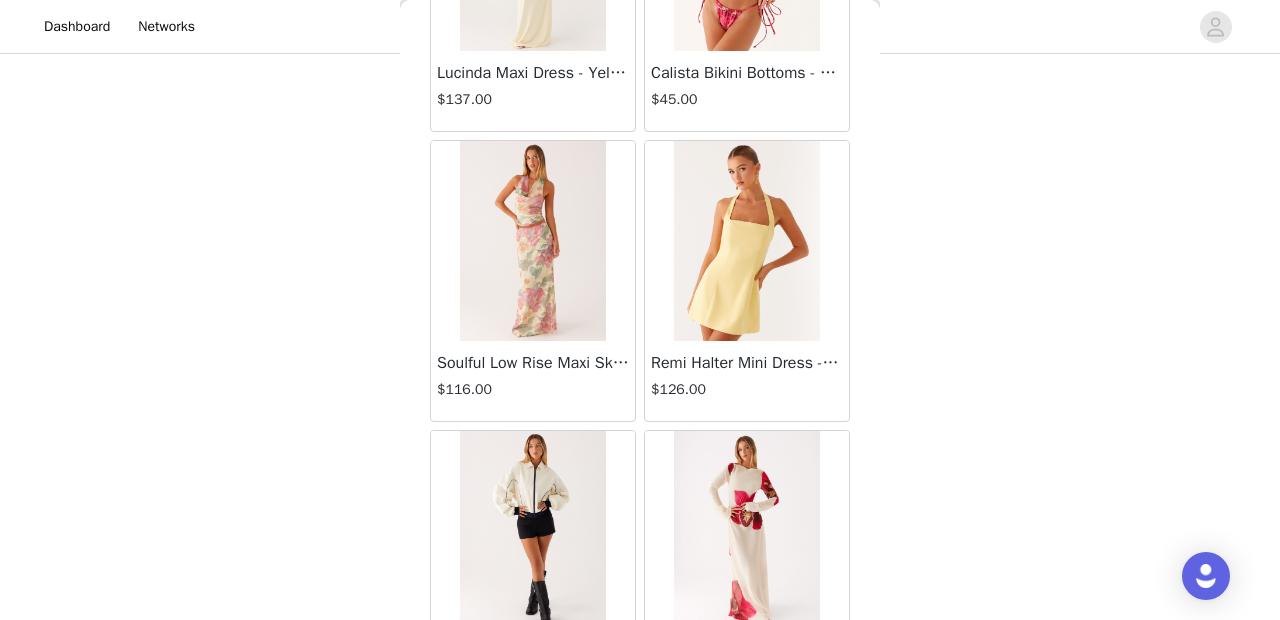 scroll, scrollTop: 43040, scrollLeft: 0, axis: vertical 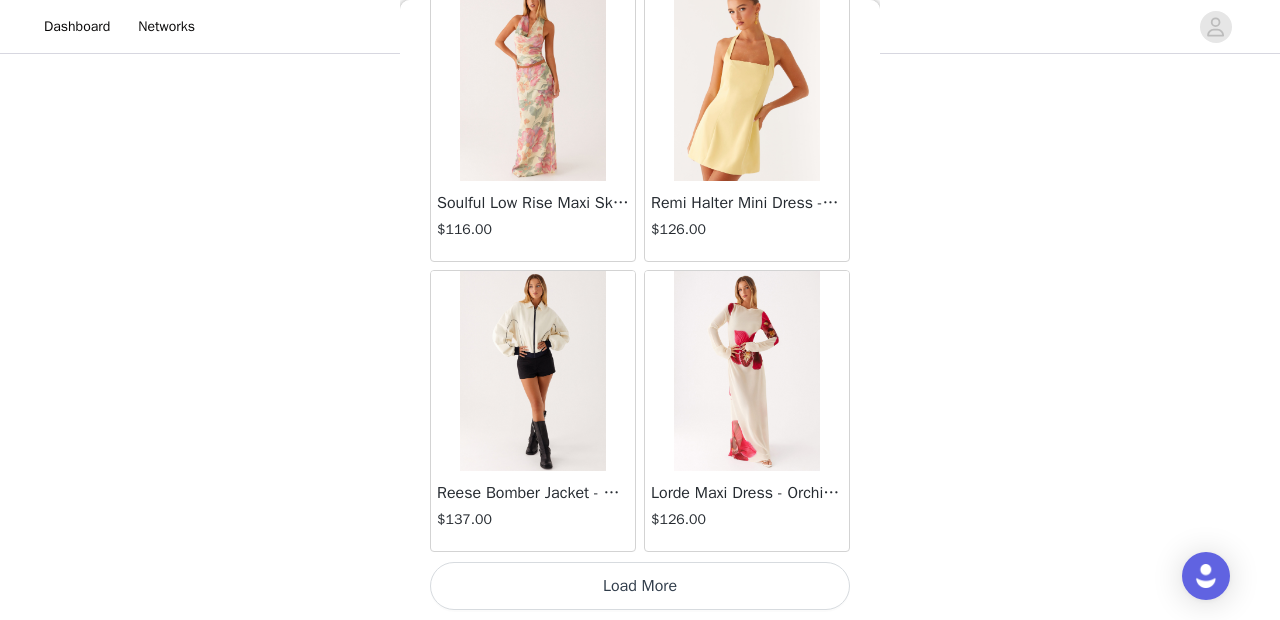 click on "Load More" at bounding box center (640, 586) 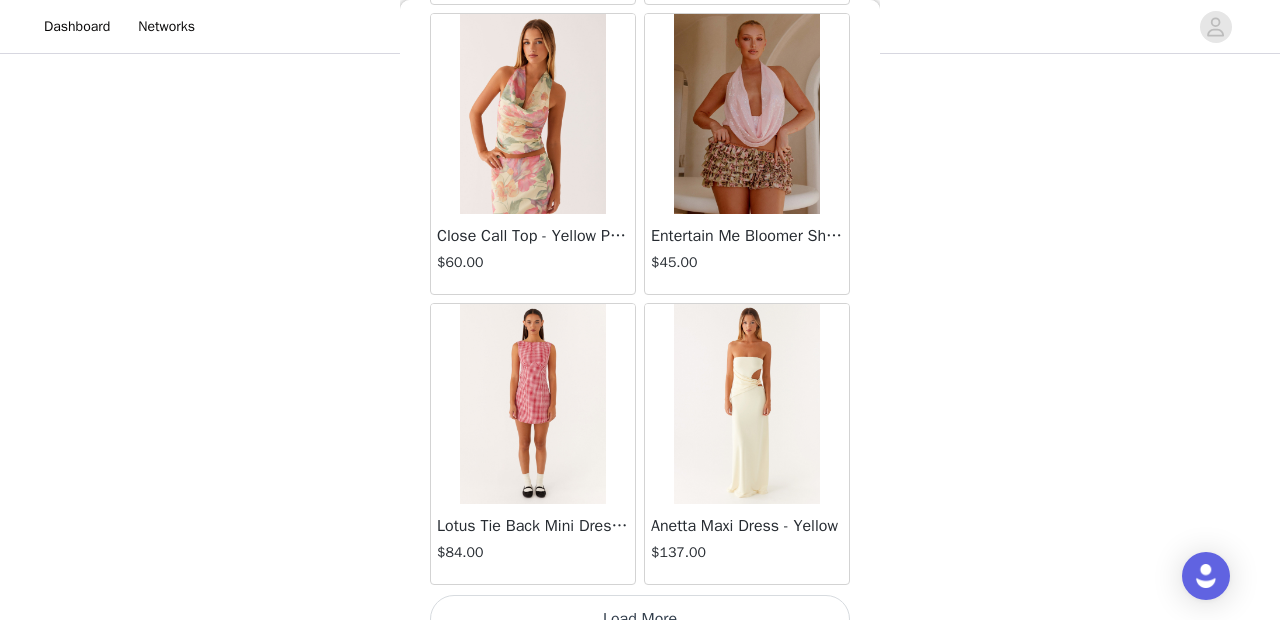 scroll, scrollTop: 45940, scrollLeft: 0, axis: vertical 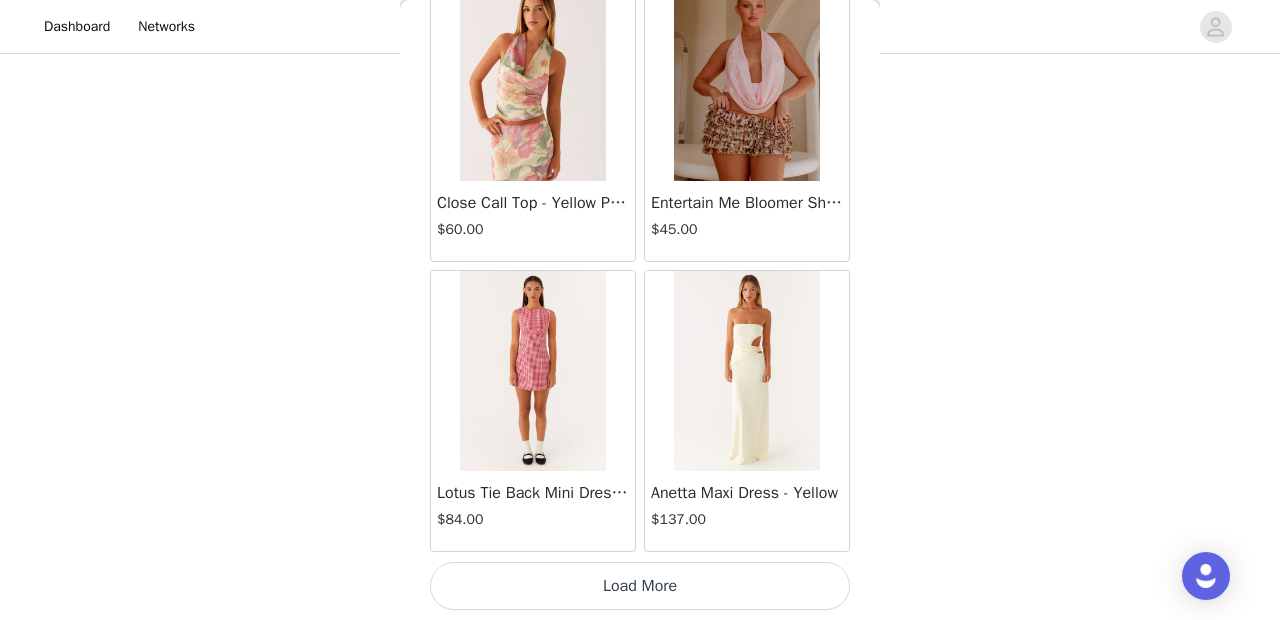 click on "Load More" at bounding box center [640, 586] 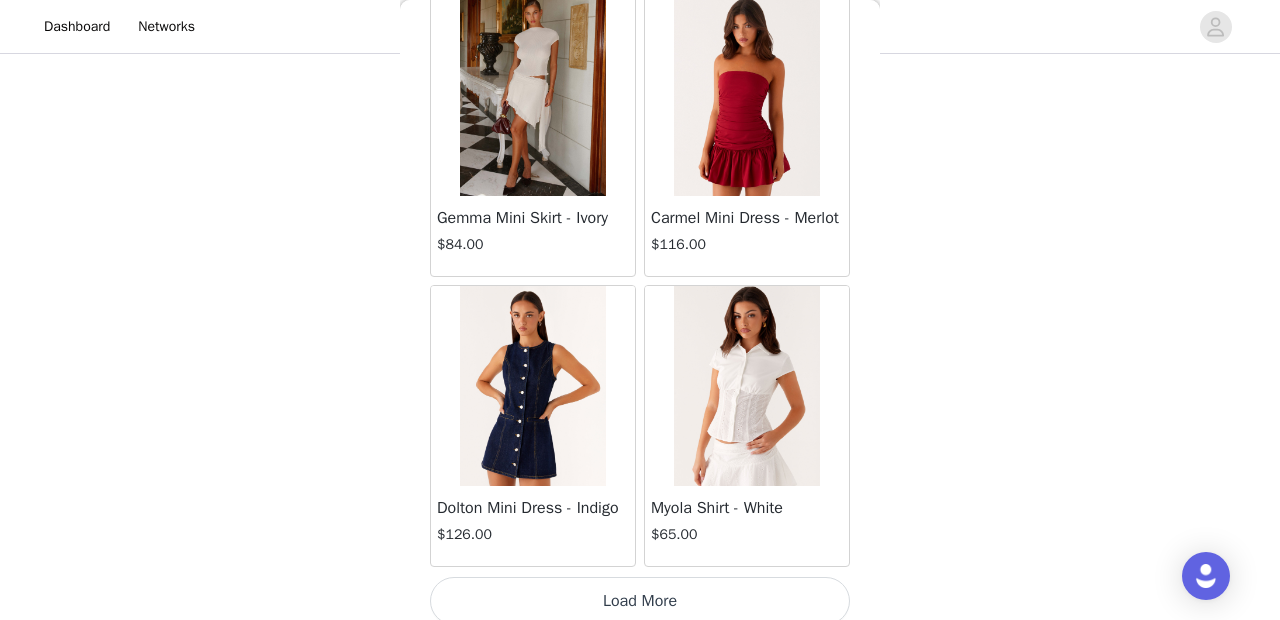 scroll, scrollTop: 48840, scrollLeft: 0, axis: vertical 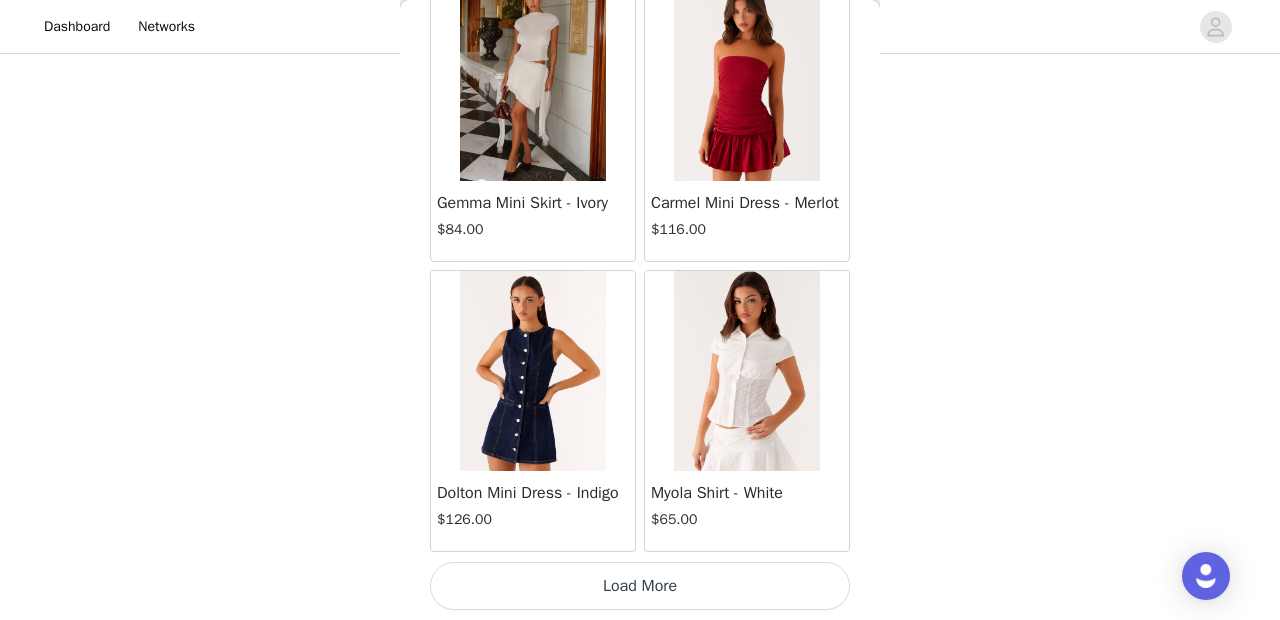 click on "Load More" at bounding box center (640, 586) 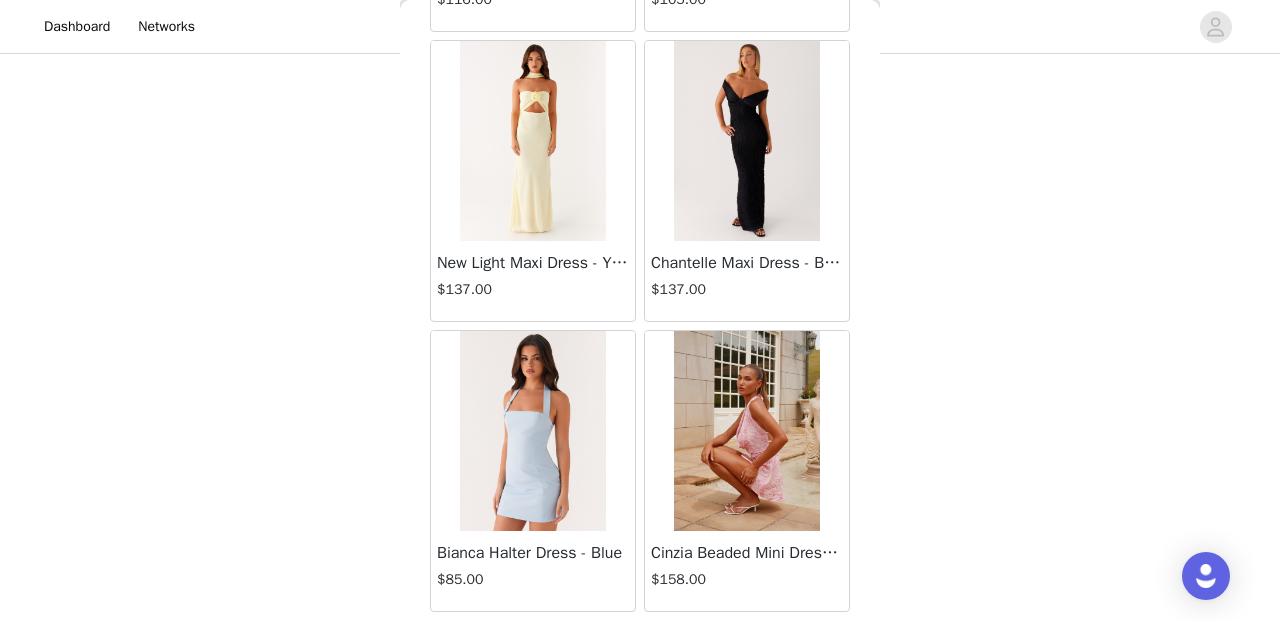 scroll, scrollTop: 51740, scrollLeft: 0, axis: vertical 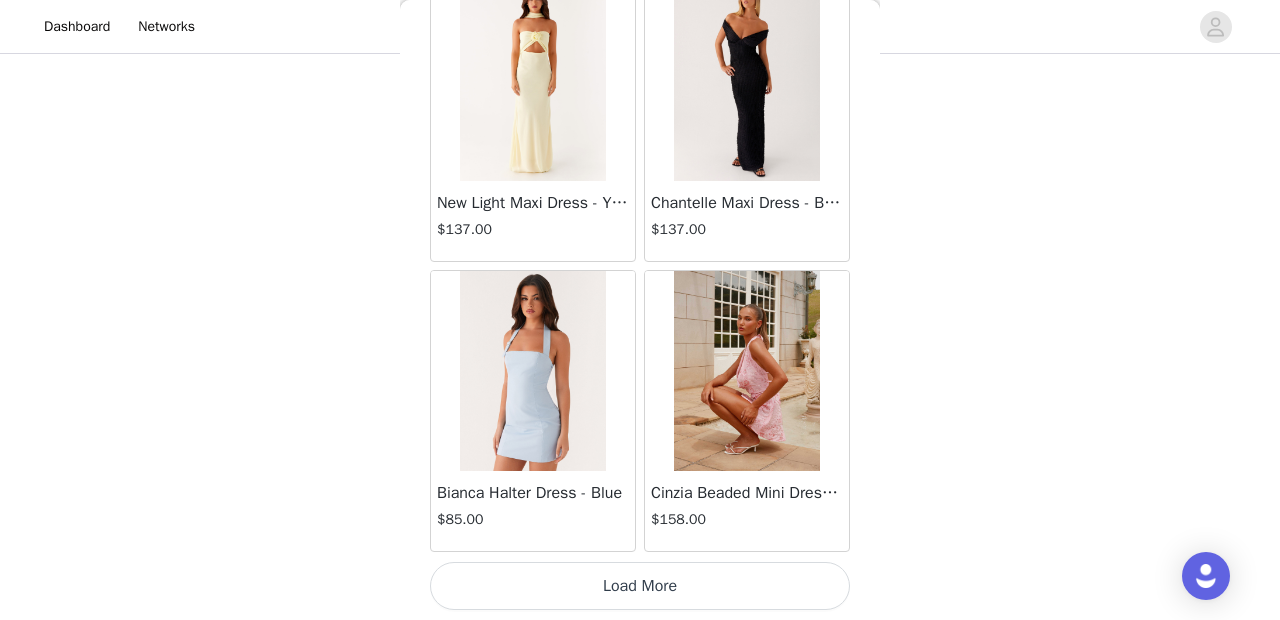 click on "Load More" at bounding box center (640, 586) 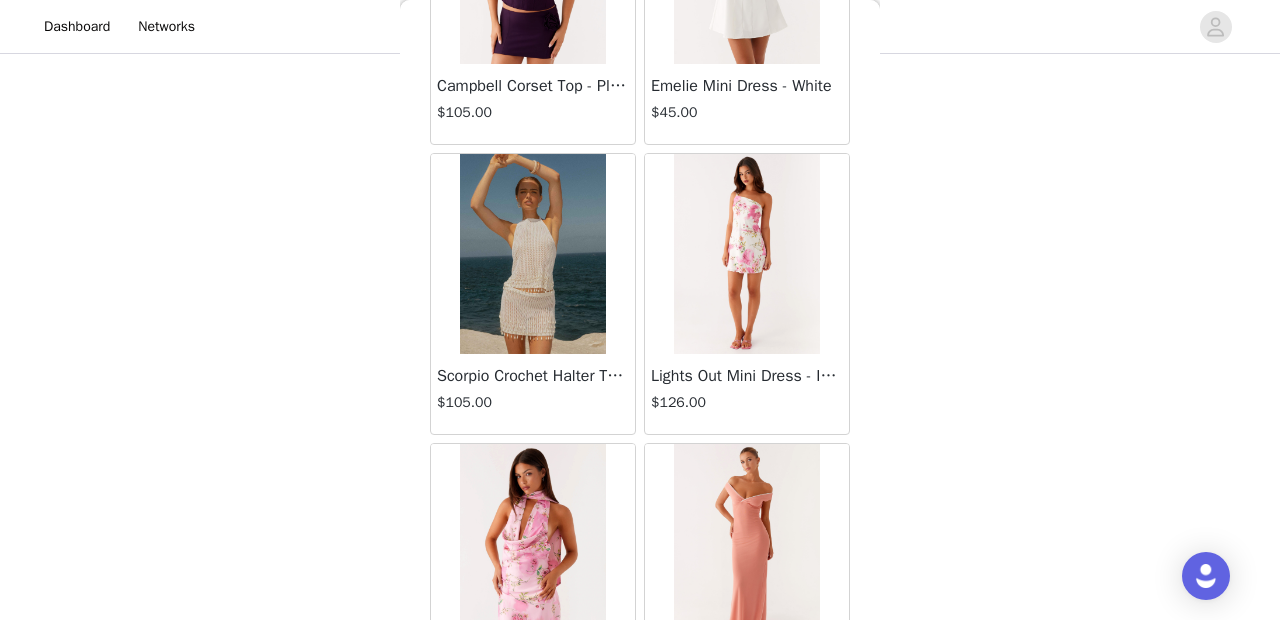 scroll, scrollTop: 54640, scrollLeft: 0, axis: vertical 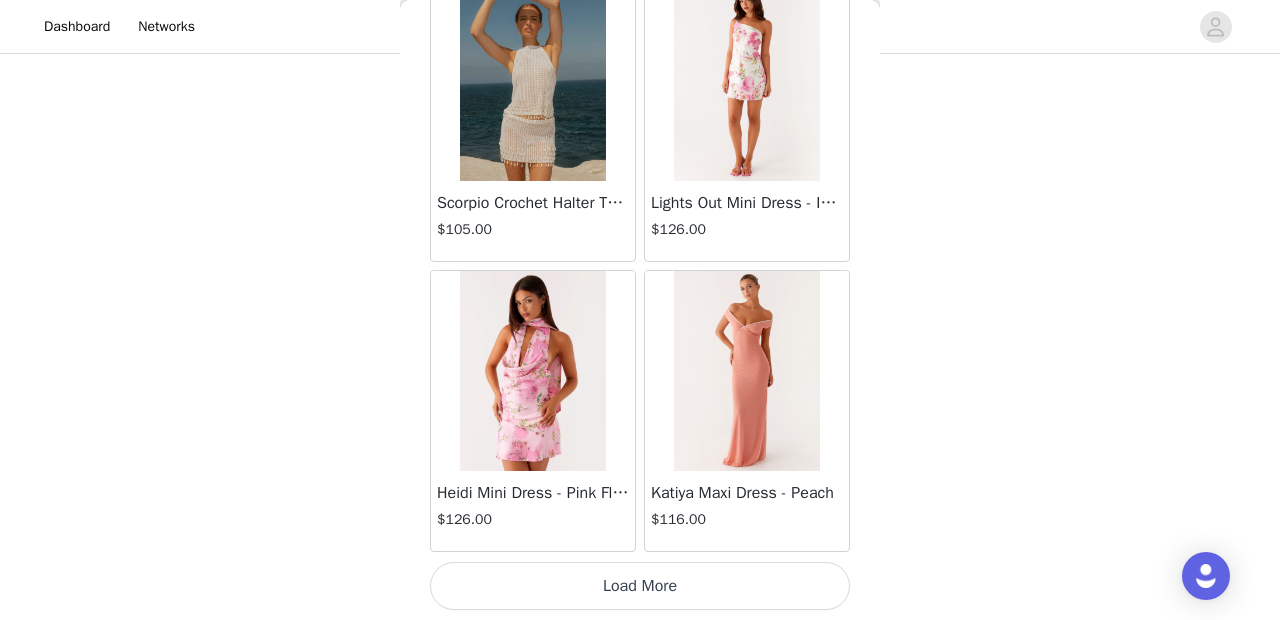 click on "Load More" at bounding box center [640, 586] 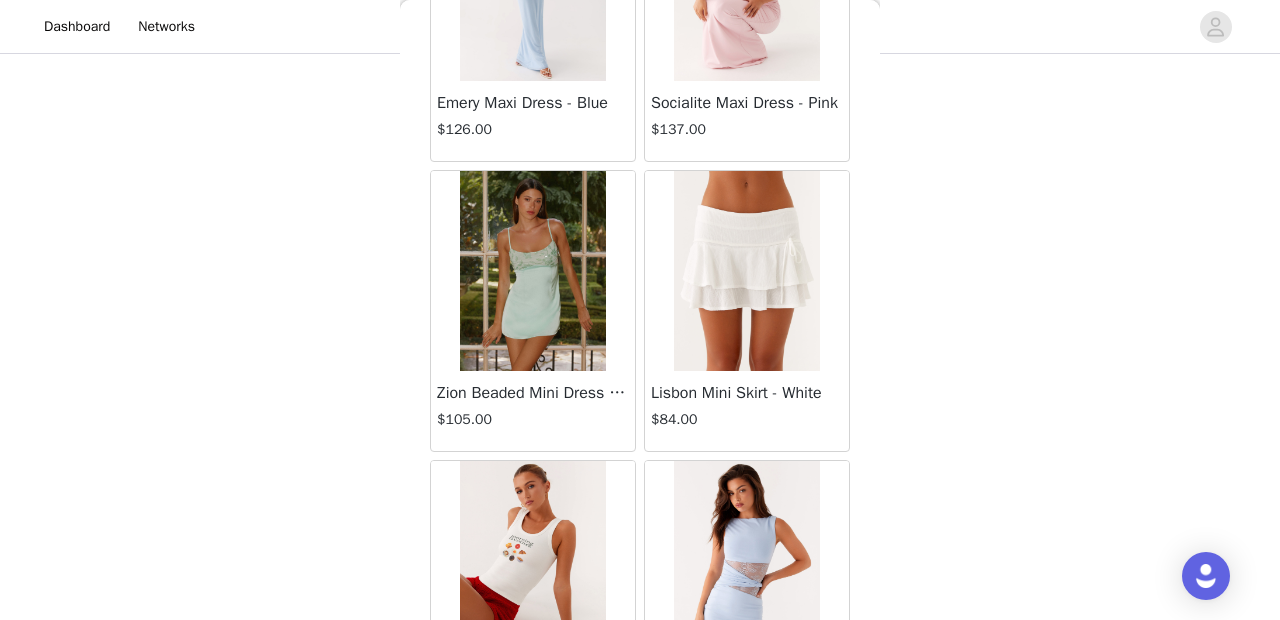 scroll, scrollTop: 57540, scrollLeft: 0, axis: vertical 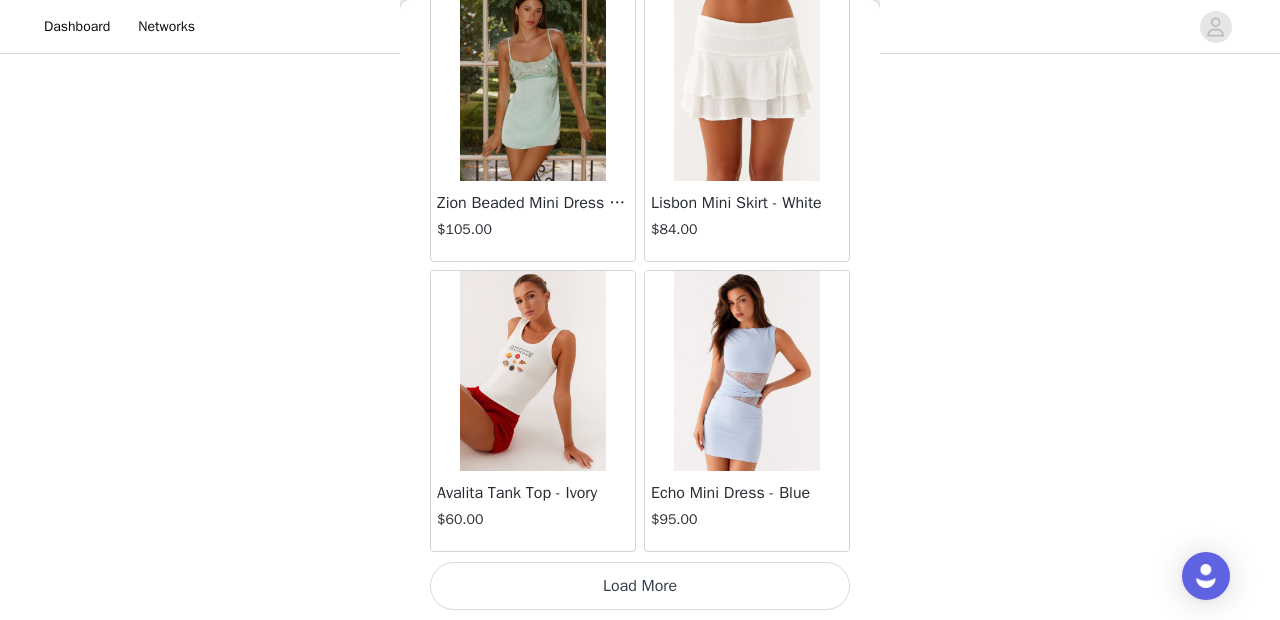 click on "Load More" at bounding box center [640, 586] 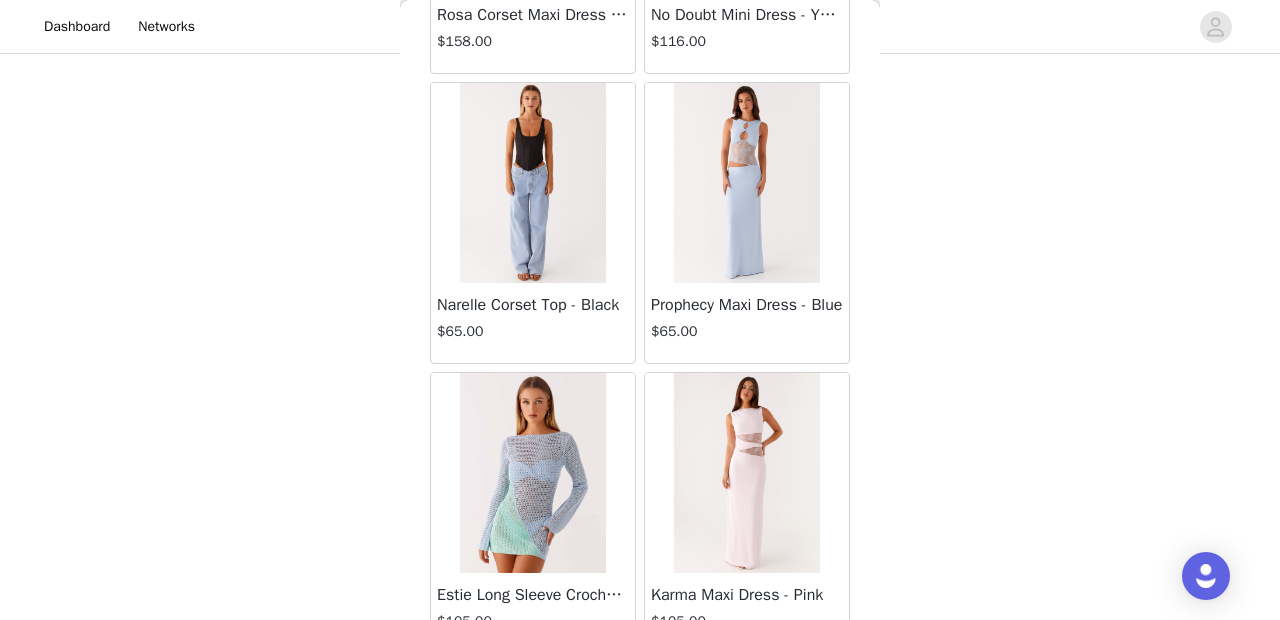 scroll, scrollTop: 60440, scrollLeft: 0, axis: vertical 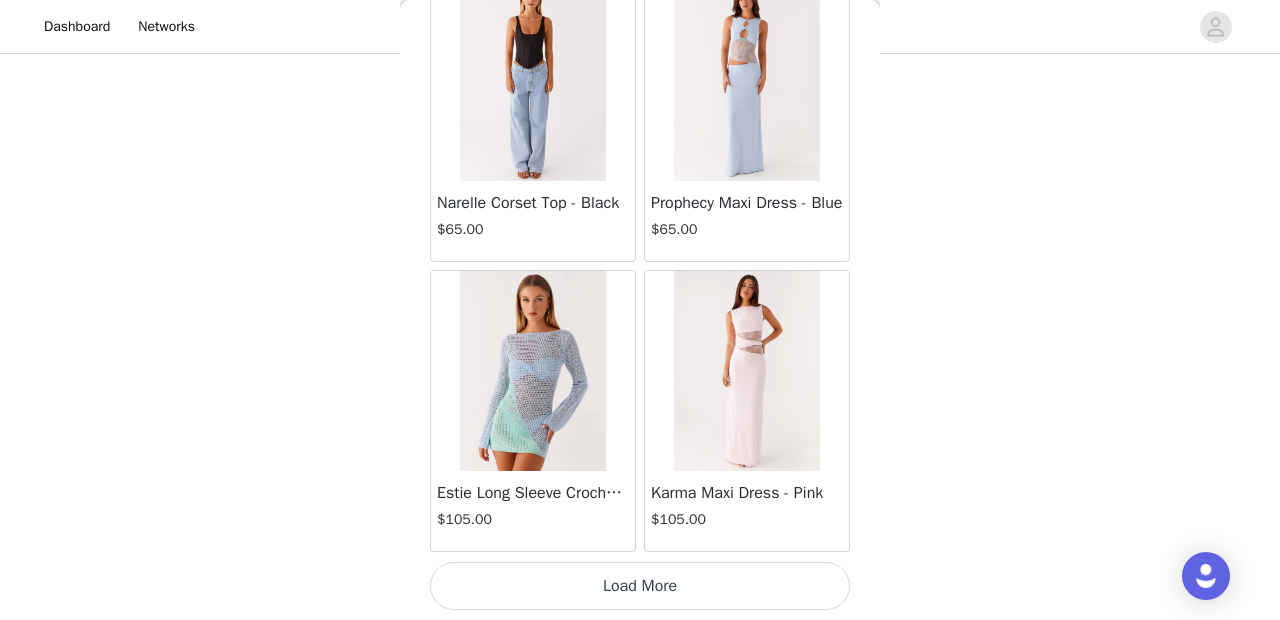 click on "Load More" at bounding box center (640, 586) 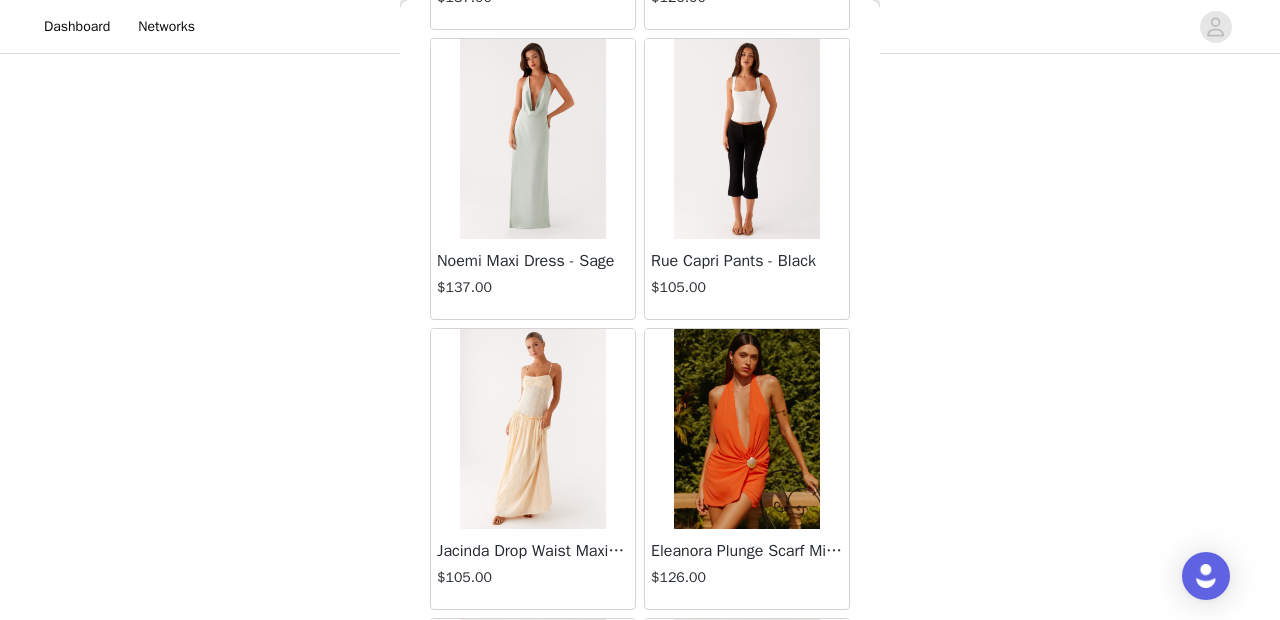 scroll, scrollTop: 62705, scrollLeft: 0, axis: vertical 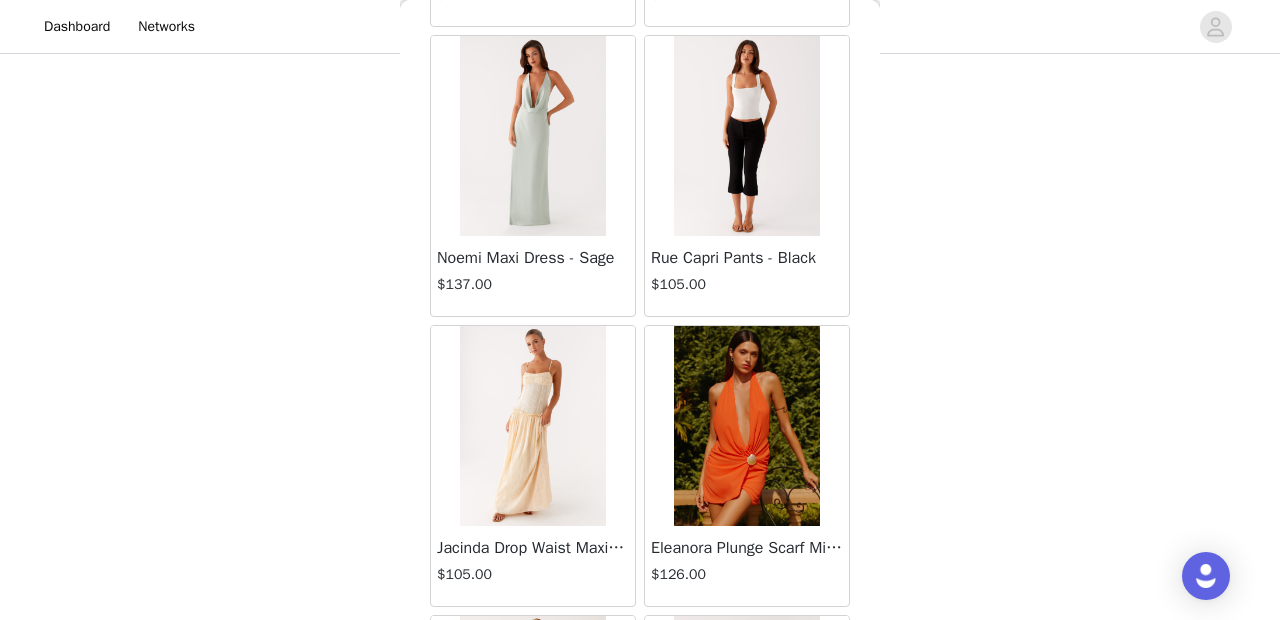 click at bounding box center [746, 136] 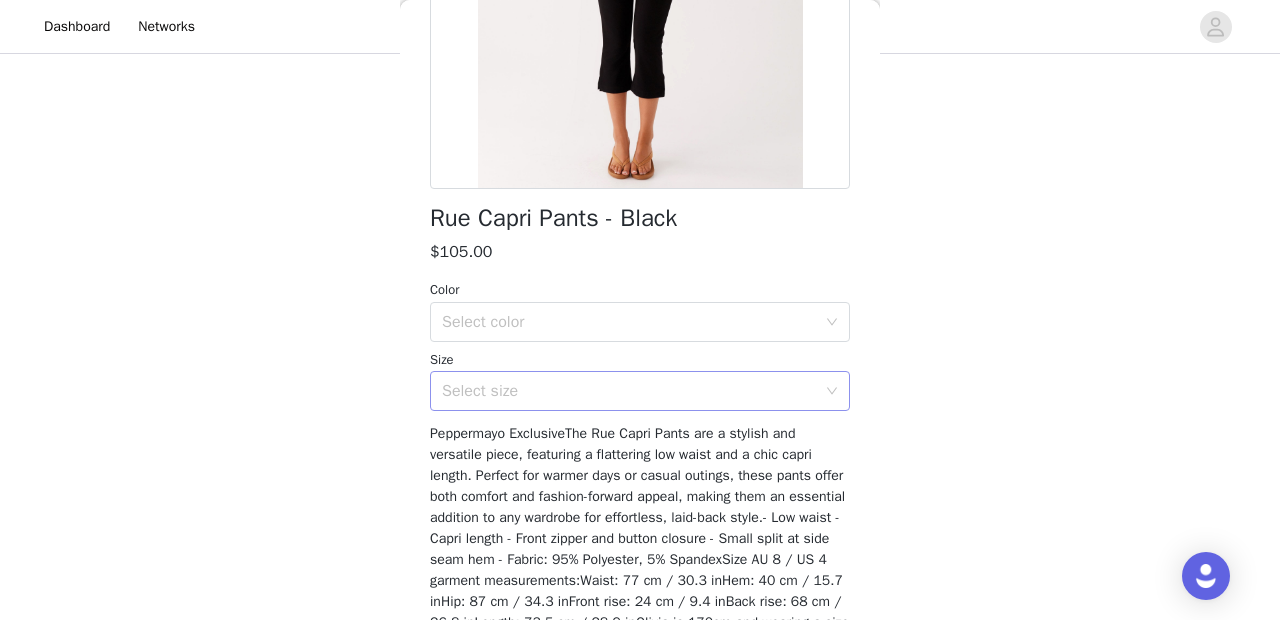 scroll, scrollTop: 387, scrollLeft: 0, axis: vertical 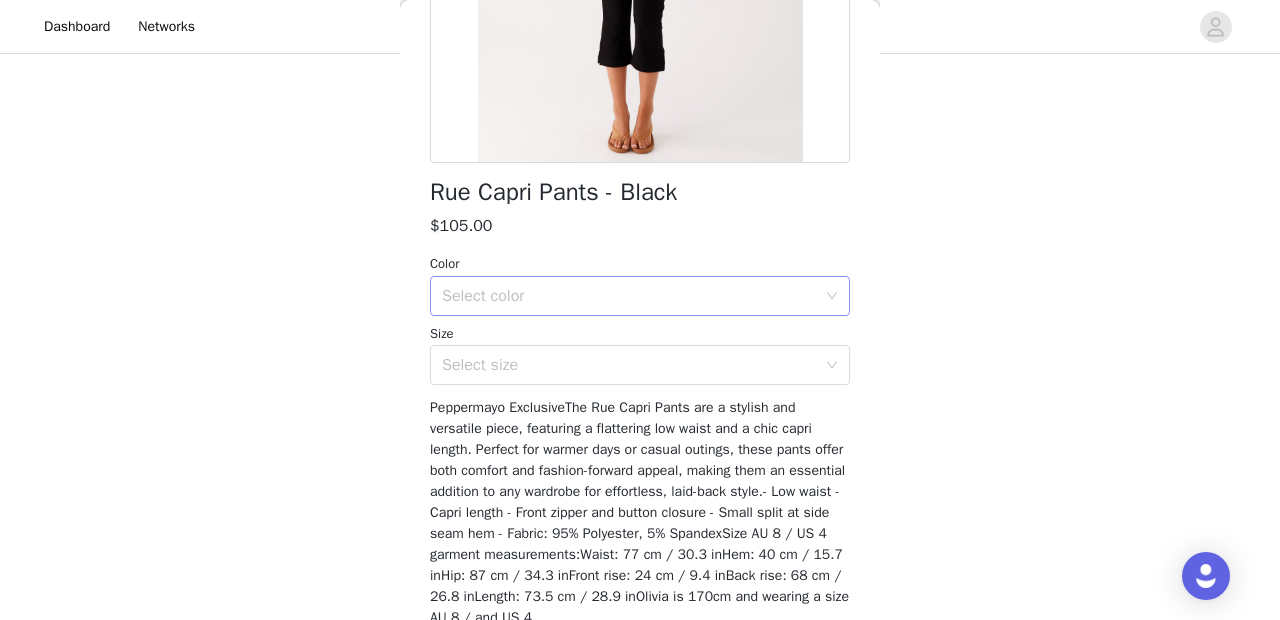click on "Select color" at bounding box center (629, 296) 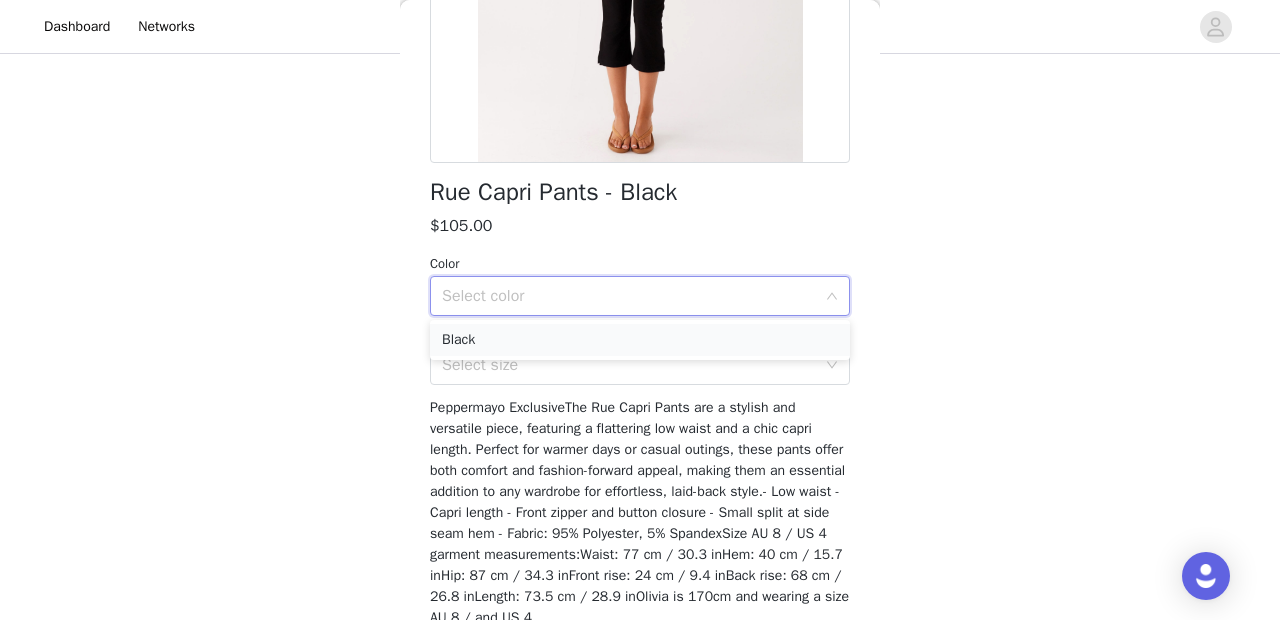 click on "Black" at bounding box center (640, 340) 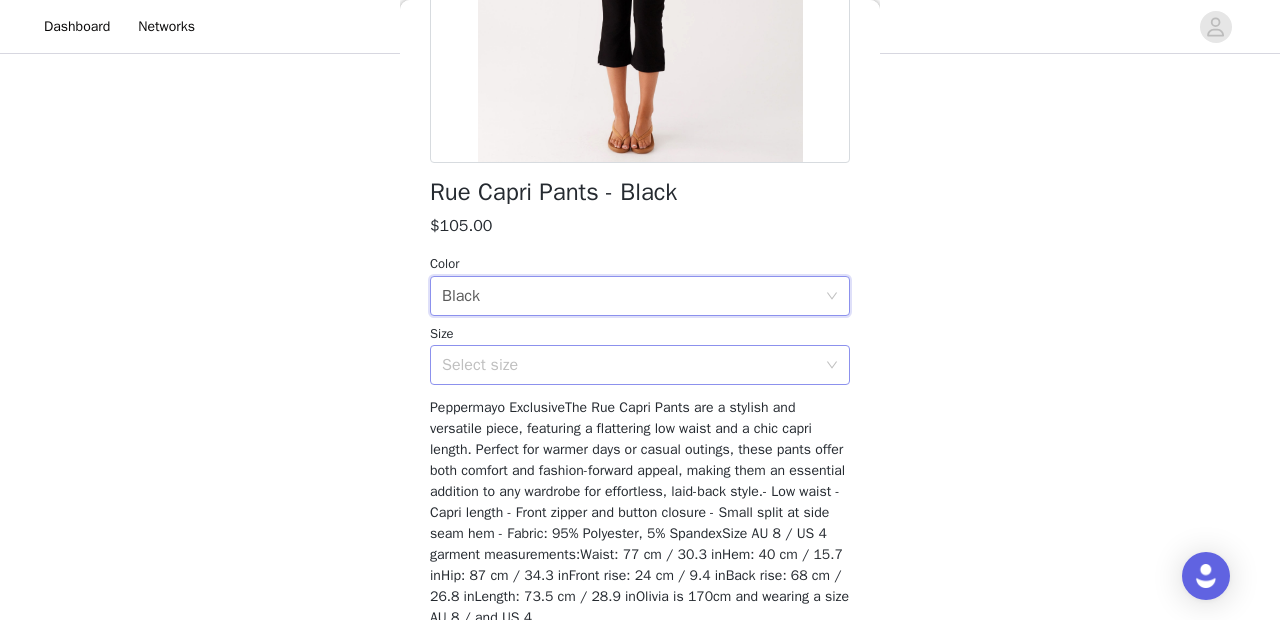 click on "Select size" at bounding box center [629, 365] 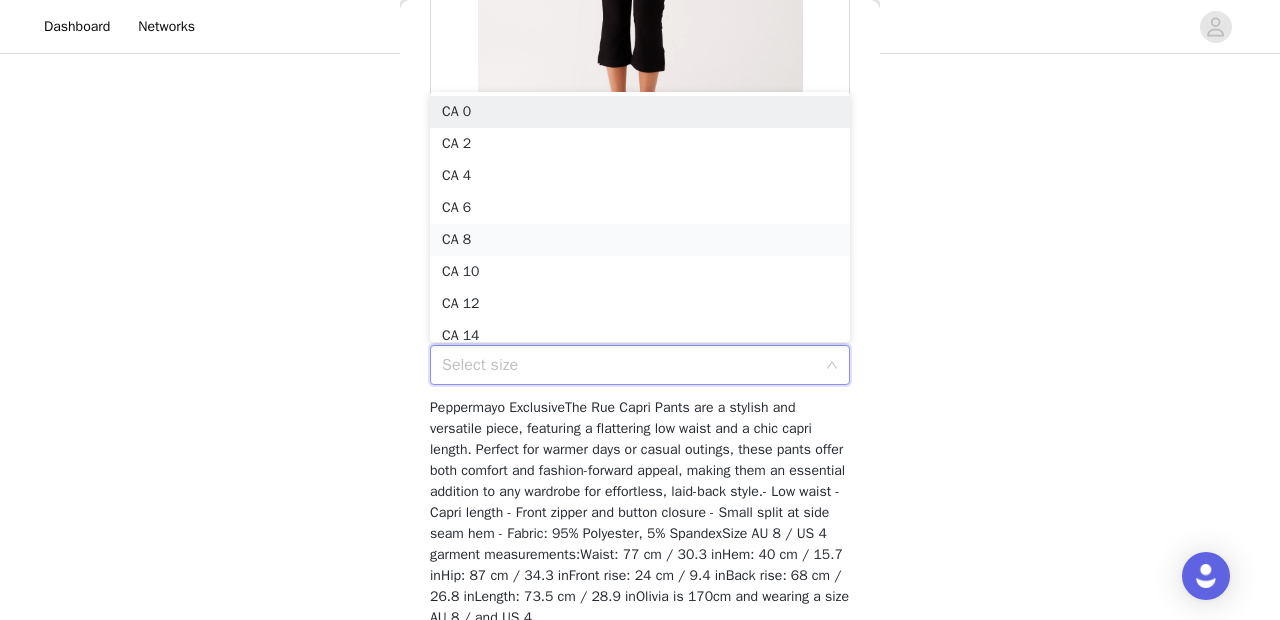 scroll, scrollTop: 10, scrollLeft: 0, axis: vertical 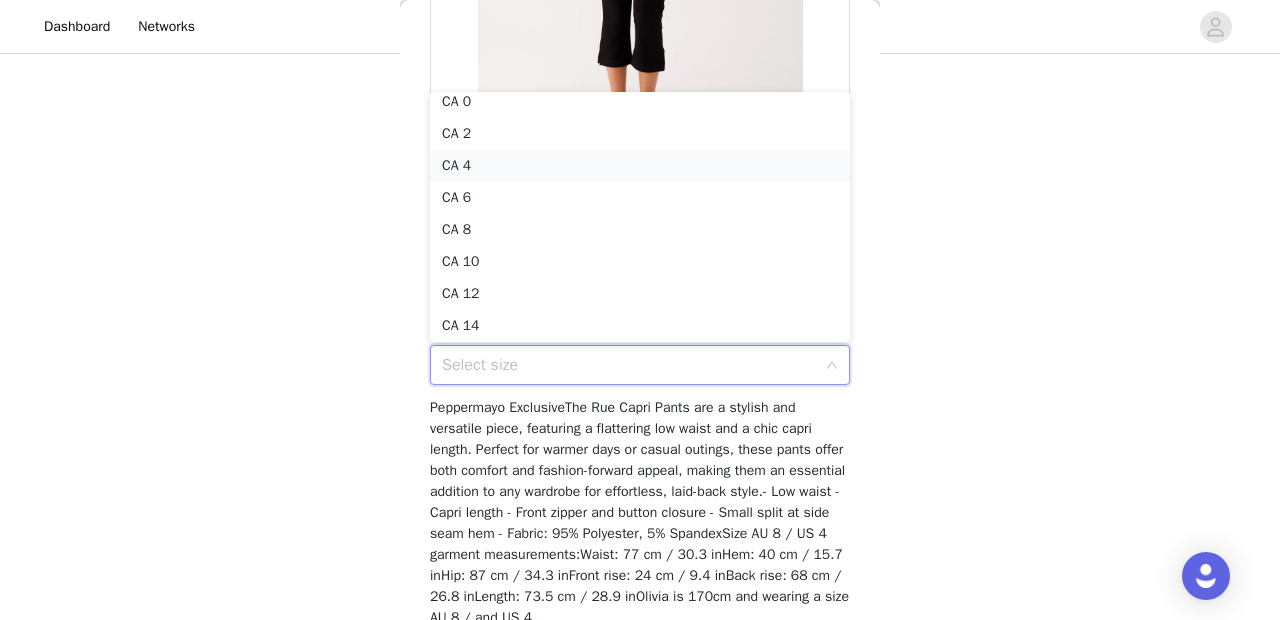 click on "CA 4" at bounding box center (640, 166) 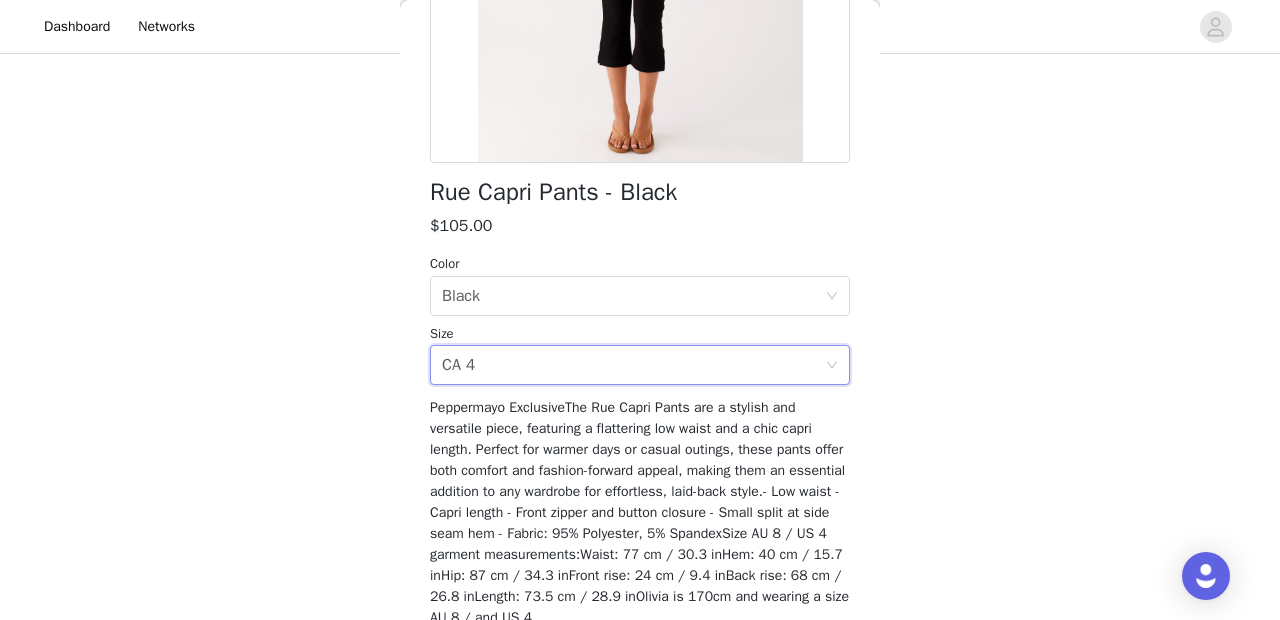 scroll, scrollTop: 479, scrollLeft: 0, axis: vertical 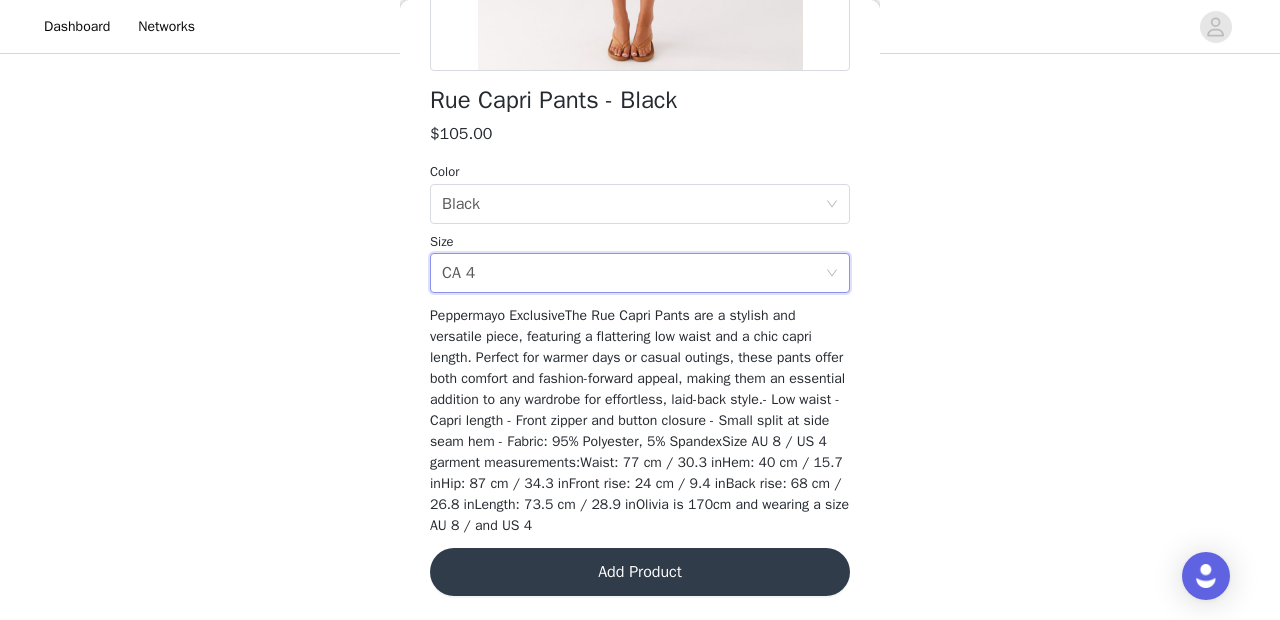 click on "Add Product" at bounding box center [640, 572] 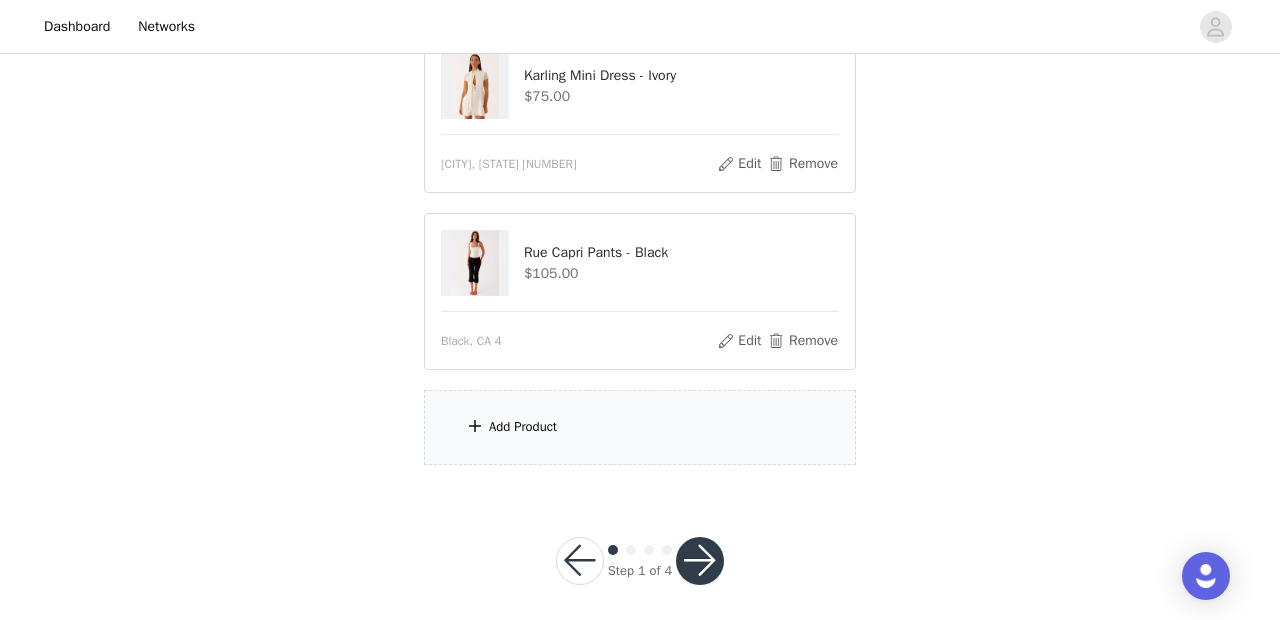 scroll, scrollTop: 418, scrollLeft: 0, axis: vertical 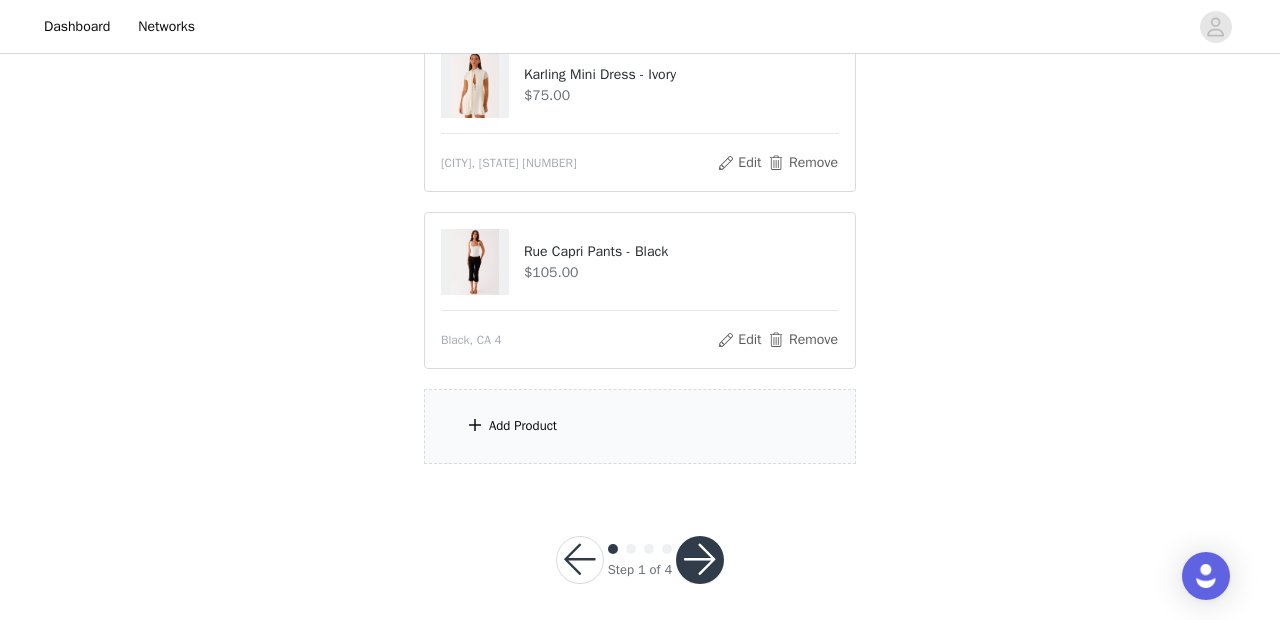 click on "Add Product" at bounding box center (640, 426) 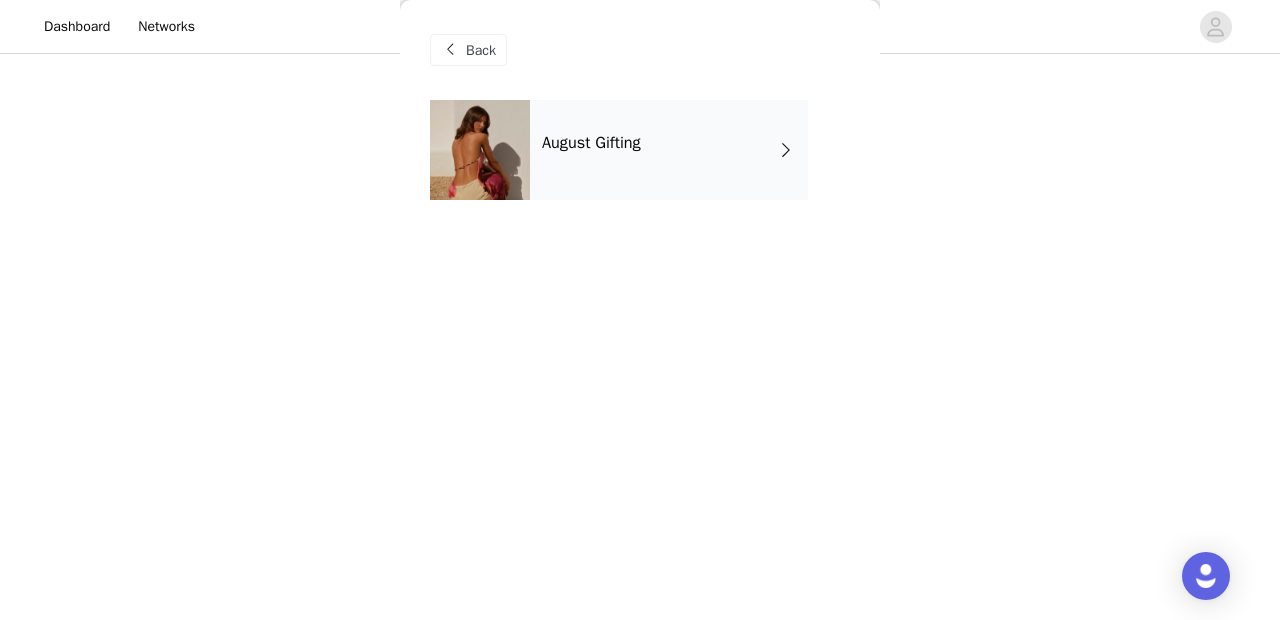 click on "August Gifting" at bounding box center [669, 150] 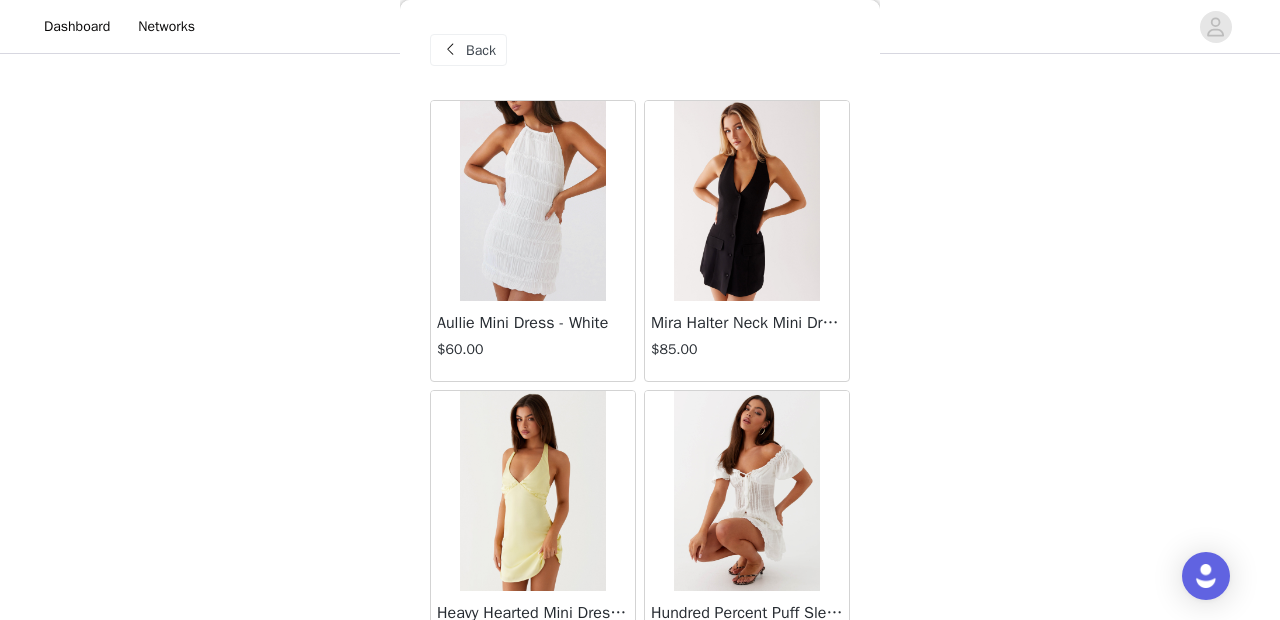 scroll, scrollTop: 2440, scrollLeft: 0, axis: vertical 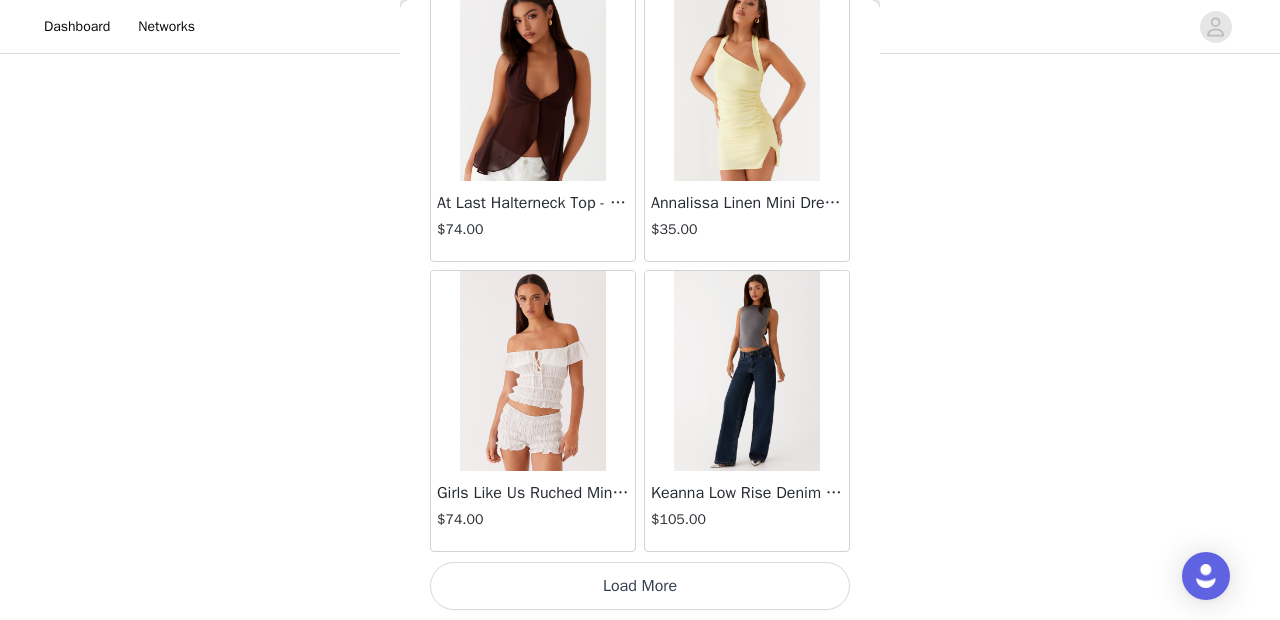 click on "Load More" at bounding box center (640, 586) 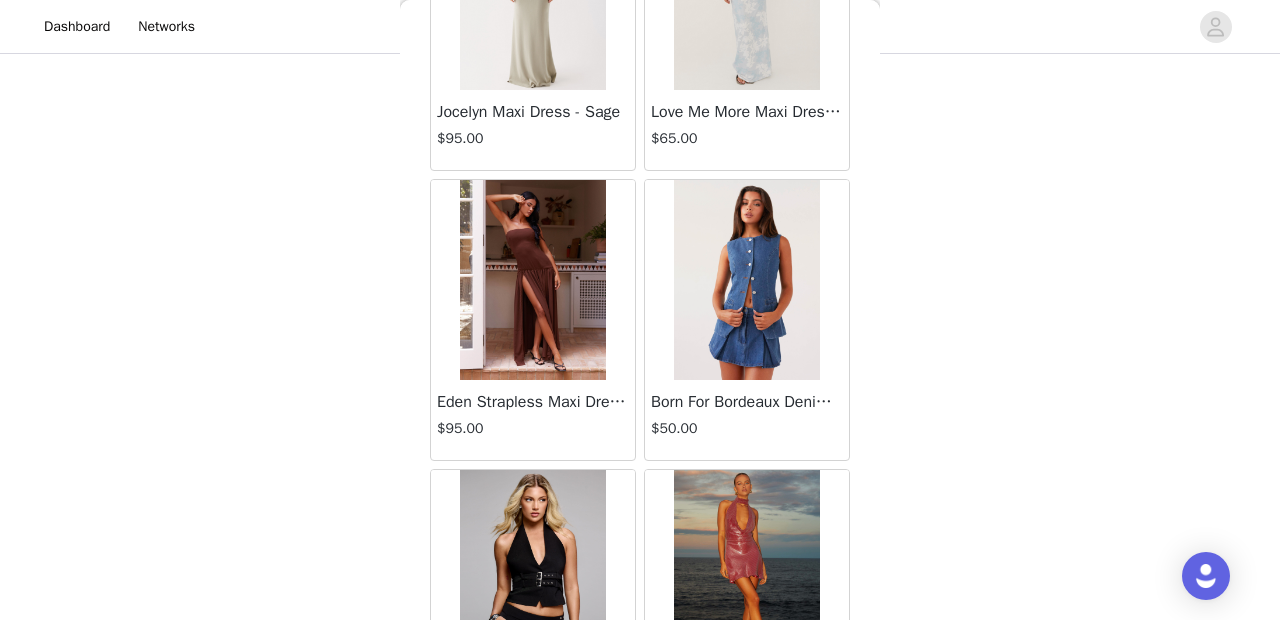 scroll, scrollTop: 5340, scrollLeft: 0, axis: vertical 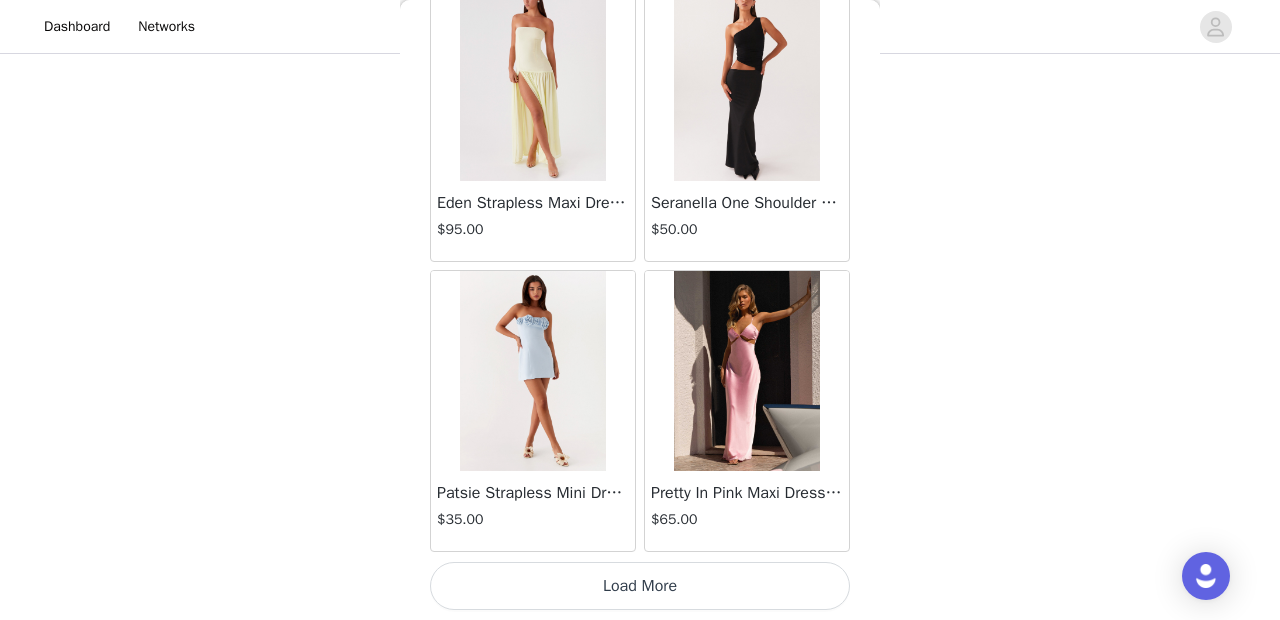 click on "Load More" at bounding box center (640, 586) 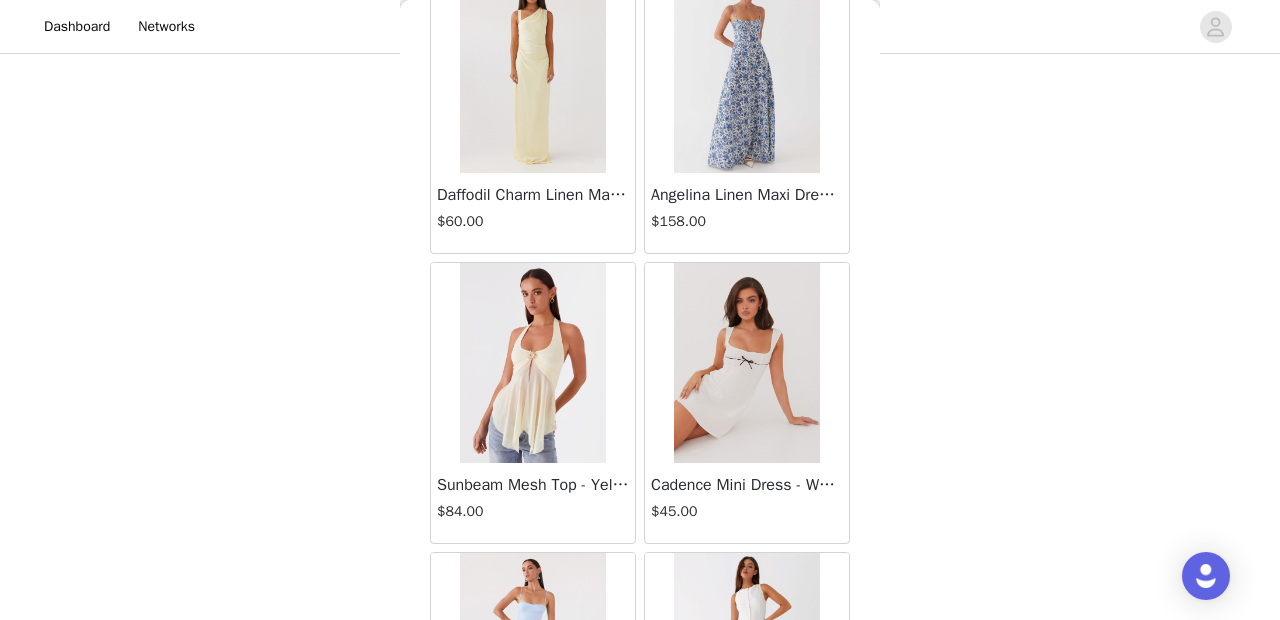 scroll, scrollTop: 8240, scrollLeft: 0, axis: vertical 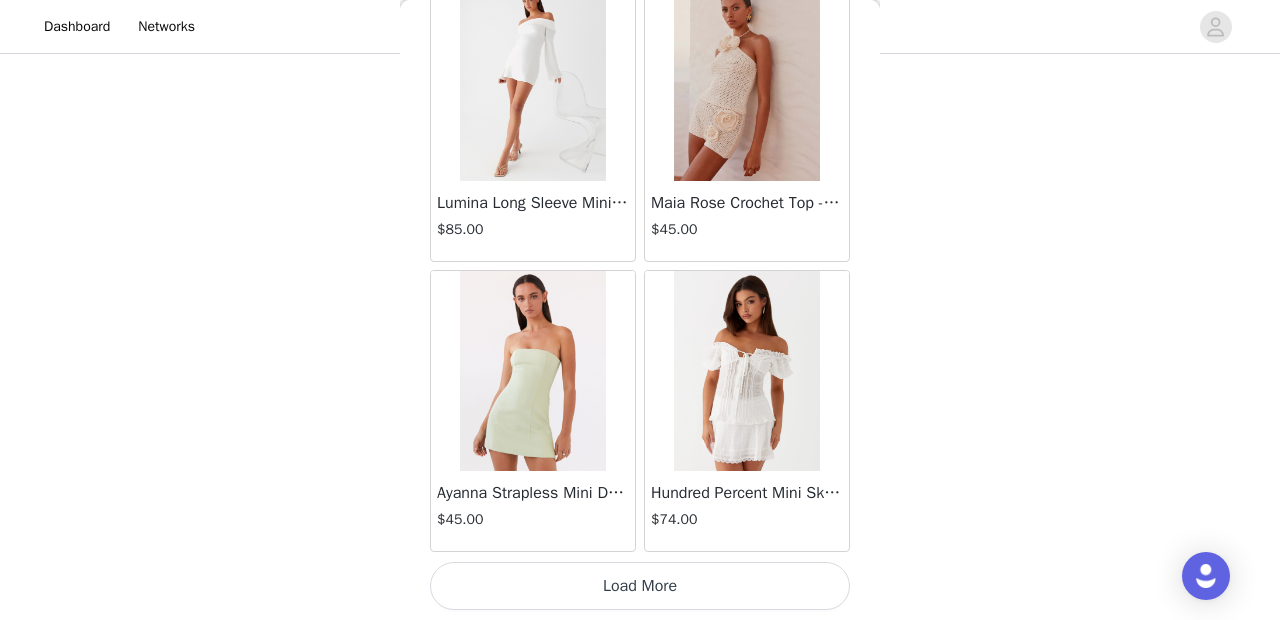 click on "Load More" at bounding box center [640, 586] 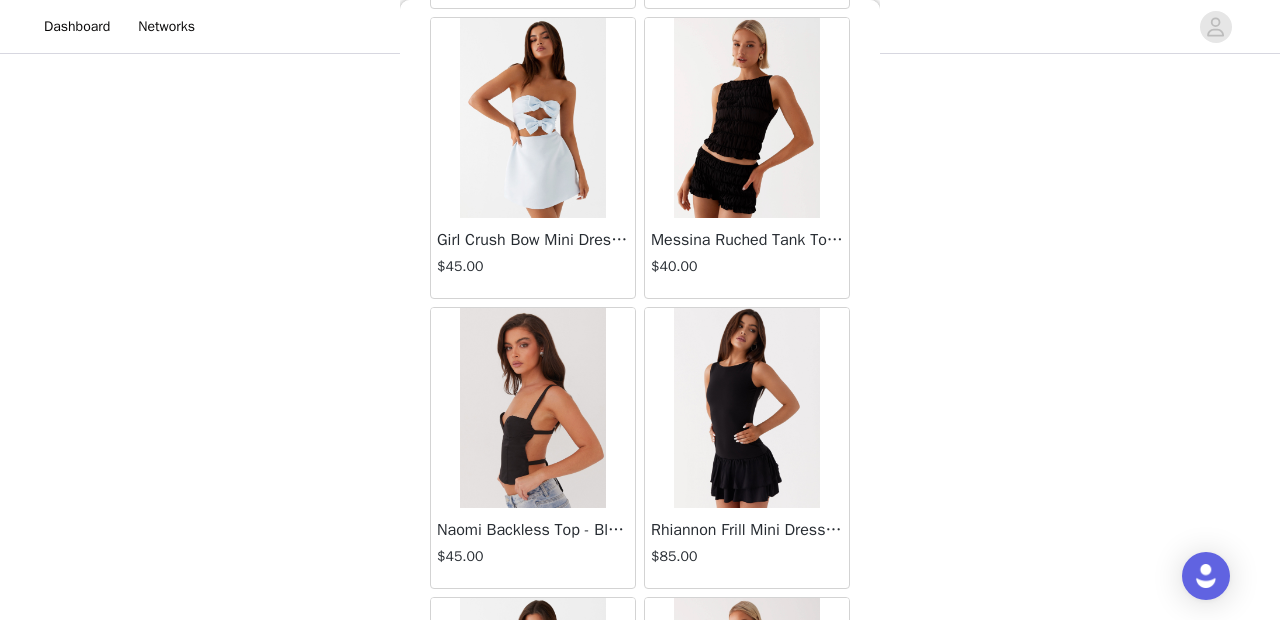scroll, scrollTop: 11140, scrollLeft: 0, axis: vertical 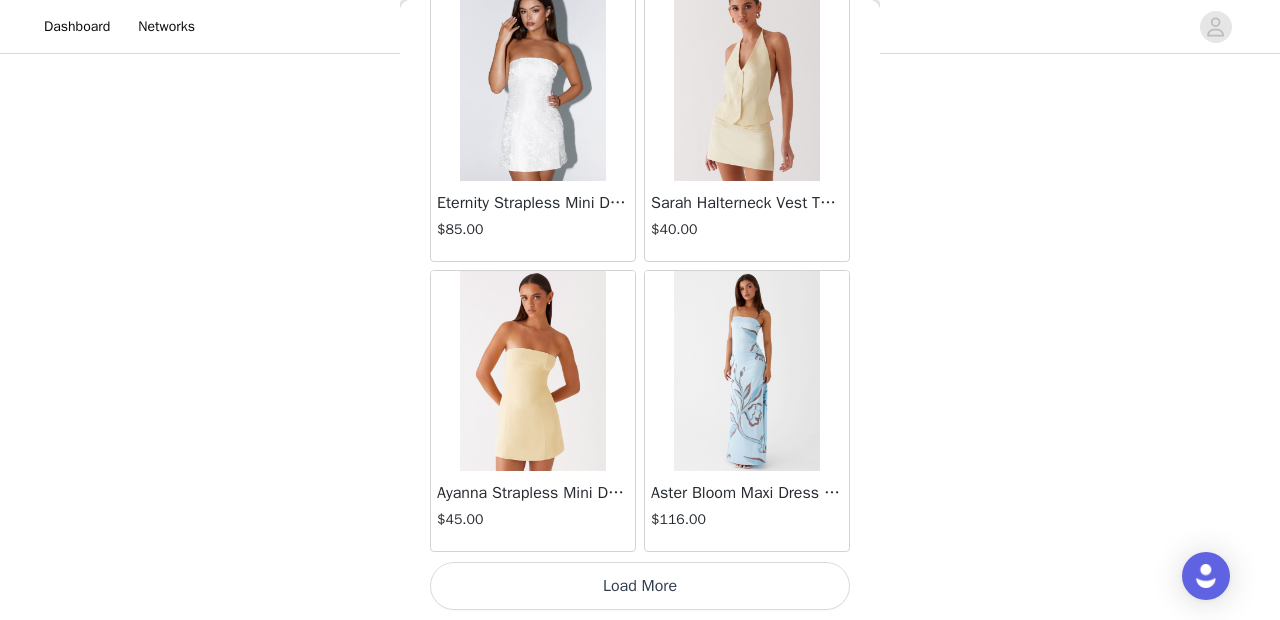 click on "Load More" at bounding box center (640, 586) 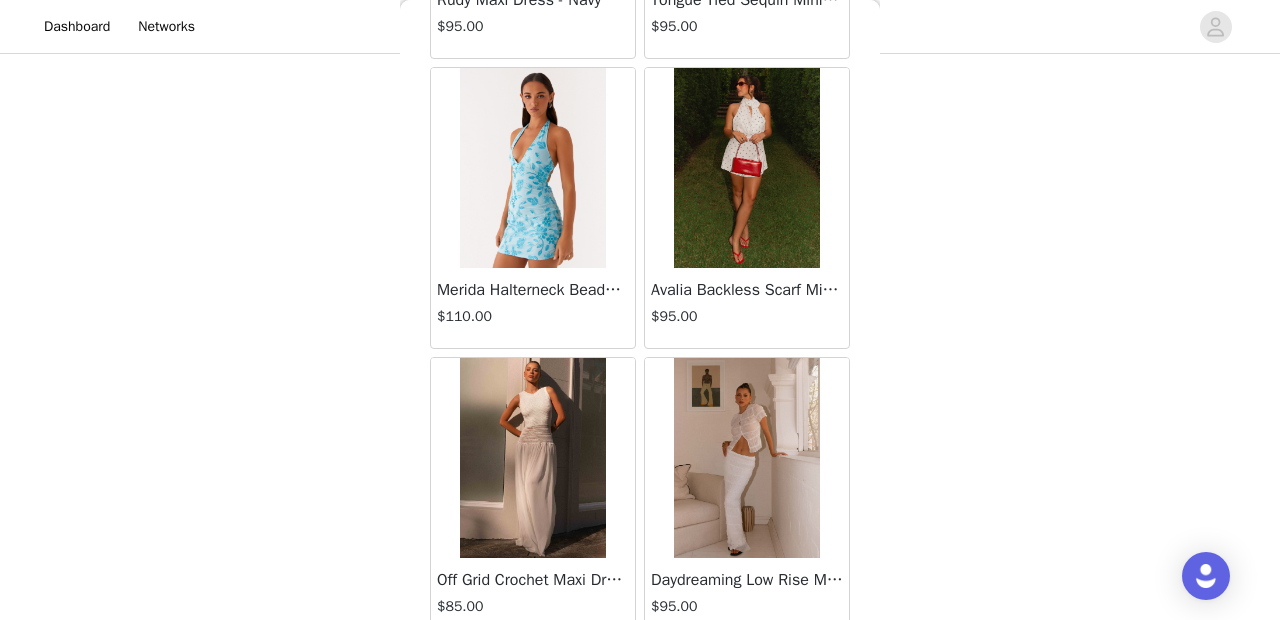 scroll, scrollTop: 14040, scrollLeft: 0, axis: vertical 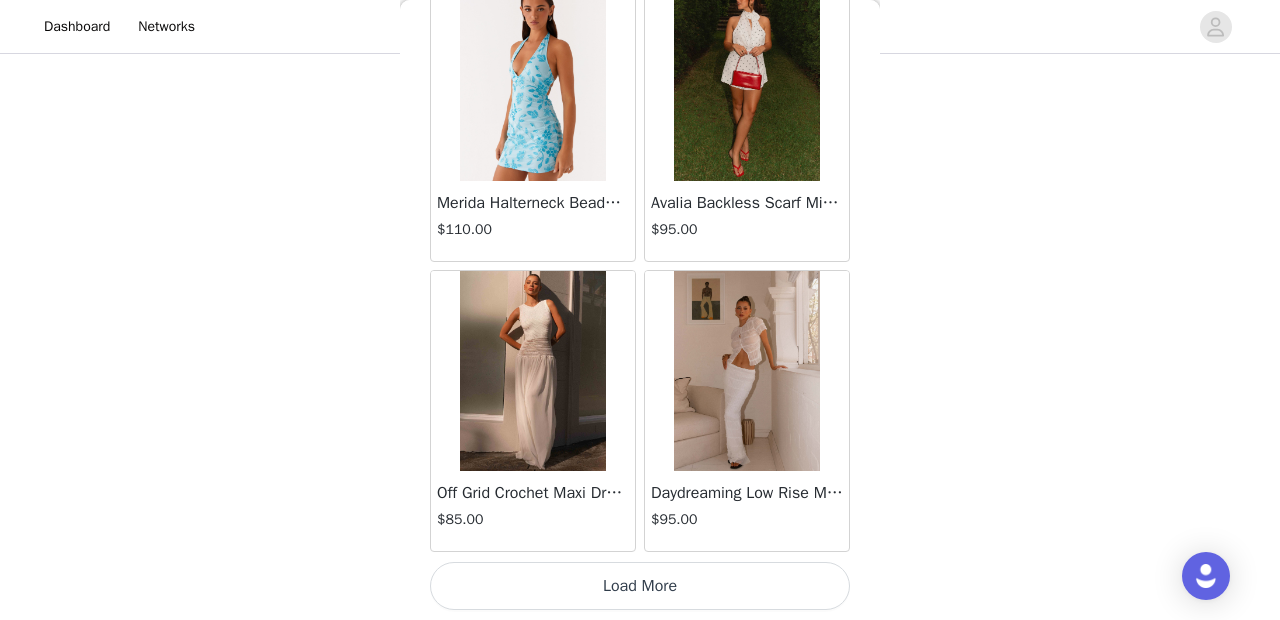 click on "Load More" at bounding box center [640, 586] 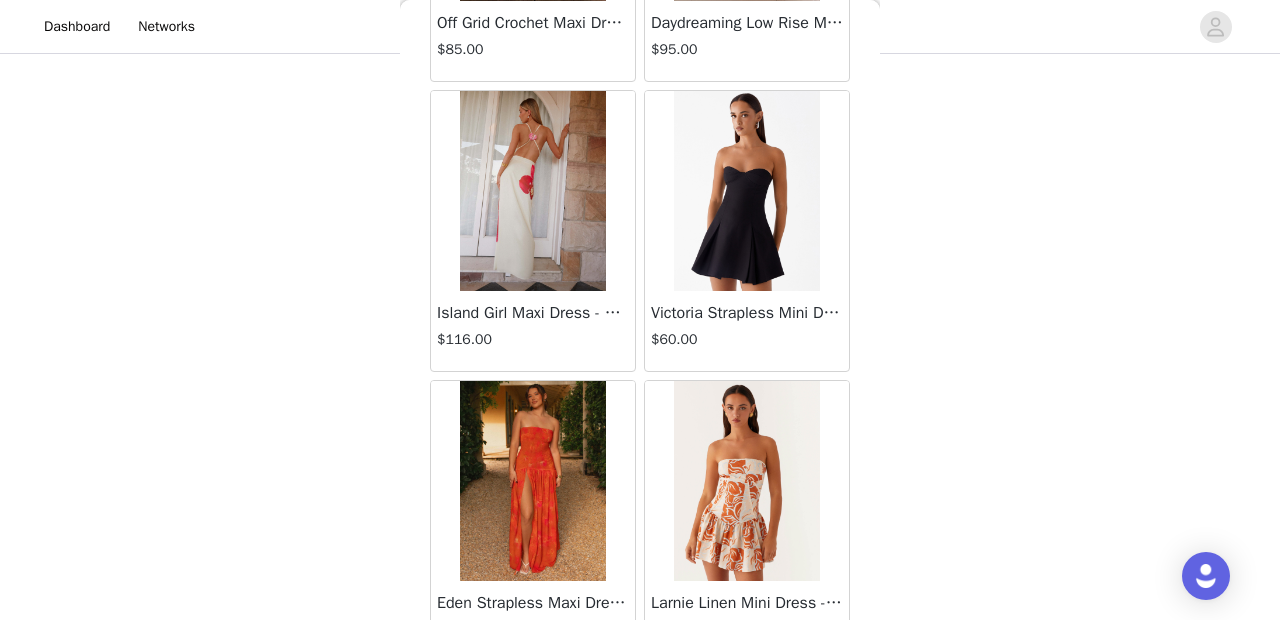 scroll, scrollTop: 16940, scrollLeft: 0, axis: vertical 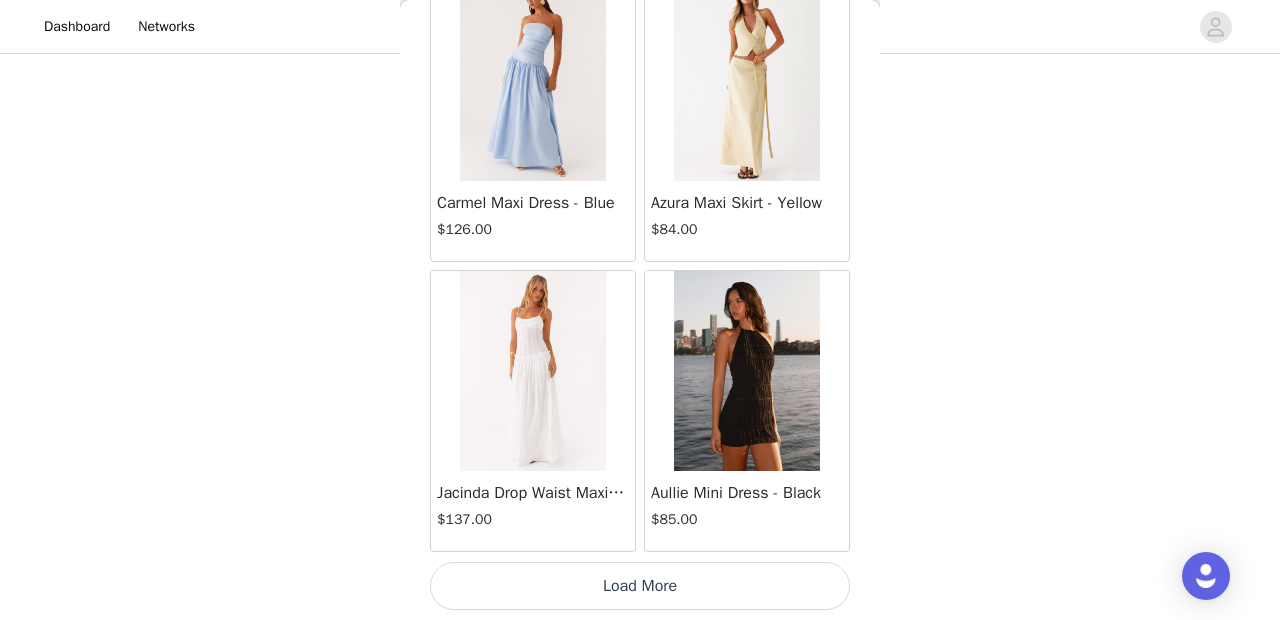 click on "Load More" at bounding box center (640, 586) 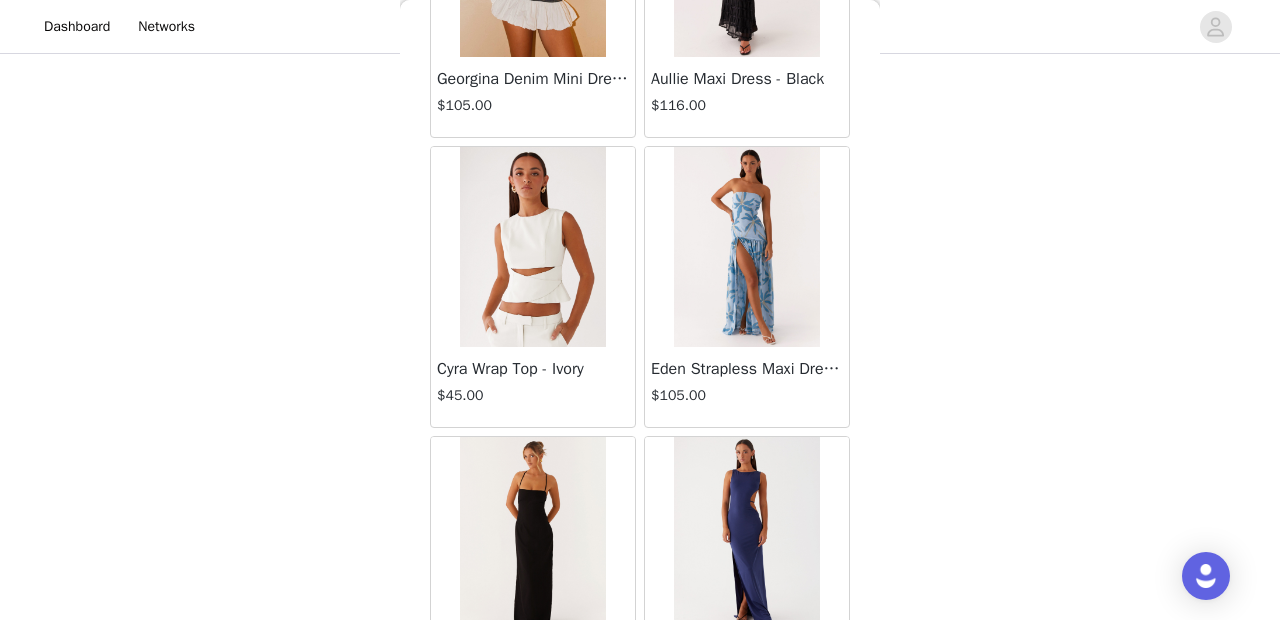 scroll, scrollTop: 19840, scrollLeft: 0, axis: vertical 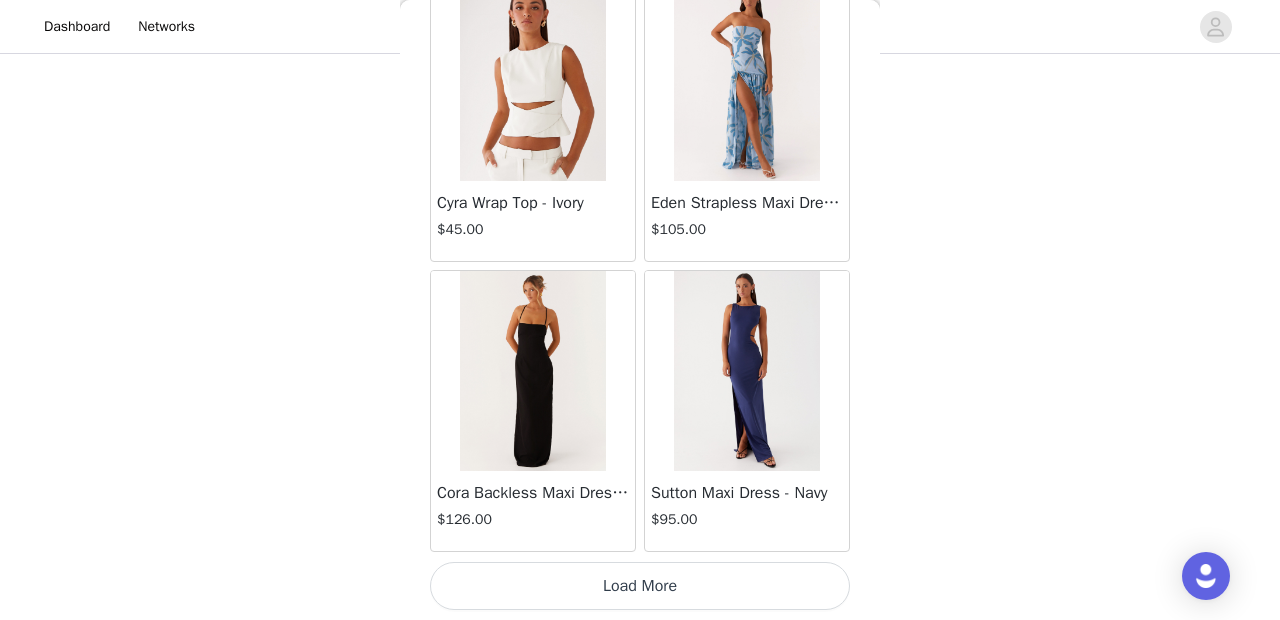 click on "Load More" at bounding box center [640, 586] 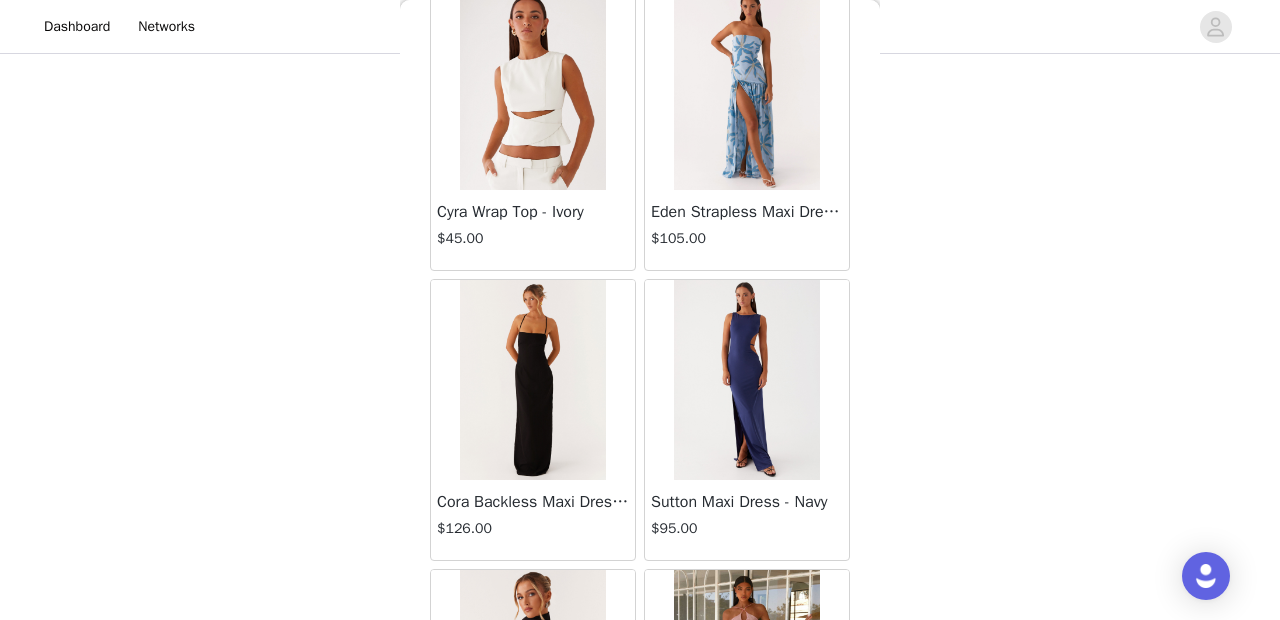 scroll, scrollTop: 19840, scrollLeft: 0, axis: vertical 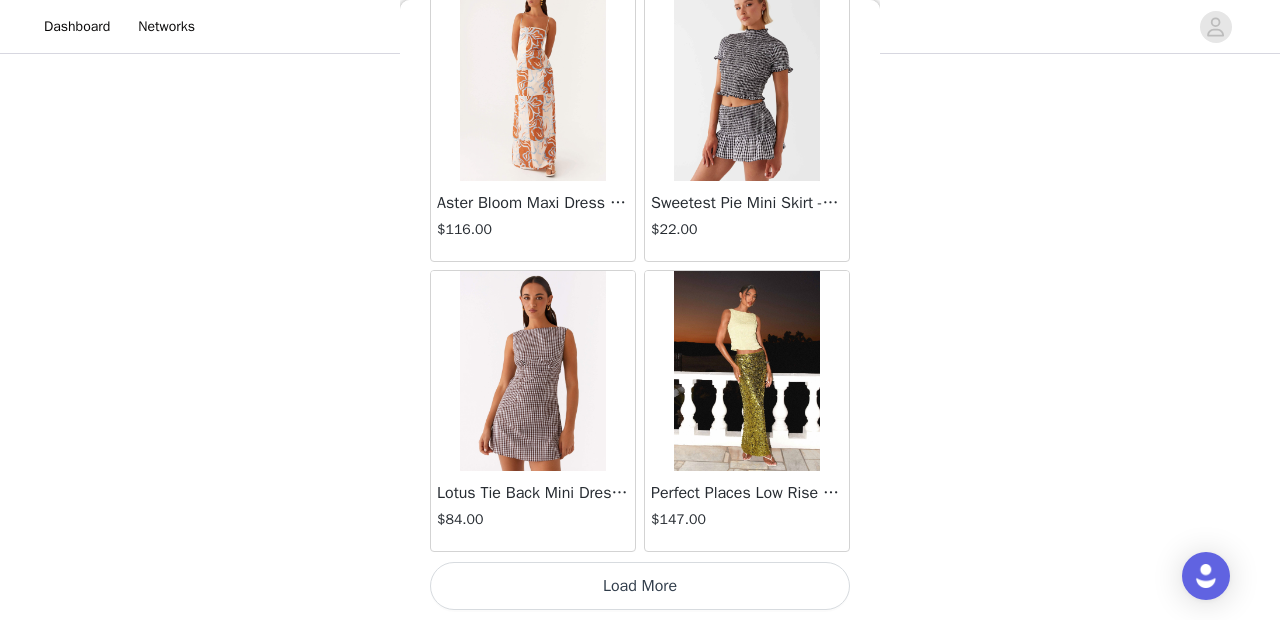 click on "Load More" at bounding box center [640, 586] 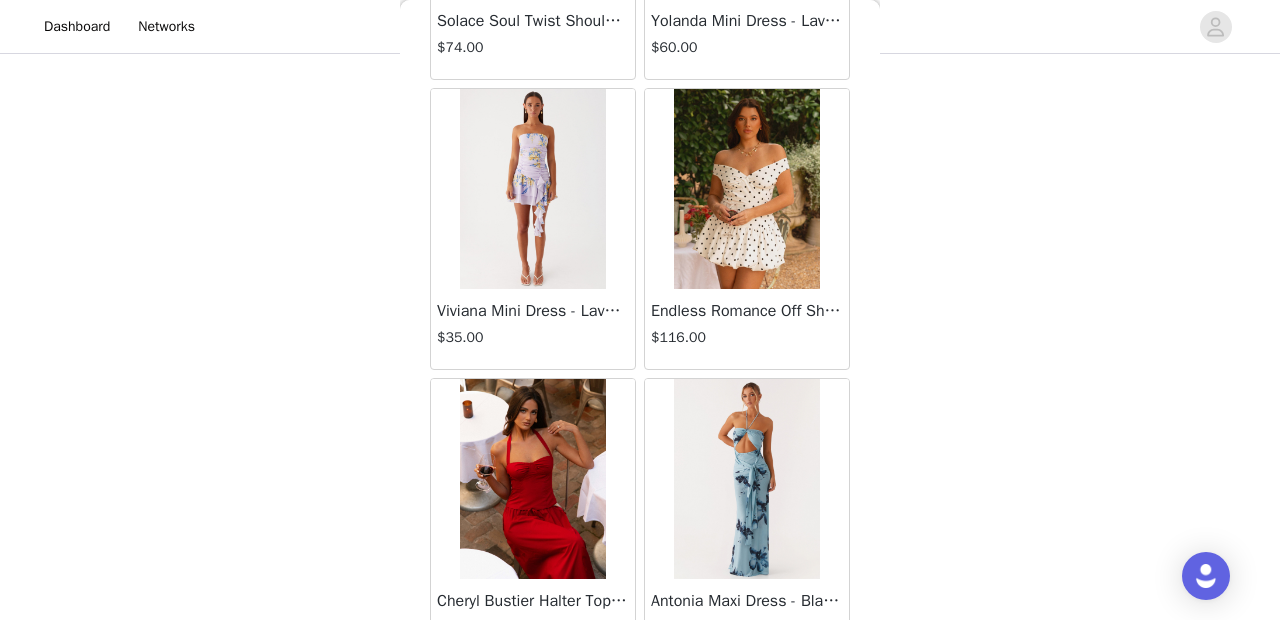 scroll, scrollTop: 25640, scrollLeft: 0, axis: vertical 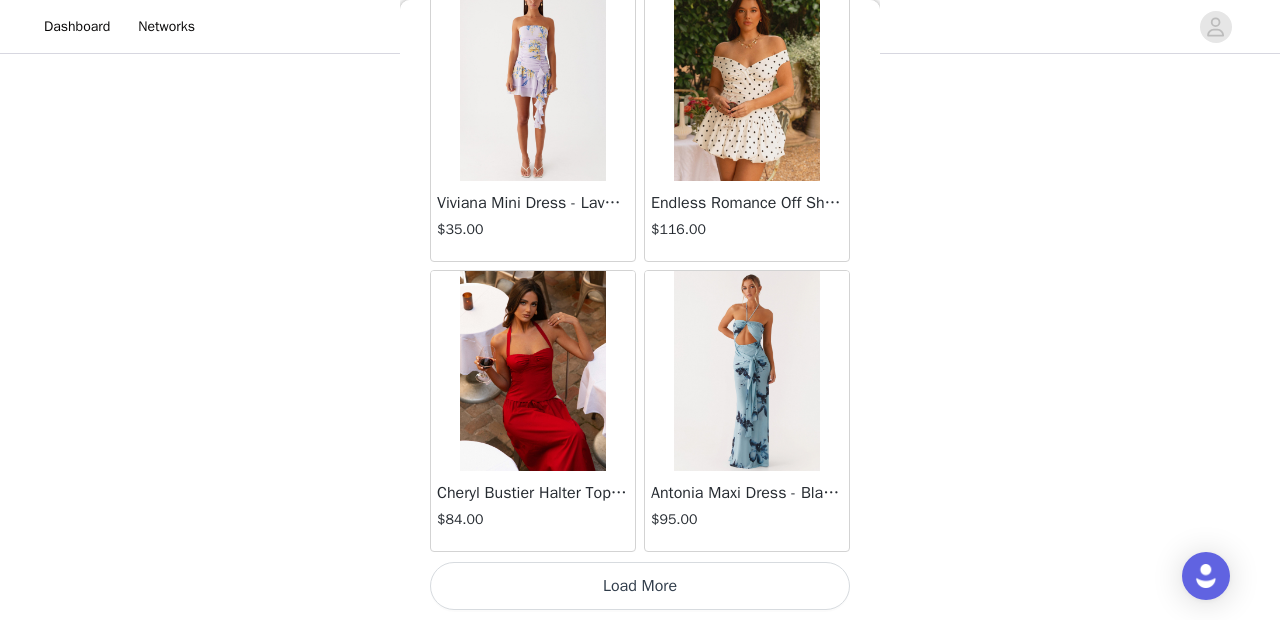 click on "Load More" at bounding box center [640, 586] 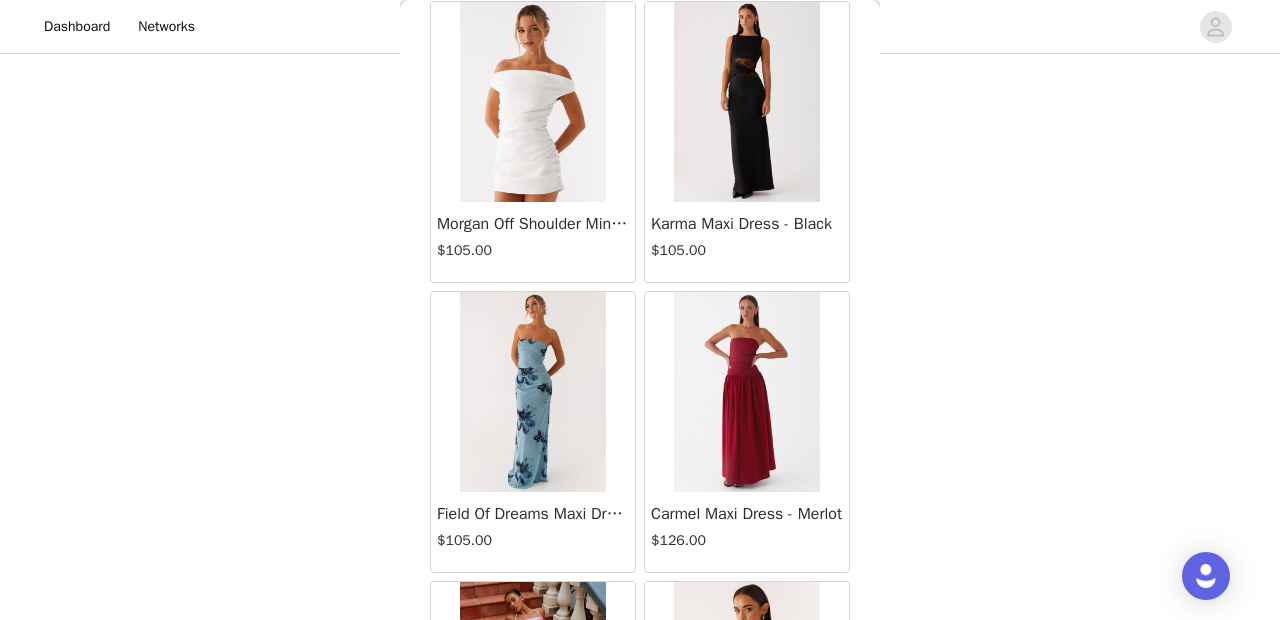 scroll, scrollTop: 28540, scrollLeft: 0, axis: vertical 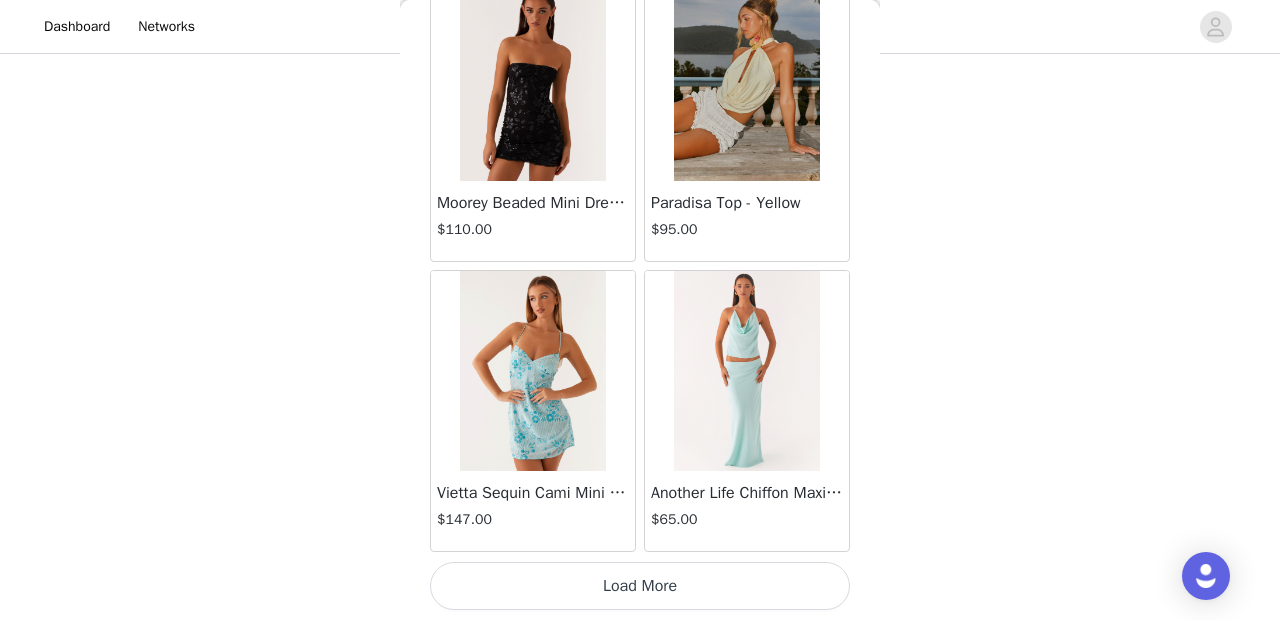 click on "Load More" at bounding box center (640, 586) 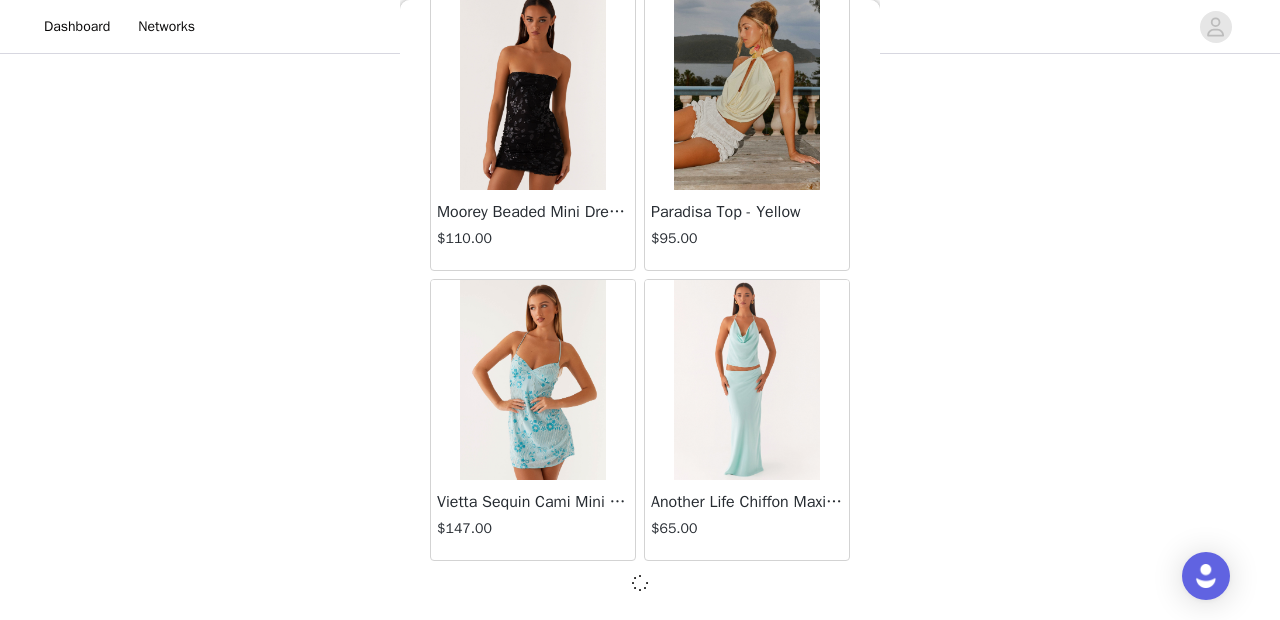 scroll 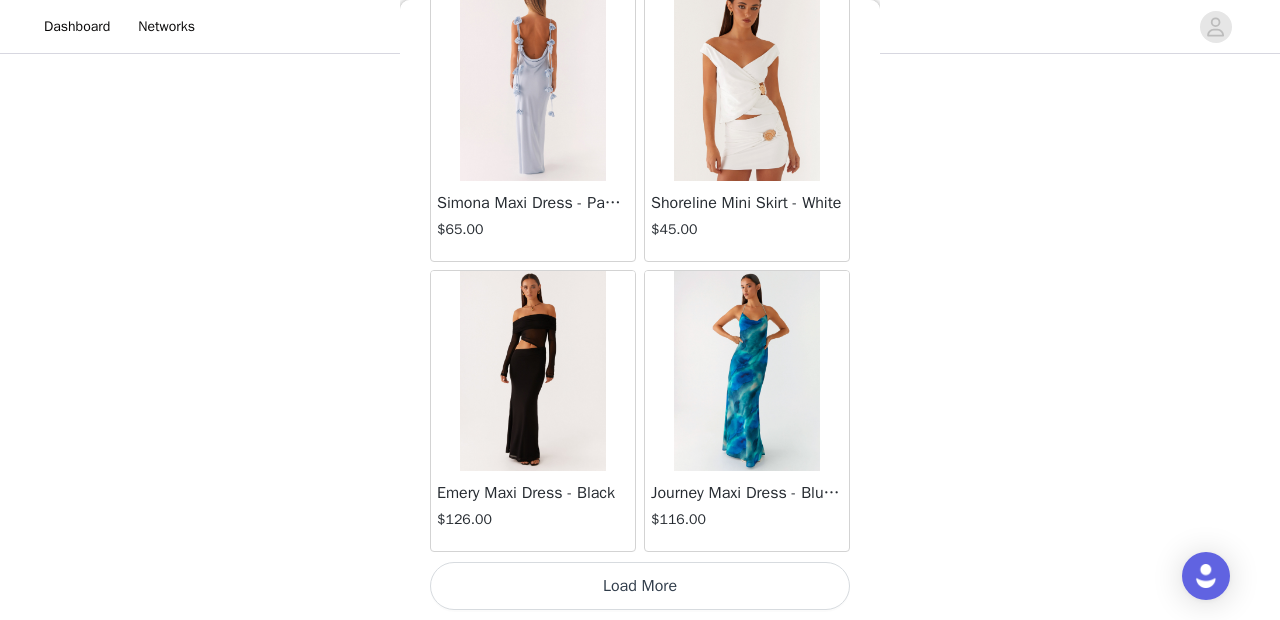 click on "Load More" at bounding box center [640, 586] 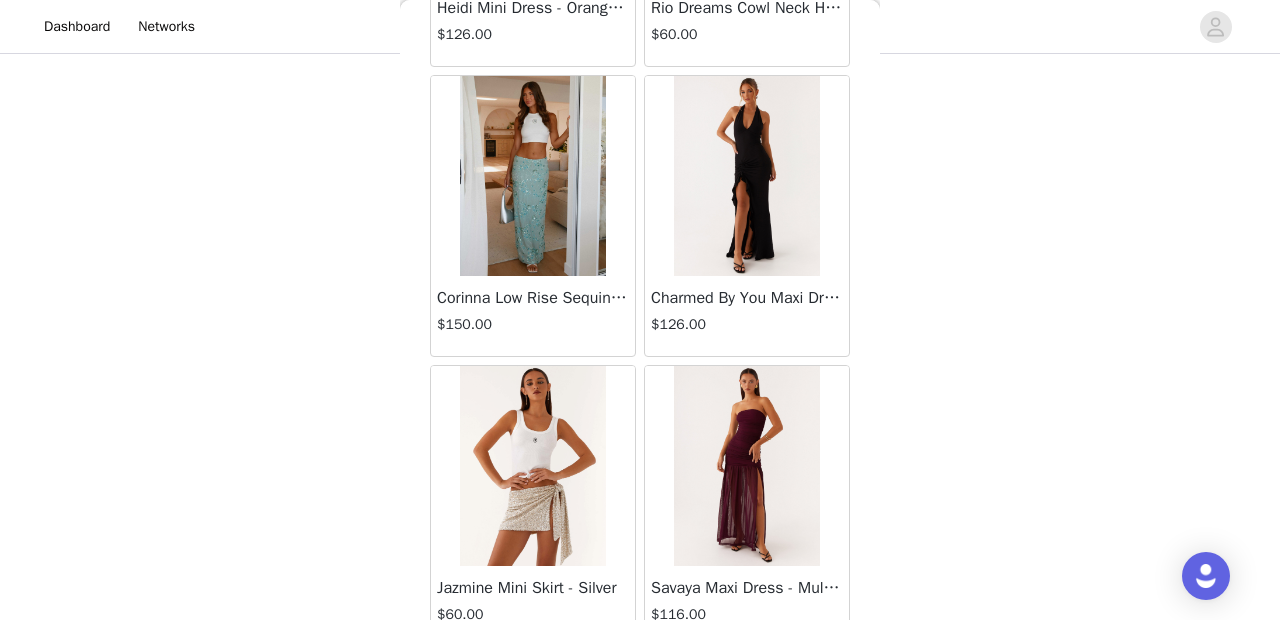 scroll, scrollTop: 34340, scrollLeft: 0, axis: vertical 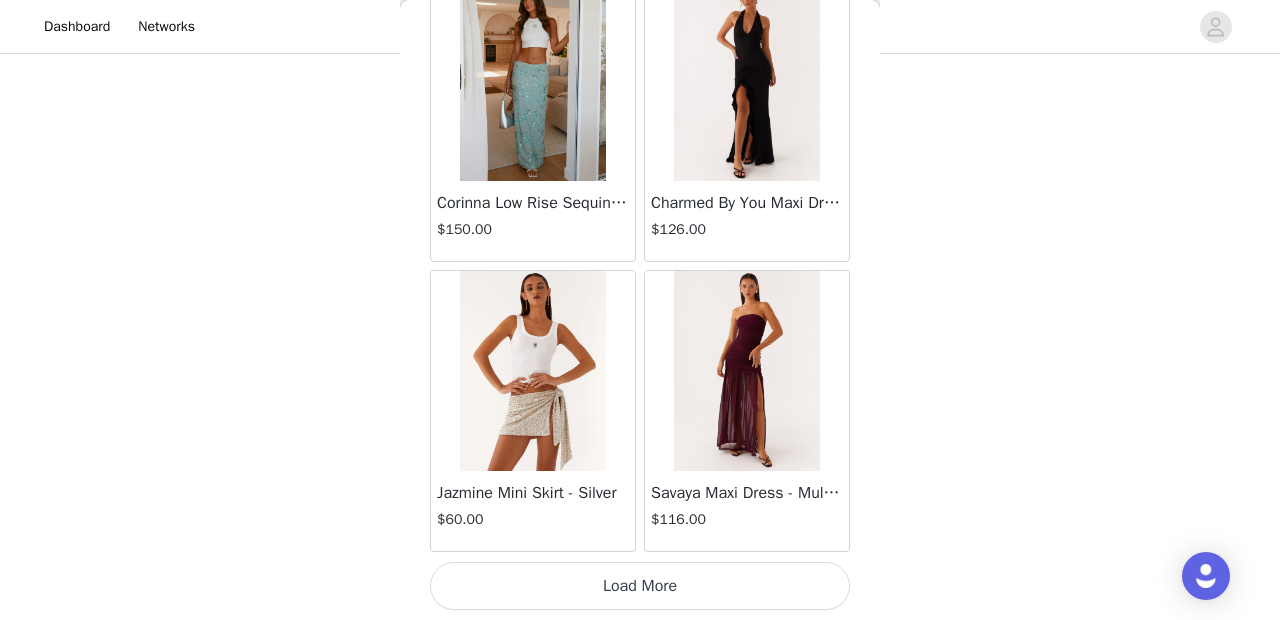 click on "Load More" at bounding box center [640, 586] 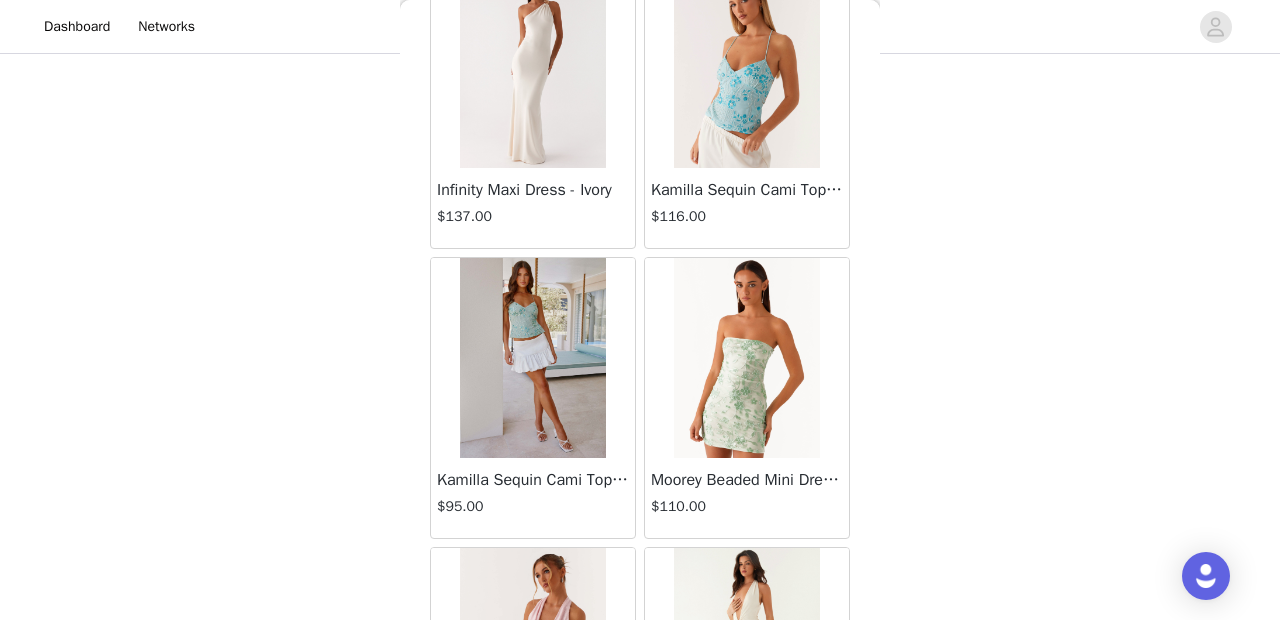 scroll, scrollTop: 37240, scrollLeft: 0, axis: vertical 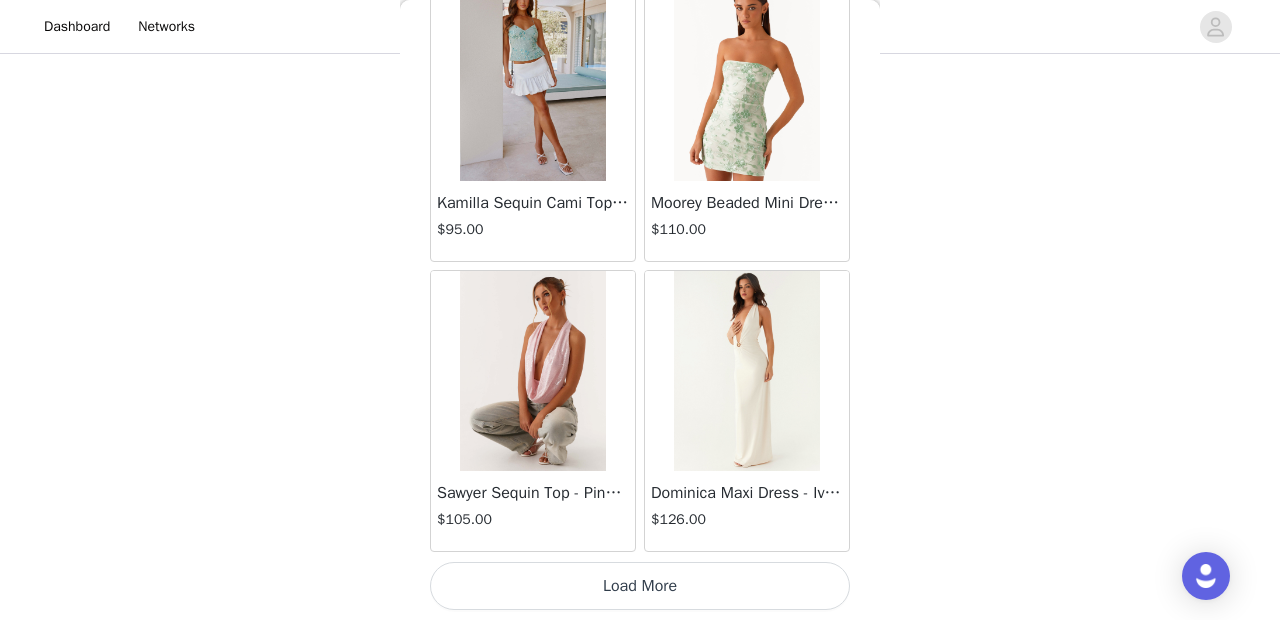 click on "Load More" at bounding box center (640, 586) 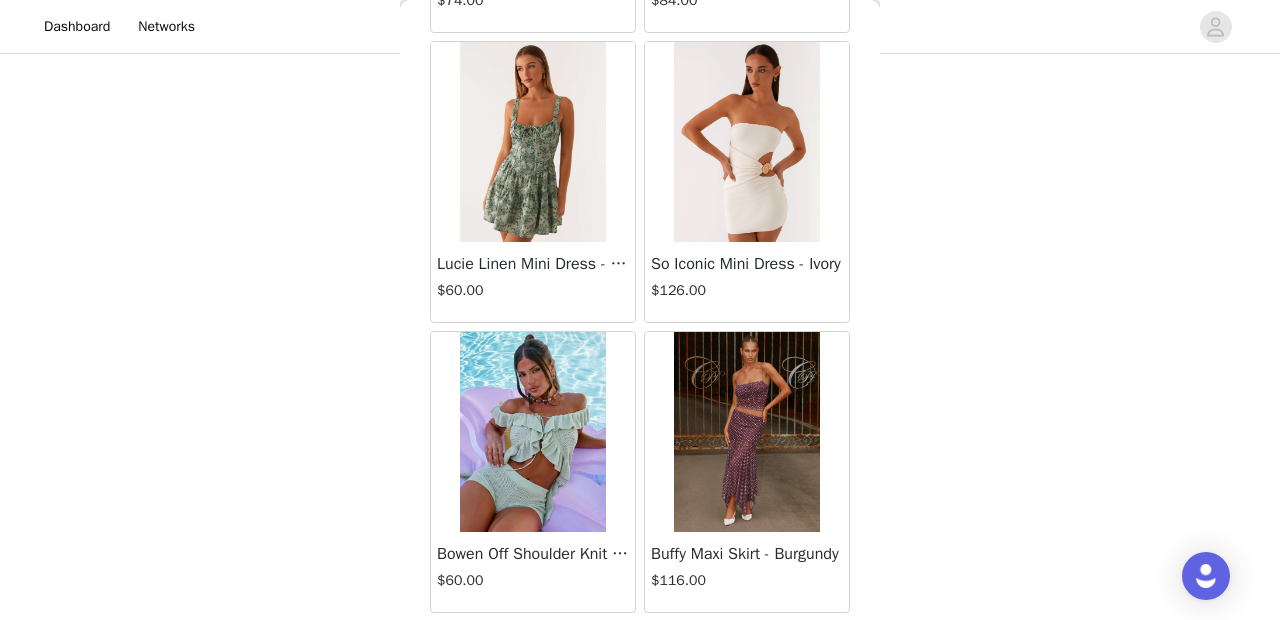 scroll, scrollTop: 40140, scrollLeft: 0, axis: vertical 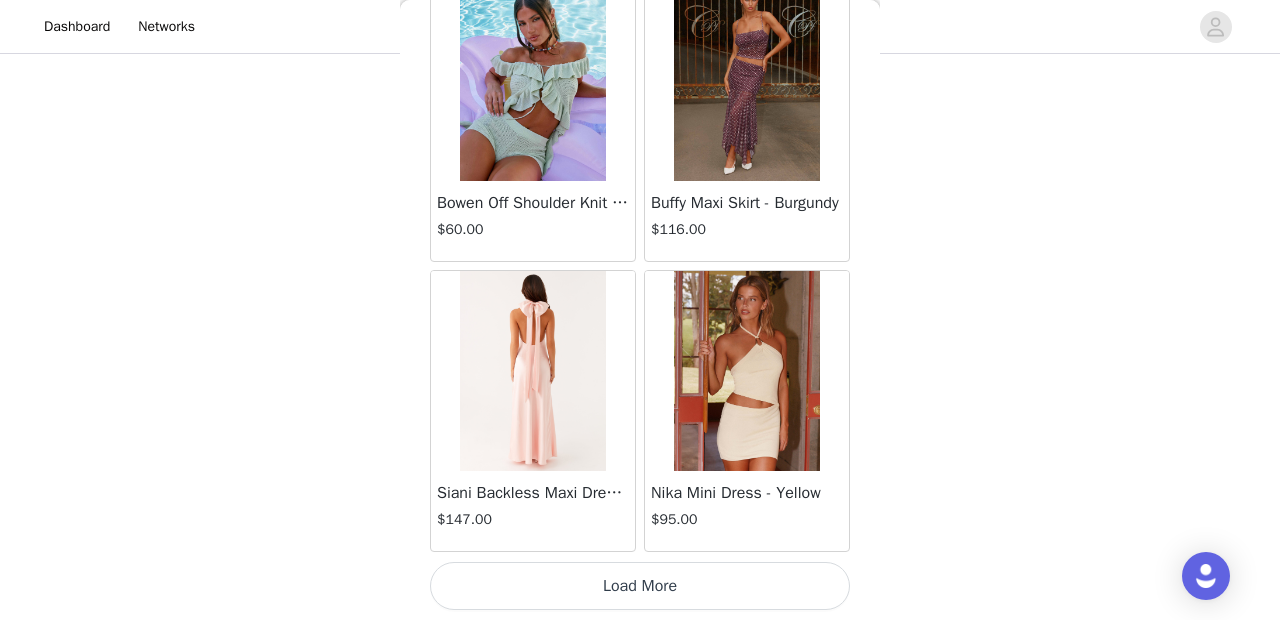 click on "Load More" at bounding box center (640, 586) 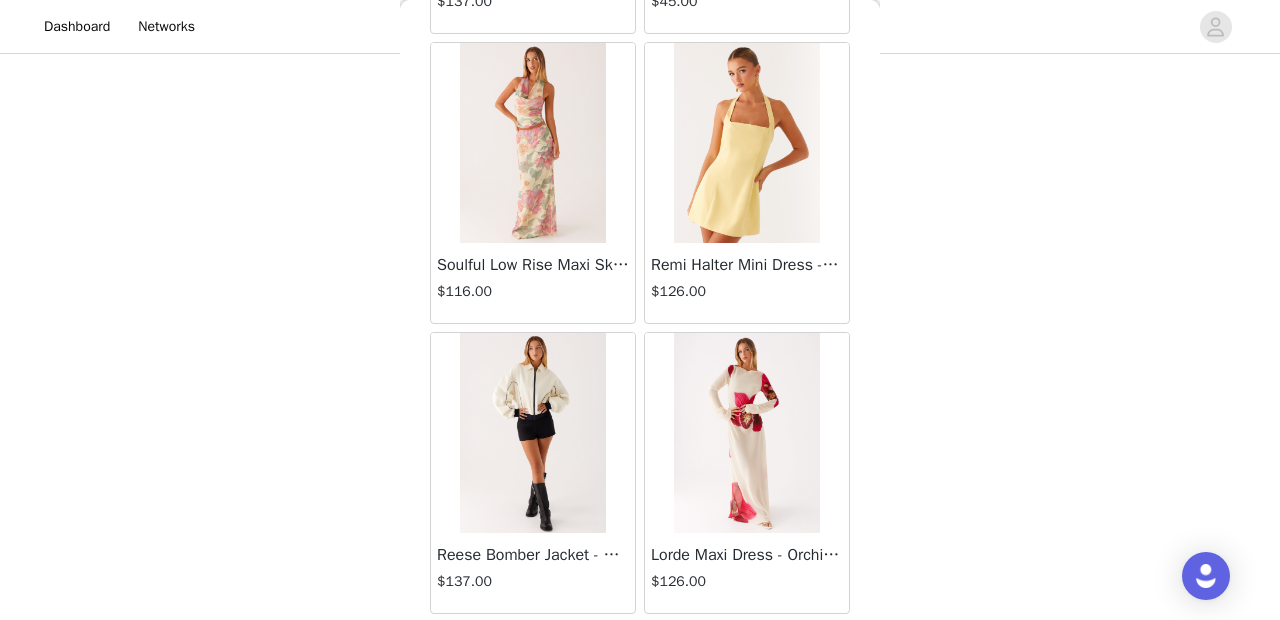 scroll, scrollTop: 43040, scrollLeft: 0, axis: vertical 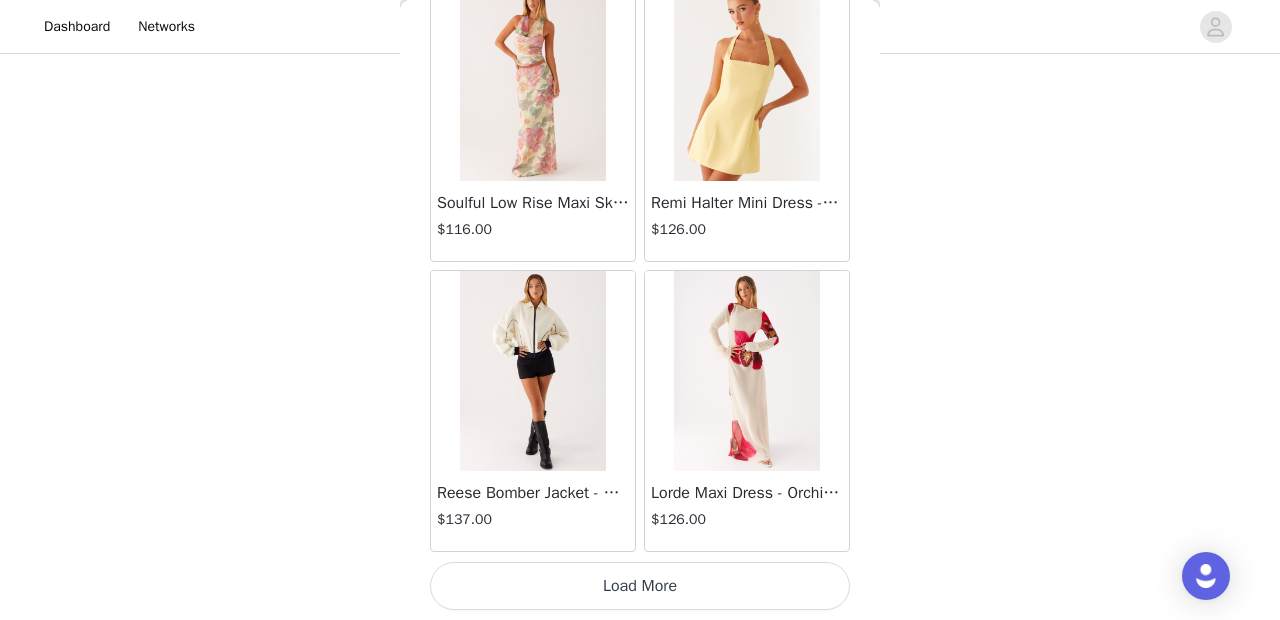 click on "Load More" at bounding box center (640, 586) 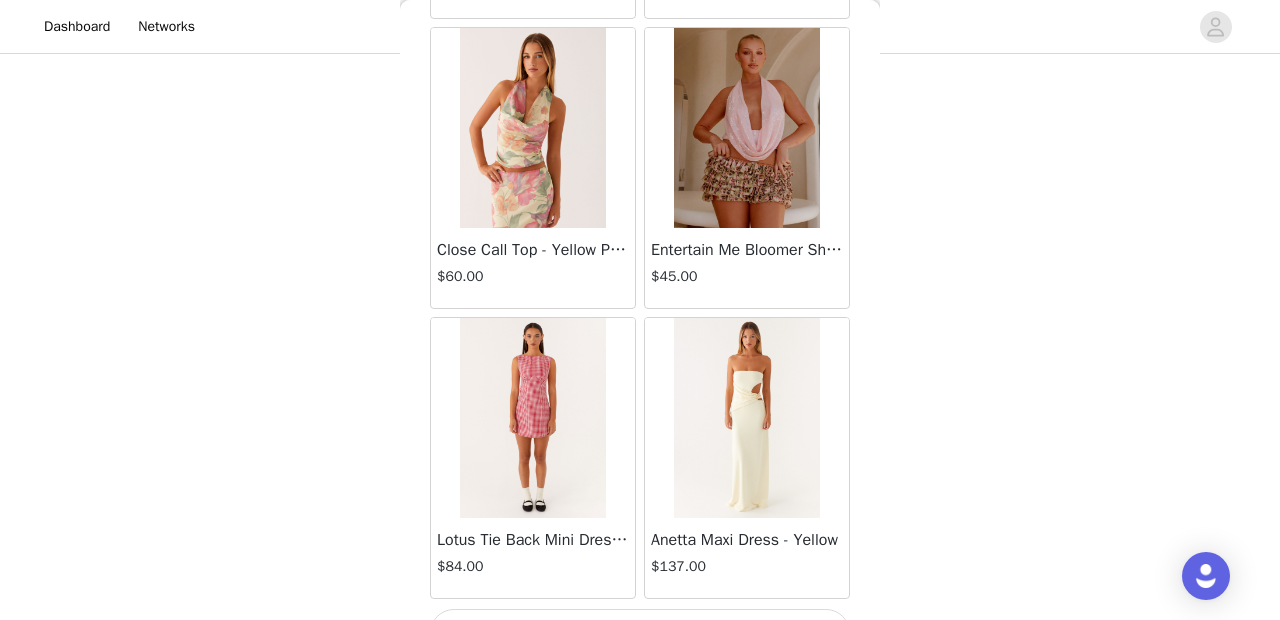 scroll, scrollTop: 45940, scrollLeft: 0, axis: vertical 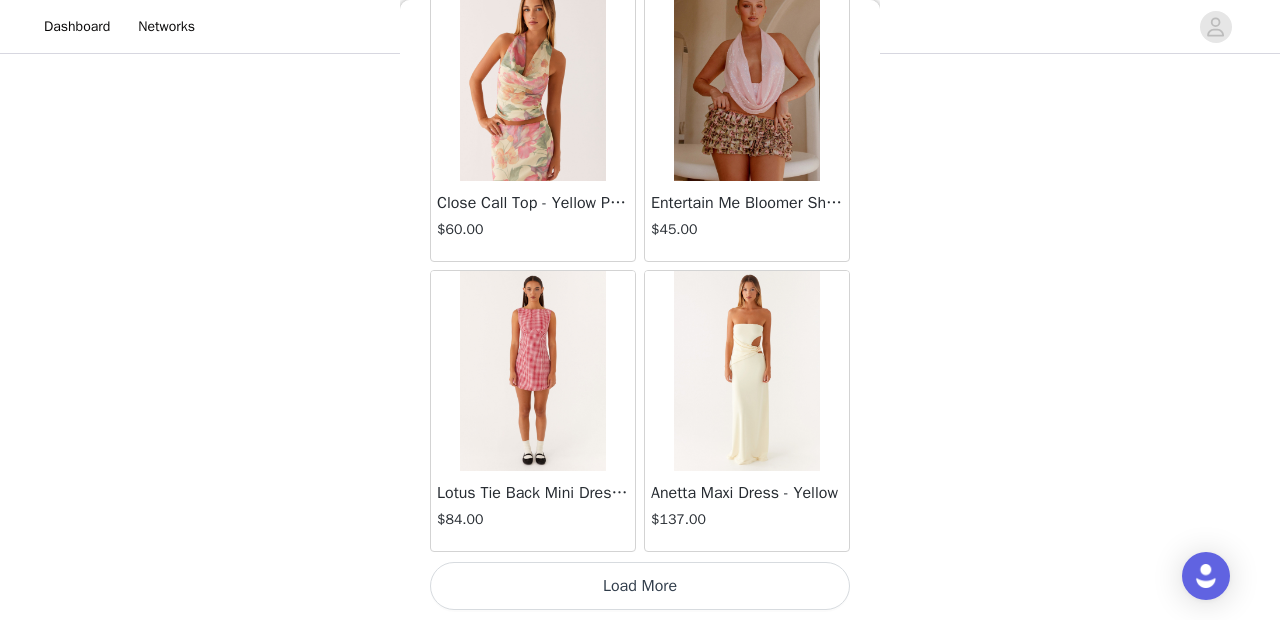 click on "Load More" at bounding box center (640, 586) 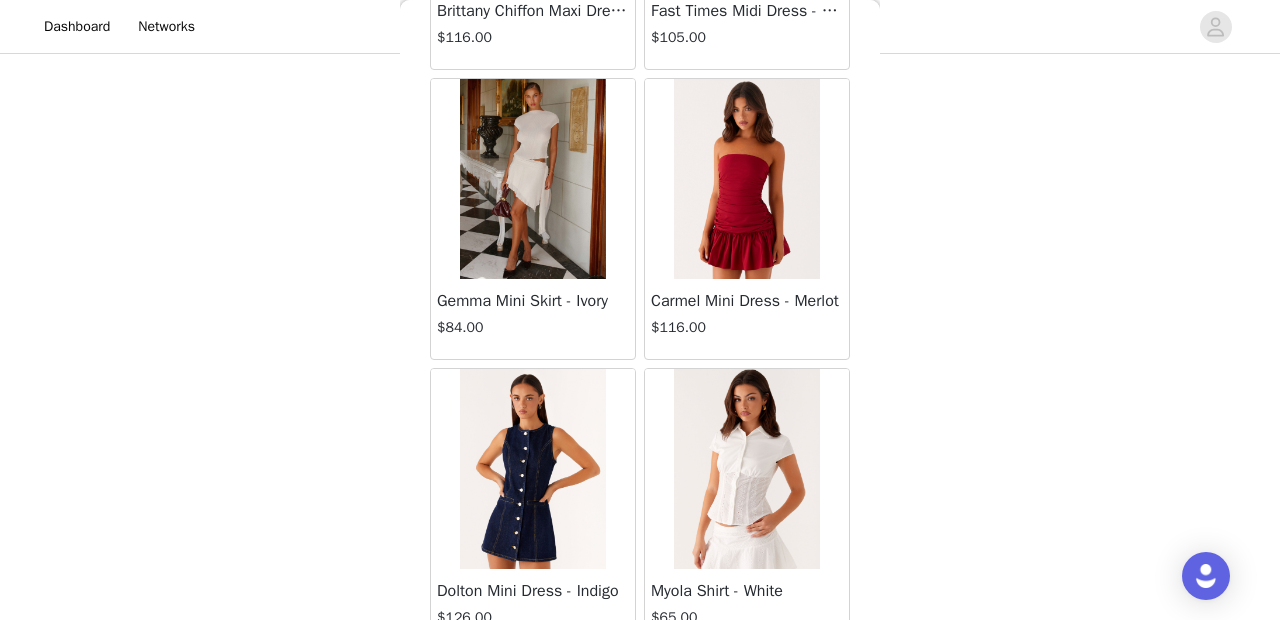 scroll, scrollTop: 48840, scrollLeft: 0, axis: vertical 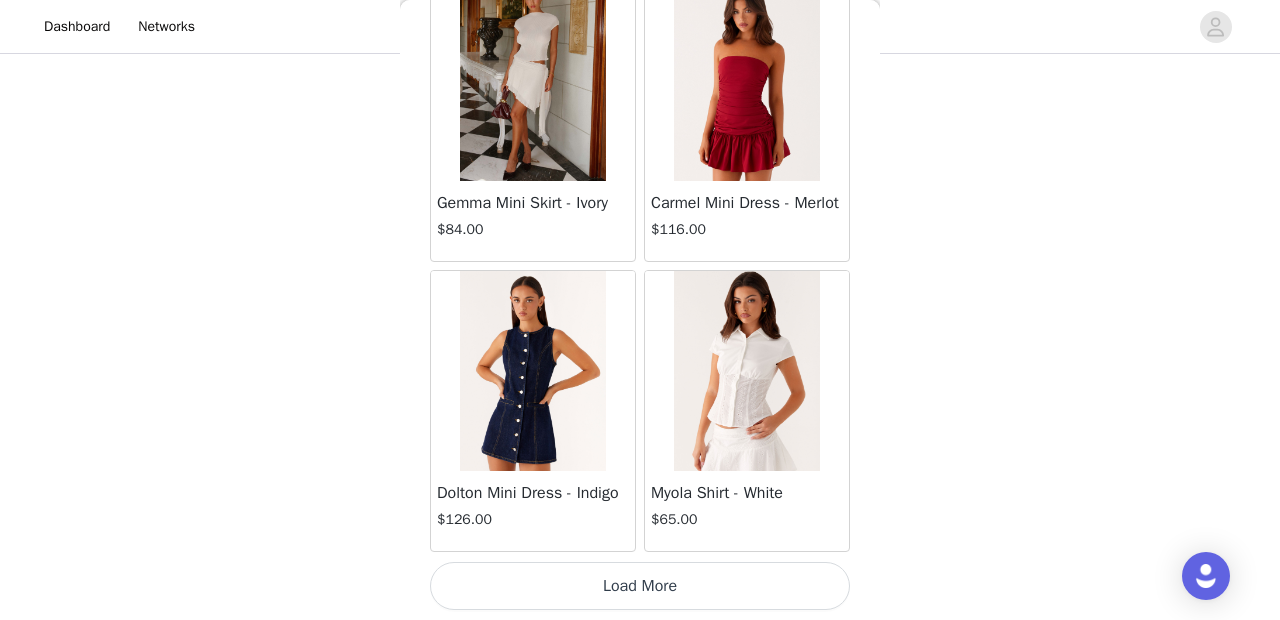 click on "Load More" at bounding box center [640, 586] 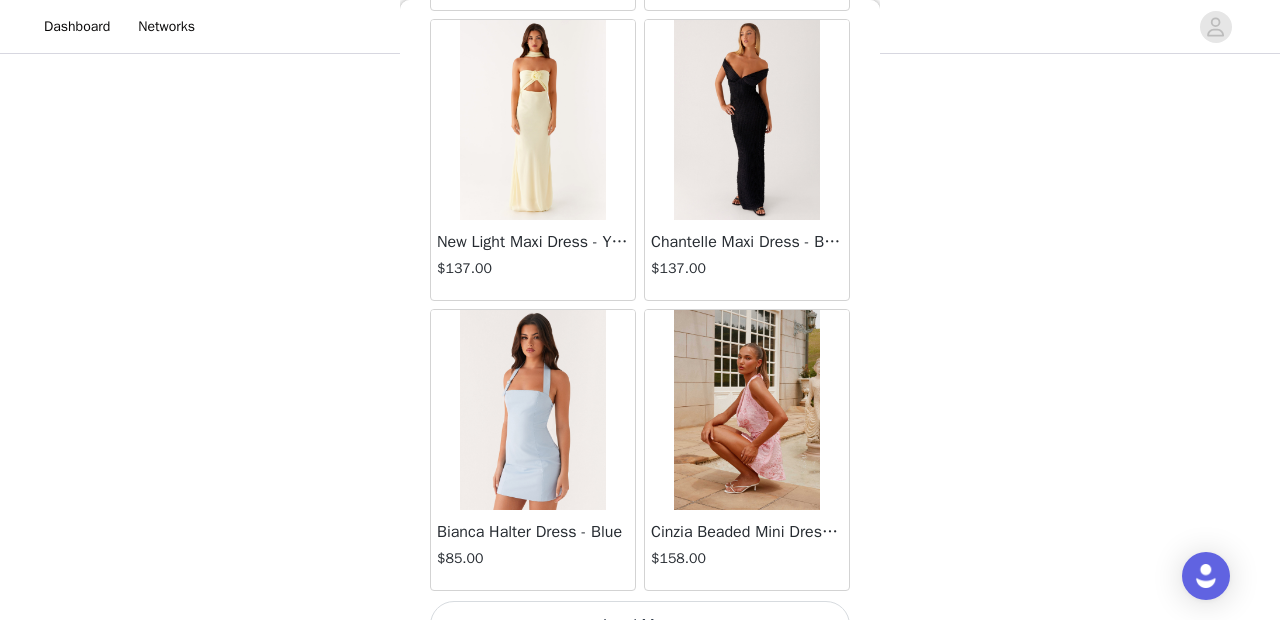 scroll, scrollTop: 51740, scrollLeft: 0, axis: vertical 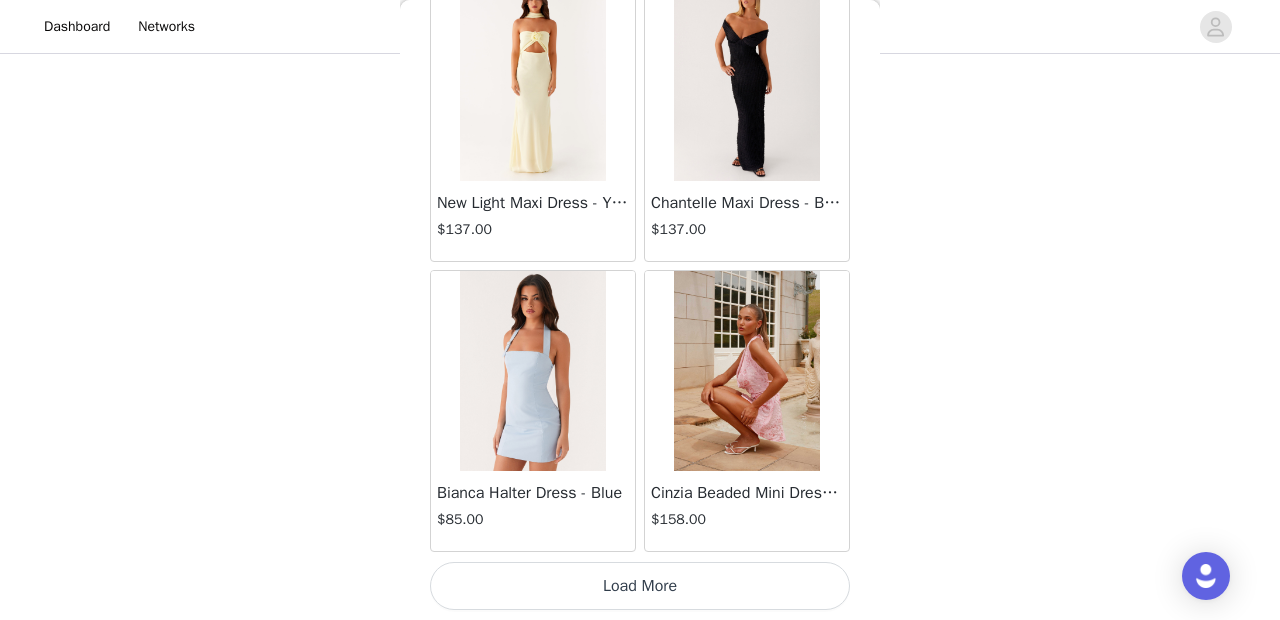 click on "Load More" at bounding box center (640, 586) 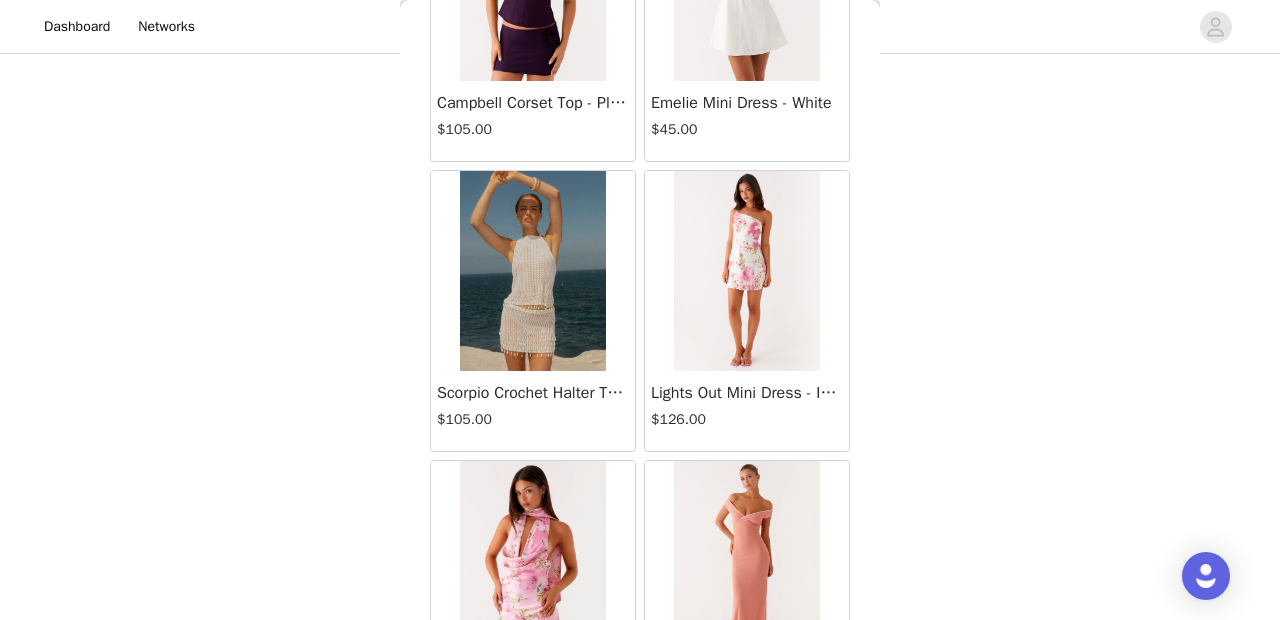 scroll, scrollTop: 54640, scrollLeft: 0, axis: vertical 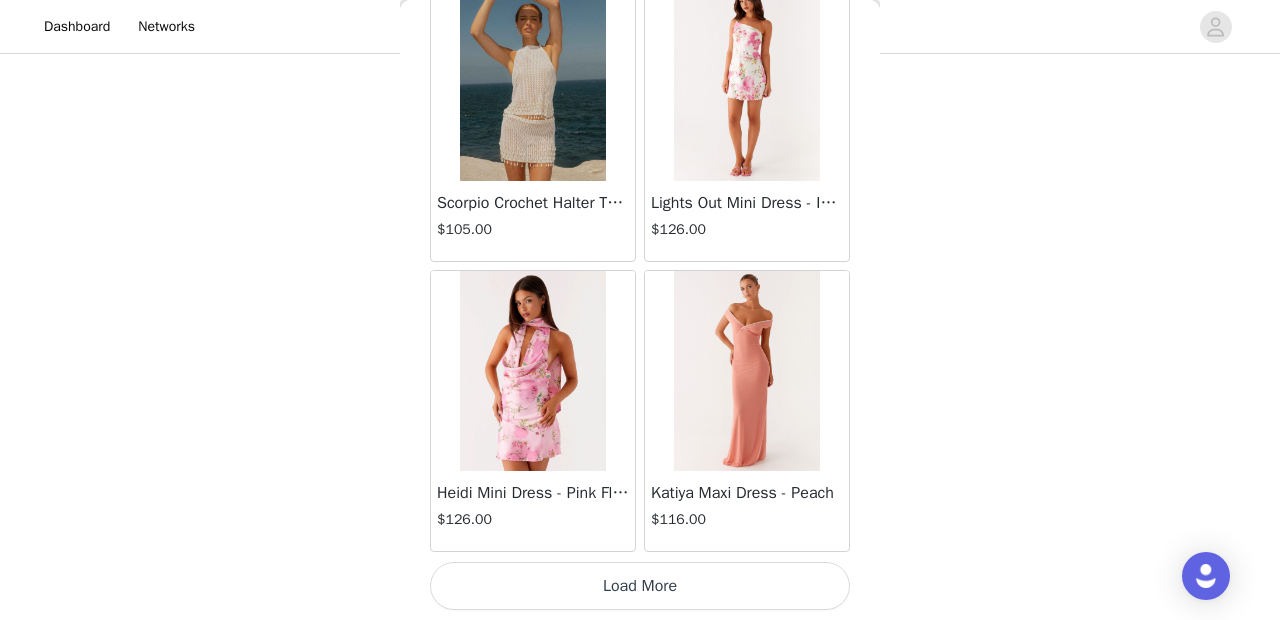 click on "Load More" at bounding box center (640, 586) 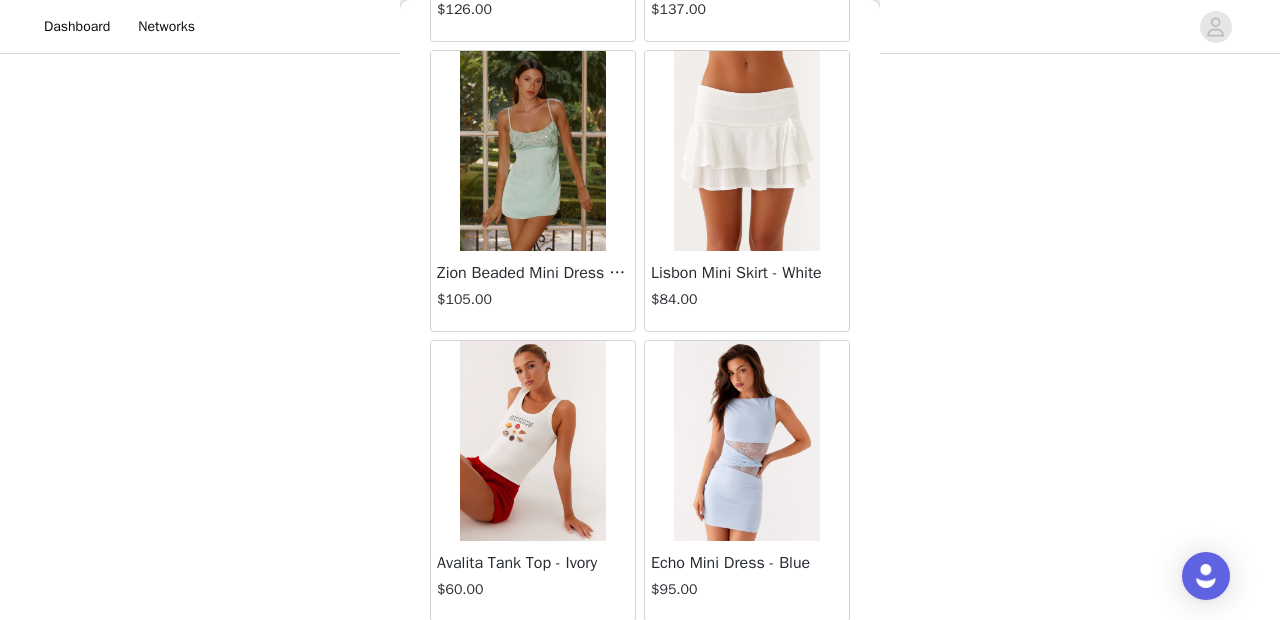 scroll, scrollTop: 57540, scrollLeft: 0, axis: vertical 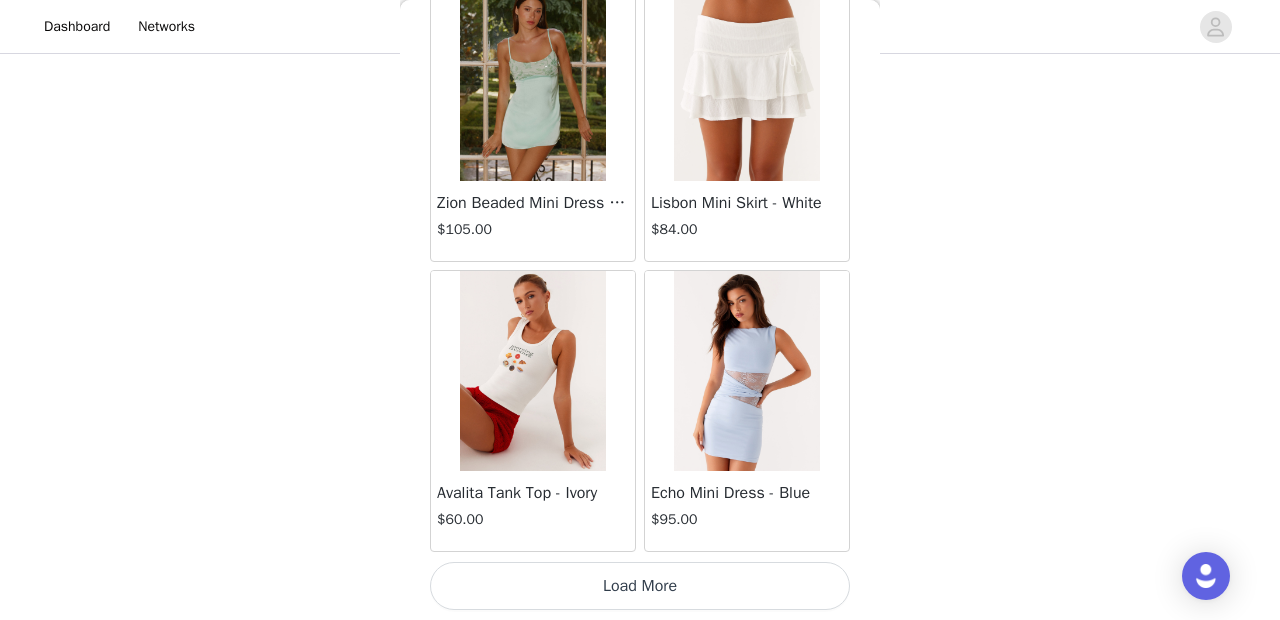 click on "Load More" at bounding box center (640, 586) 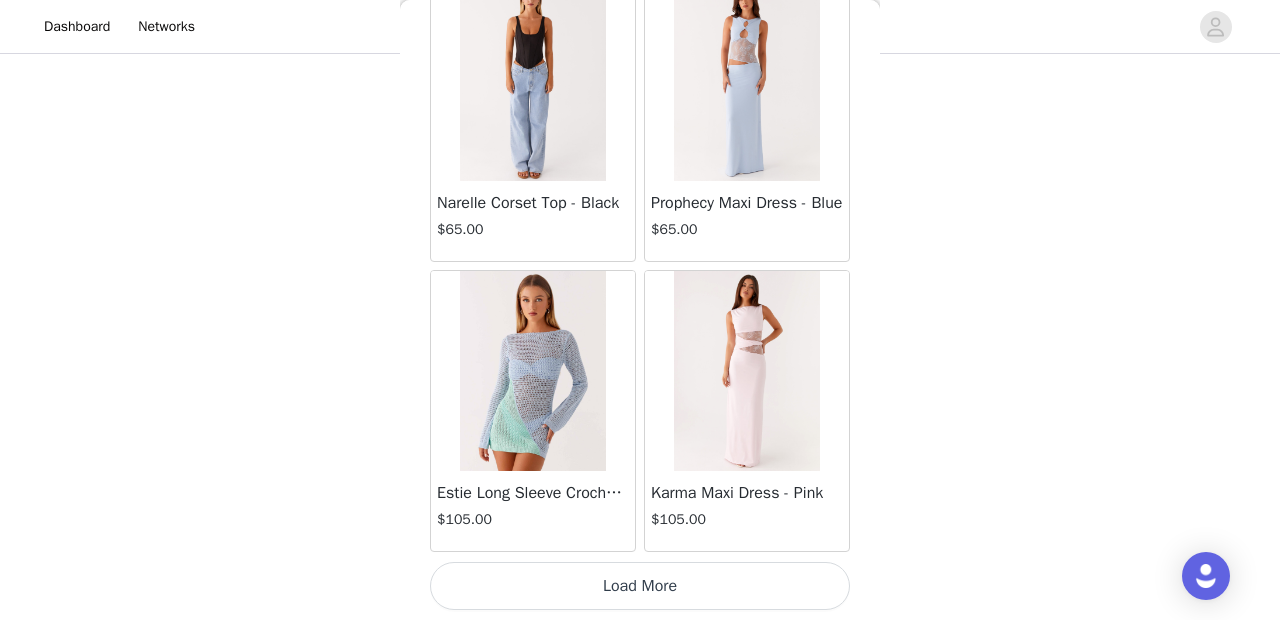 scroll, scrollTop: 60436, scrollLeft: 0, axis: vertical 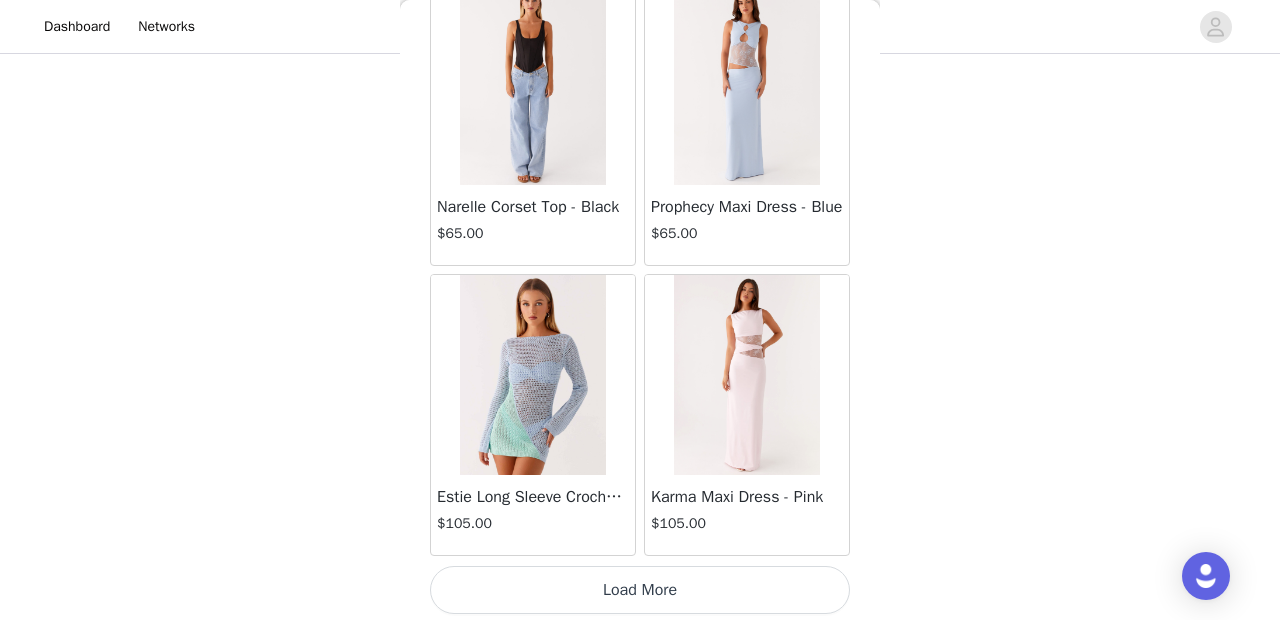 click on "Load More" at bounding box center (640, 590) 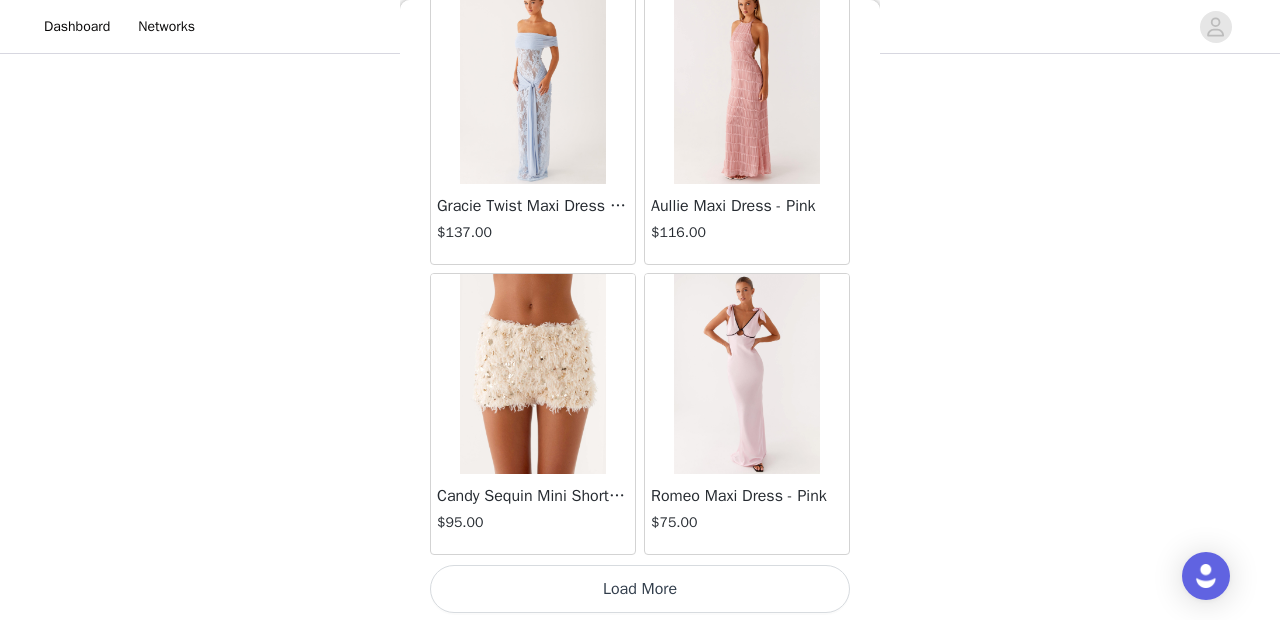 scroll, scrollTop: 63340, scrollLeft: 0, axis: vertical 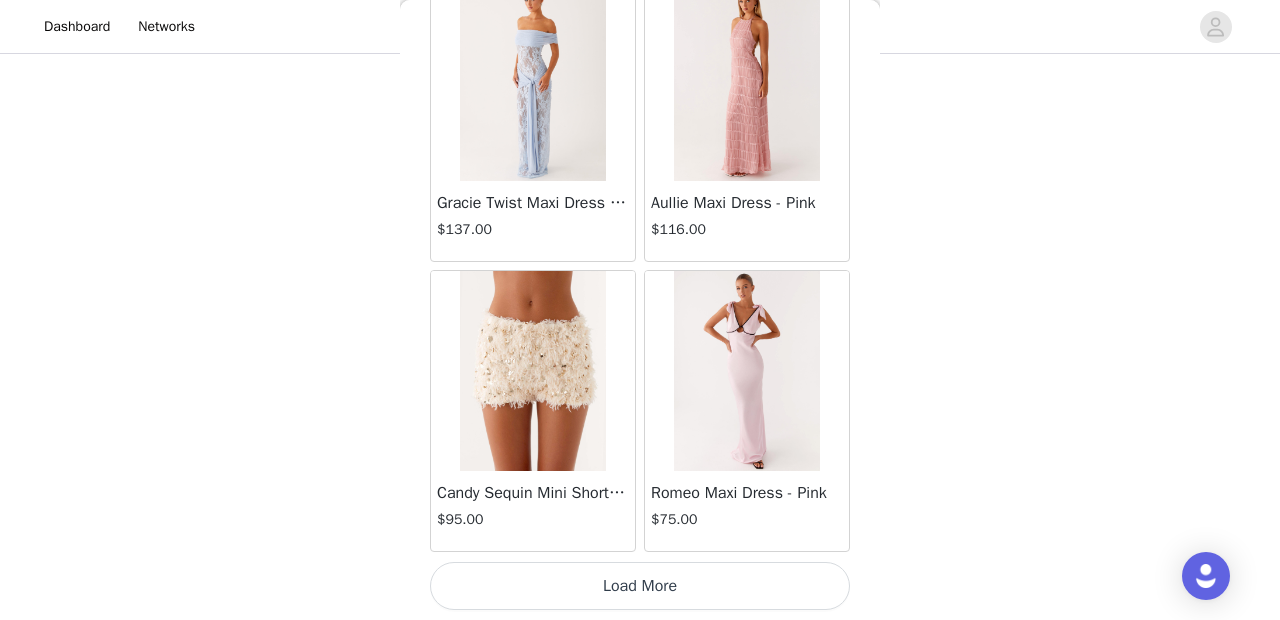 click on "Load More" at bounding box center [640, 586] 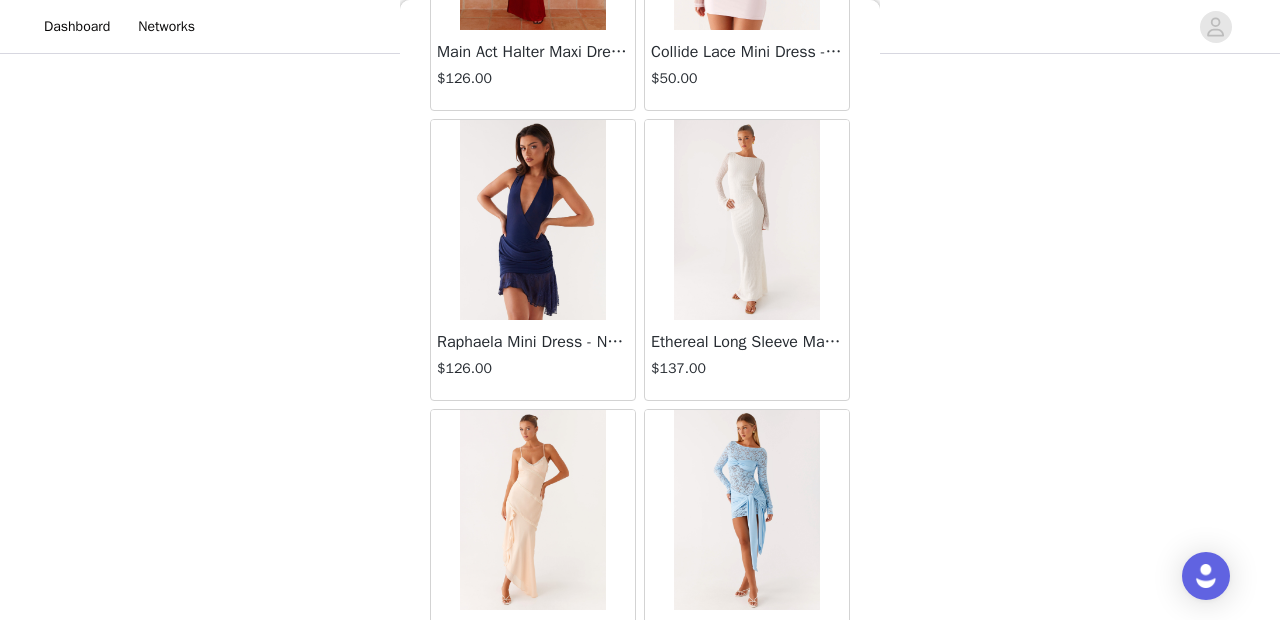 scroll, scrollTop: 66240, scrollLeft: 0, axis: vertical 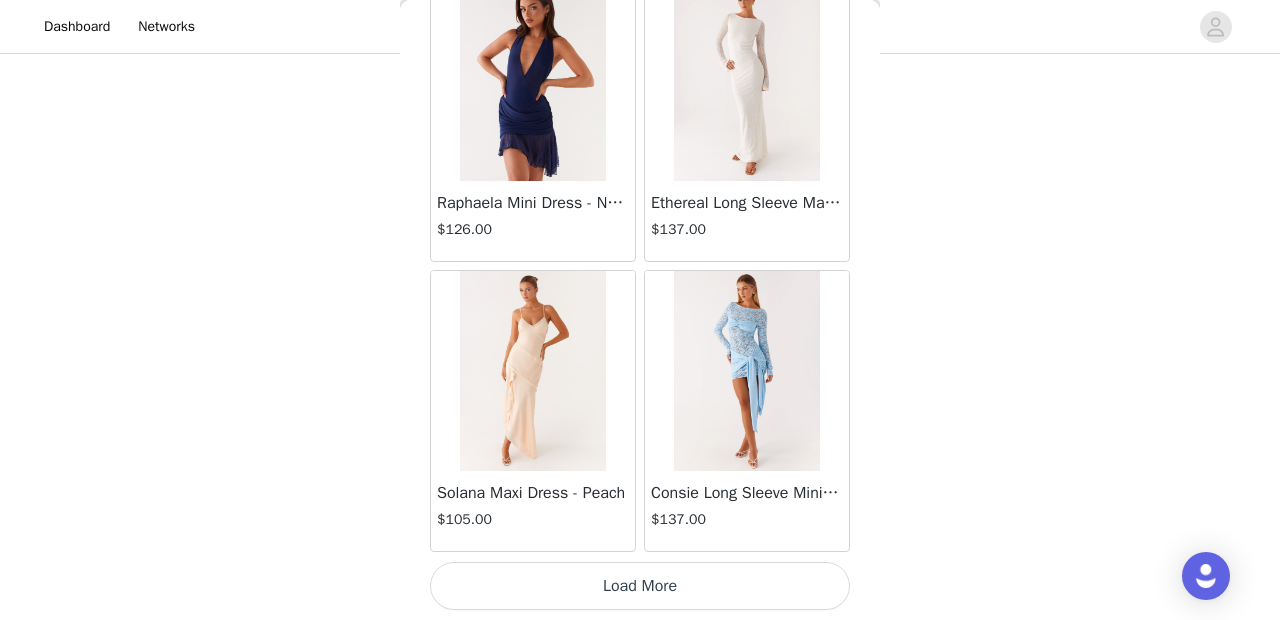 click on "Load More" at bounding box center [640, 586] 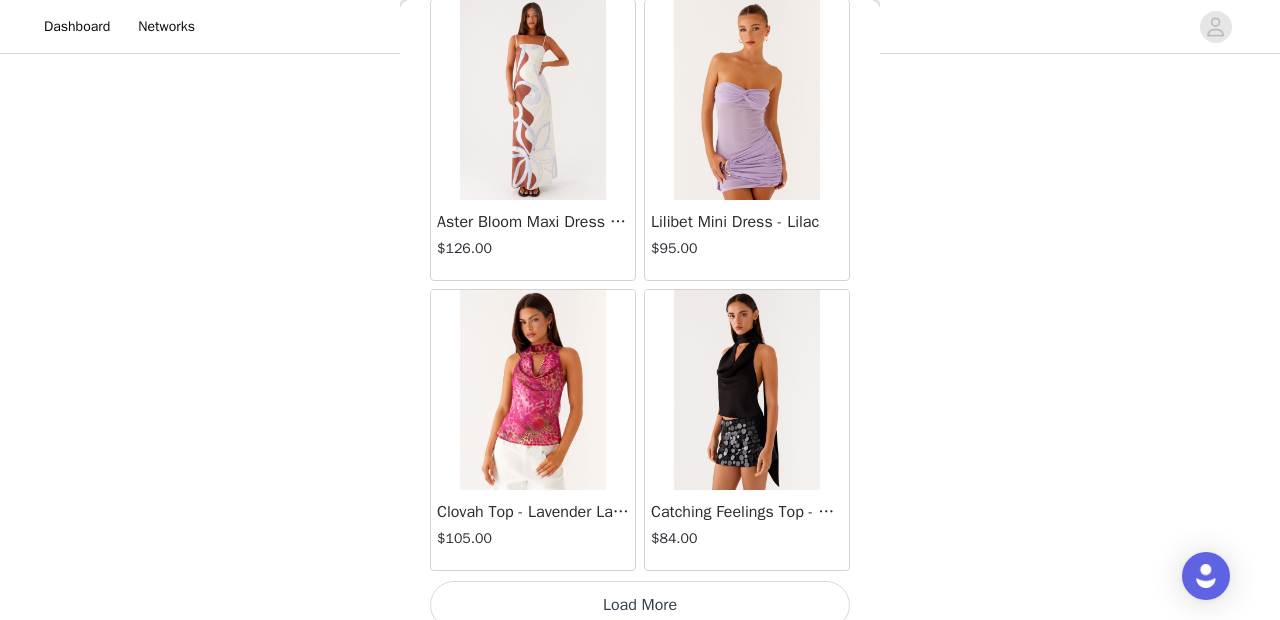 scroll, scrollTop: 69140, scrollLeft: 0, axis: vertical 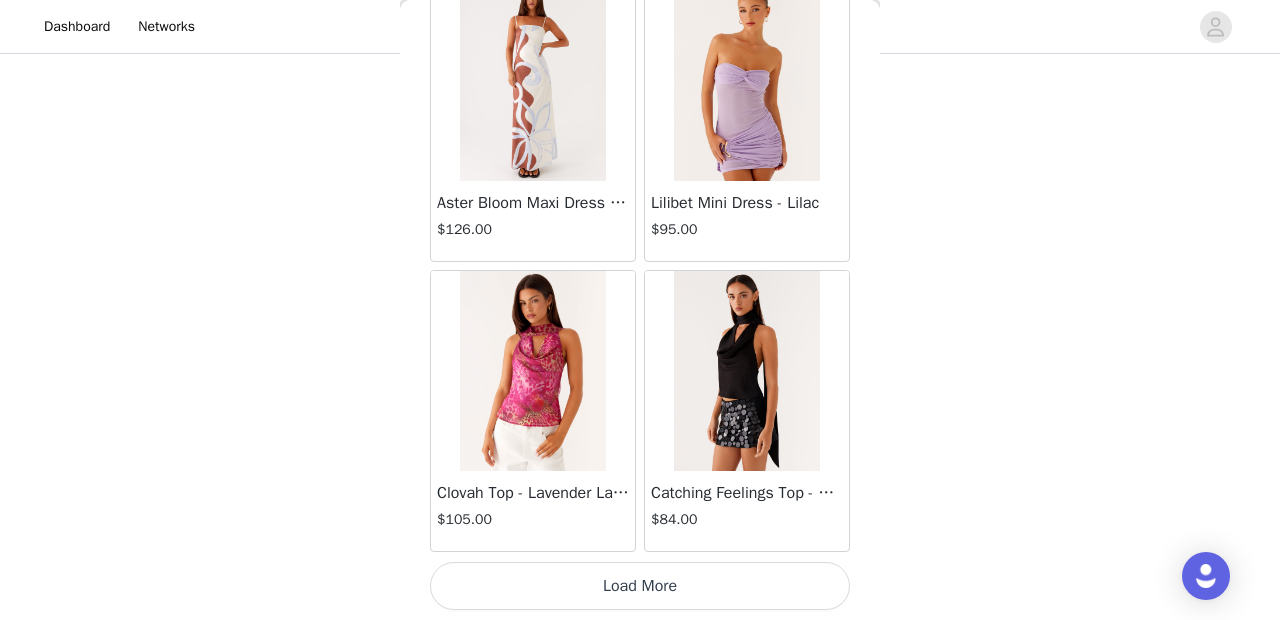 click on "Load More" at bounding box center [640, 586] 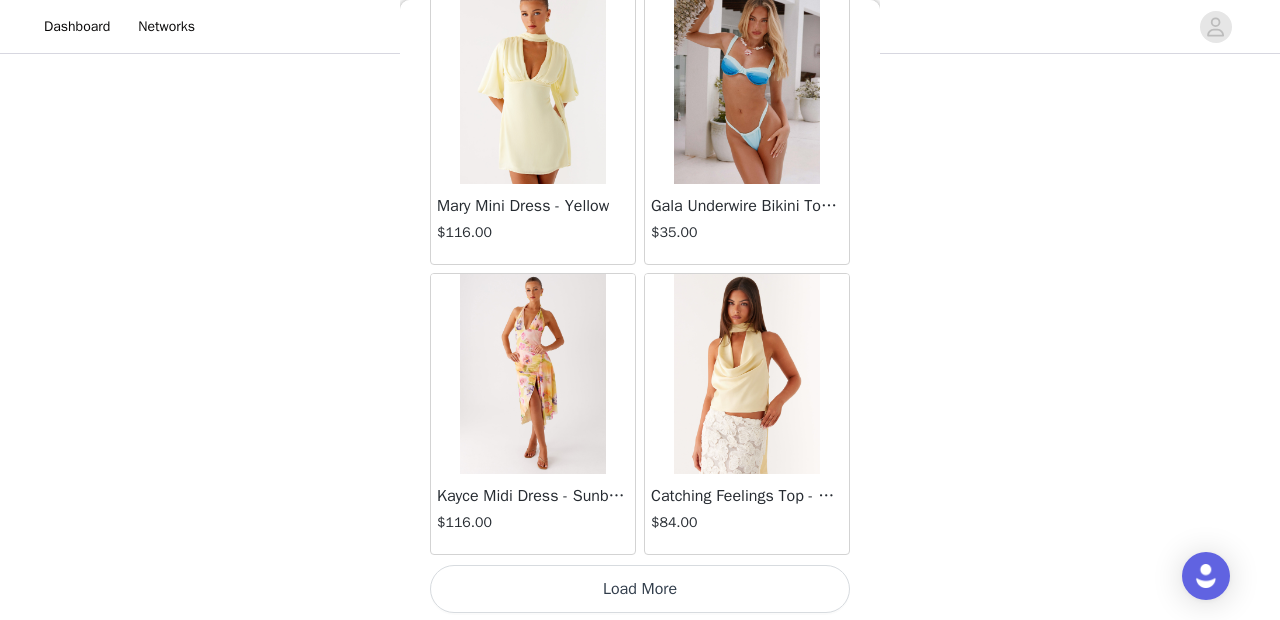 scroll, scrollTop: 72040, scrollLeft: 0, axis: vertical 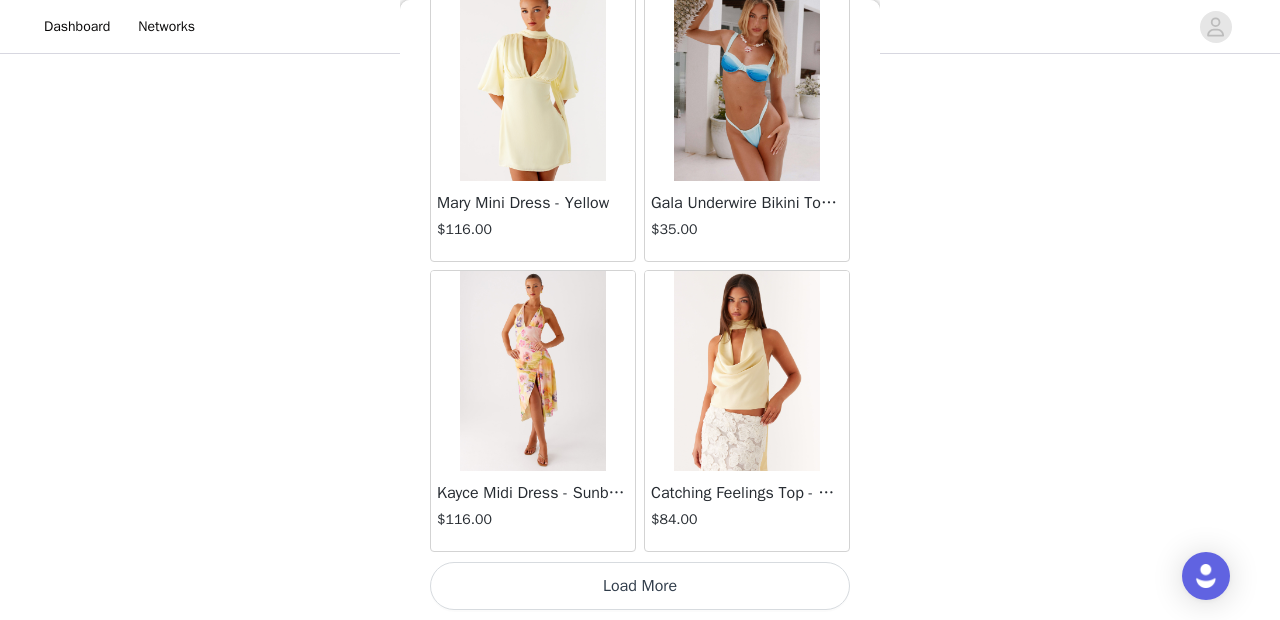 click on "Load More" at bounding box center (640, 586) 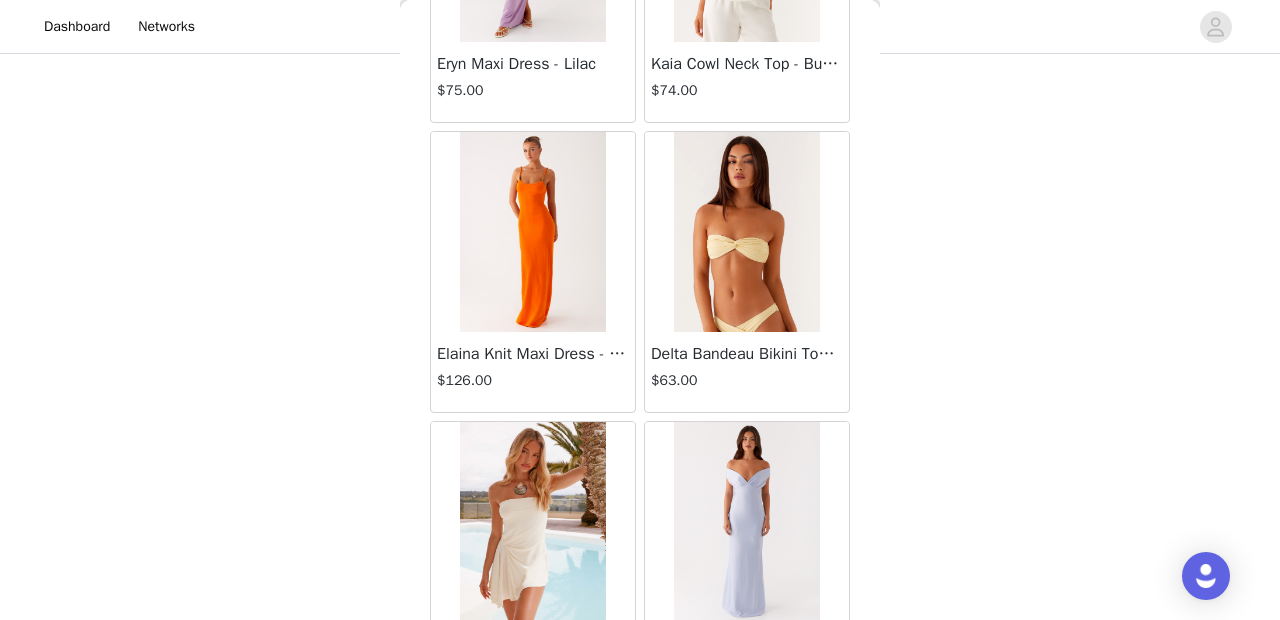 scroll, scrollTop: 74940, scrollLeft: 0, axis: vertical 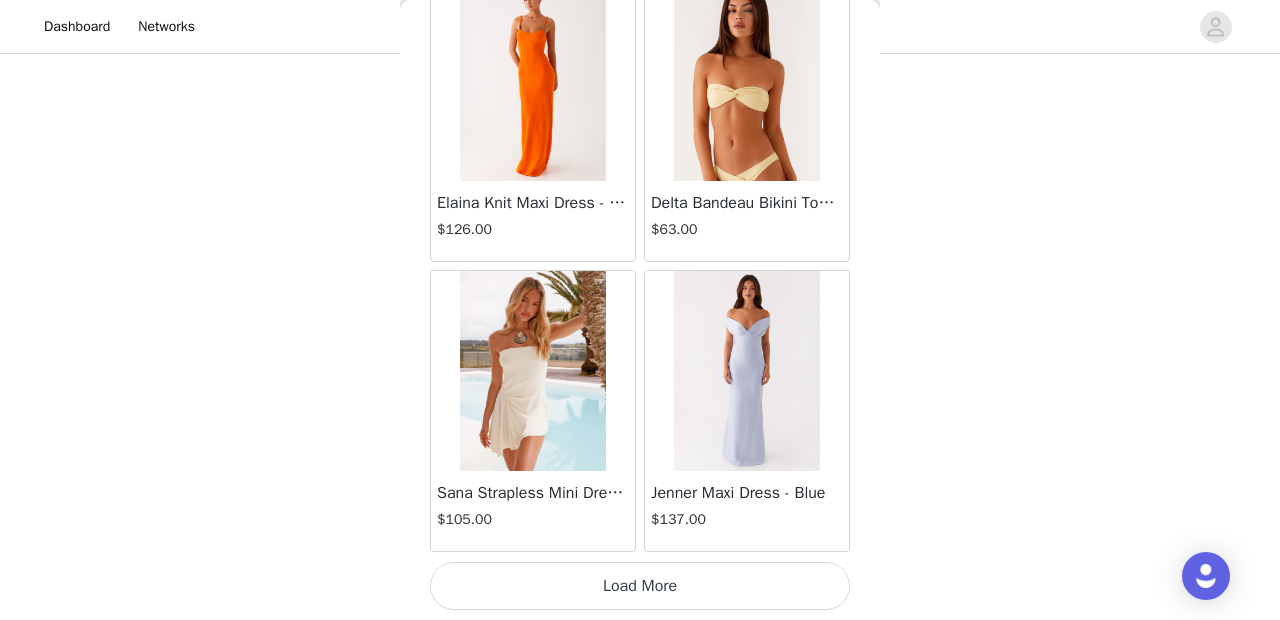 click on "Load More" at bounding box center [640, 586] 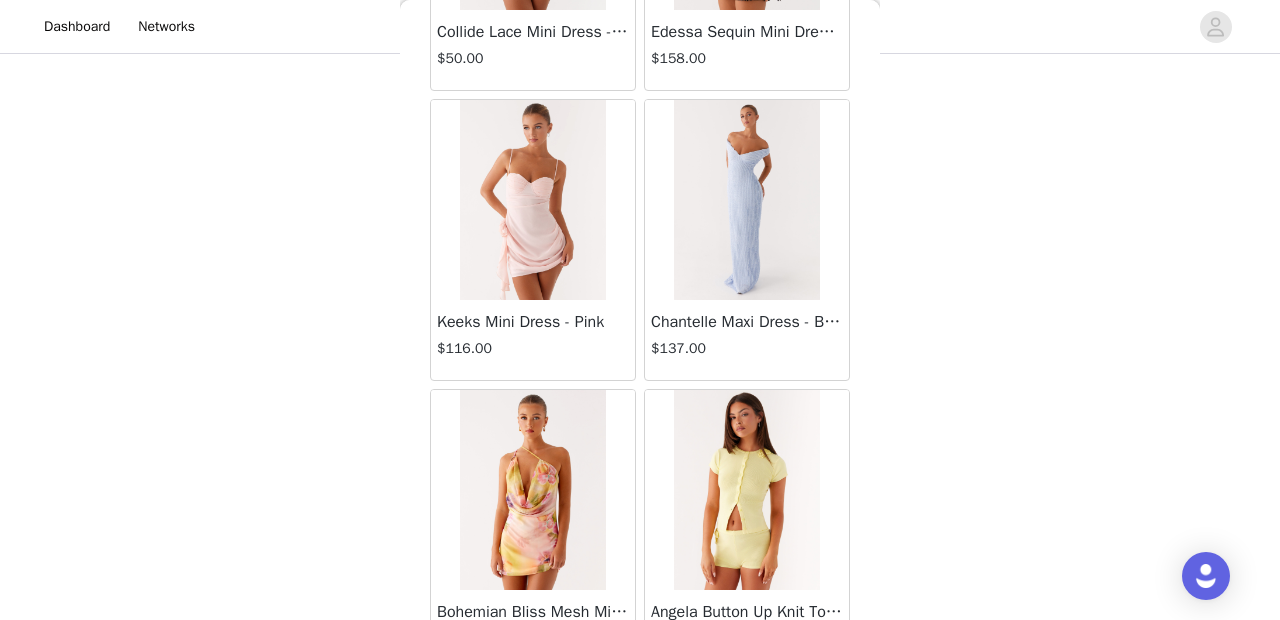 scroll, scrollTop: 77840, scrollLeft: 0, axis: vertical 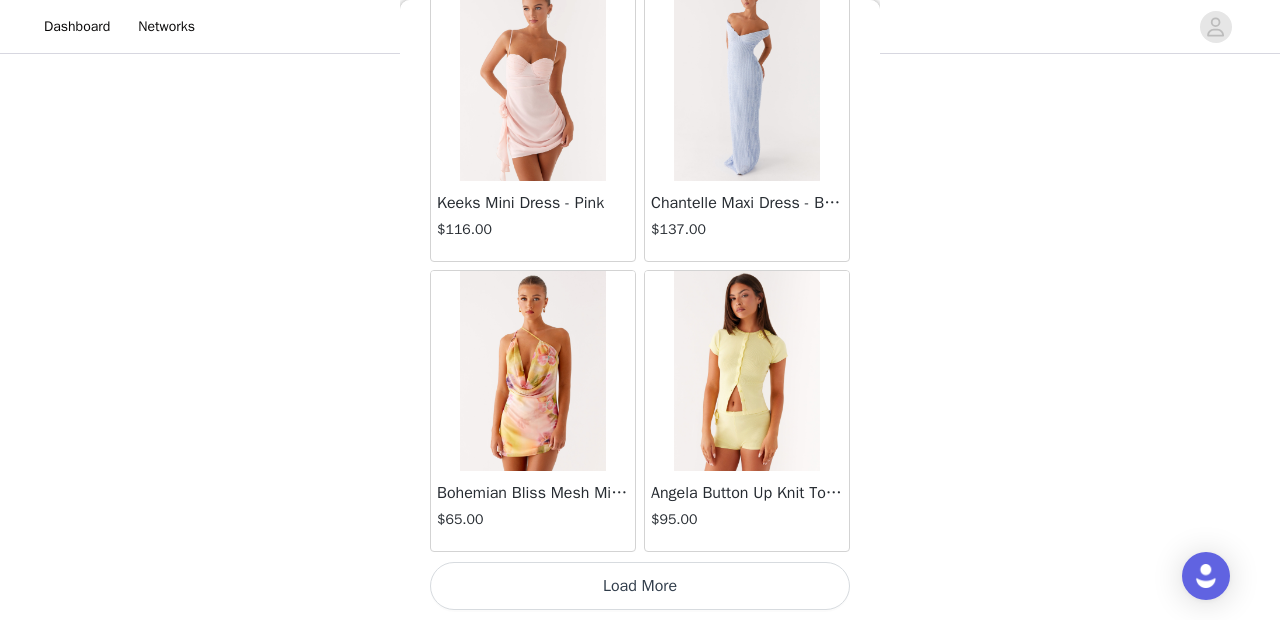 click on "Load More" at bounding box center (640, 586) 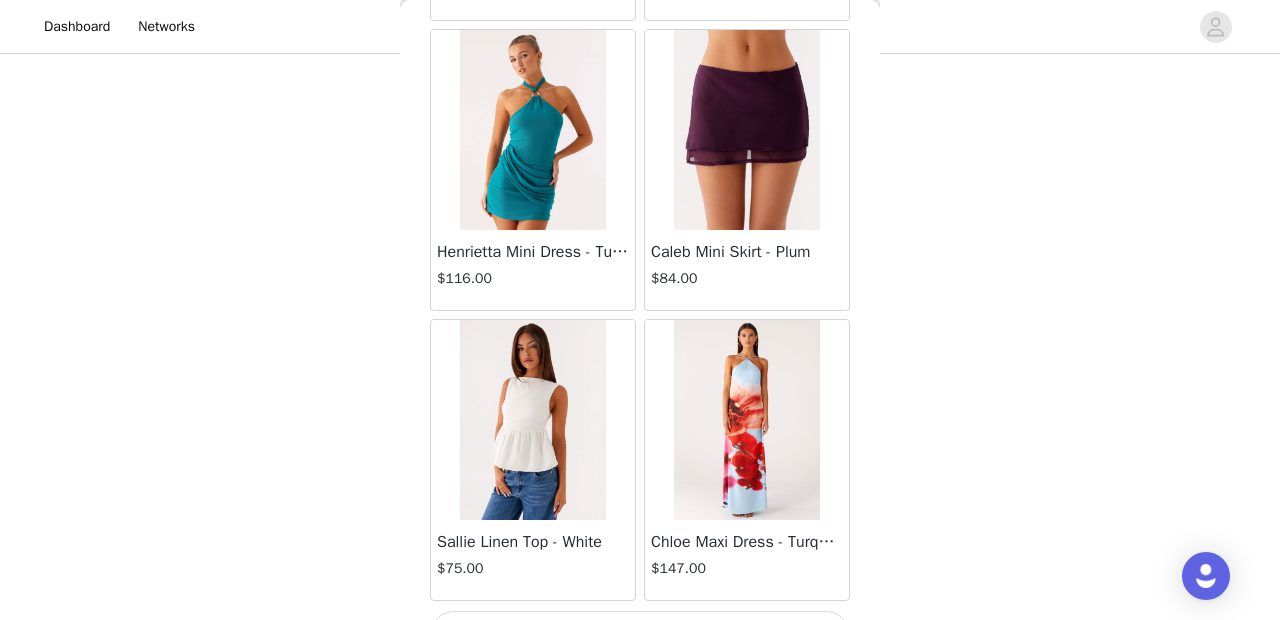 scroll, scrollTop: 80740, scrollLeft: 0, axis: vertical 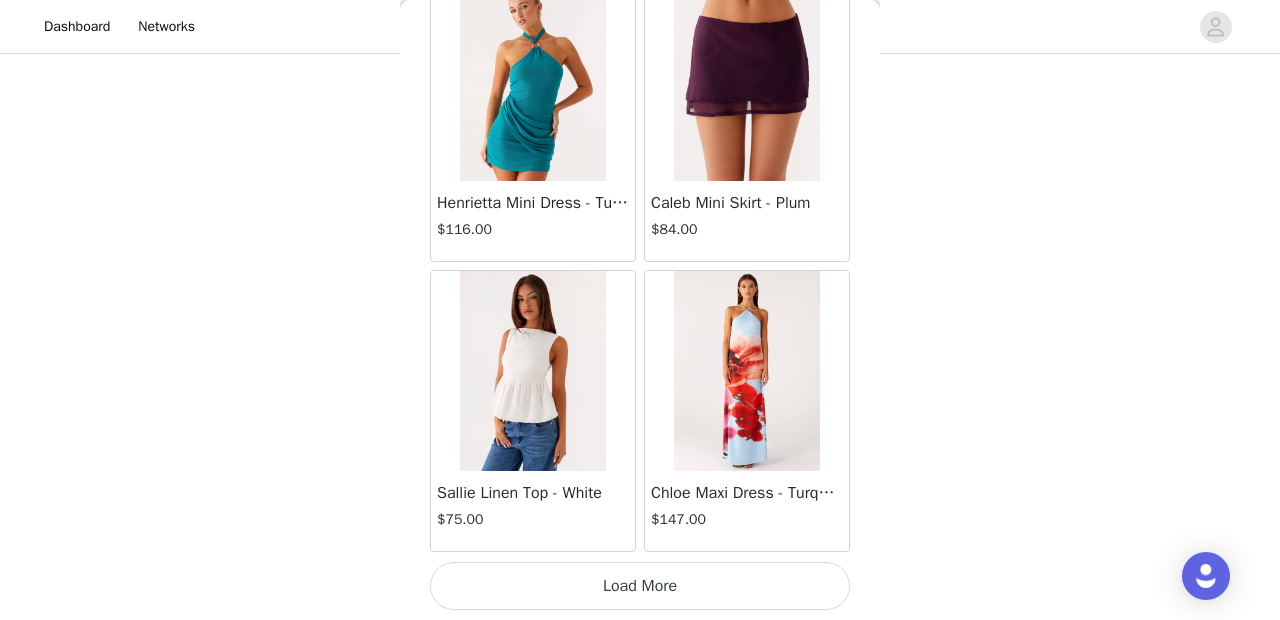 click on "Load More" at bounding box center (640, 586) 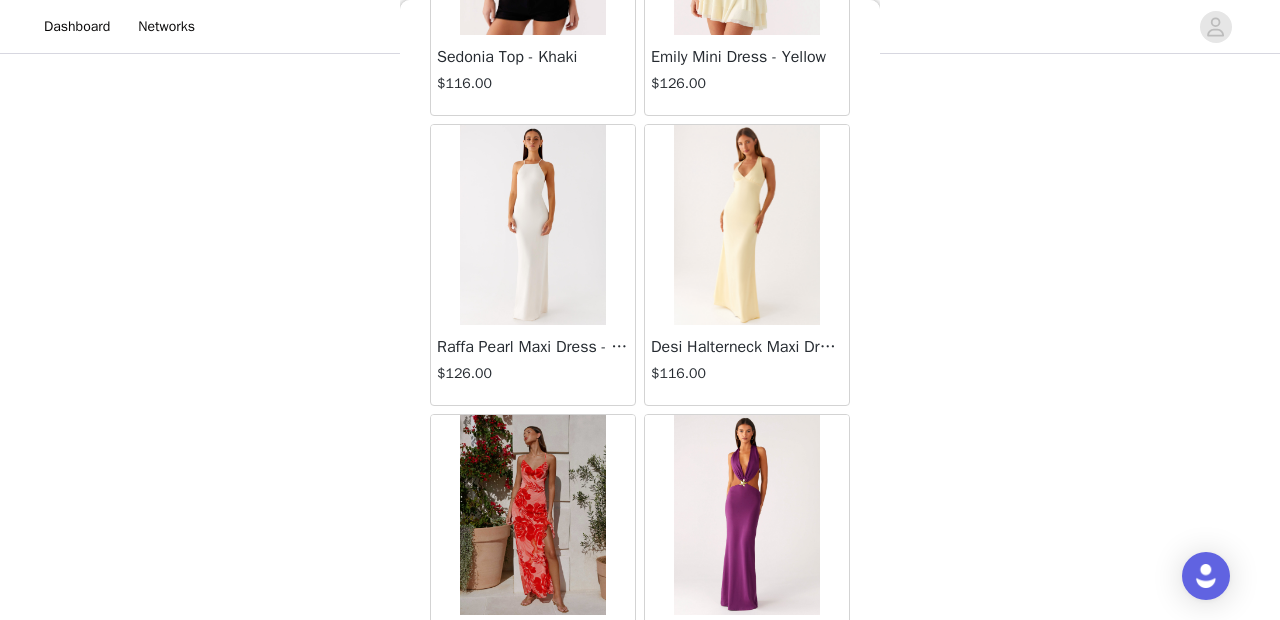 scroll, scrollTop: 83640, scrollLeft: 0, axis: vertical 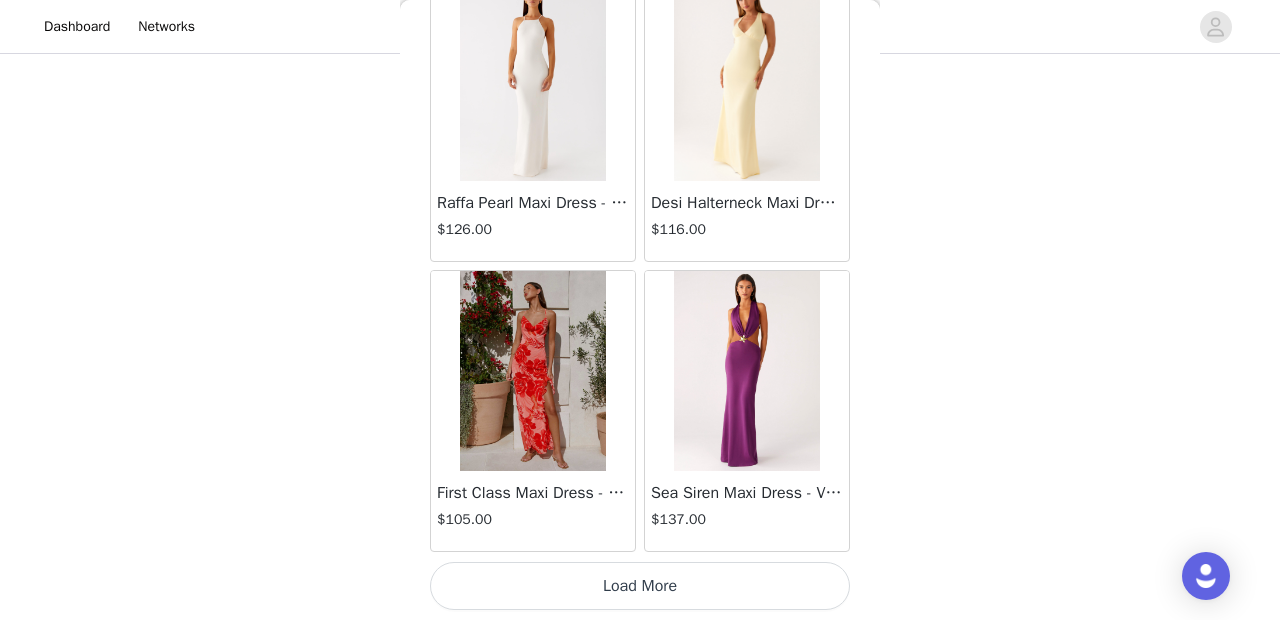 click on "Load More" at bounding box center (640, 586) 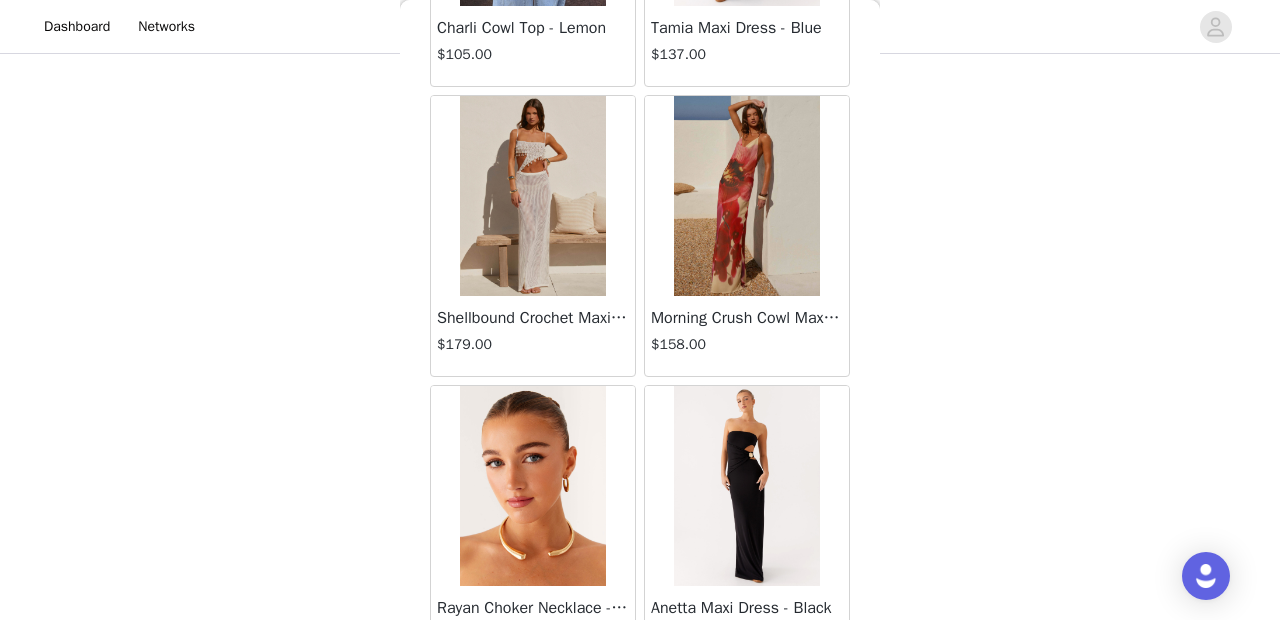 scroll, scrollTop: 86540, scrollLeft: 0, axis: vertical 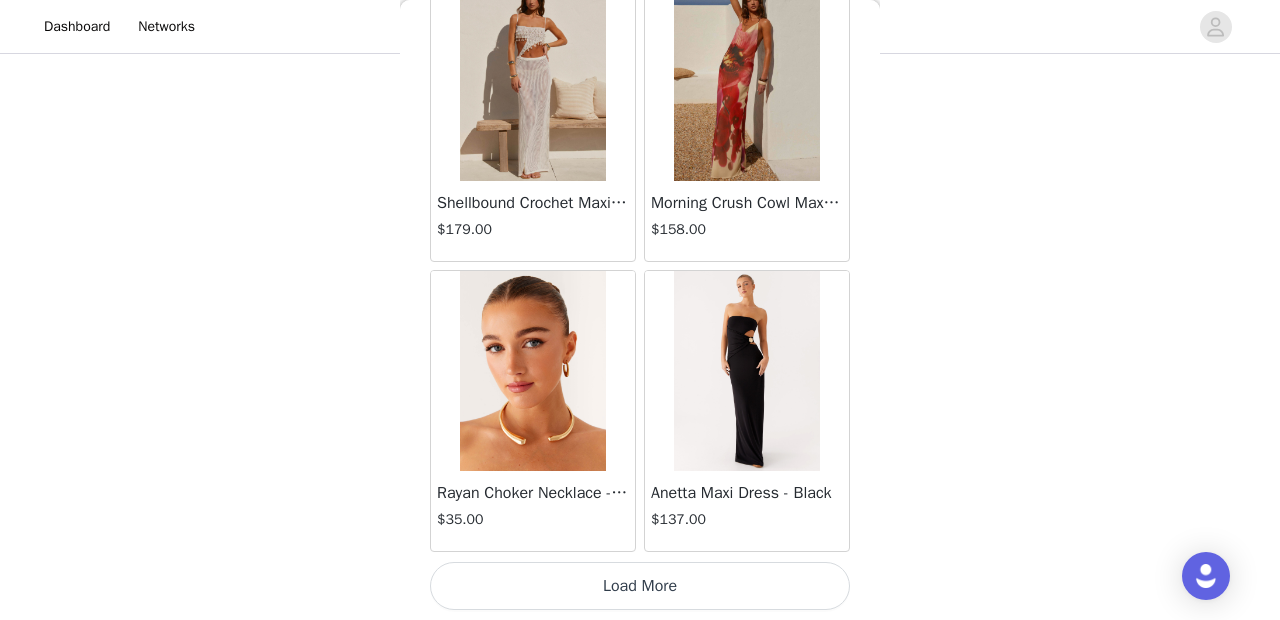 click on "Load More" at bounding box center (640, 586) 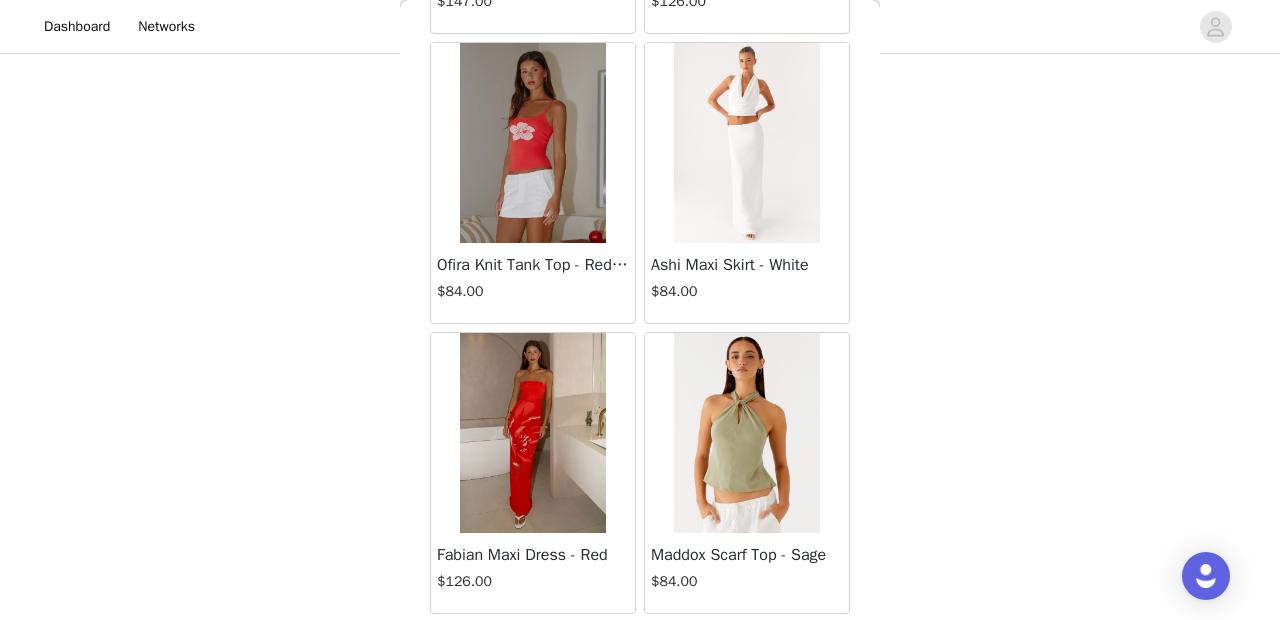 scroll, scrollTop: 89440, scrollLeft: 0, axis: vertical 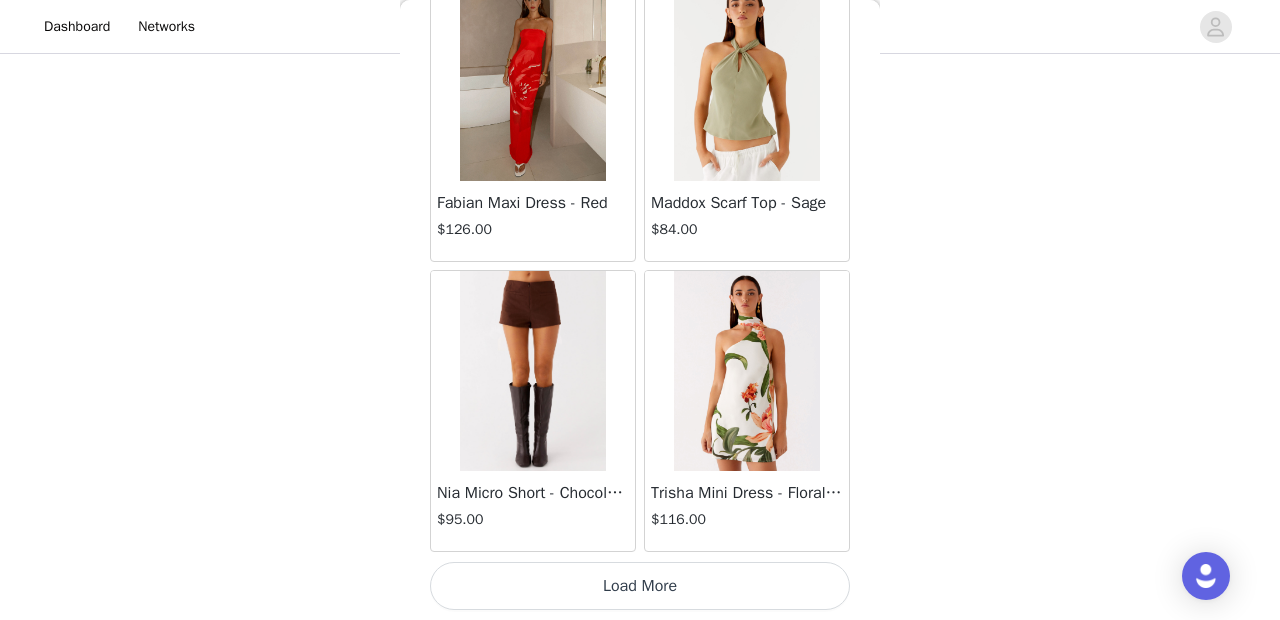click on "Load More" at bounding box center [640, 586] 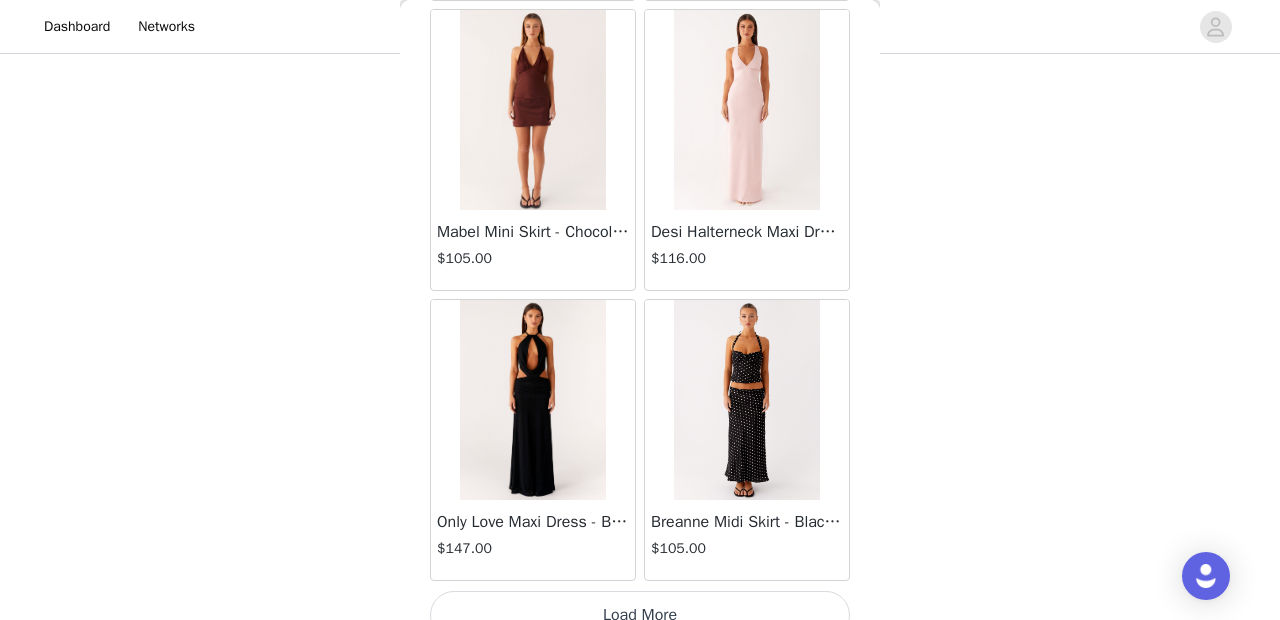 scroll, scrollTop: 92340, scrollLeft: 0, axis: vertical 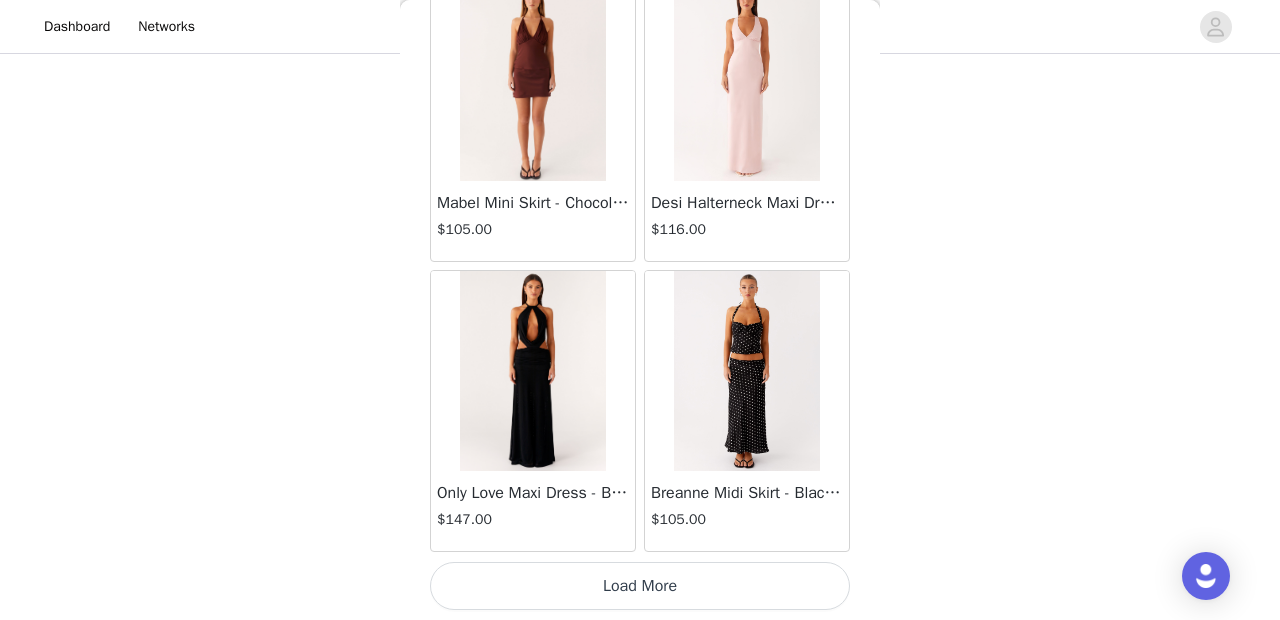 click on "Load More" at bounding box center (640, 586) 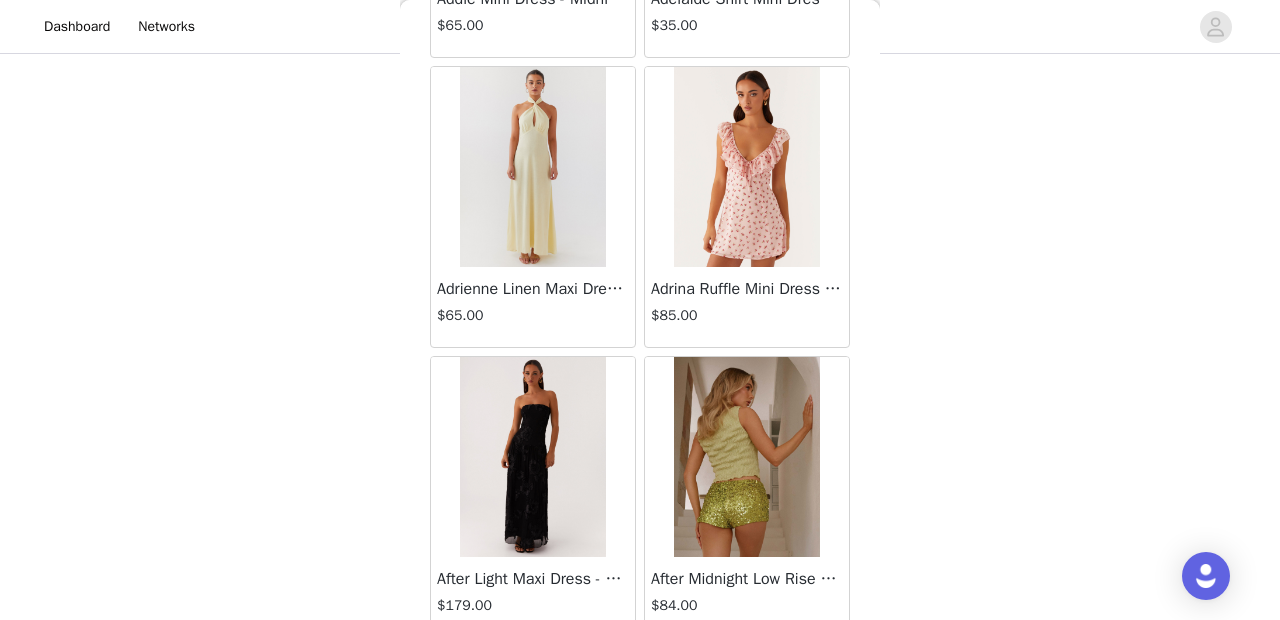 scroll, scrollTop: 95240, scrollLeft: 0, axis: vertical 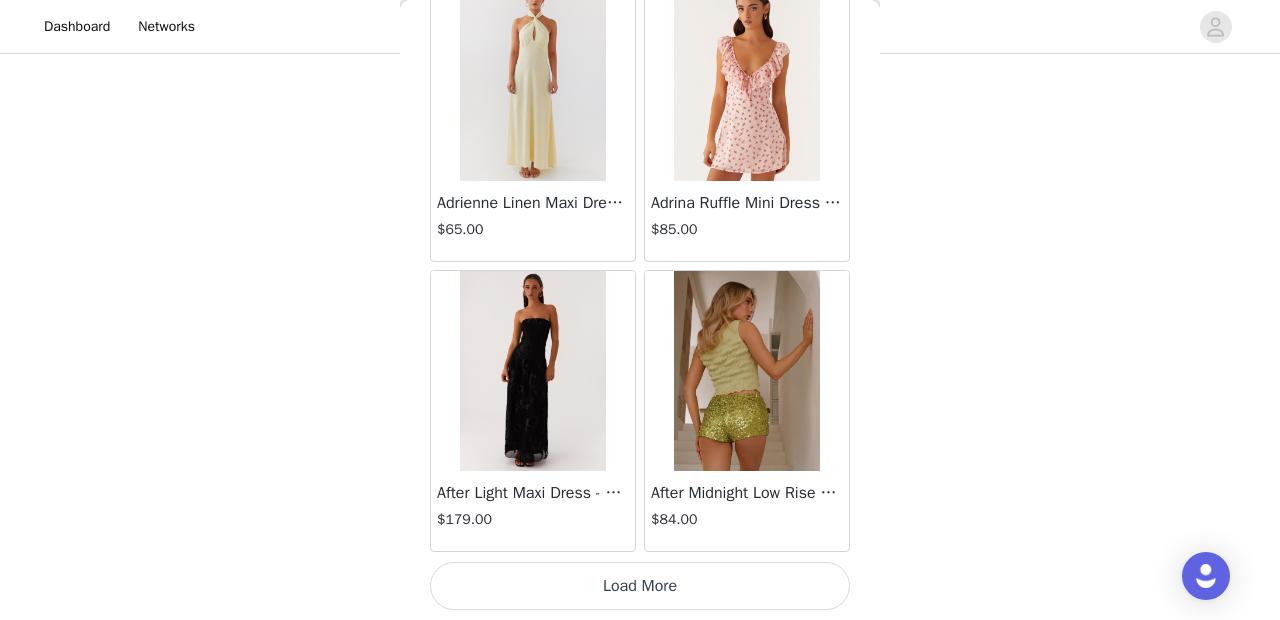 click on "Load More" at bounding box center [640, 586] 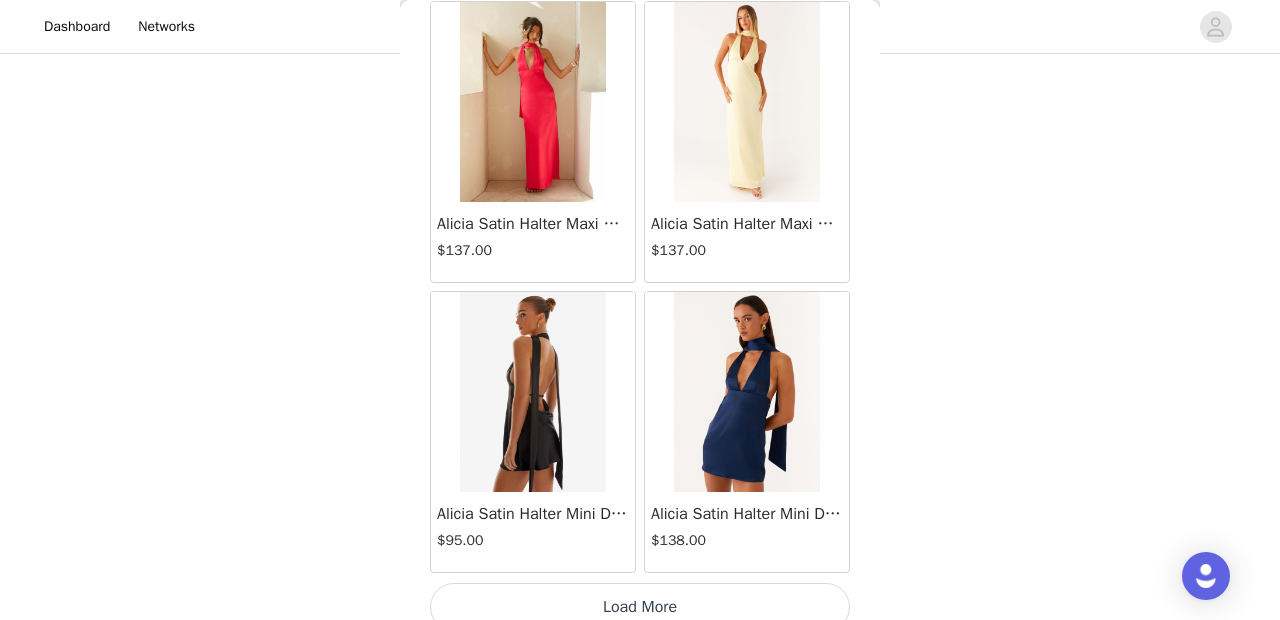 scroll, scrollTop: 98140, scrollLeft: 0, axis: vertical 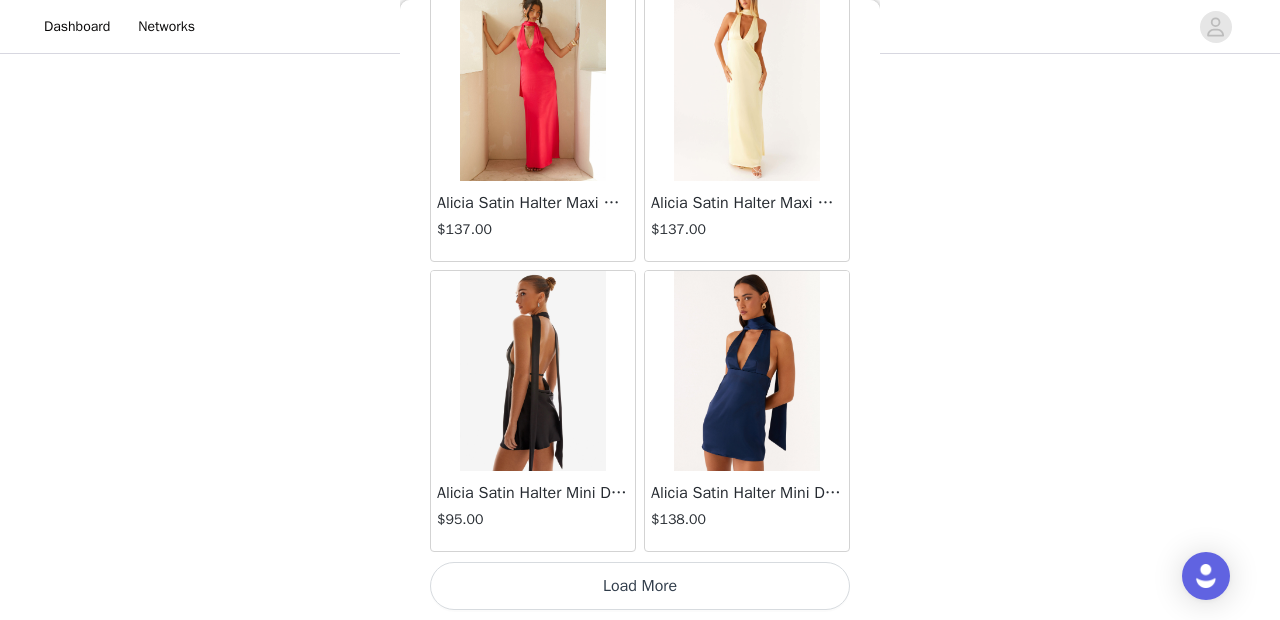click on "Load More" at bounding box center (640, 586) 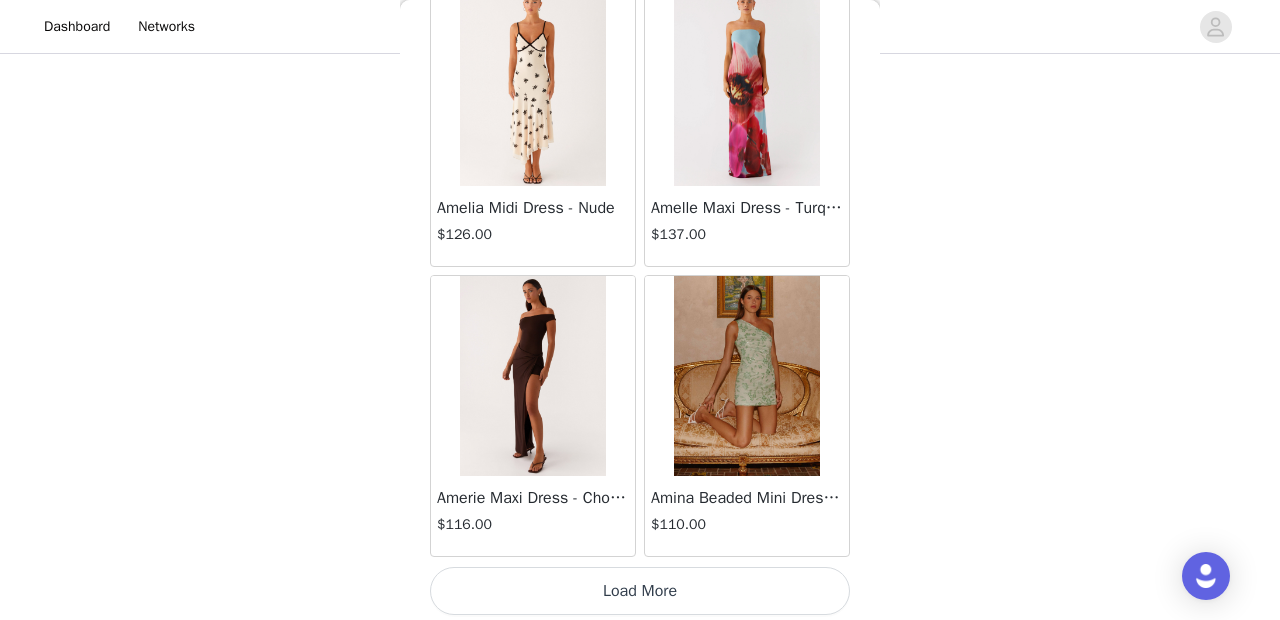 scroll, scrollTop: 101040, scrollLeft: 0, axis: vertical 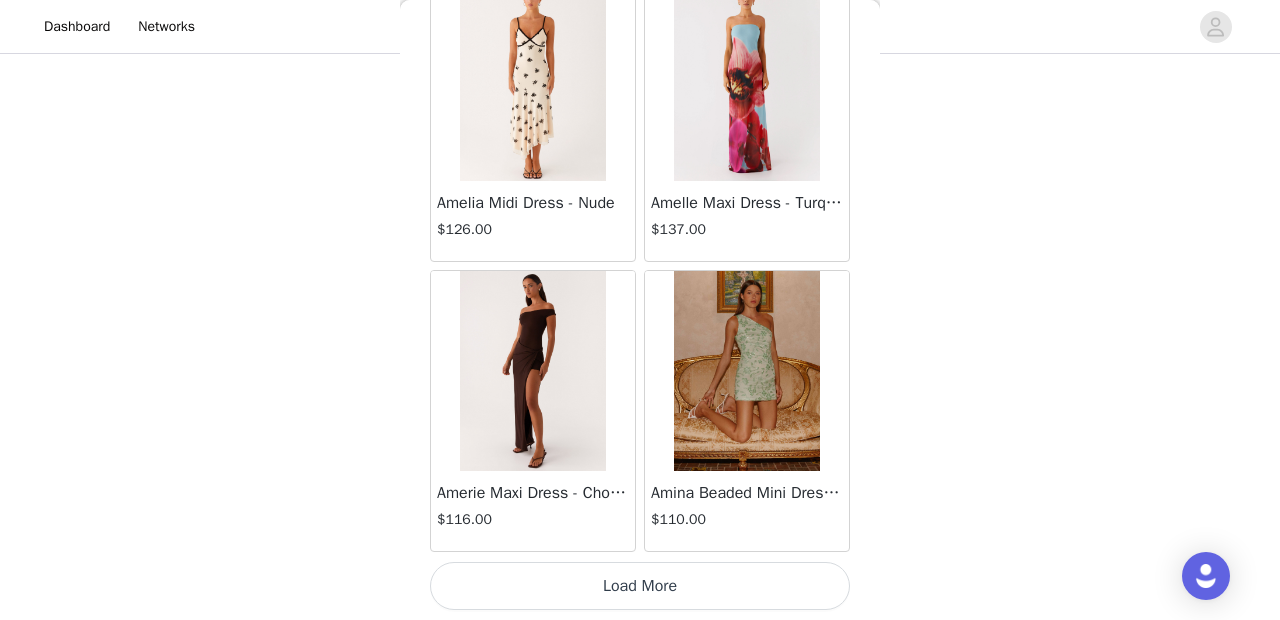 click on "Load More" at bounding box center (640, 586) 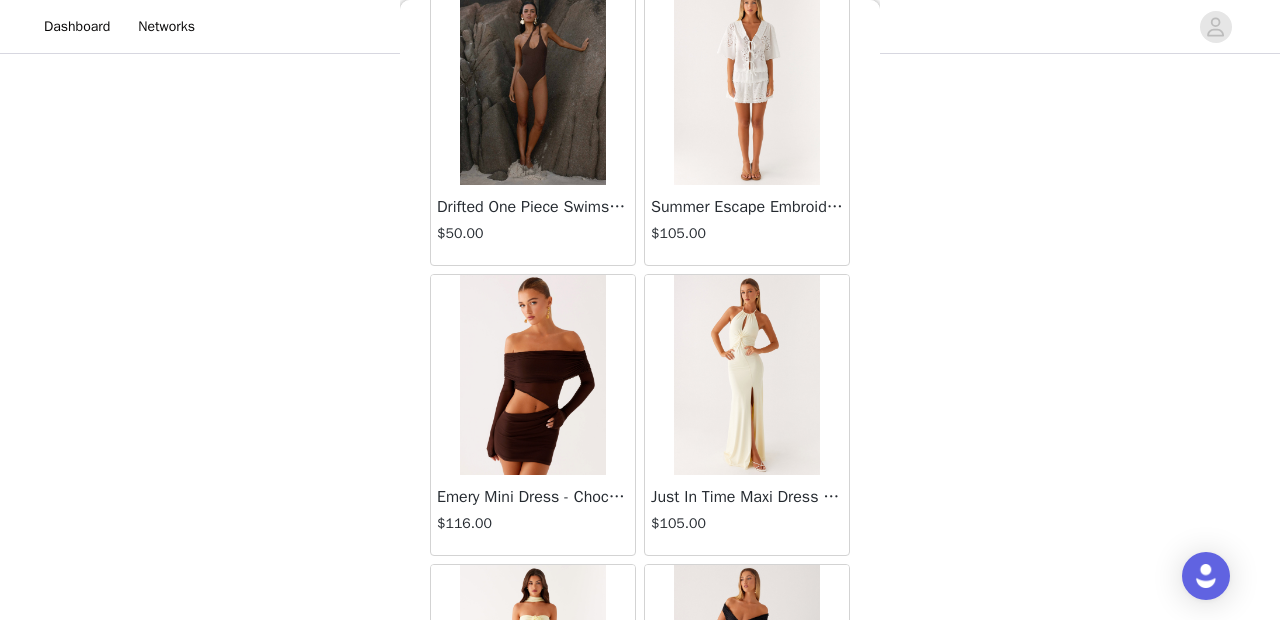 scroll, scrollTop: 51158, scrollLeft: 0, axis: vertical 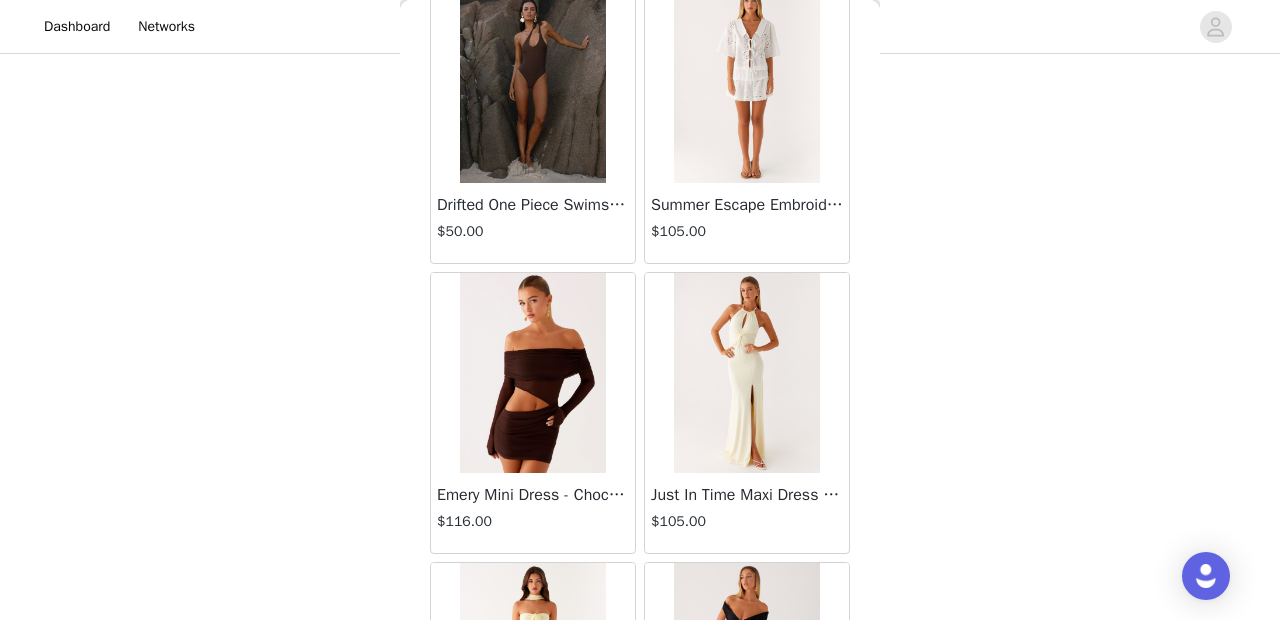 click at bounding box center (532, 373) 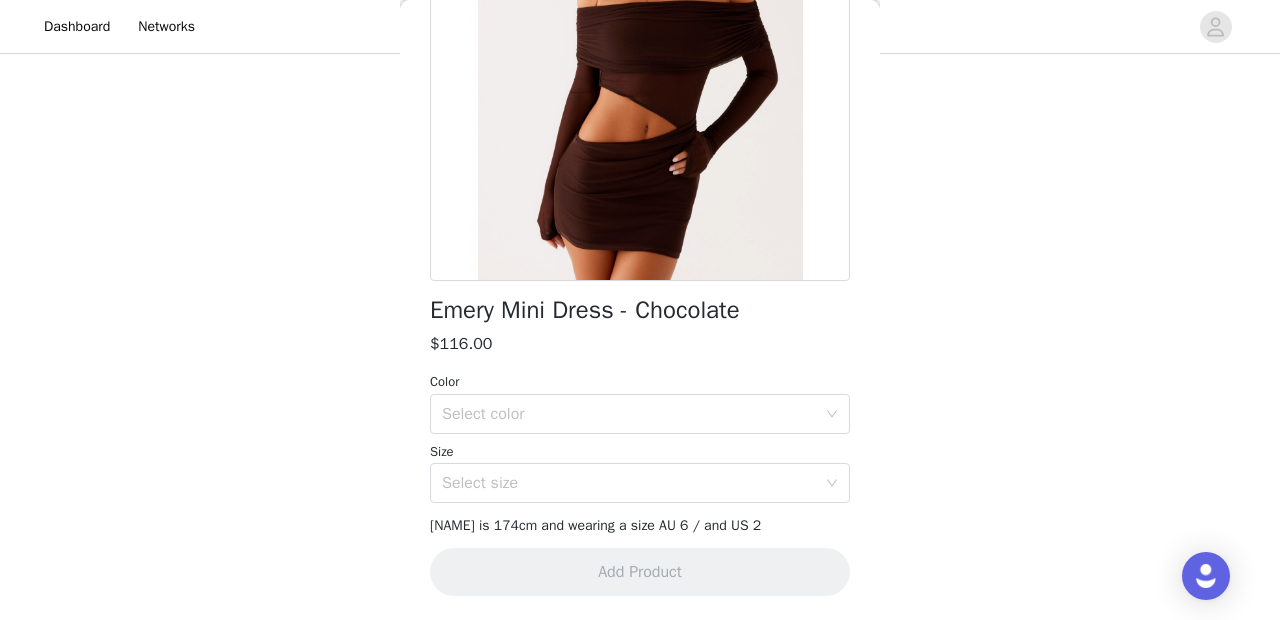 scroll, scrollTop: 458, scrollLeft: 0, axis: vertical 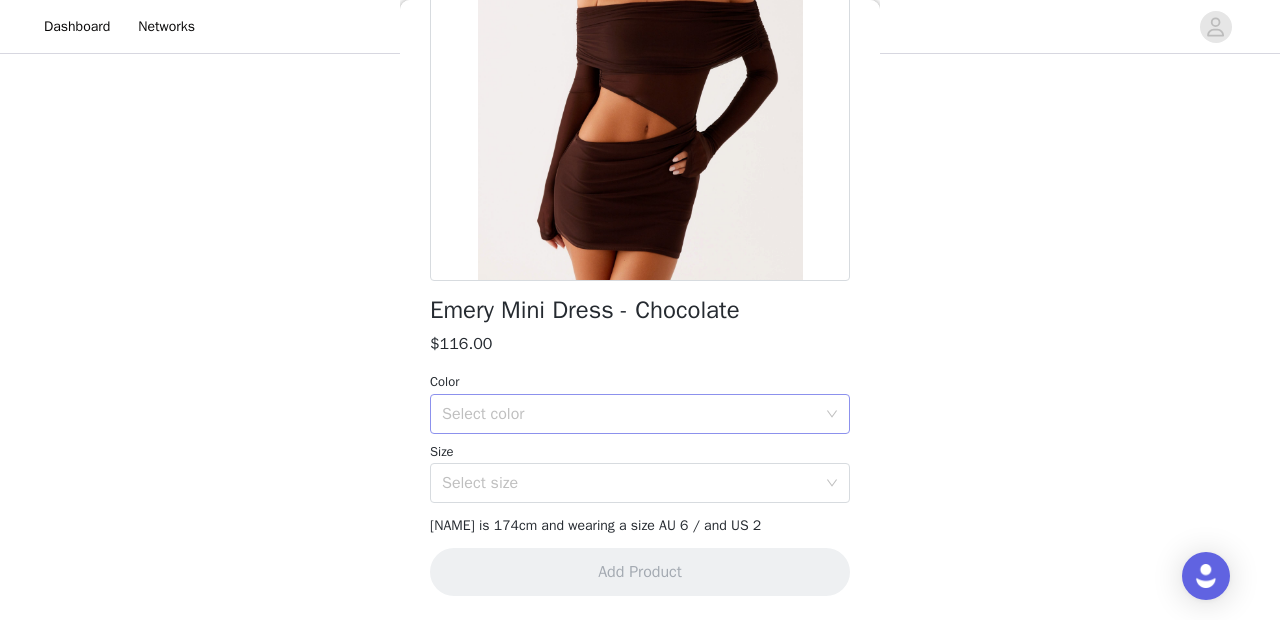 click on "Select color" at bounding box center (629, 414) 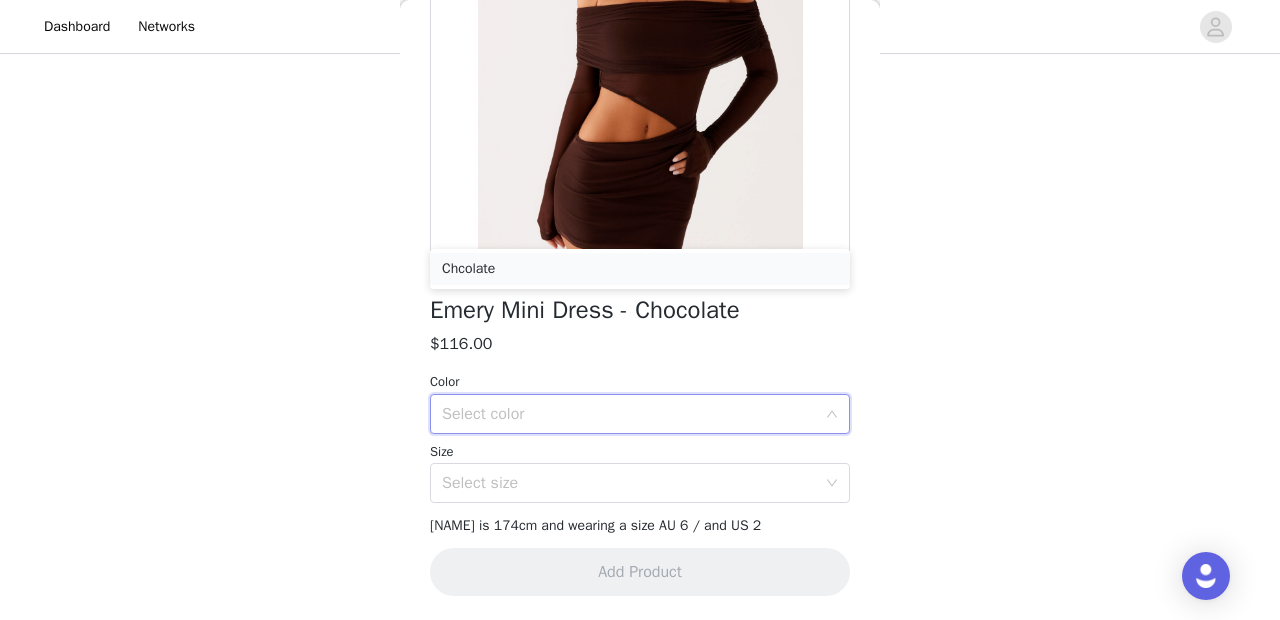 click on "Chcolate" at bounding box center [640, 269] 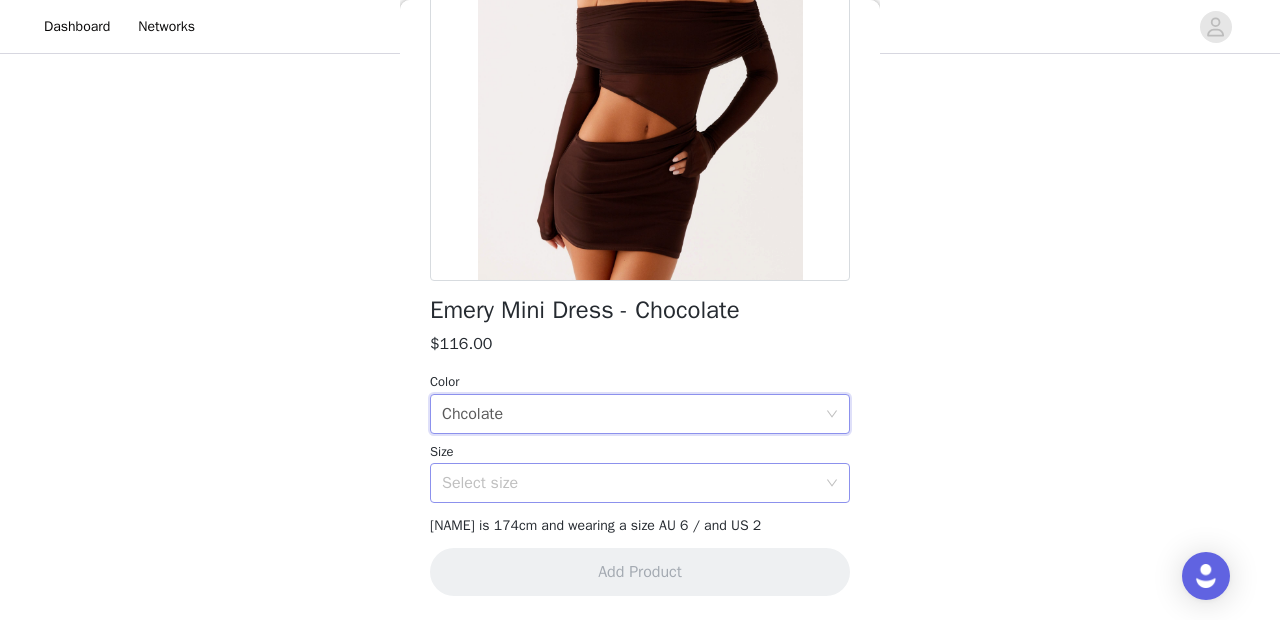 click on "Select size" at bounding box center [629, 483] 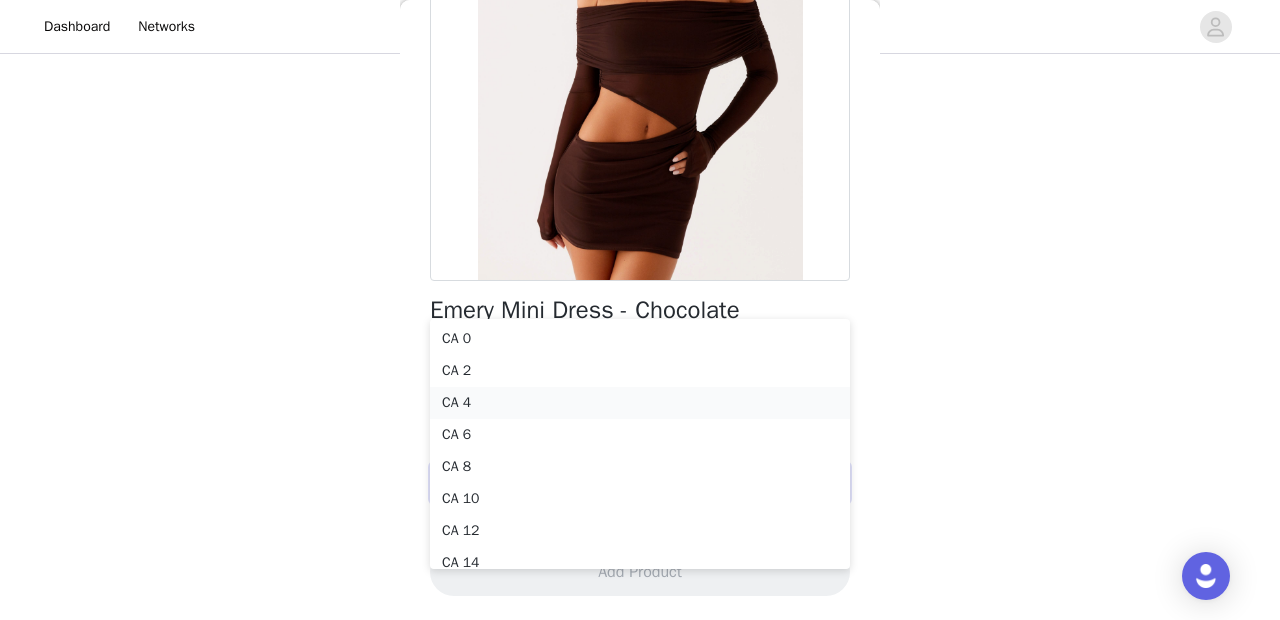 click on "CA 4" at bounding box center [640, 403] 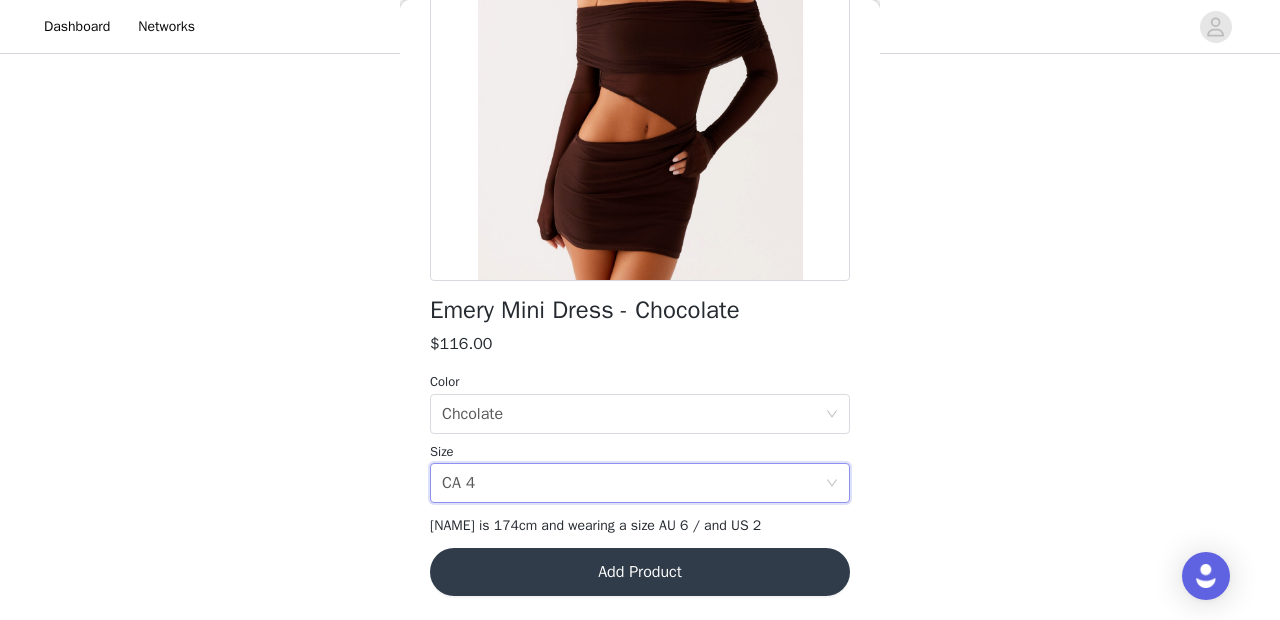 click on "Add Product" at bounding box center (640, 572) 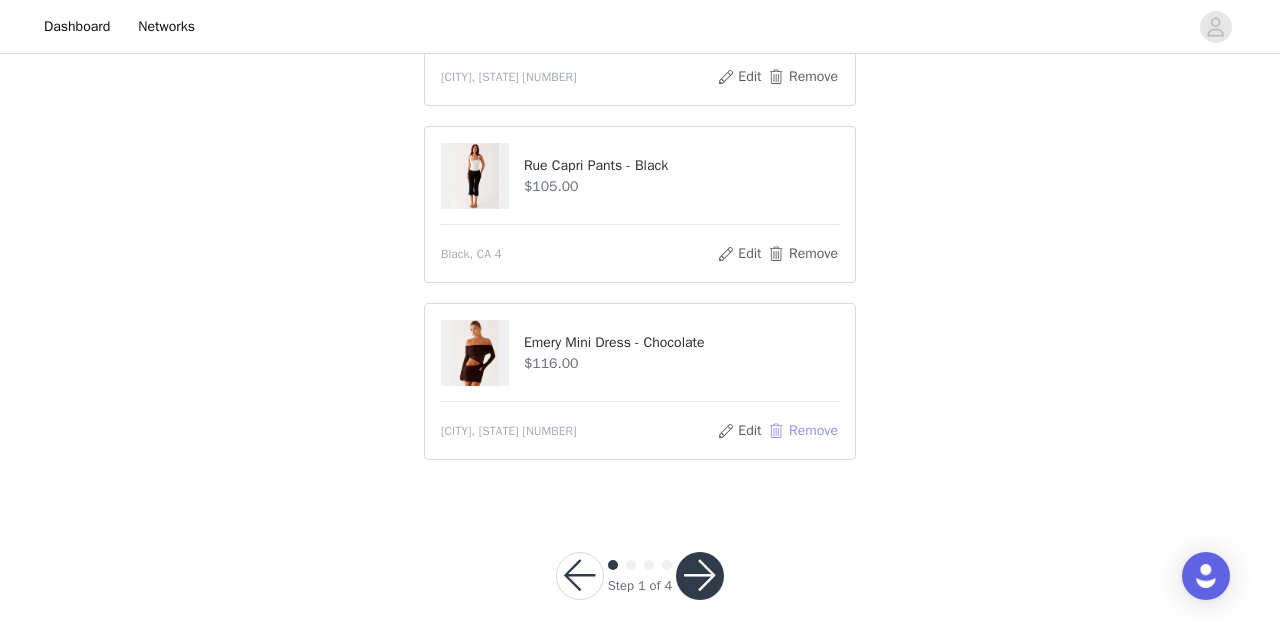 scroll, scrollTop: 477, scrollLeft: 0, axis: vertical 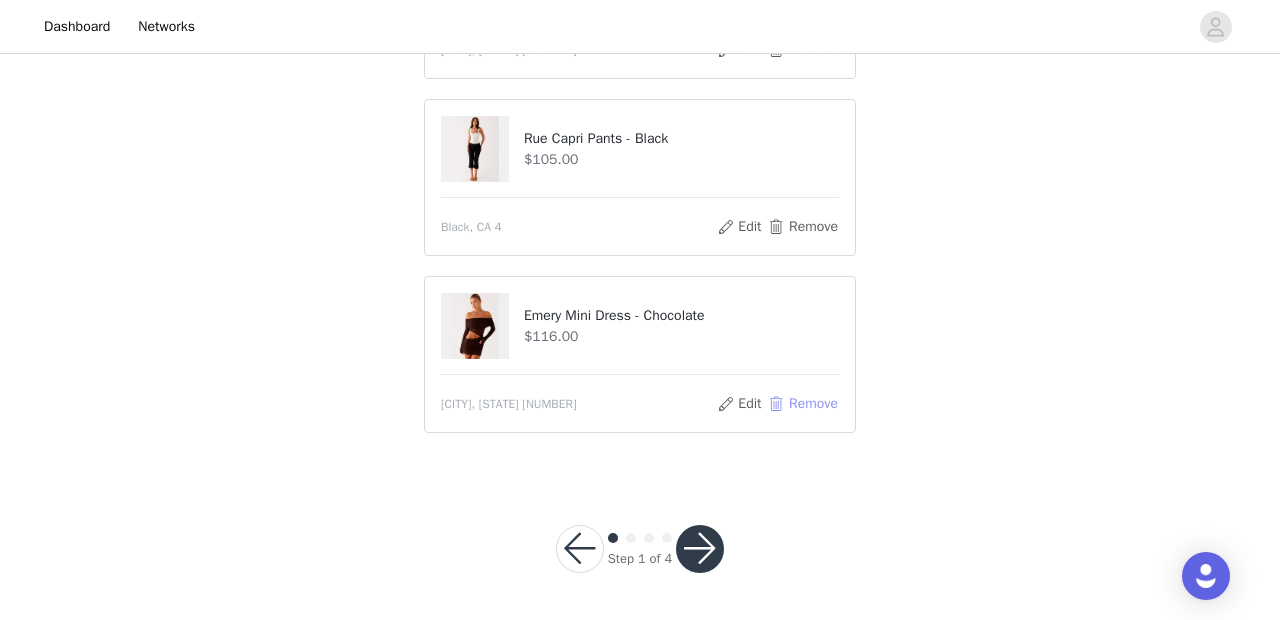 click on "Remove" at bounding box center (803, 404) 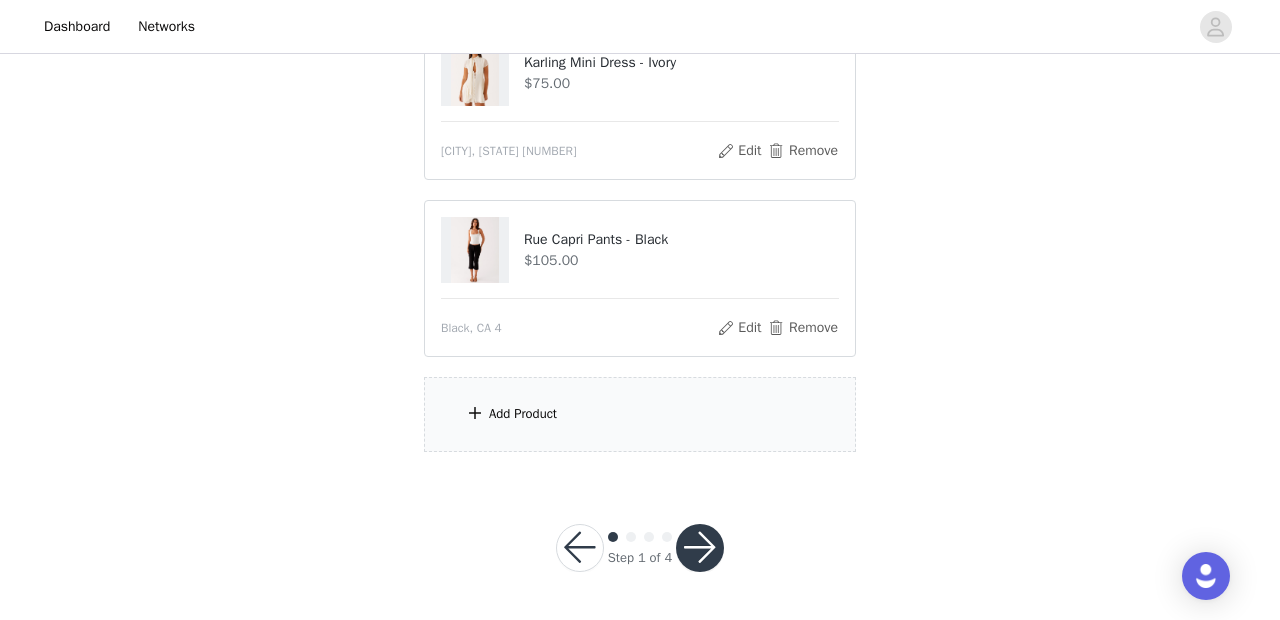 scroll, scrollTop: 429, scrollLeft: 0, axis: vertical 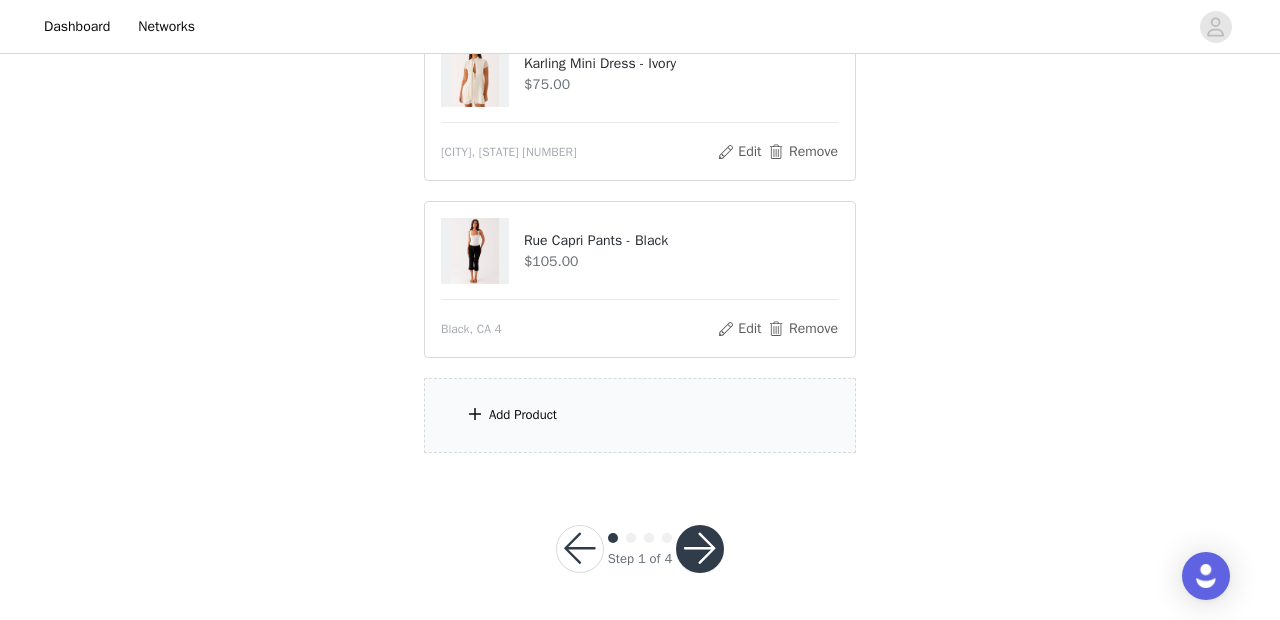 click on "Add Product" at bounding box center [640, 415] 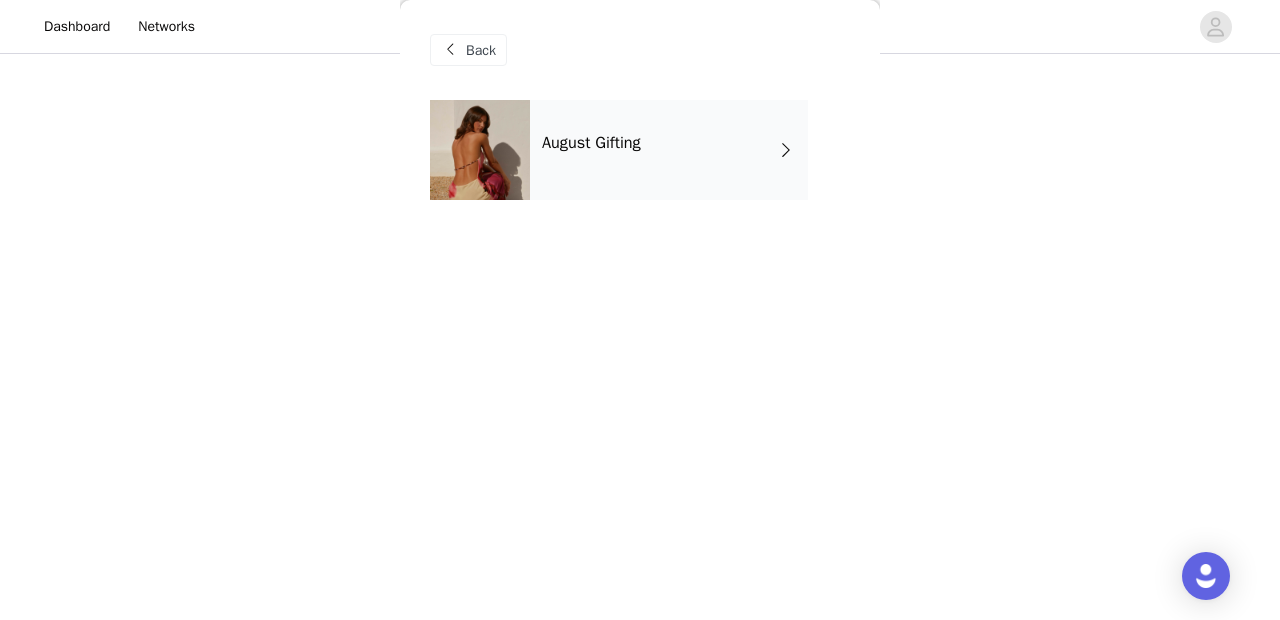 click on "August Gifting" at bounding box center [669, 150] 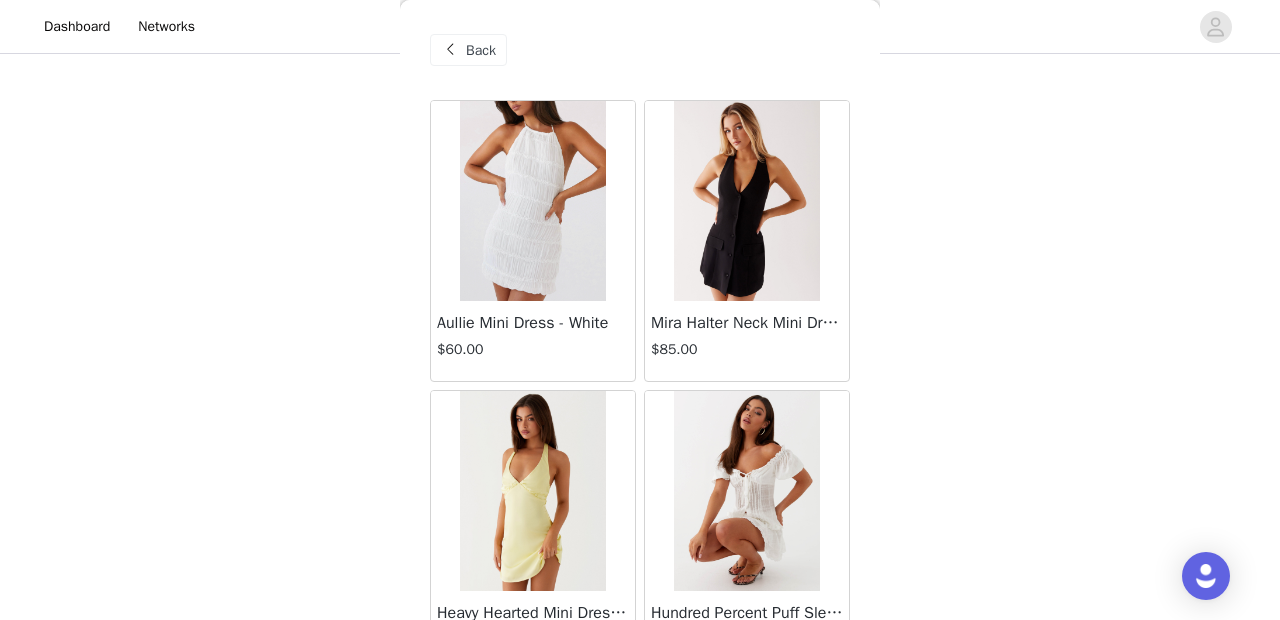 scroll, scrollTop: 2440, scrollLeft: 0, axis: vertical 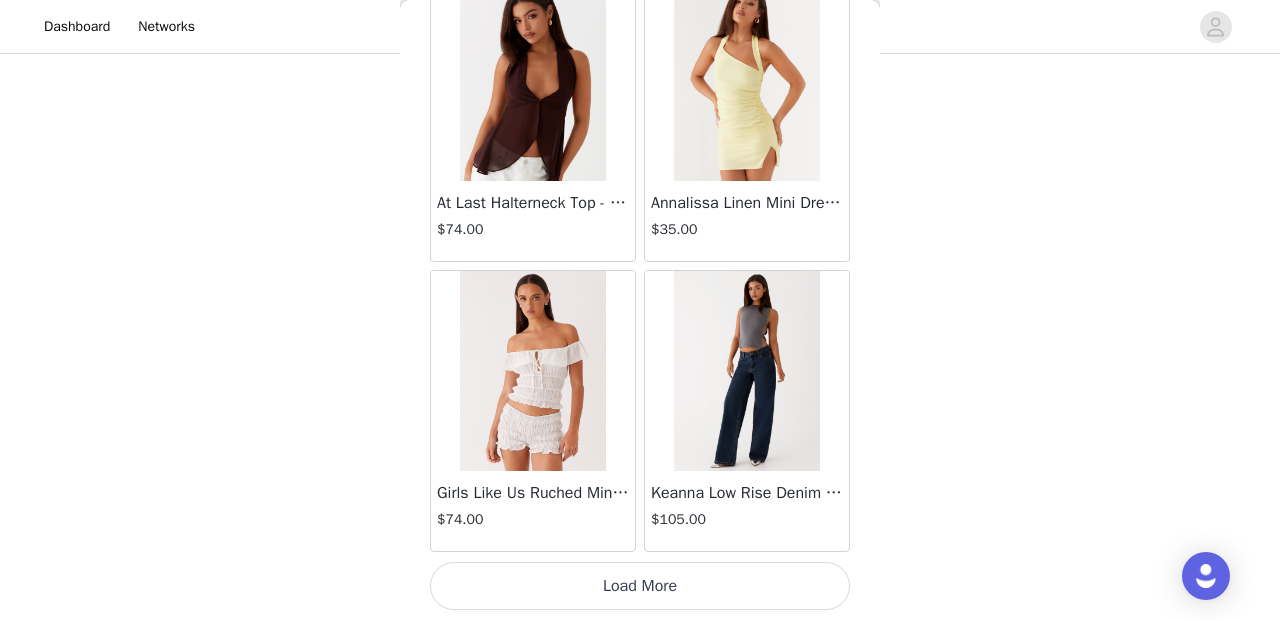 click on "Load More" at bounding box center (640, 586) 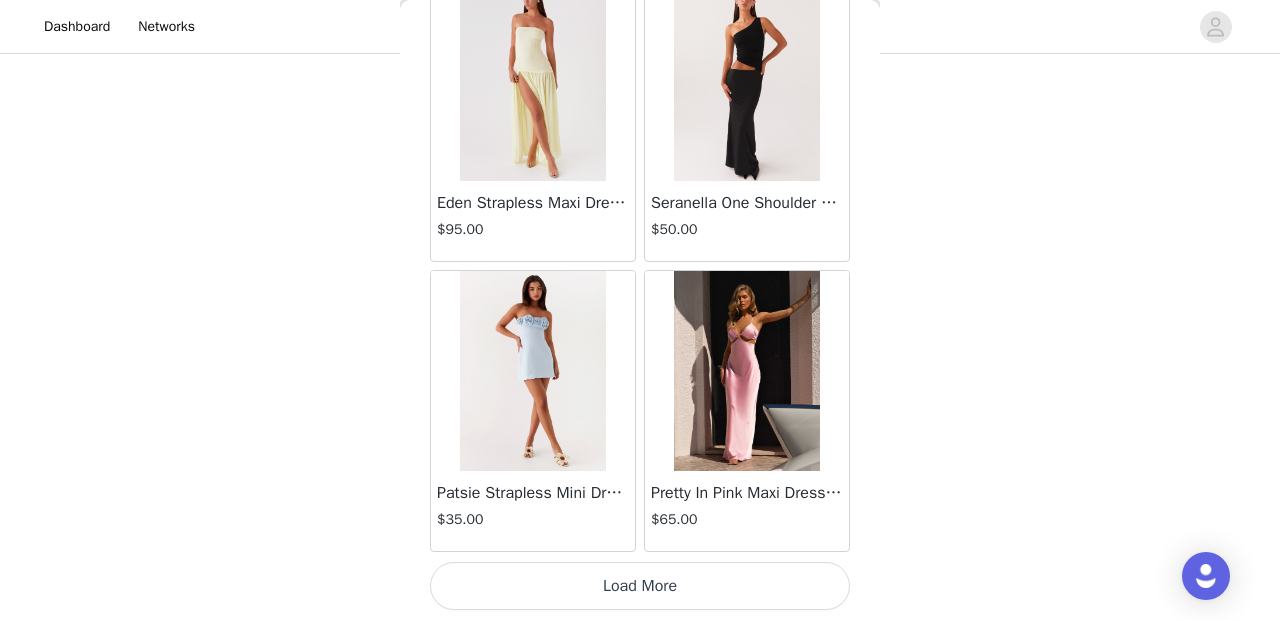 click on "Load More" at bounding box center (640, 586) 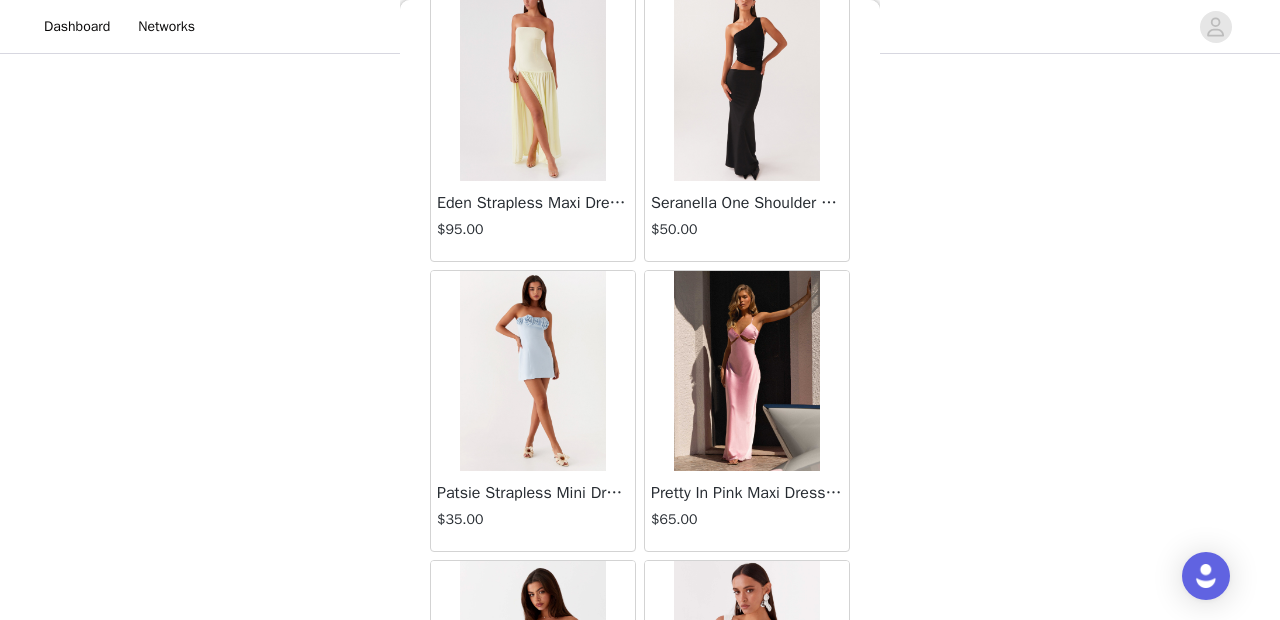 scroll, scrollTop: 8240, scrollLeft: 0, axis: vertical 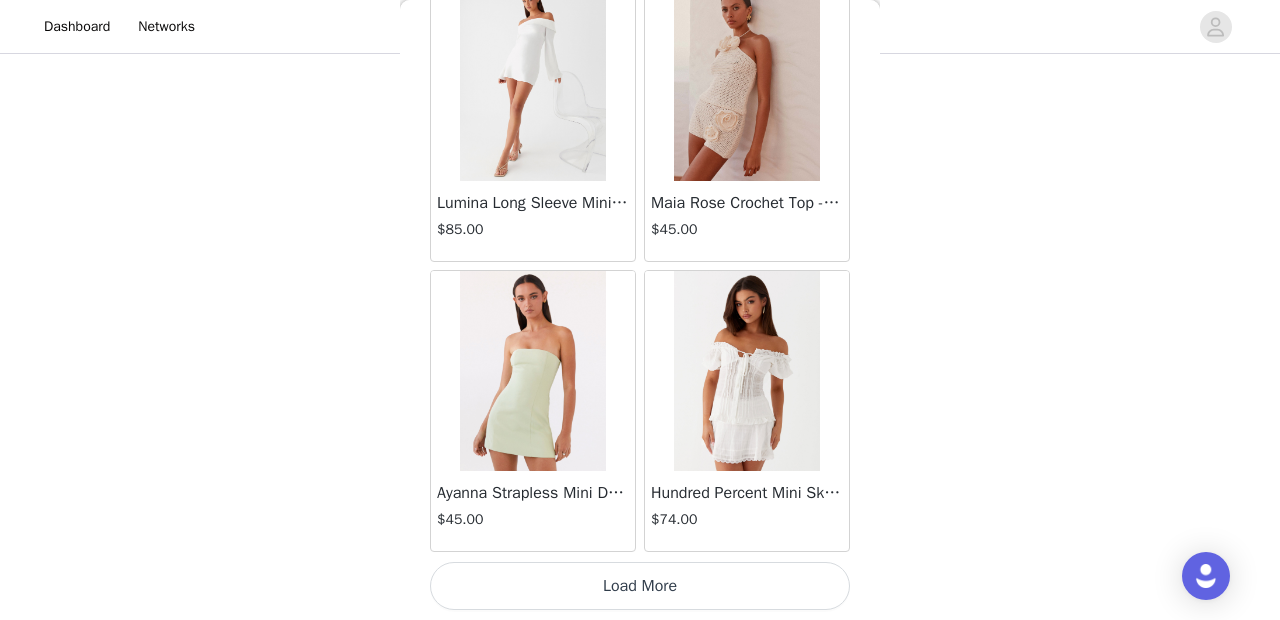 click on "Load More" at bounding box center [640, 586] 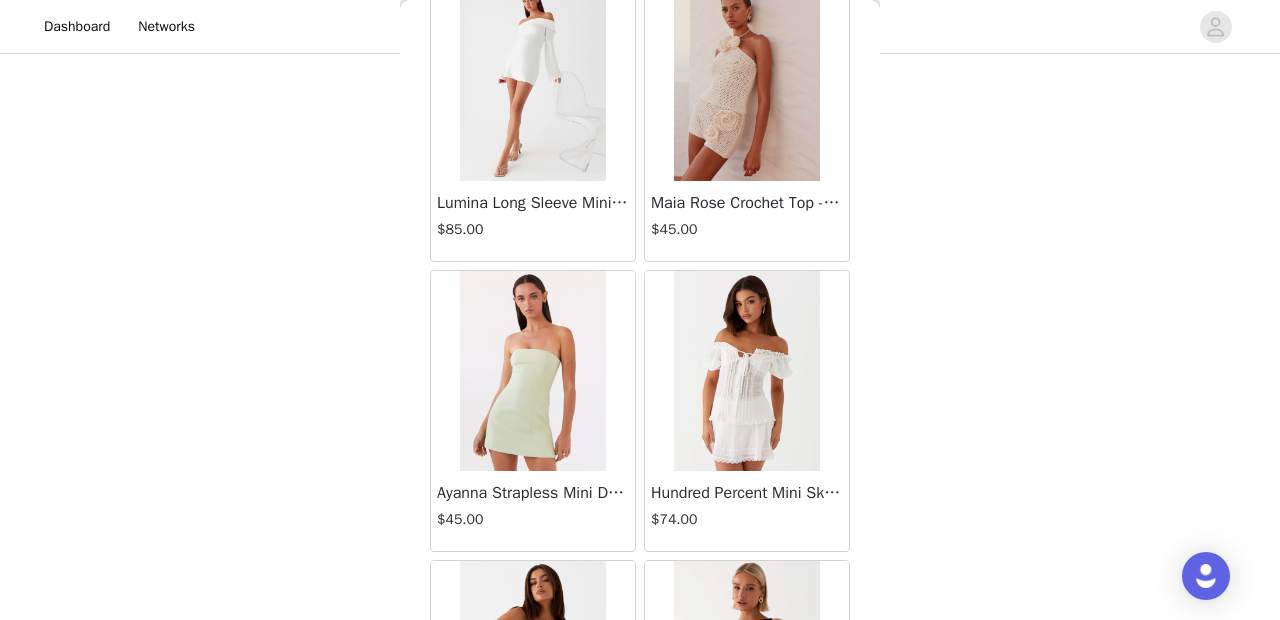 scroll, scrollTop: 11140, scrollLeft: 0, axis: vertical 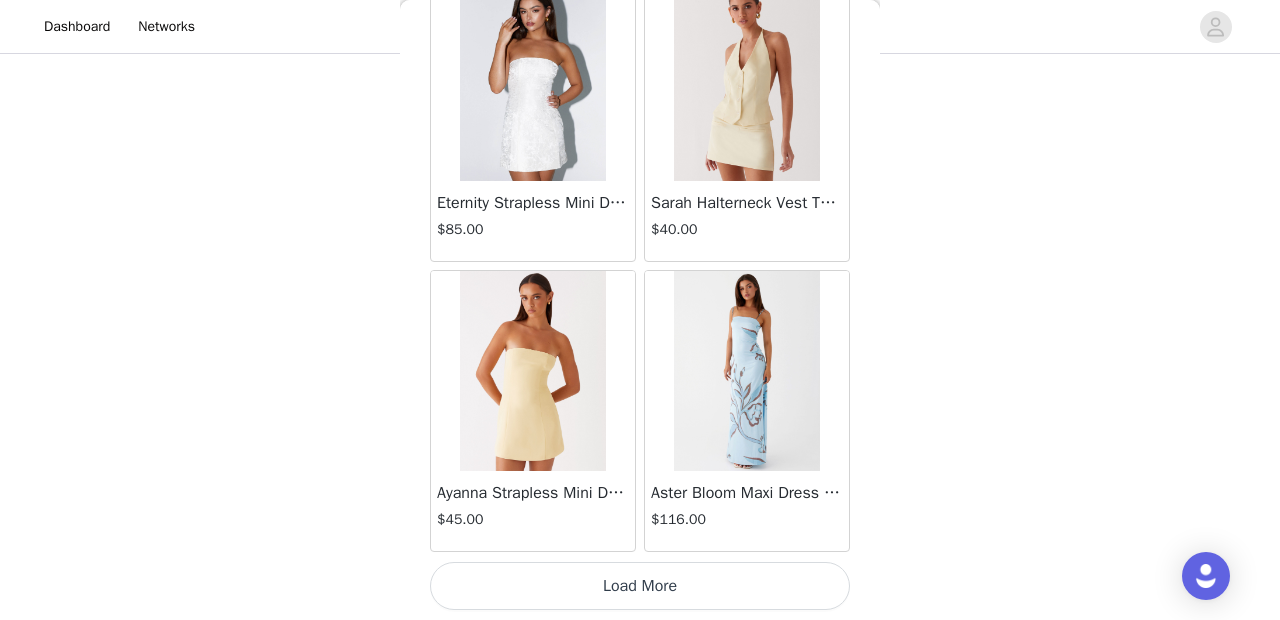 click on "Load More" at bounding box center (640, 586) 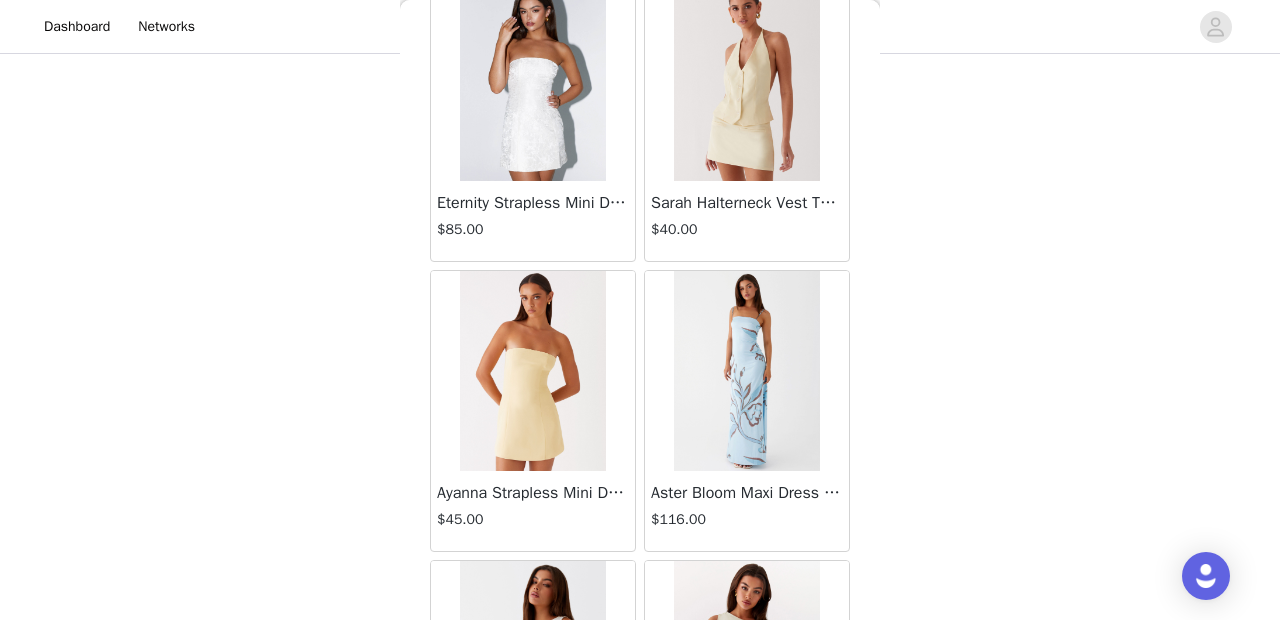 scroll, scrollTop: 14040, scrollLeft: 0, axis: vertical 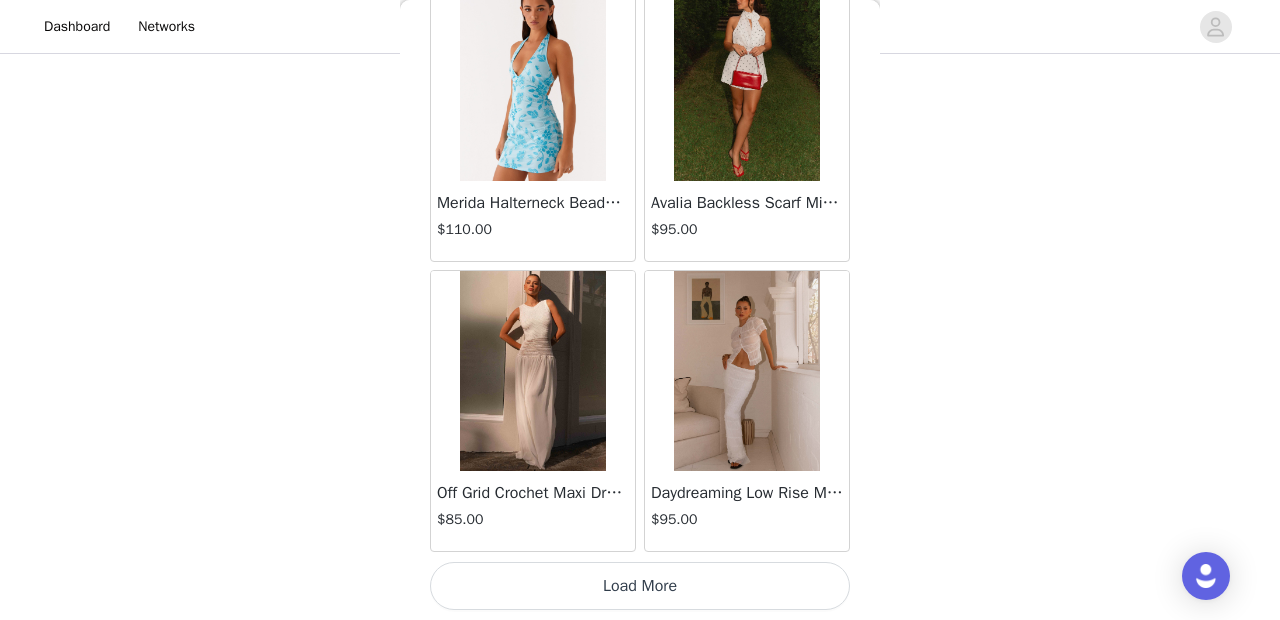 click on "Load More" at bounding box center (640, 586) 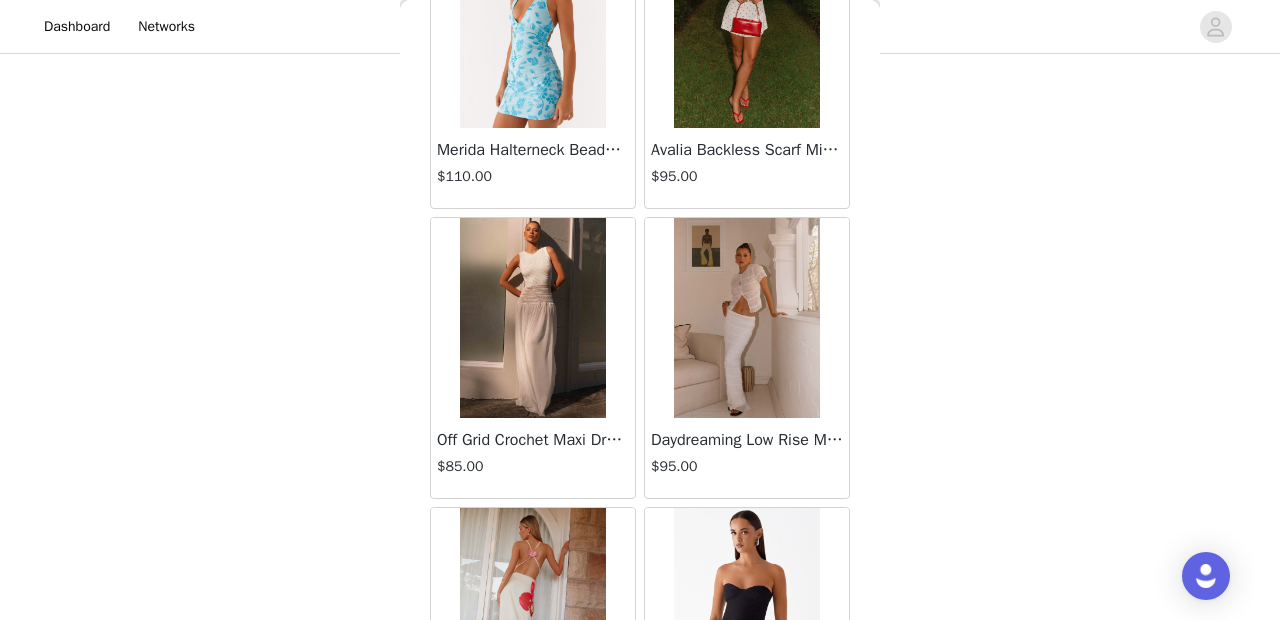 scroll, scrollTop: 16940, scrollLeft: 0, axis: vertical 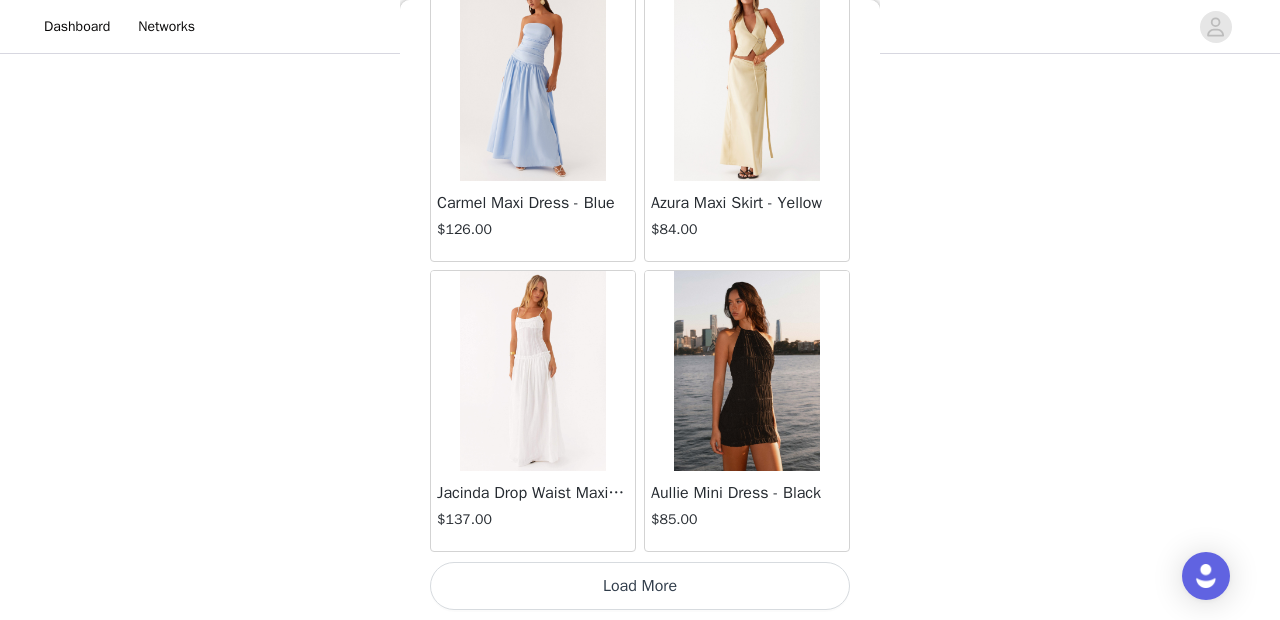 click on "Load More" at bounding box center [640, 586] 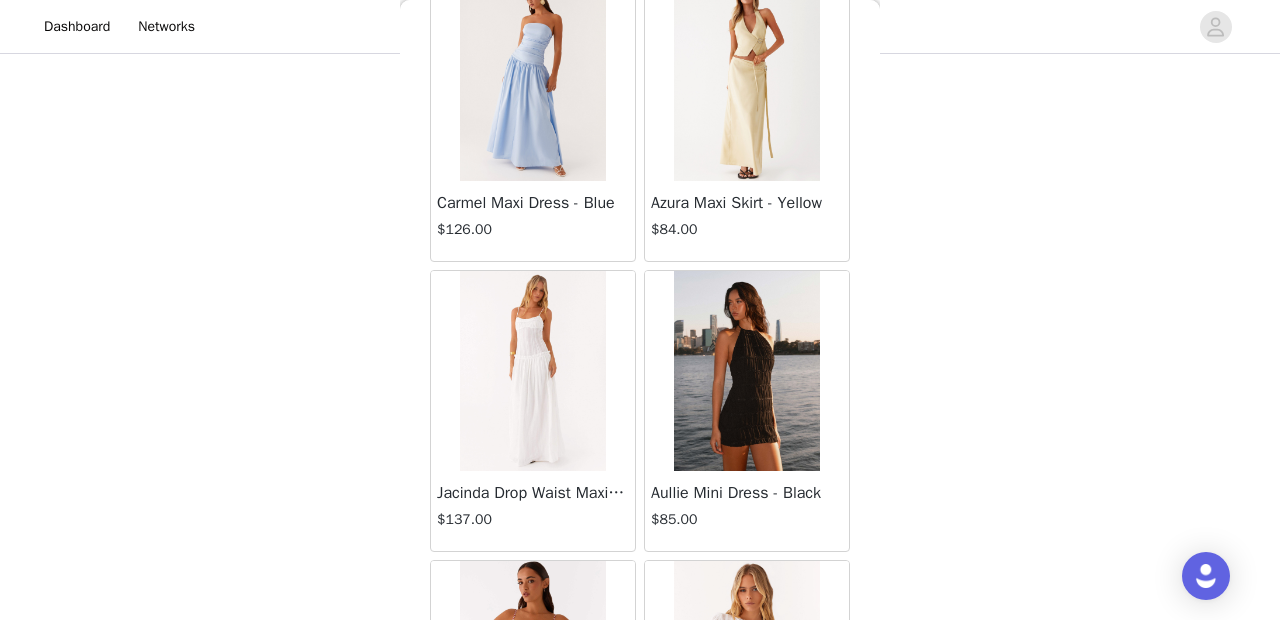 scroll, scrollTop: 19840, scrollLeft: 0, axis: vertical 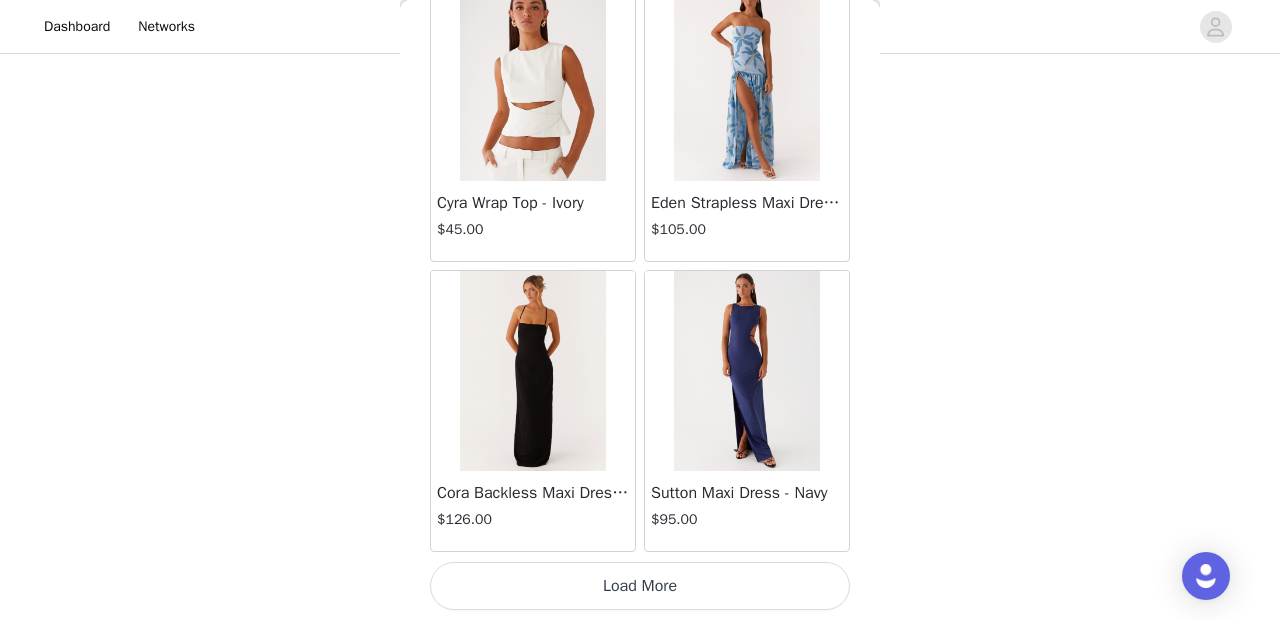 click on "Load More" at bounding box center [640, 586] 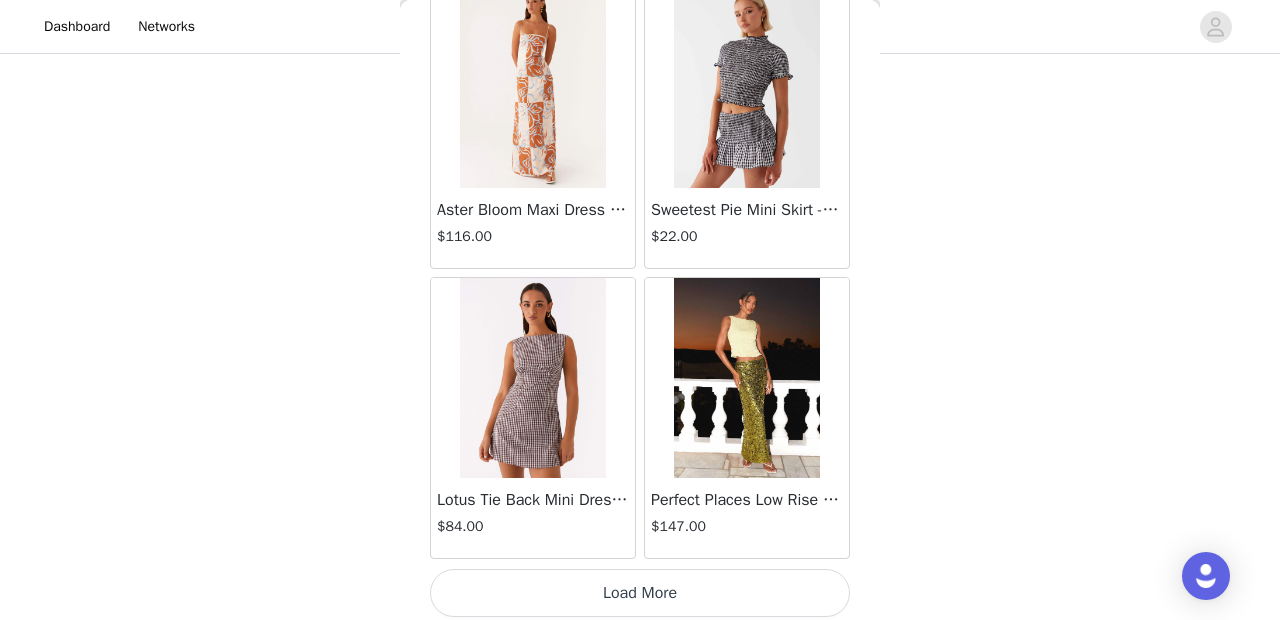 scroll, scrollTop: 22740, scrollLeft: 0, axis: vertical 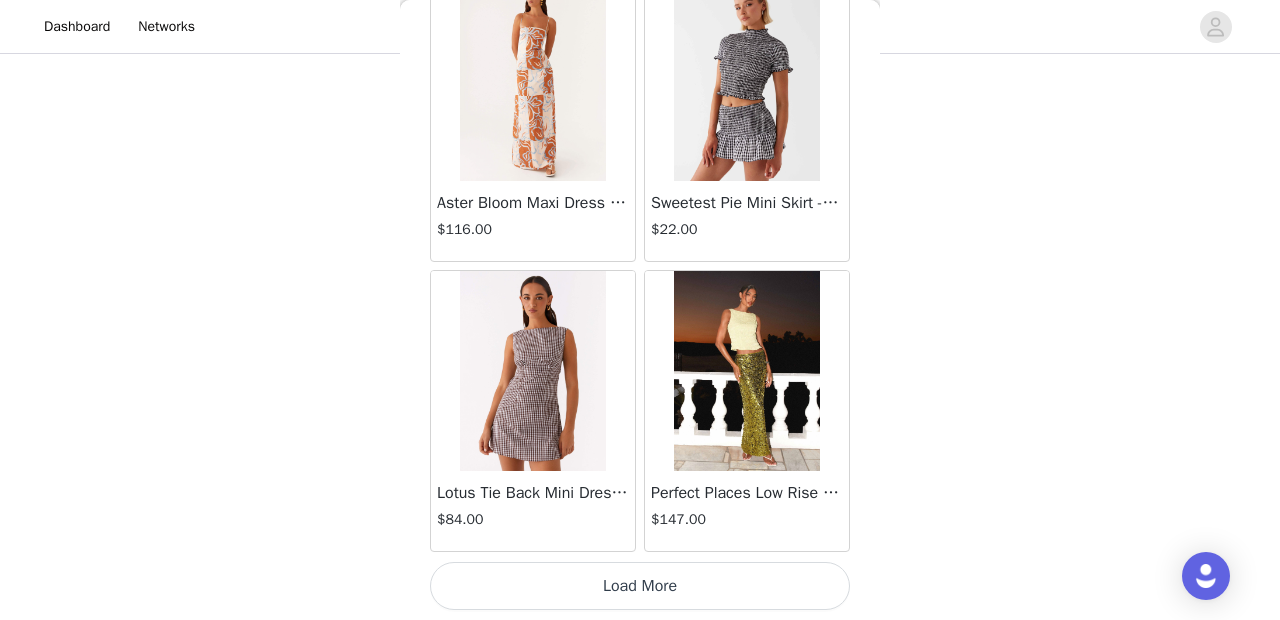 click on "Load More" at bounding box center [640, 586] 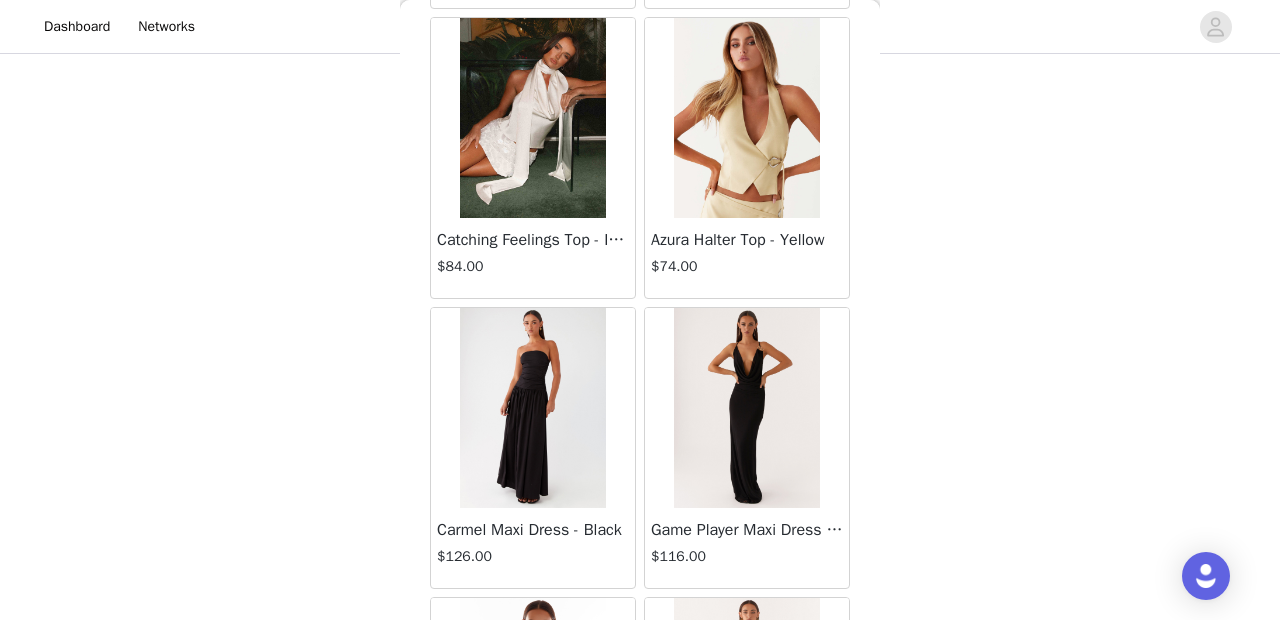 scroll, scrollTop: 23287, scrollLeft: 0, axis: vertical 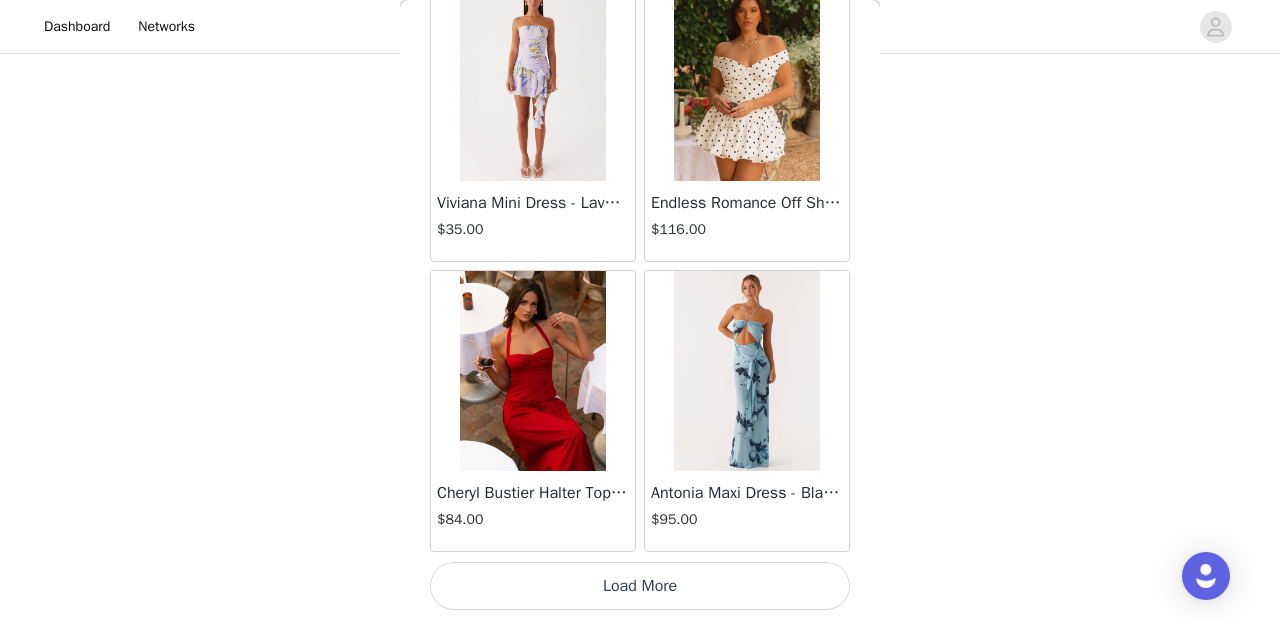 click on "Load More" at bounding box center [640, 586] 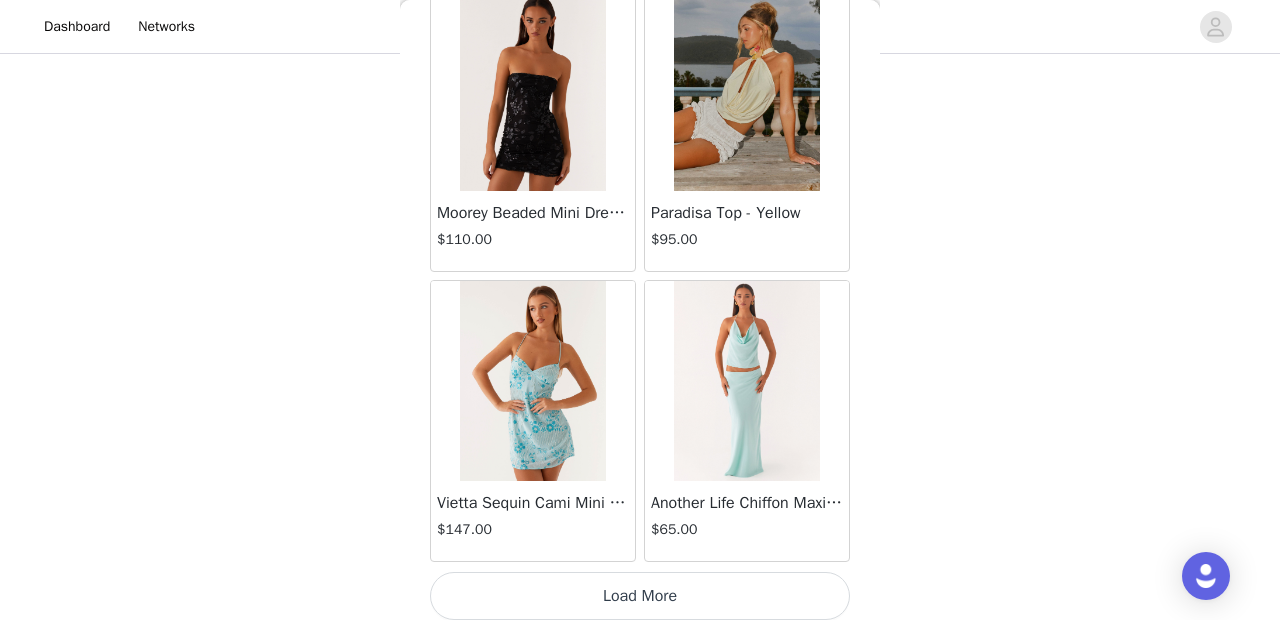 scroll, scrollTop: 28540, scrollLeft: 0, axis: vertical 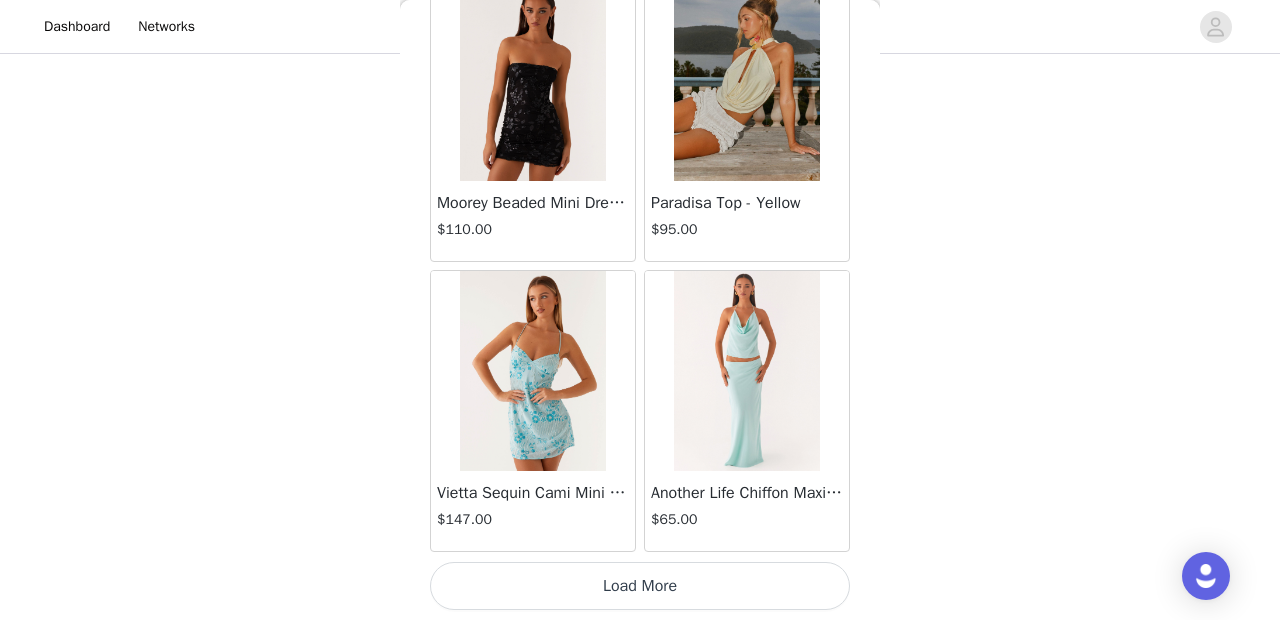 click on "Load More" at bounding box center (640, 586) 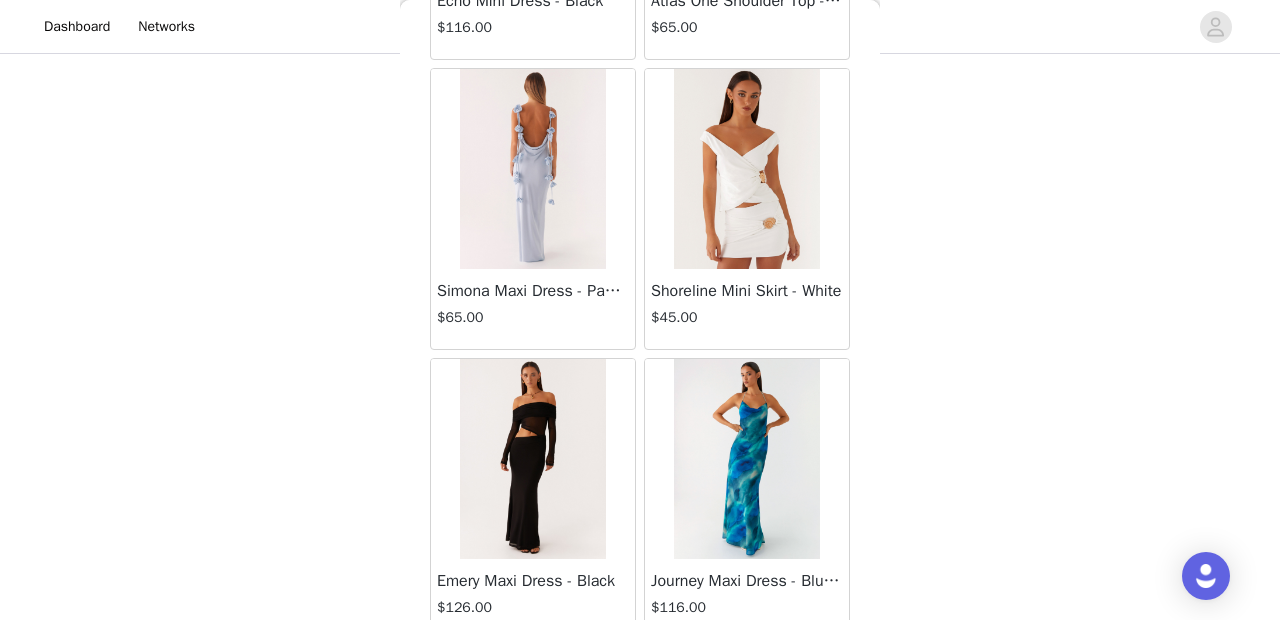 scroll, scrollTop: 31440, scrollLeft: 0, axis: vertical 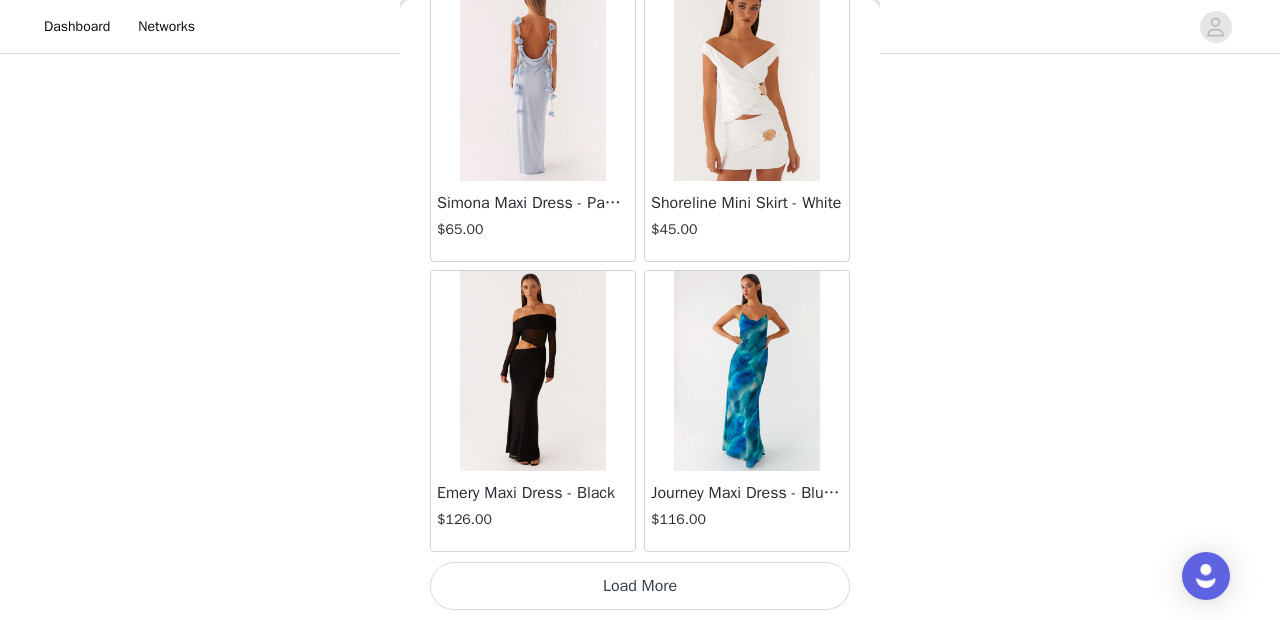 click on "Load More" at bounding box center (640, 586) 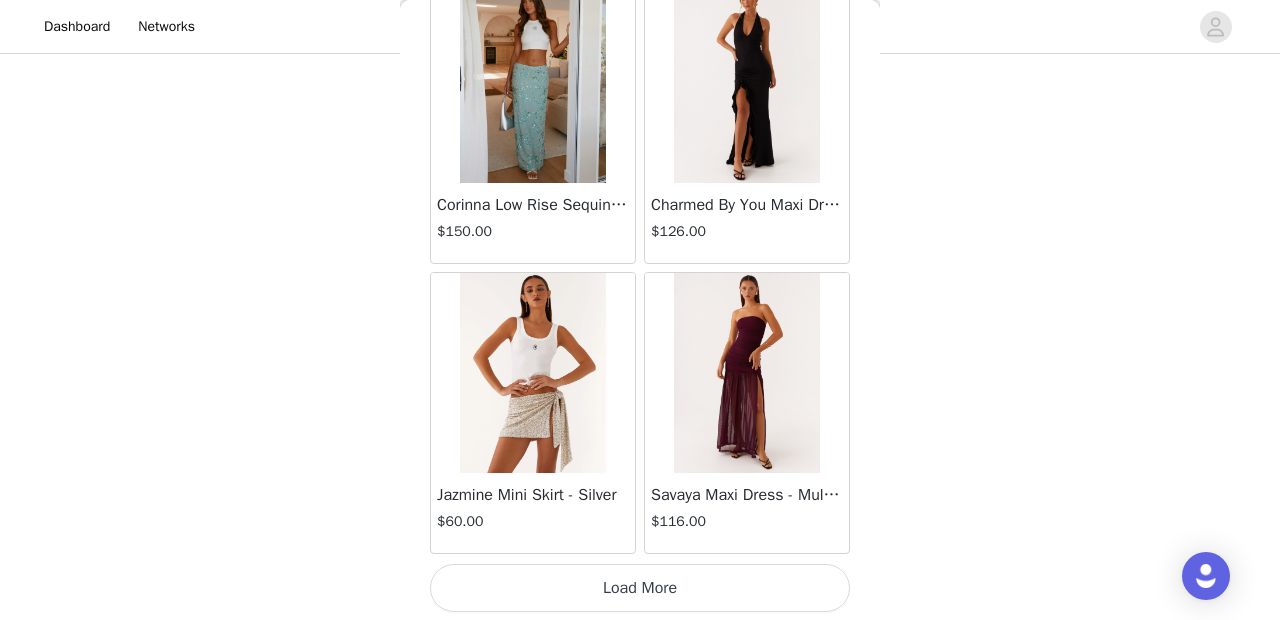 scroll, scrollTop: 34340, scrollLeft: 0, axis: vertical 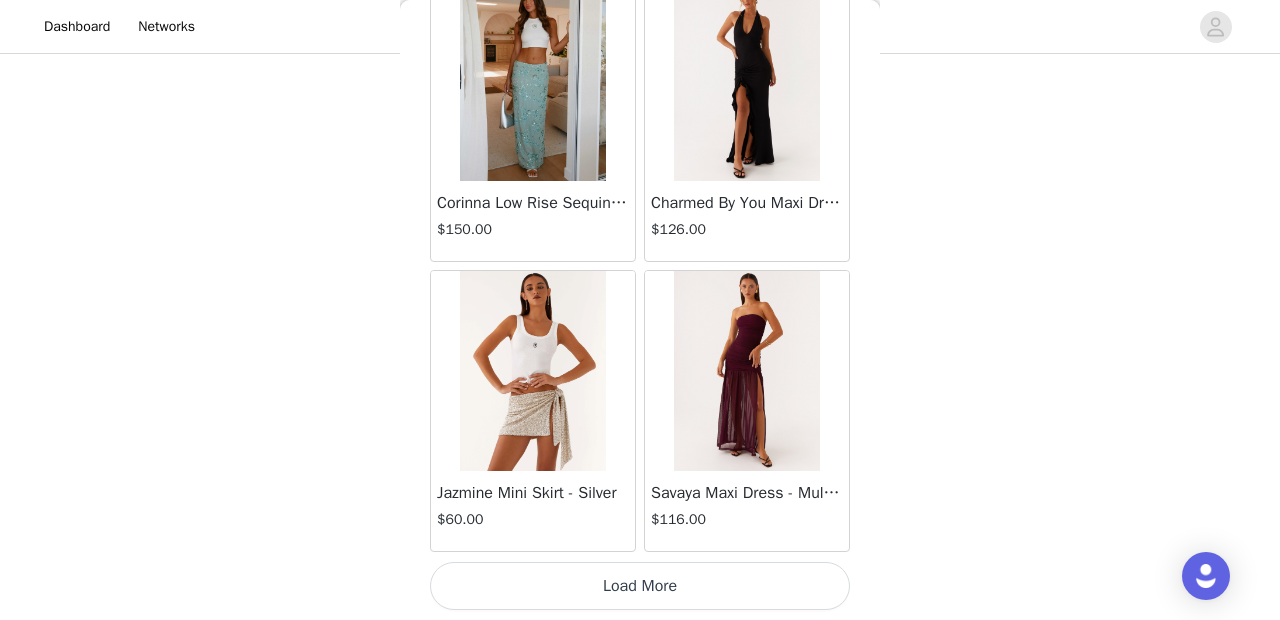 click on "Load More" at bounding box center (640, 586) 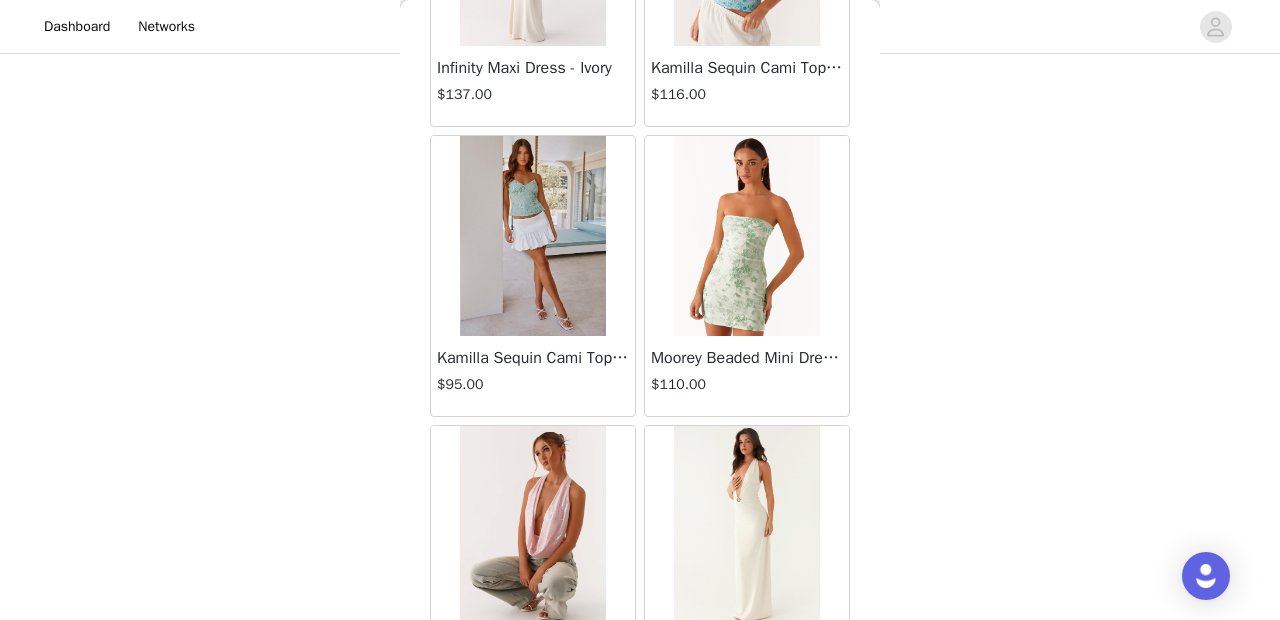 scroll, scrollTop: 37240, scrollLeft: 0, axis: vertical 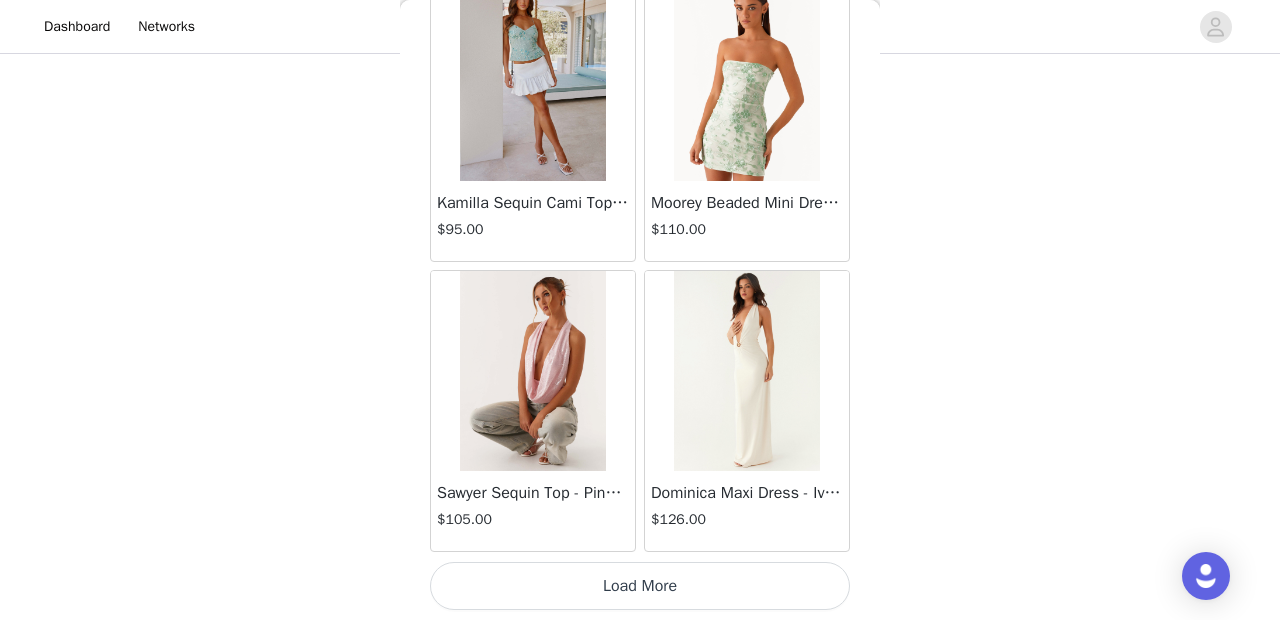 click on "Load More" at bounding box center [640, 586] 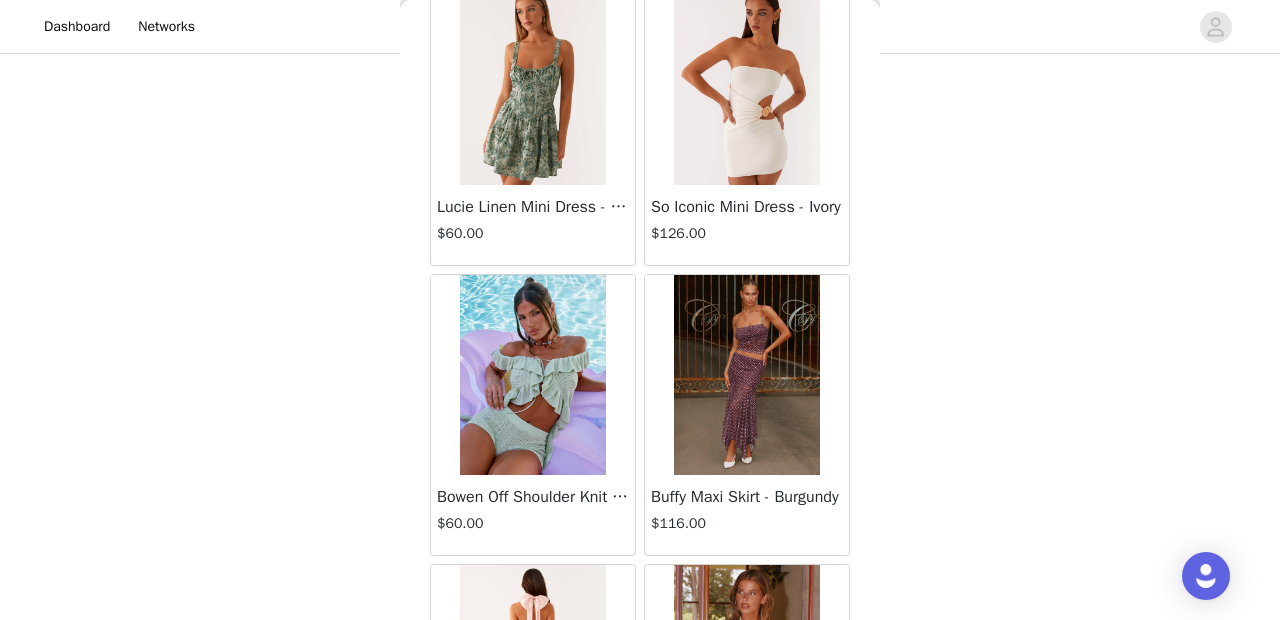 scroll, scrollTop: 40140, scrollLeft: 0, axis: vertical 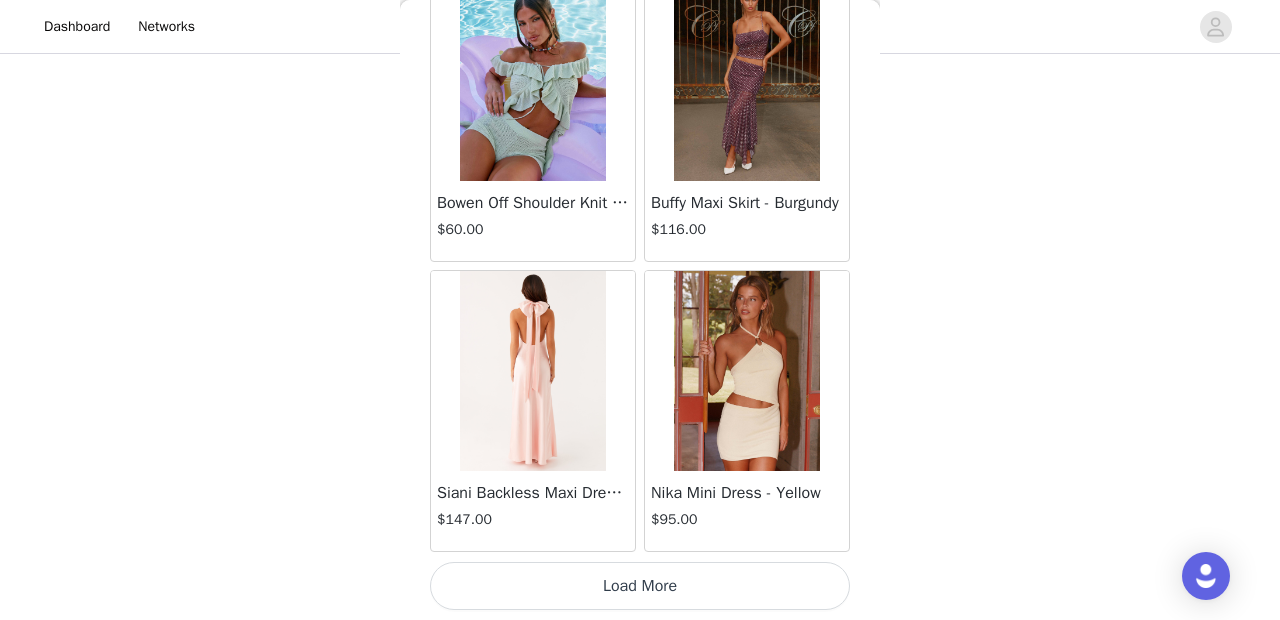 click on "Load More" at bounding box center [640, 586] 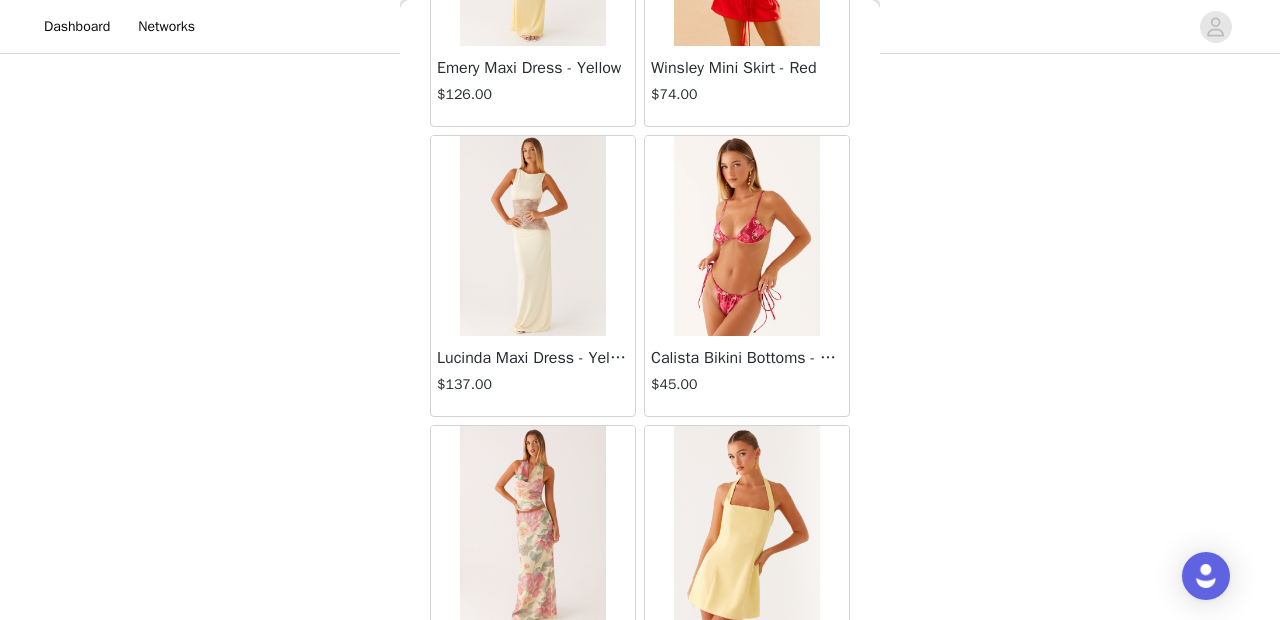 scroll, scrollTop: 43040, scrollLeft: 0, axis: vertical 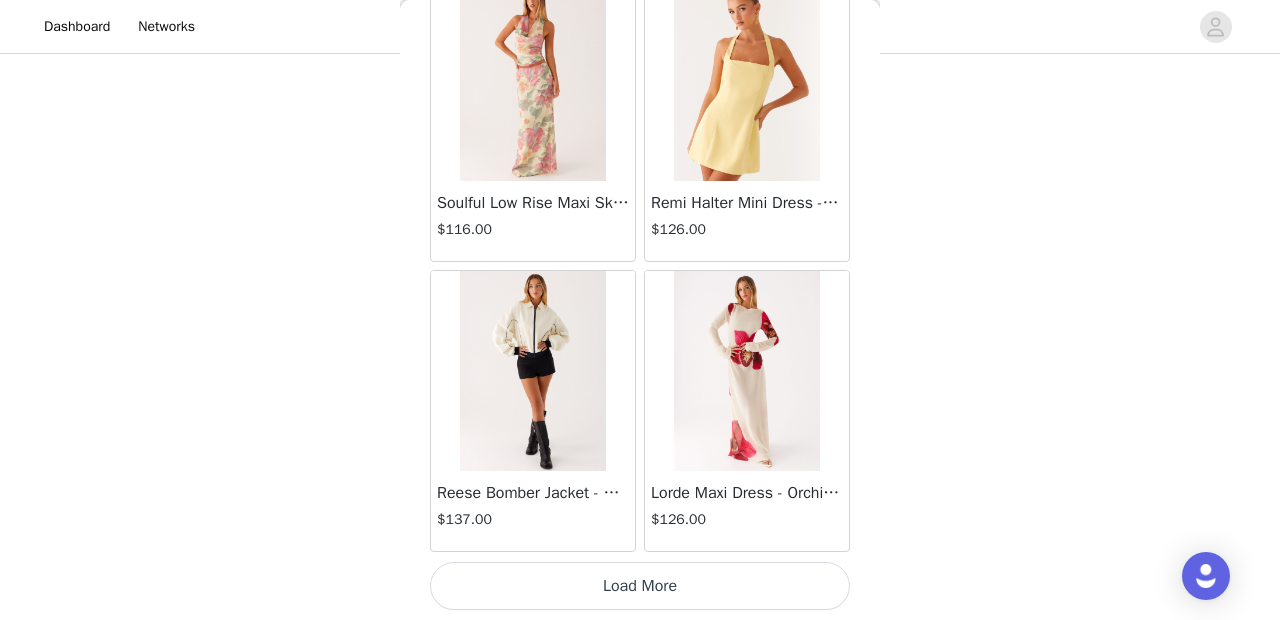 click on "Load More" at bounding box center [640, 586] 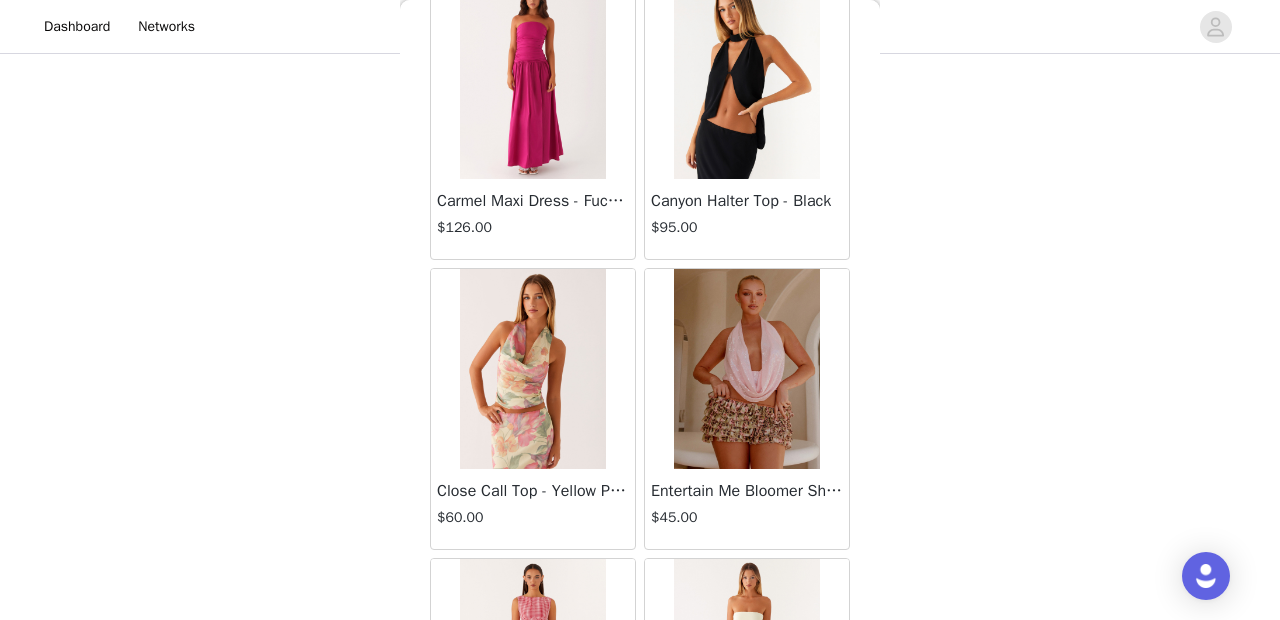 scroll, scrollTop: 45940, scrollLeft: 0, axis: vertical 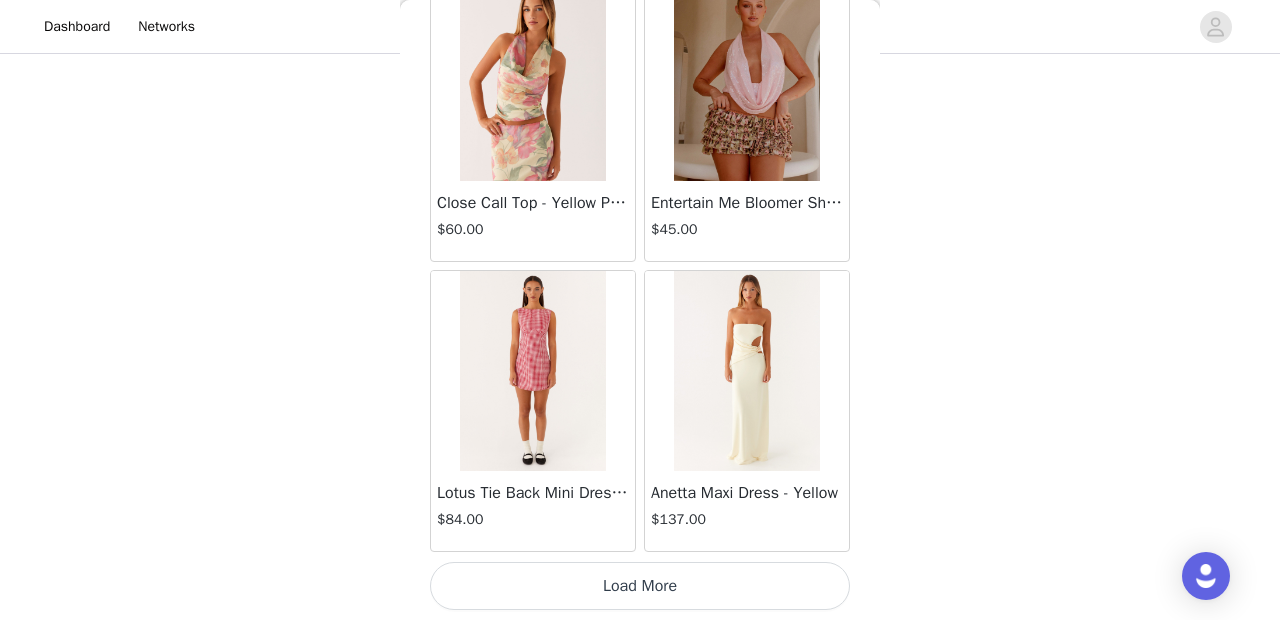 click on "Load More" at bounding box center [640, 586] 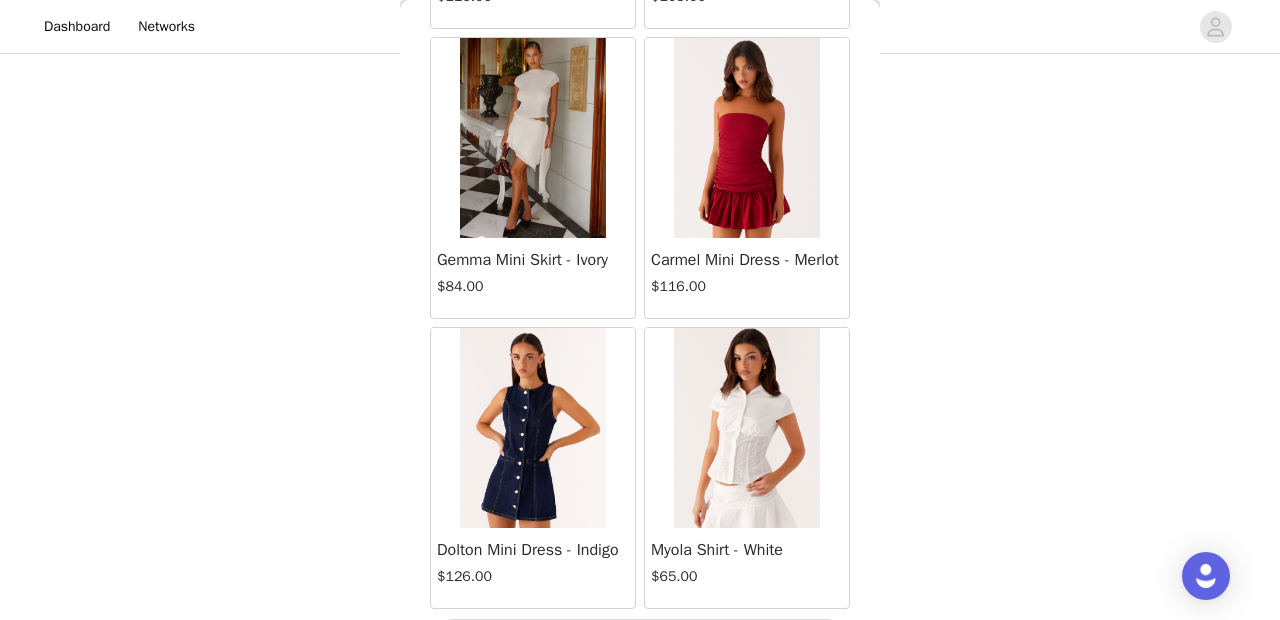 scroll, scrollTop: 48840, scrollLeft: 0, axis: vertical 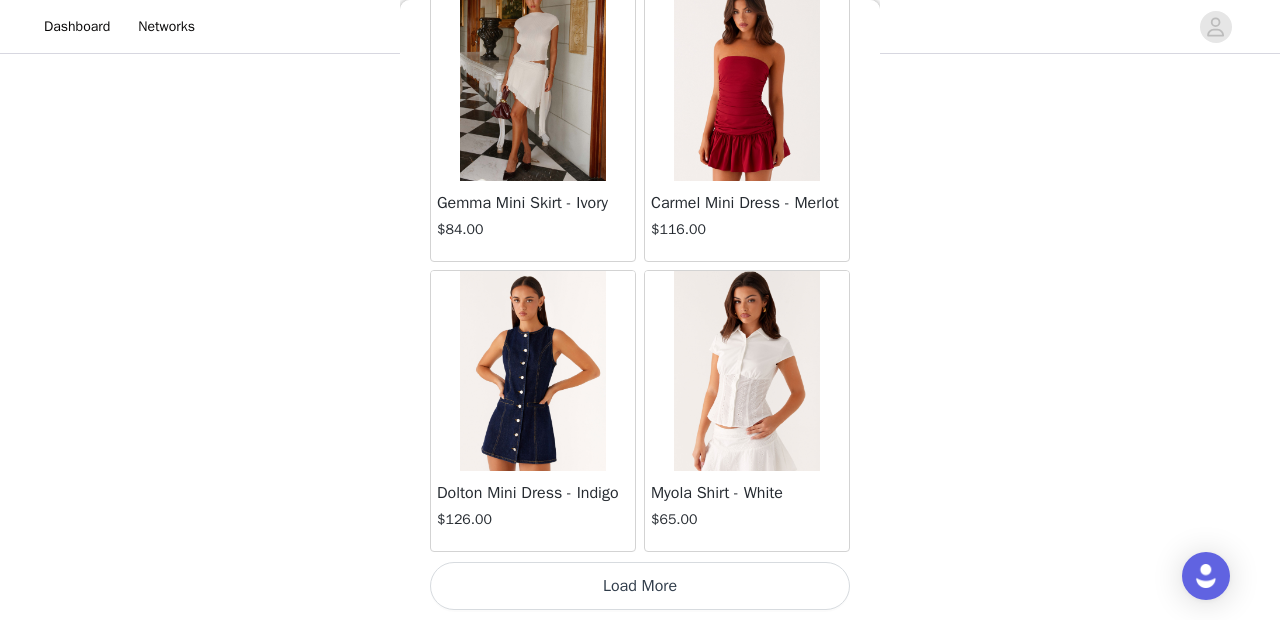 click on "Load More" at bounding box center (640, 586) 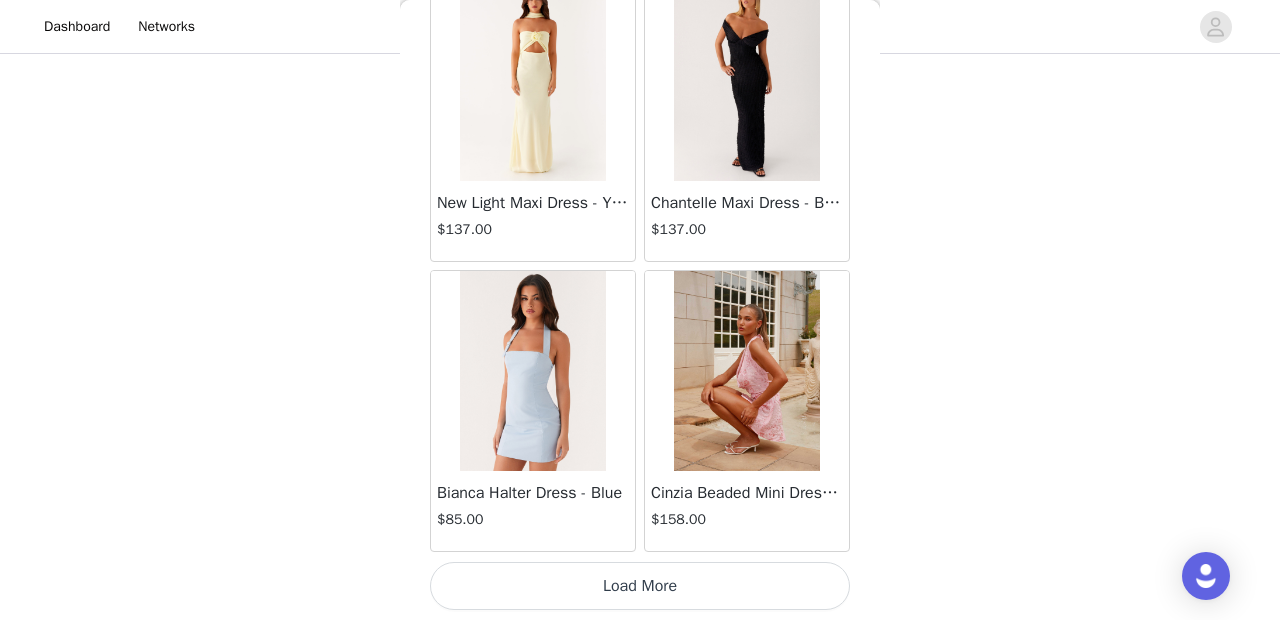 scroll, scrollTop: 51739, scrollLeft: 0, axis: vertical 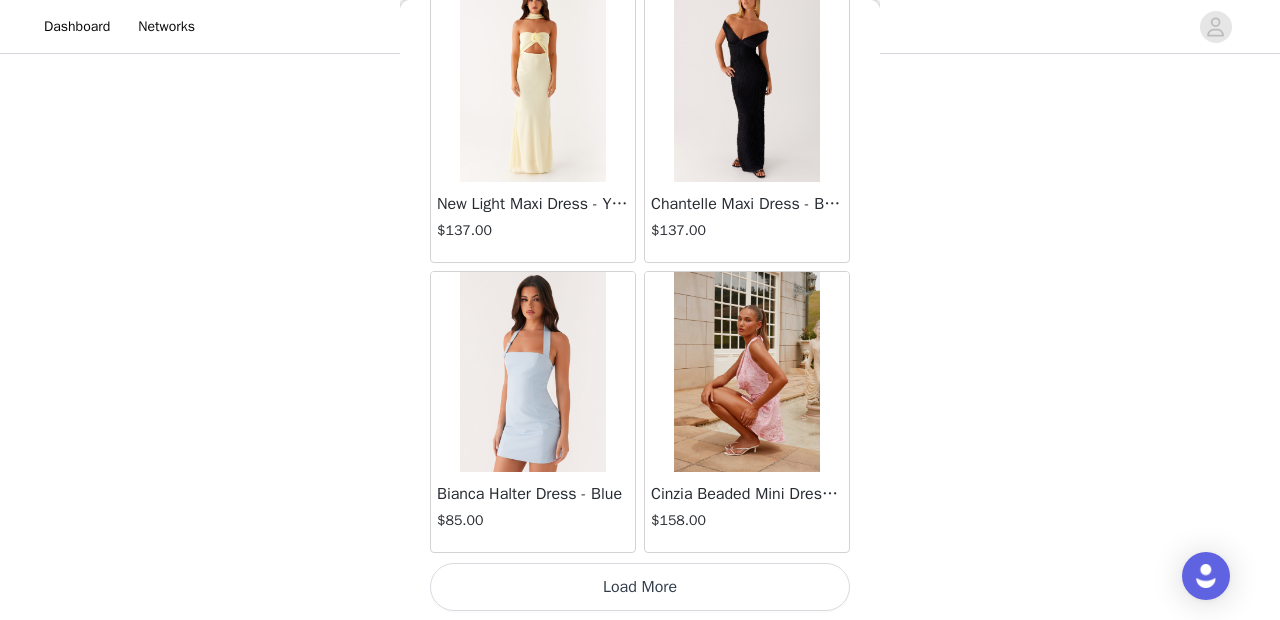 click on "Load More" at bounding box center (640, 587) 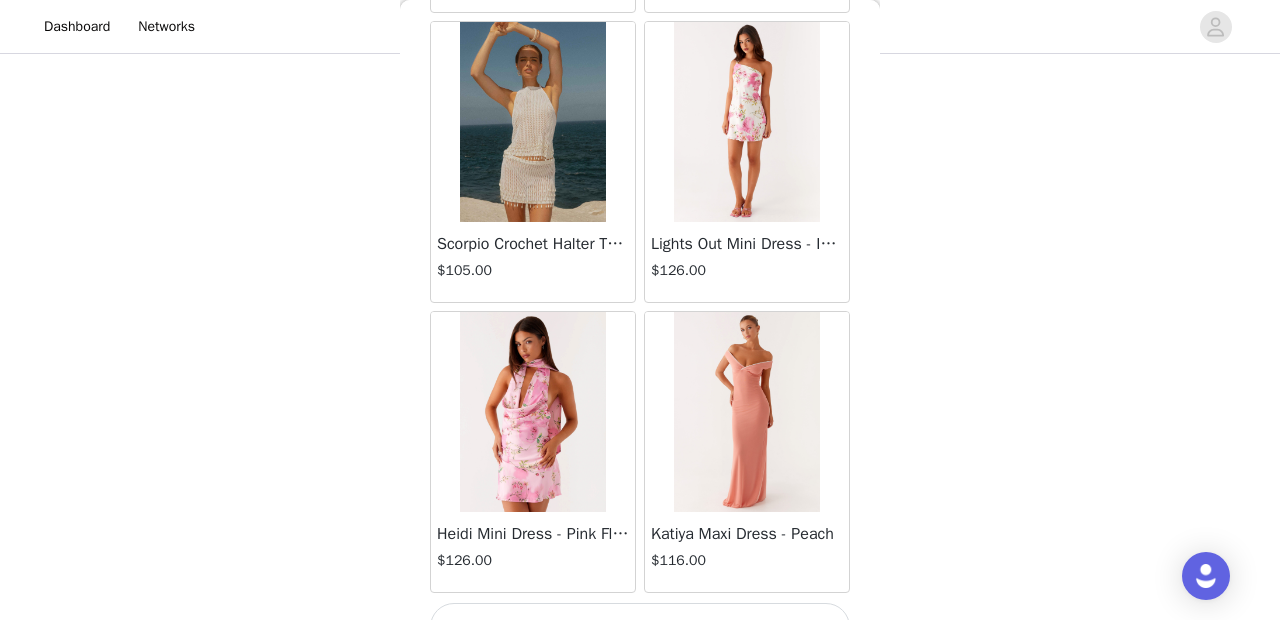 scroll, scrollTop: 54640, scrollLeft: 0, axis: vertical 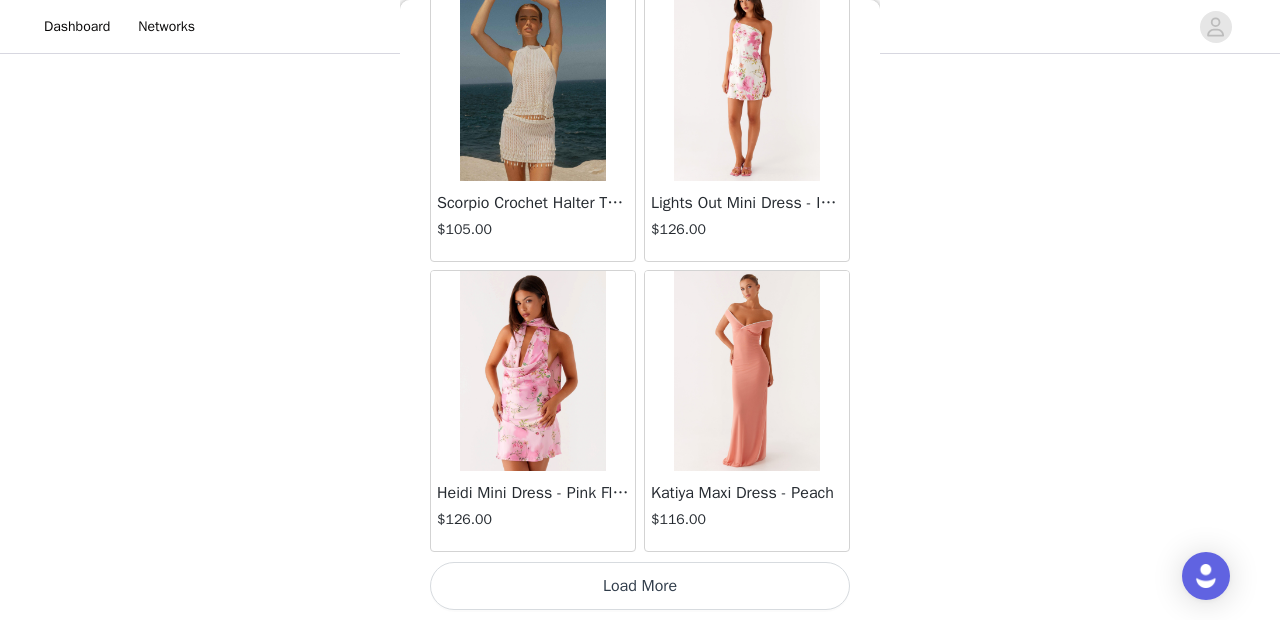 click on "Load More" at bounding box center [640, 586] 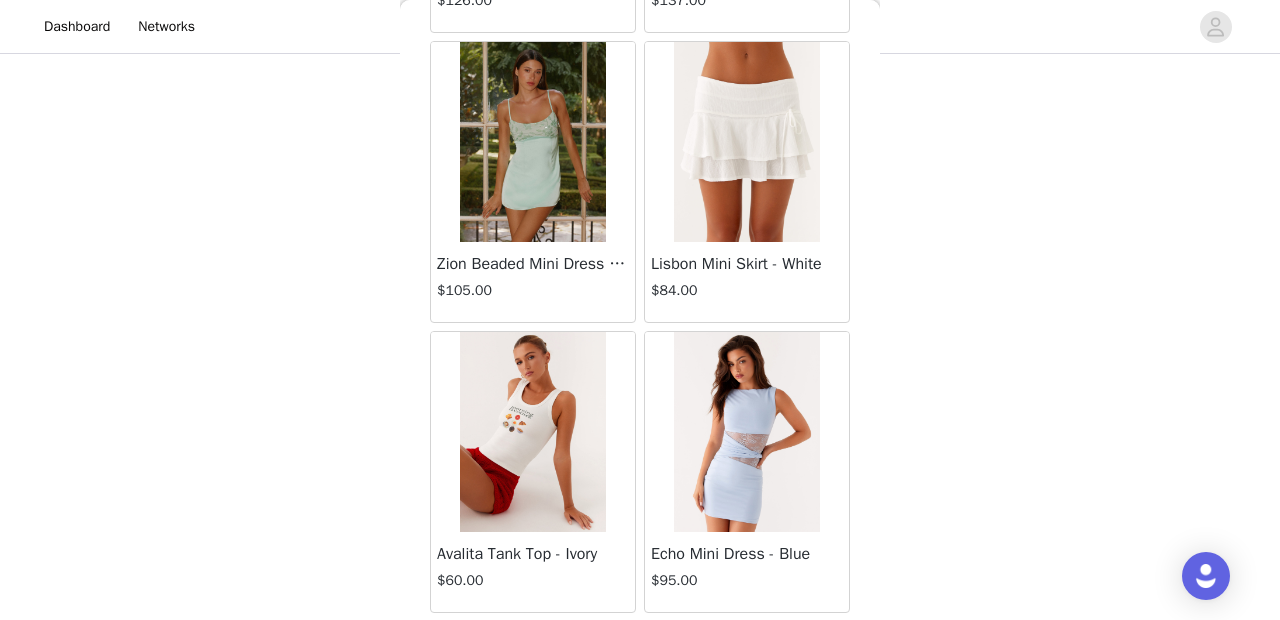 scroll, scrollTop: 57540, scrollLeft: 0, axis: vertical 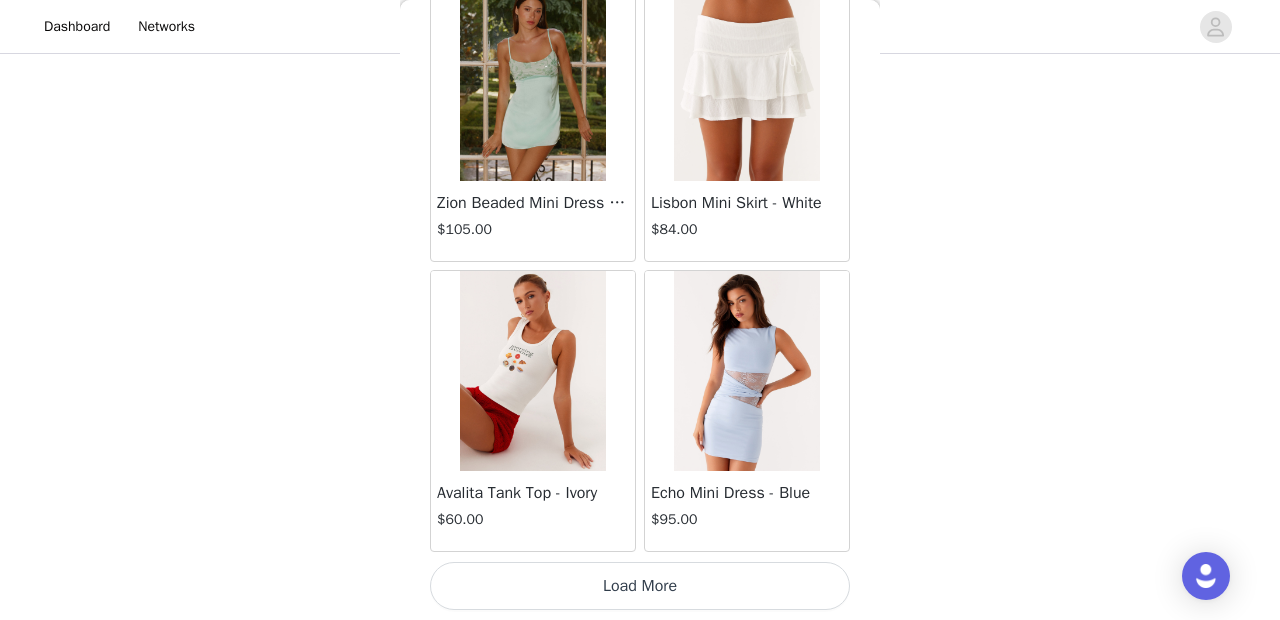 click on "Load More" at bounding box center (640, 586) 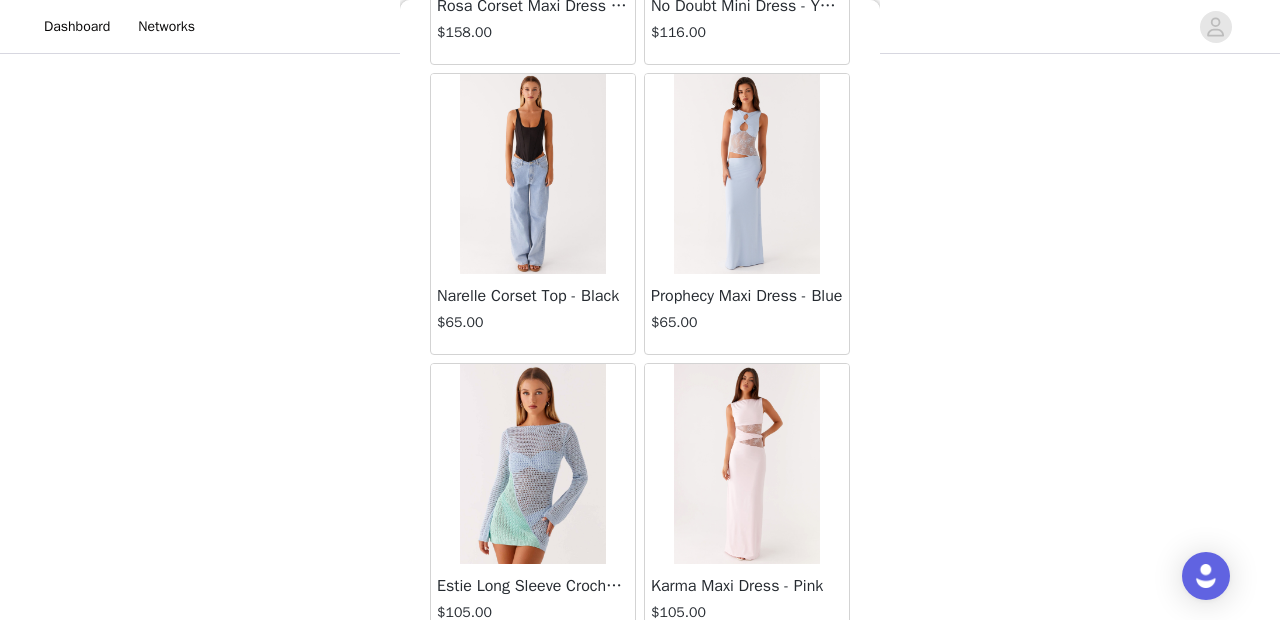 scroll, scrollTop: 60440, scrollLeft: 0, axis: vertical 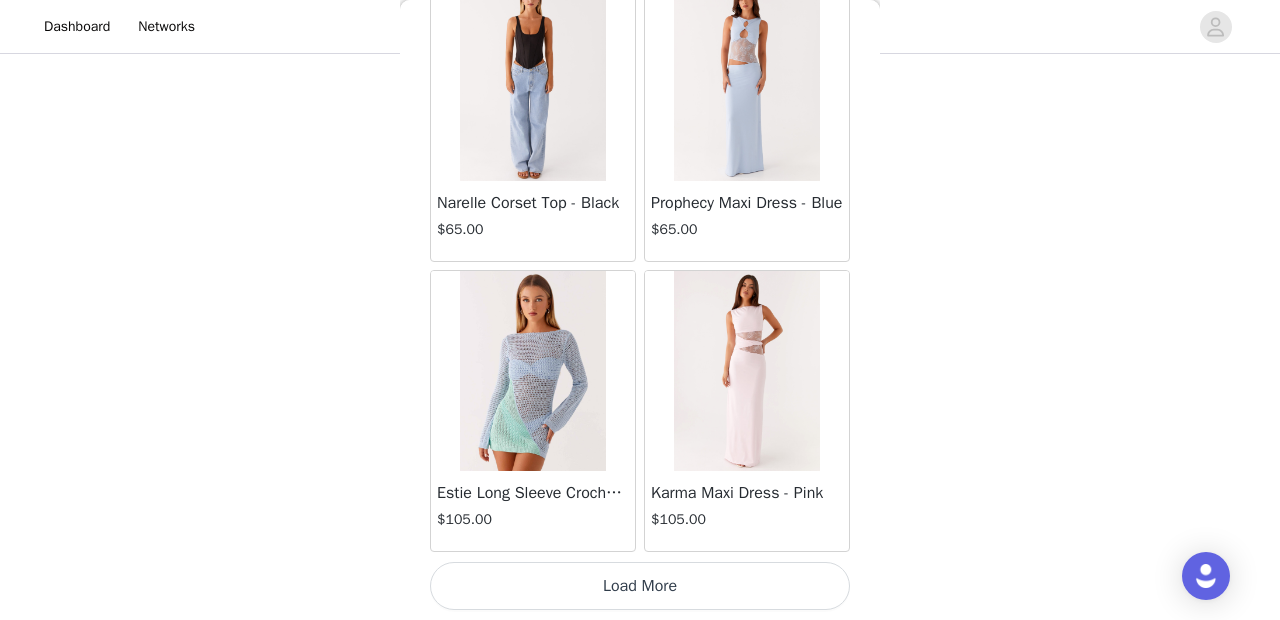 click on "Load More" at bounding box center (640, 586) 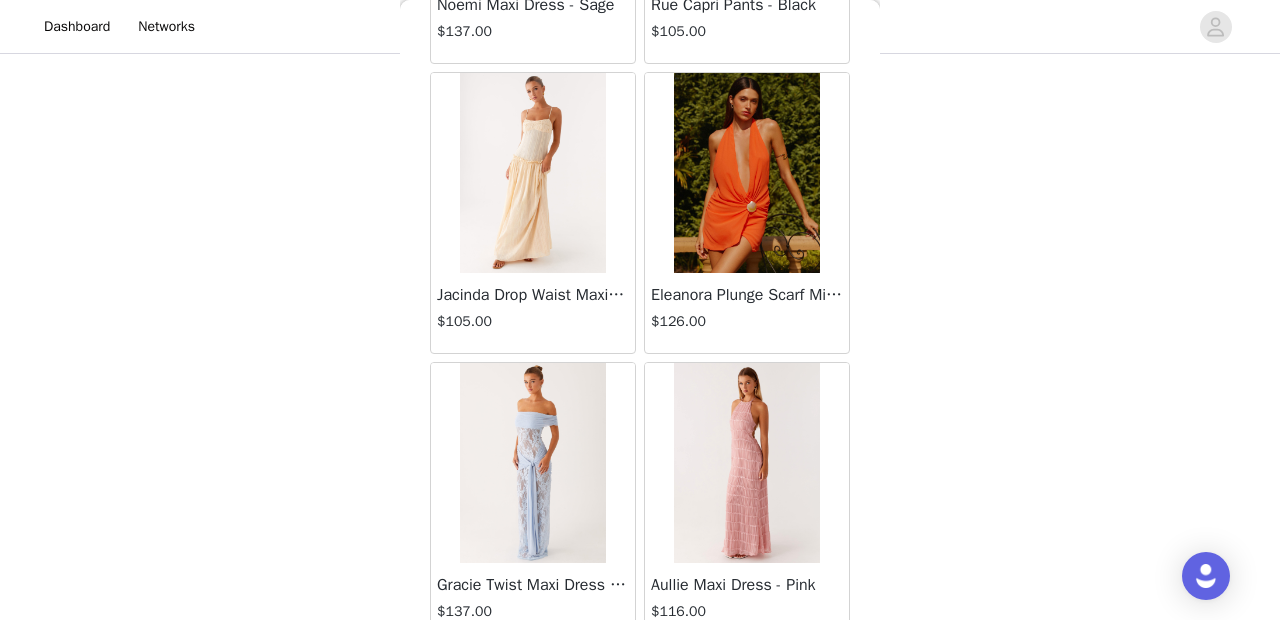 scroll, scrollTop: 63340, scrollLeft: 0, axis: vertical 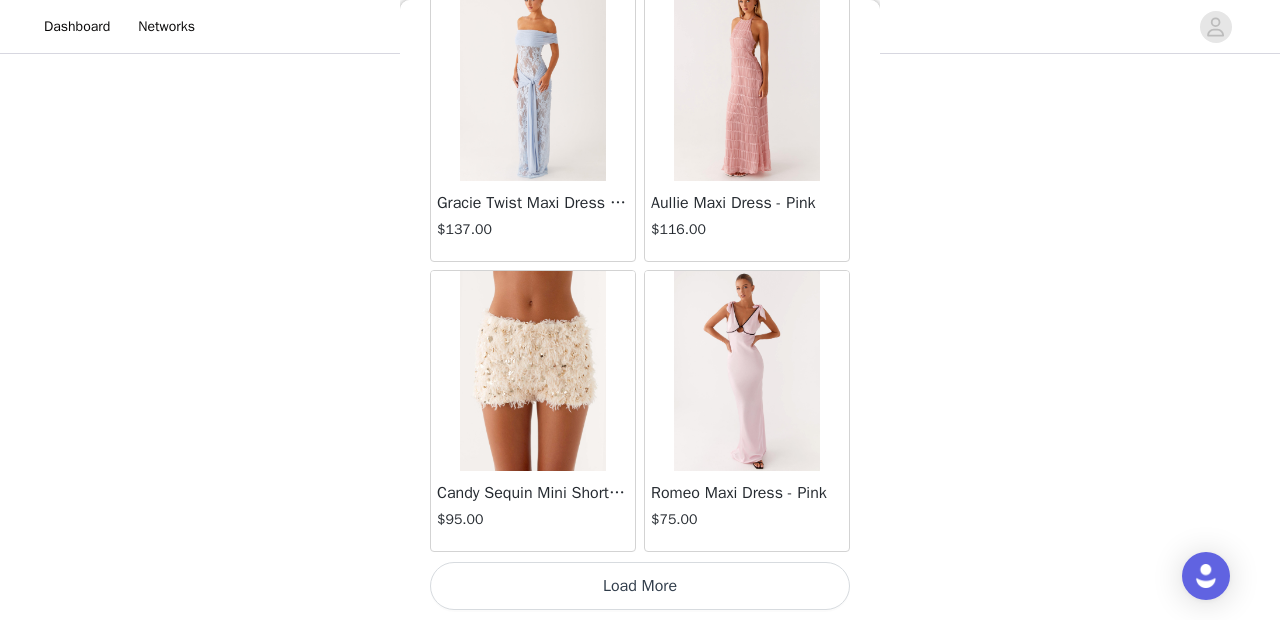 click on "Load More" at bounding box center [640, 586] 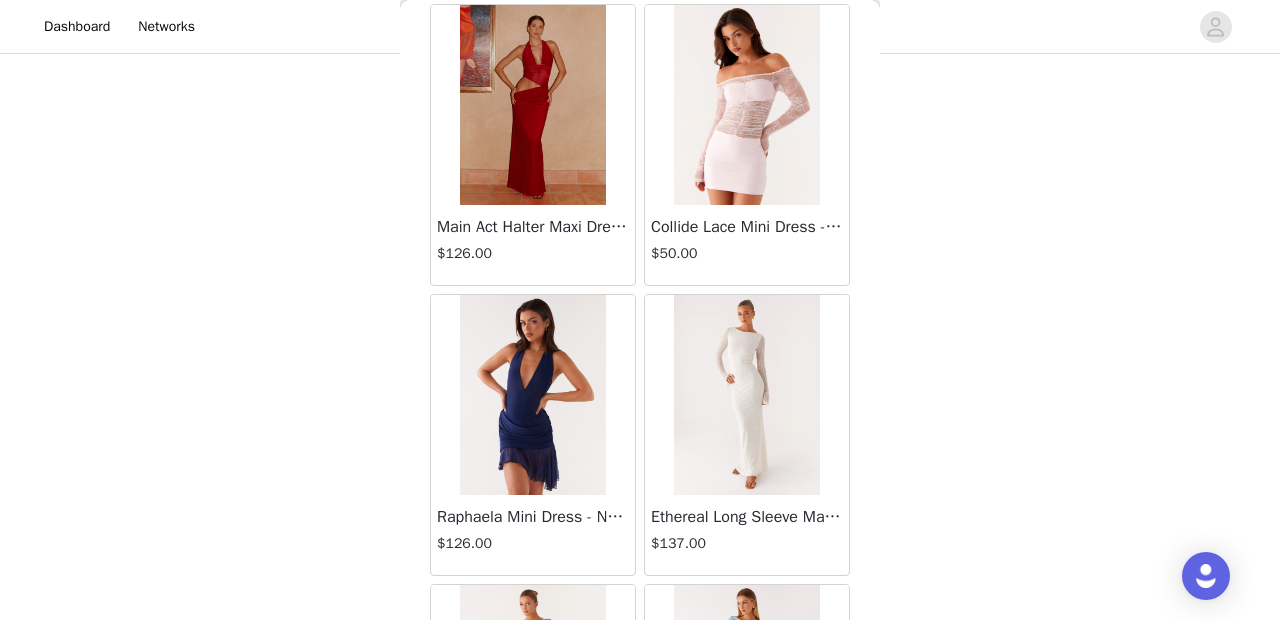 scroll, scrollTop: 66240, scrollLeft: 0, axis: vertical 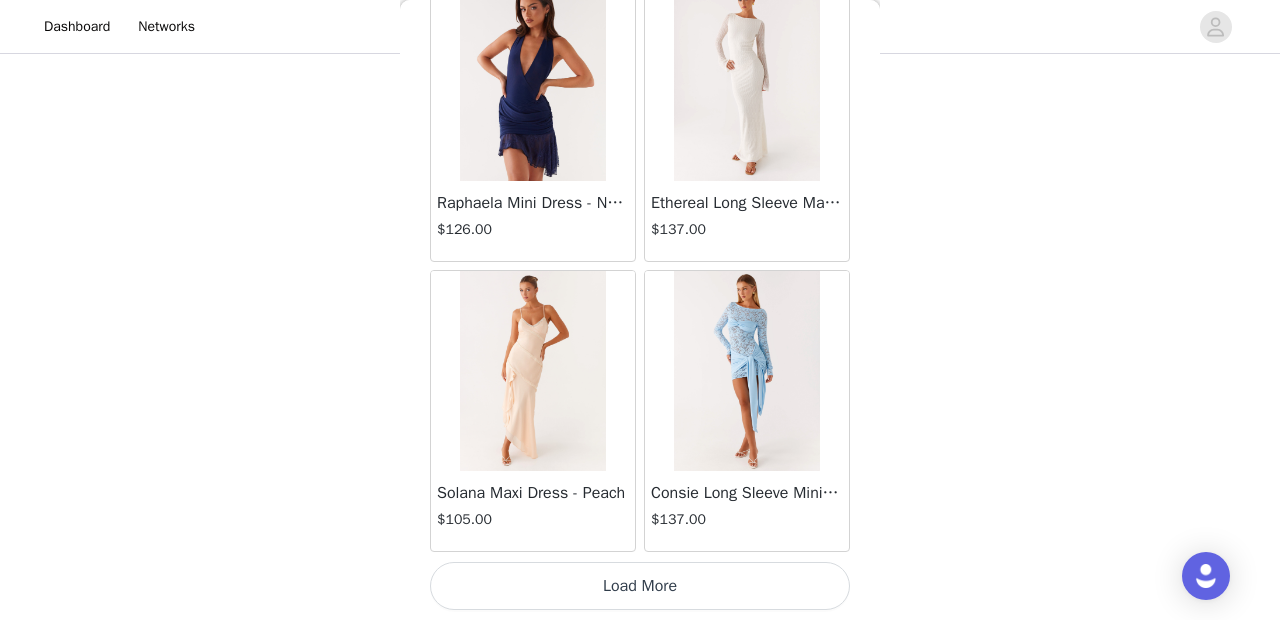 click on "Load More" at bounding box center (640, 586) 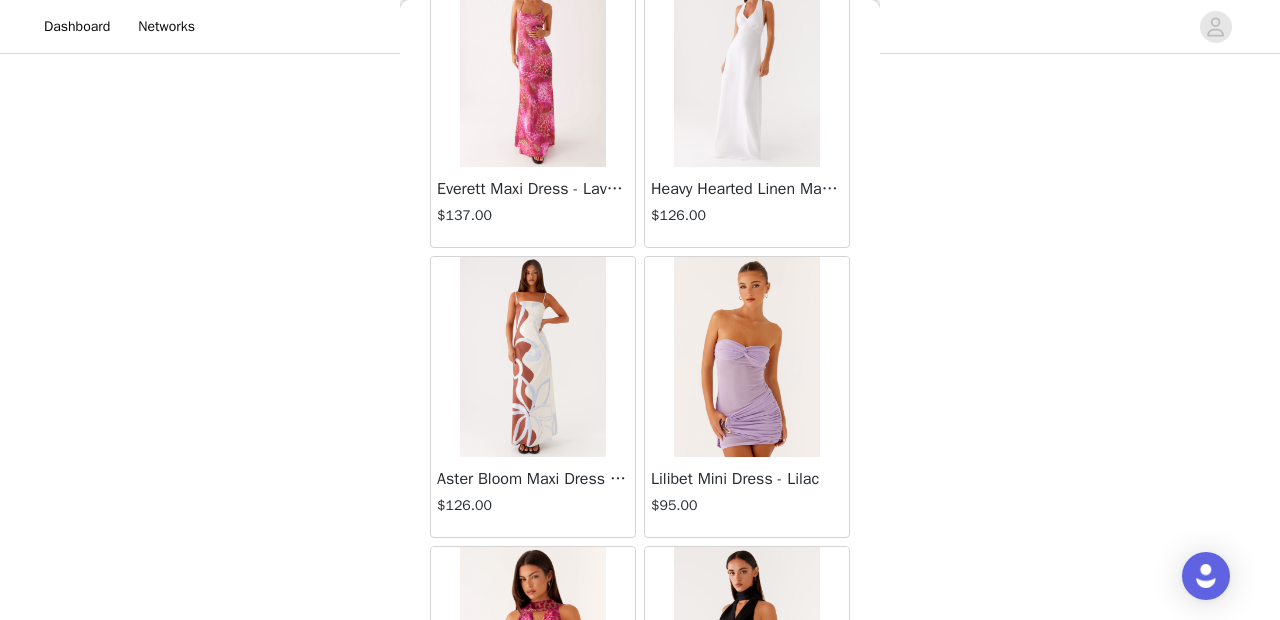 scroll, scrollTop: 69140, scrollLeft: 0, axis: vertical 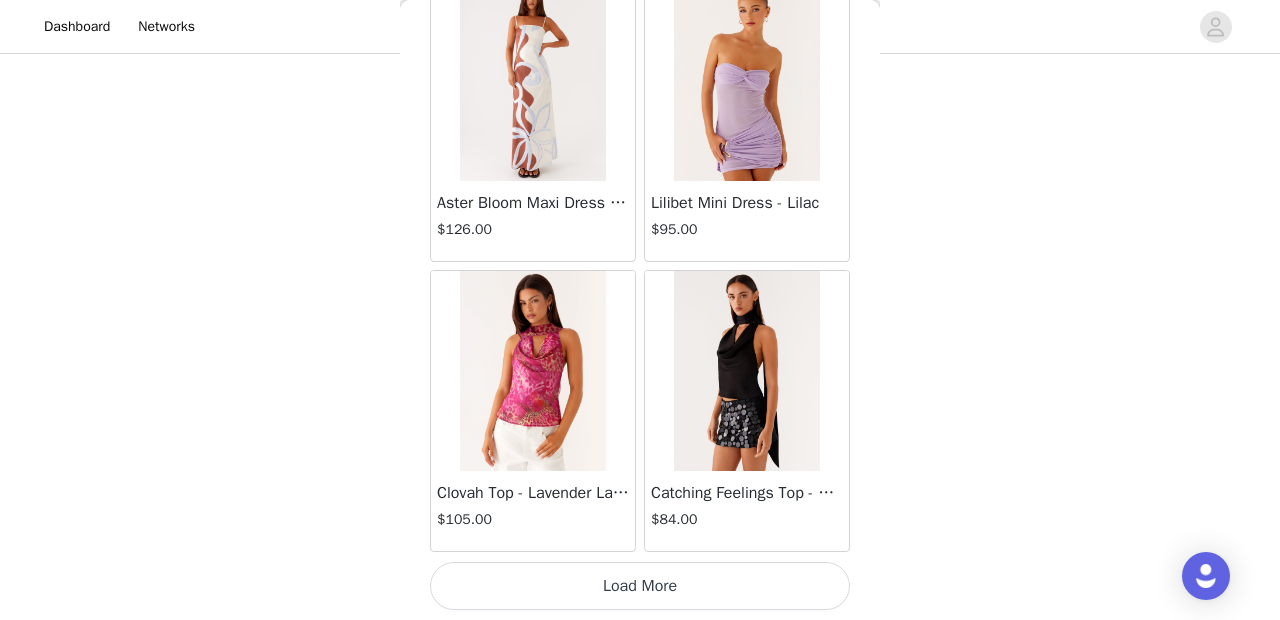 click on "Load More" at bounding box center (640, 586) 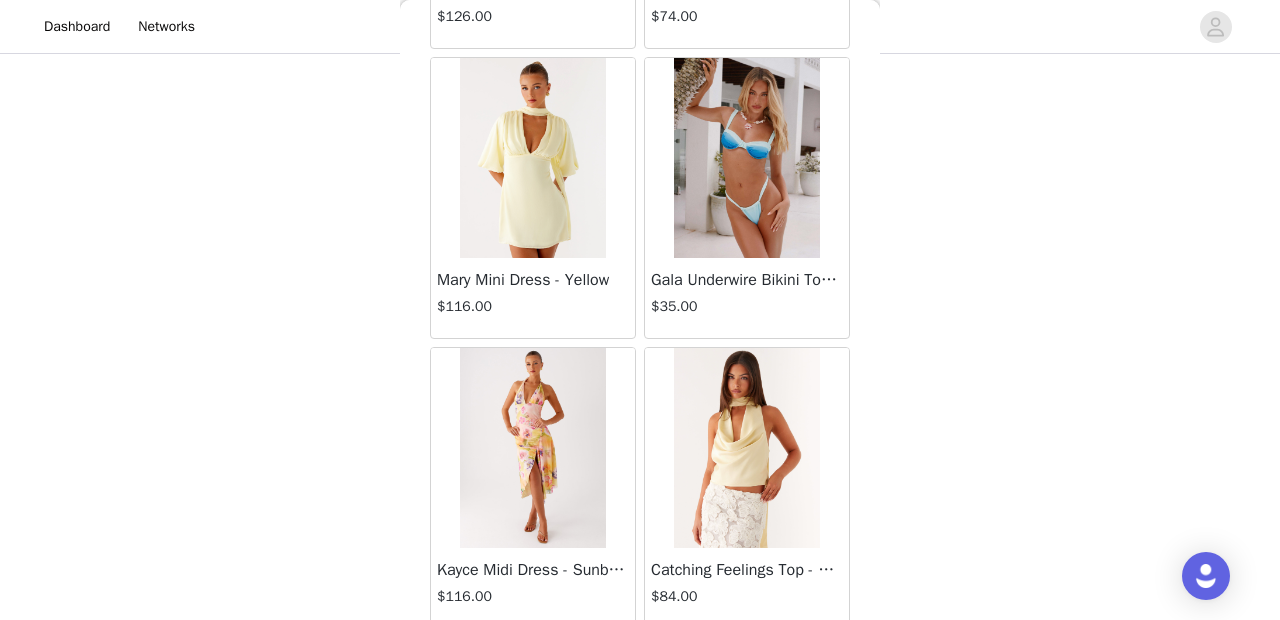 scroll, scrollTop: 72040, scrollLeft: 0, axis: vertical 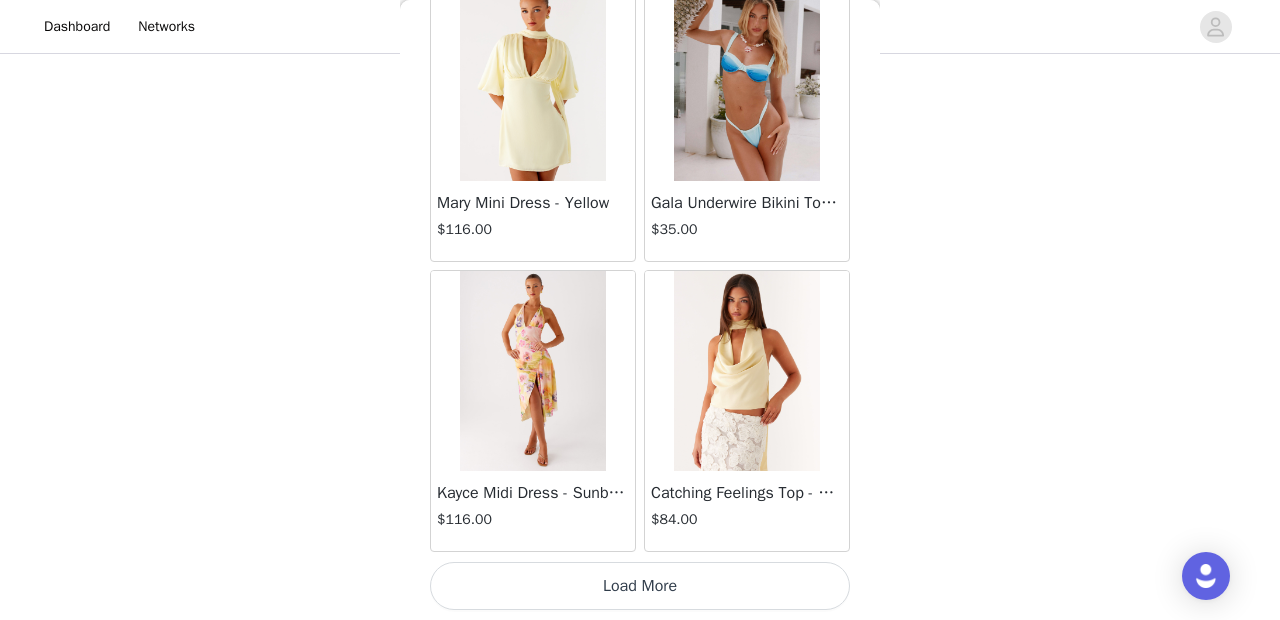 click on "Load More" at bounding box center (640, 586) 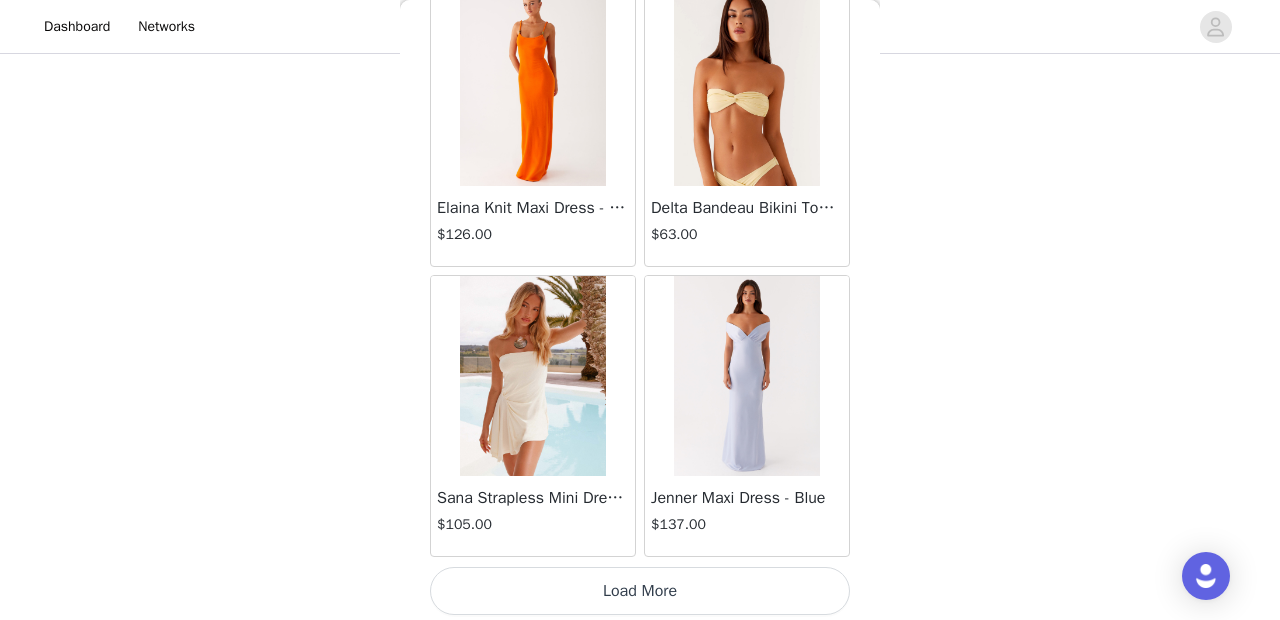 scroll, scrollTop: 74940, scrollLeft: 0, axis: vertical 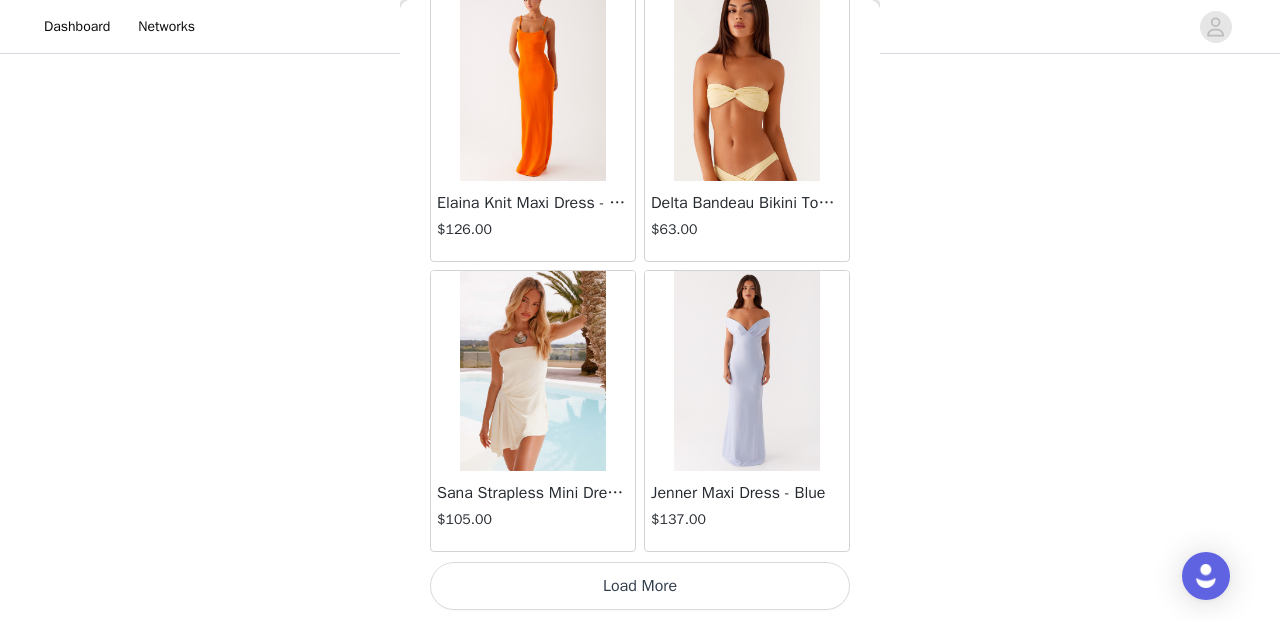 click on "Load More" at bounding box center (640, 586) 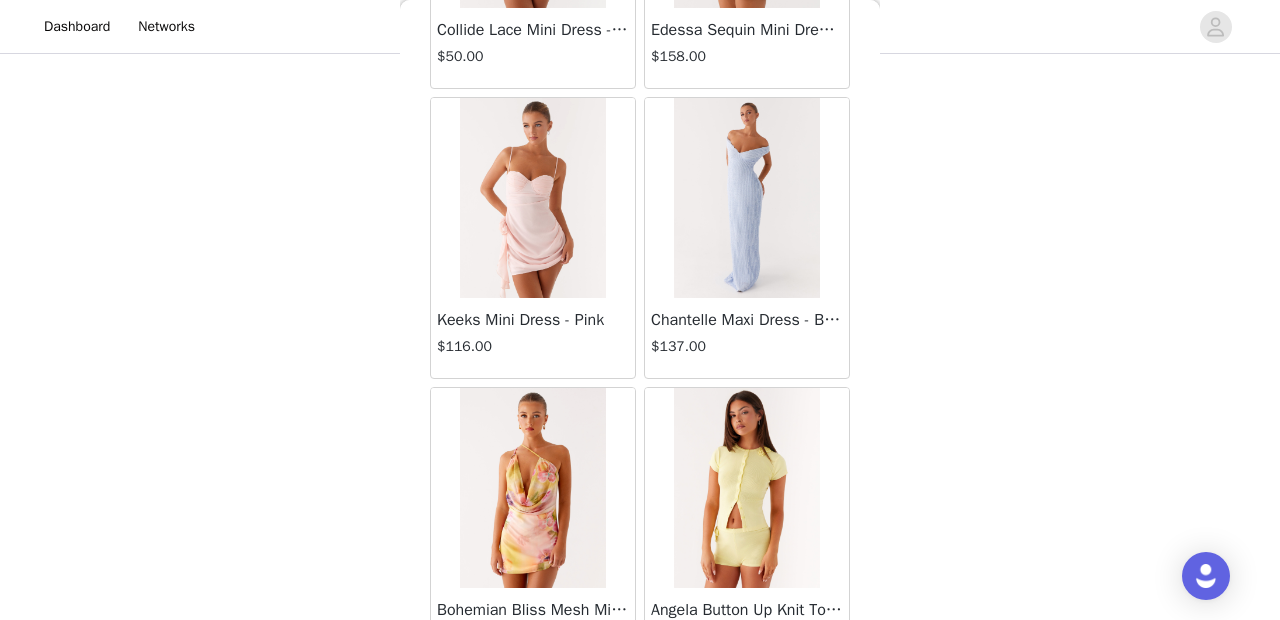 scroll, scrollTop: 77840, scrollLeft: 0, axis: vertical 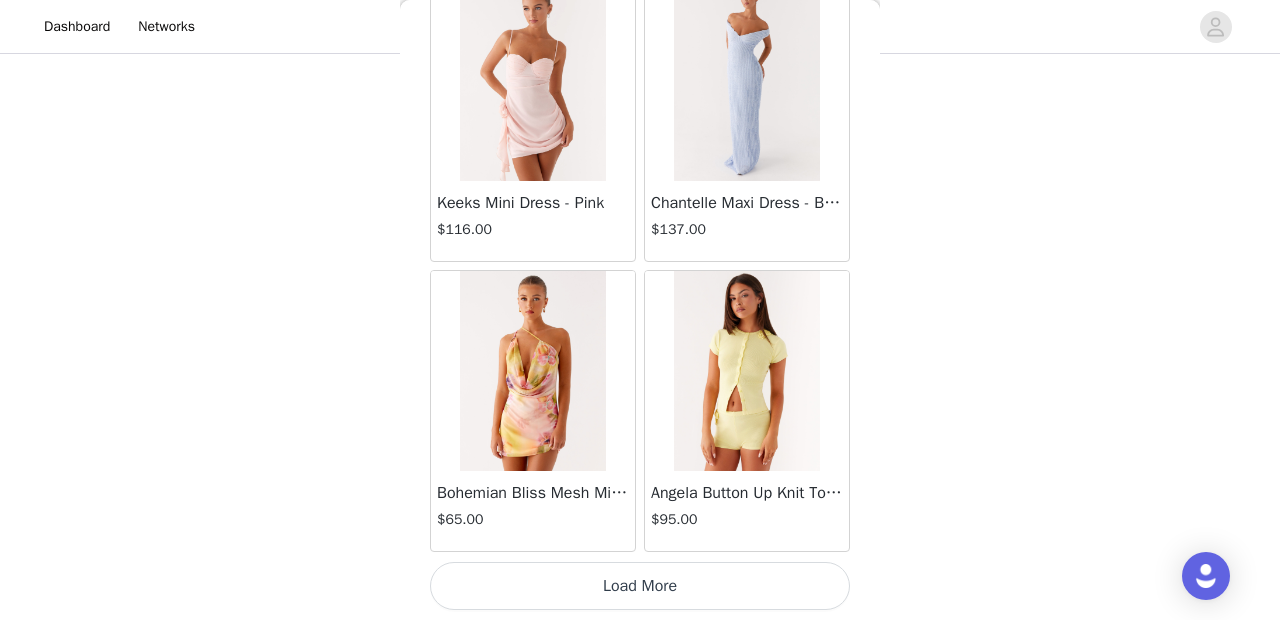 click on "Load More" at bounding box center [640, 586] 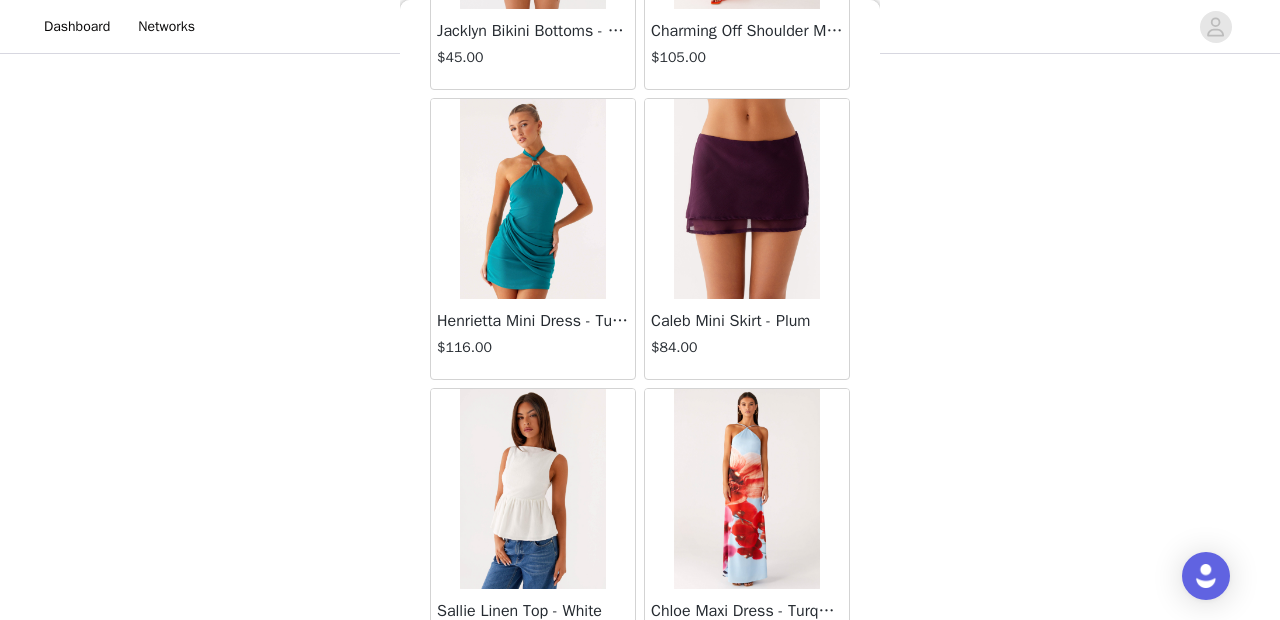 scroll, scrollTop: 80740, scrollLeft: 0, axis: vertical 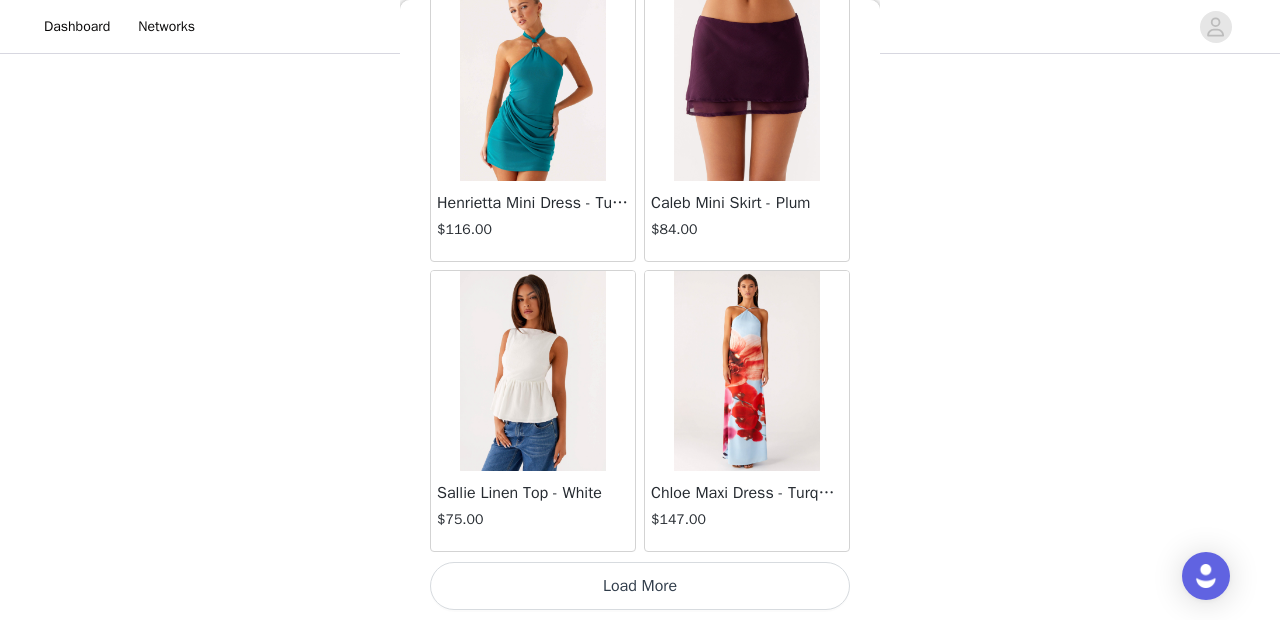 click on "Load More" at bounding box center [640, 586] 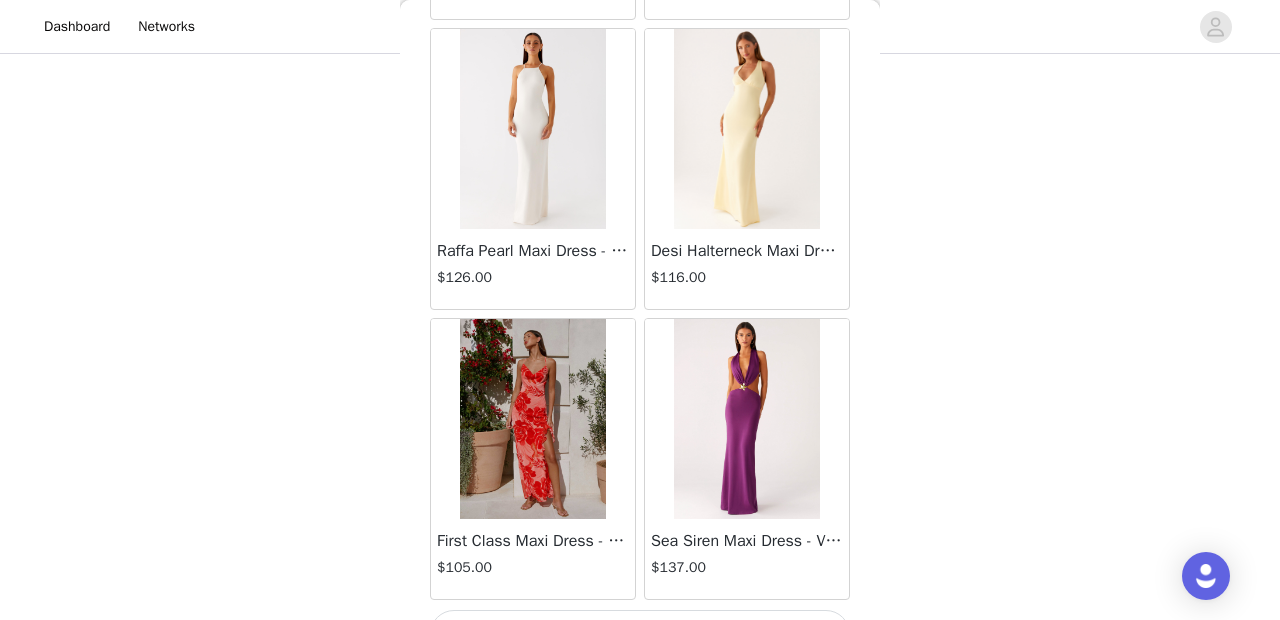 scroll, scrollTop: 83640, scrollLeft: 0, axis: vertical 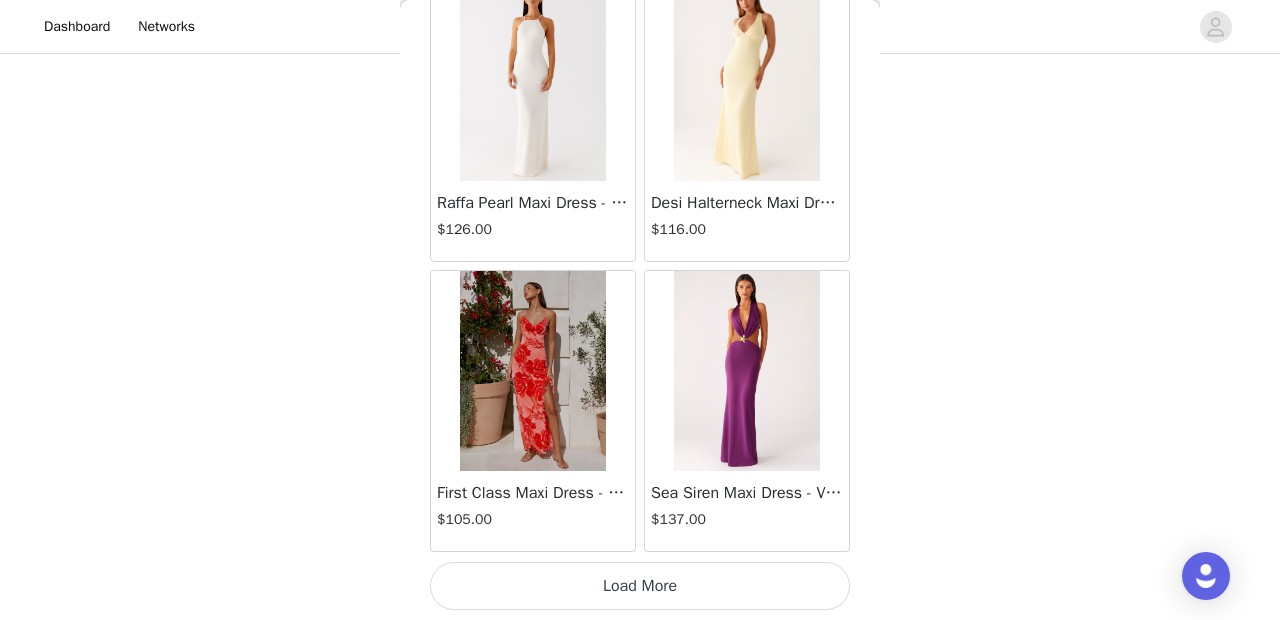 click on "Load More" at bounding box center [640, 586] 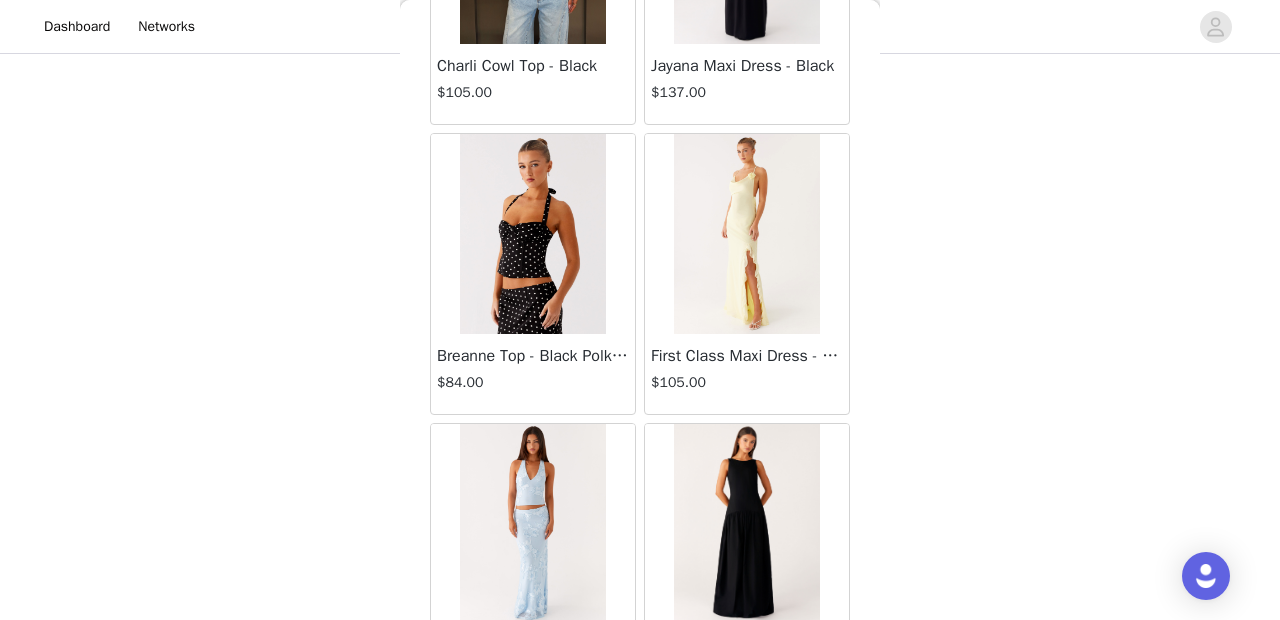 scroll, scrollTop: 84939, scrollLeft: 0, axis: vertical 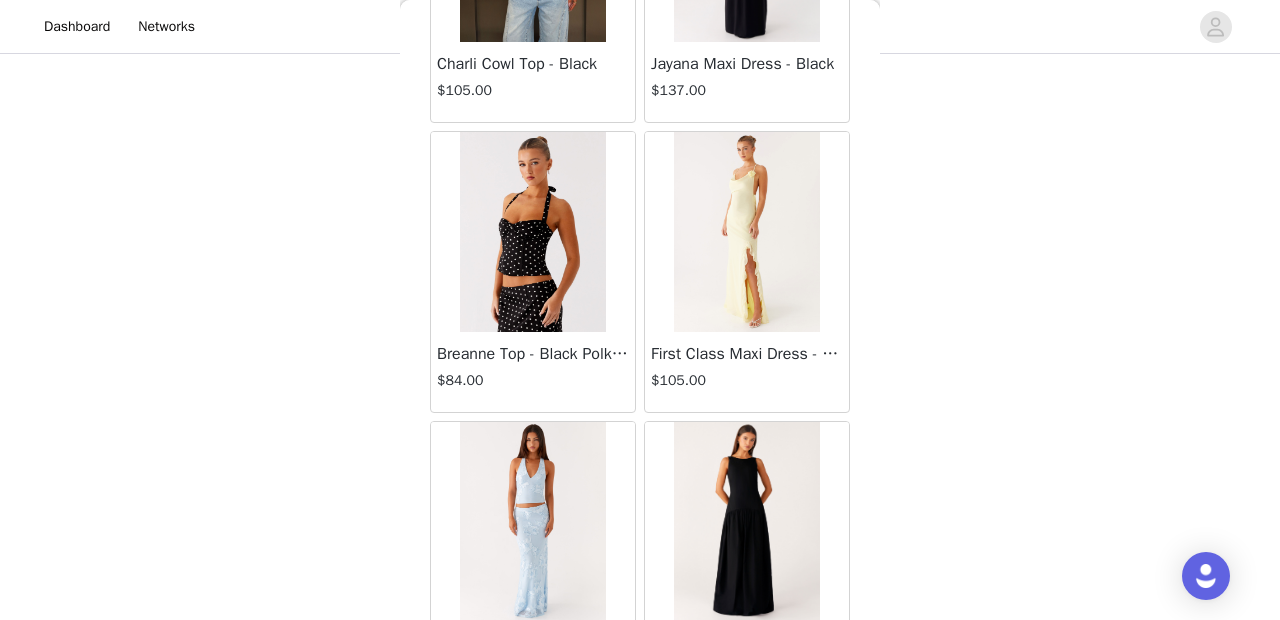 click at bounding box center [532, 232] 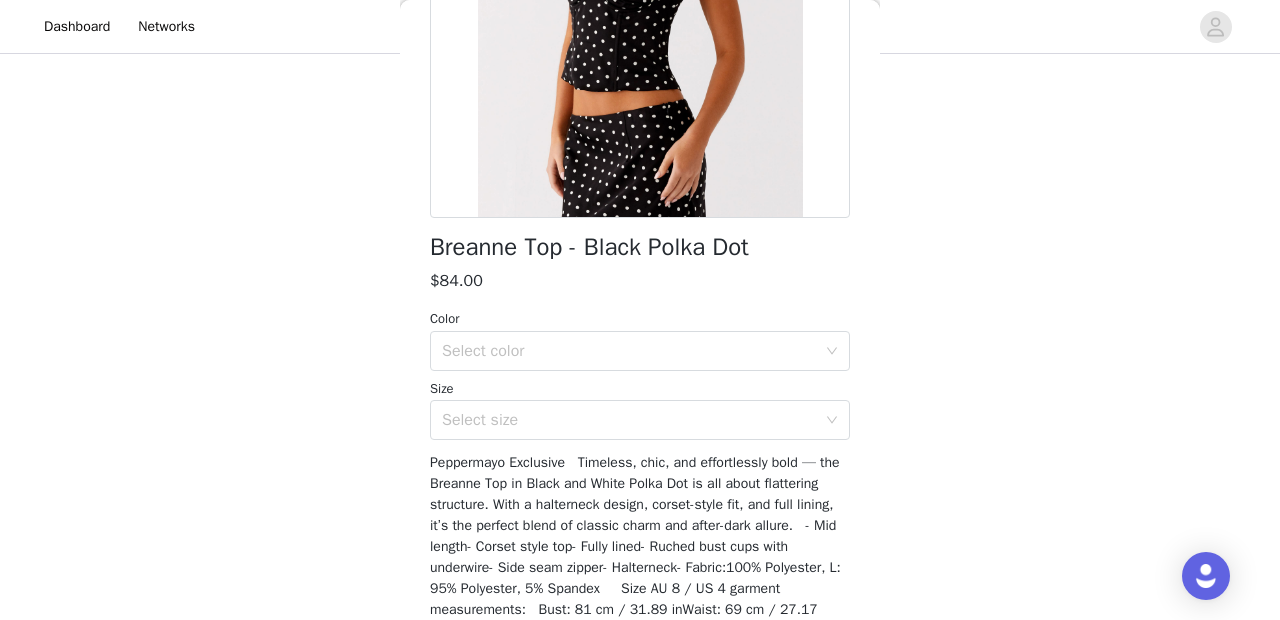 scroll, scrollTop: 436, scrollLeft: 0, axis: vertical 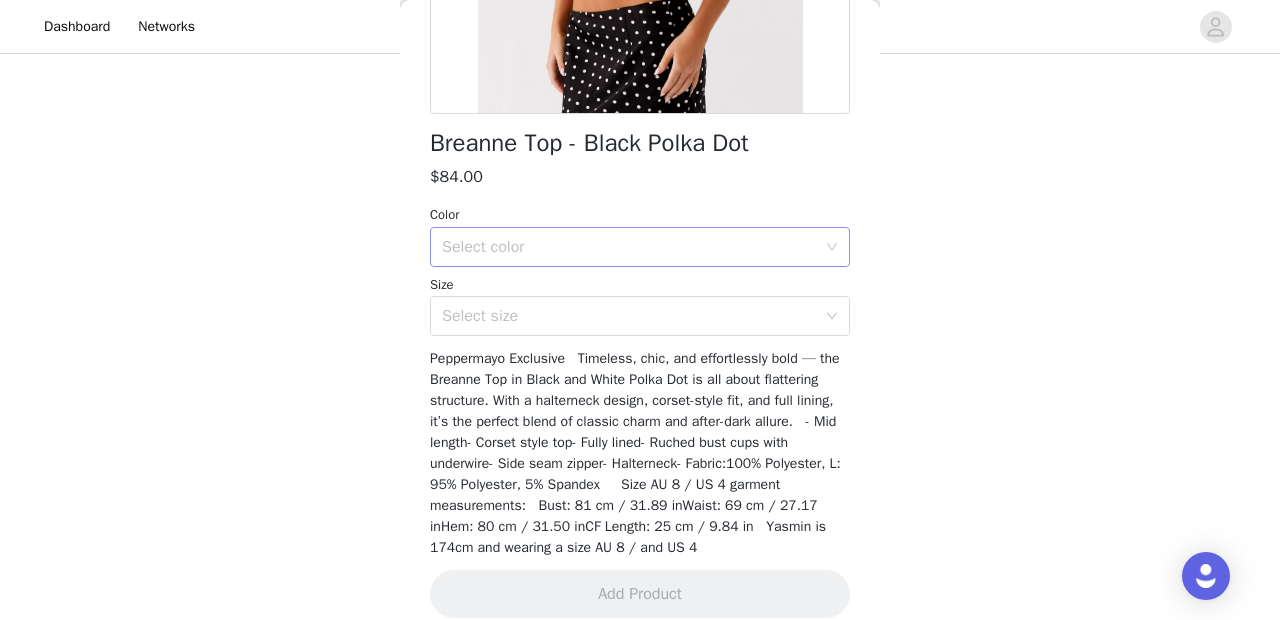 click on "Select color" at bounding box center [629, 247] 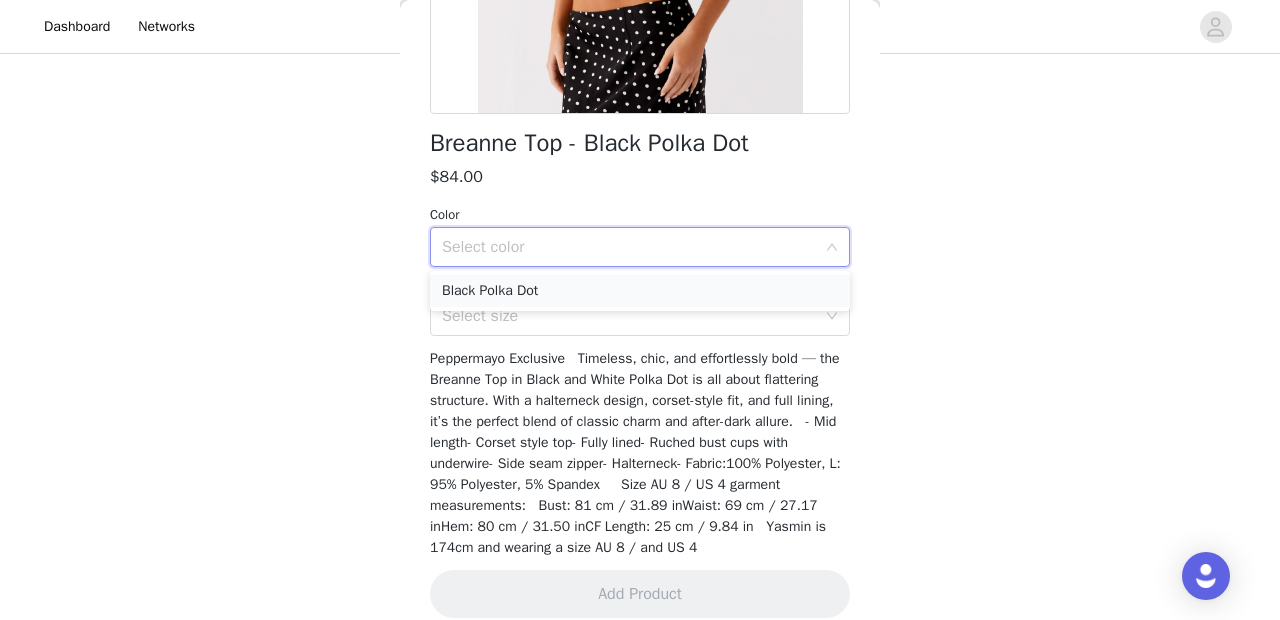 click on "Black Polka Dot" at bounding box center (640, 291) 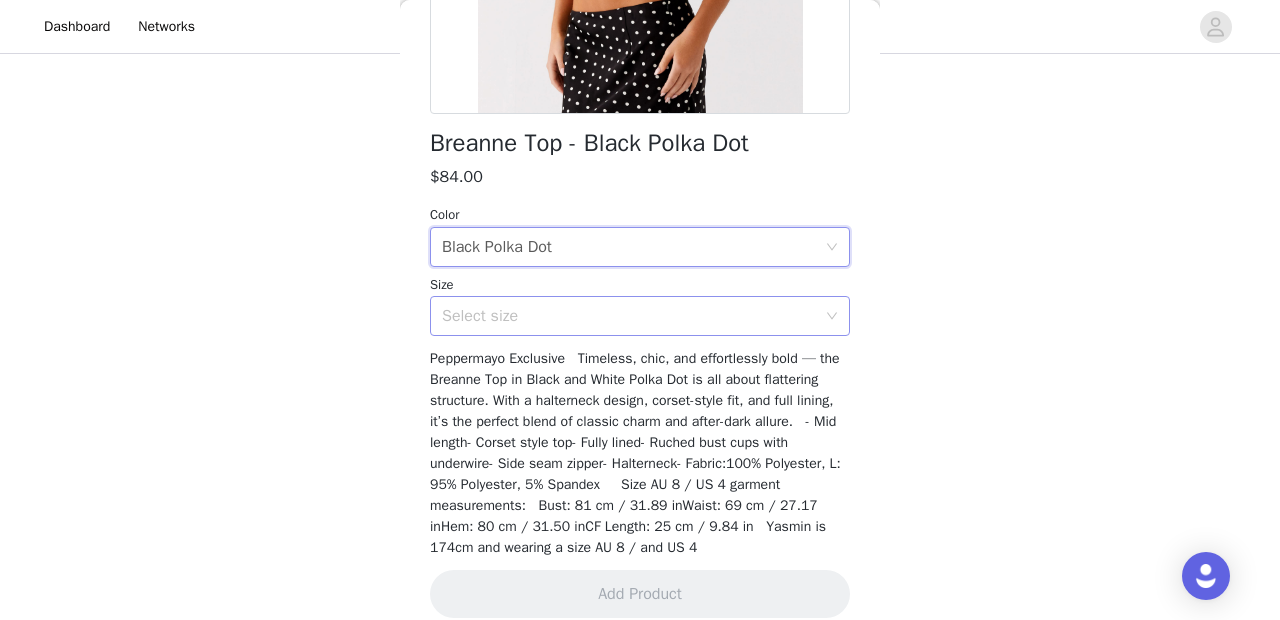 click on "Select size" at bounding box center [629, 316] 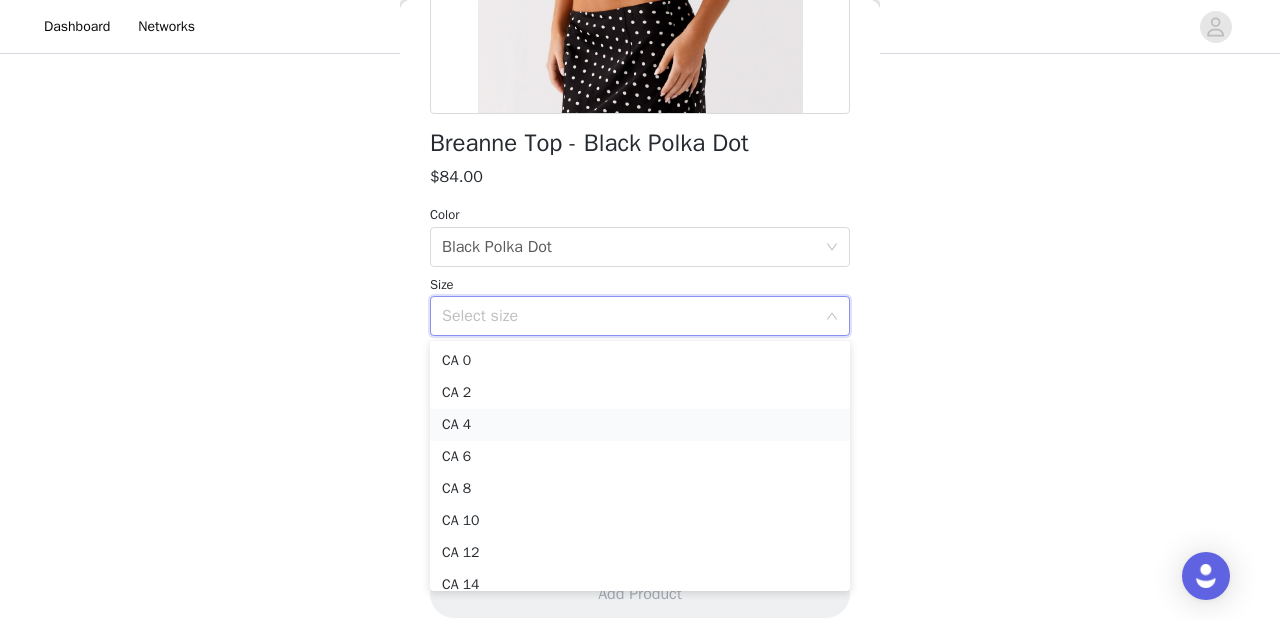 click on "CA 4" at bounding box center [640, 425] 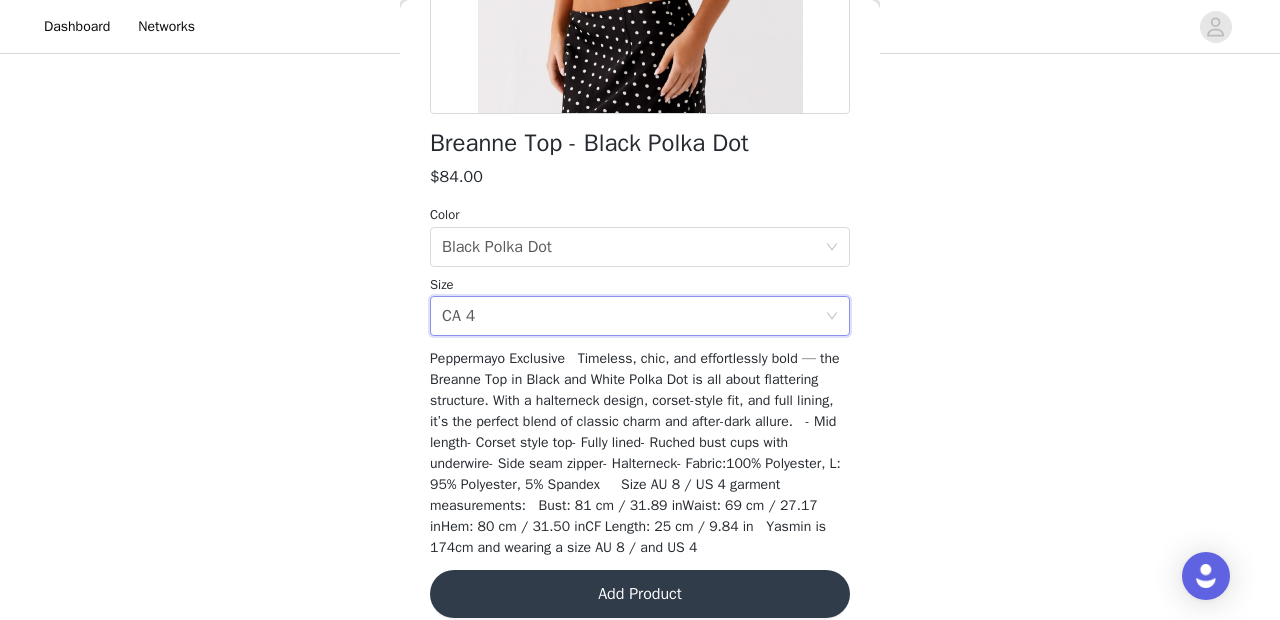 click on "Add Product" at bounding box center [640, 594] 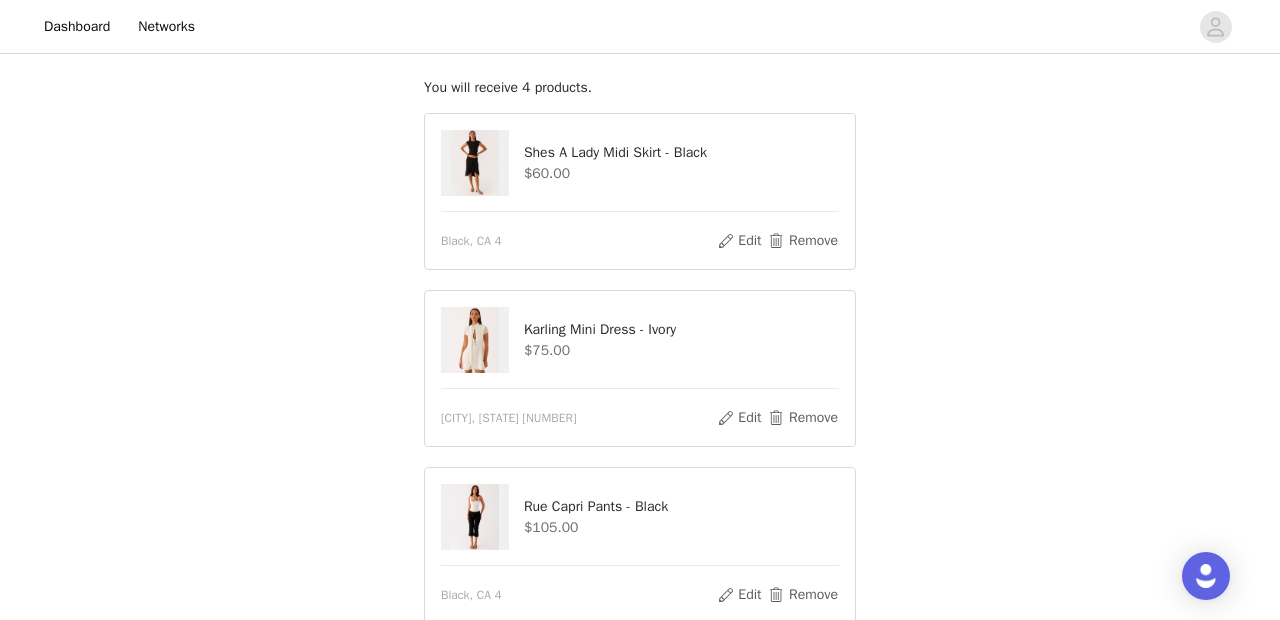 scroll, scrollTop: 477, scrollLeft: 0, axis: vertical 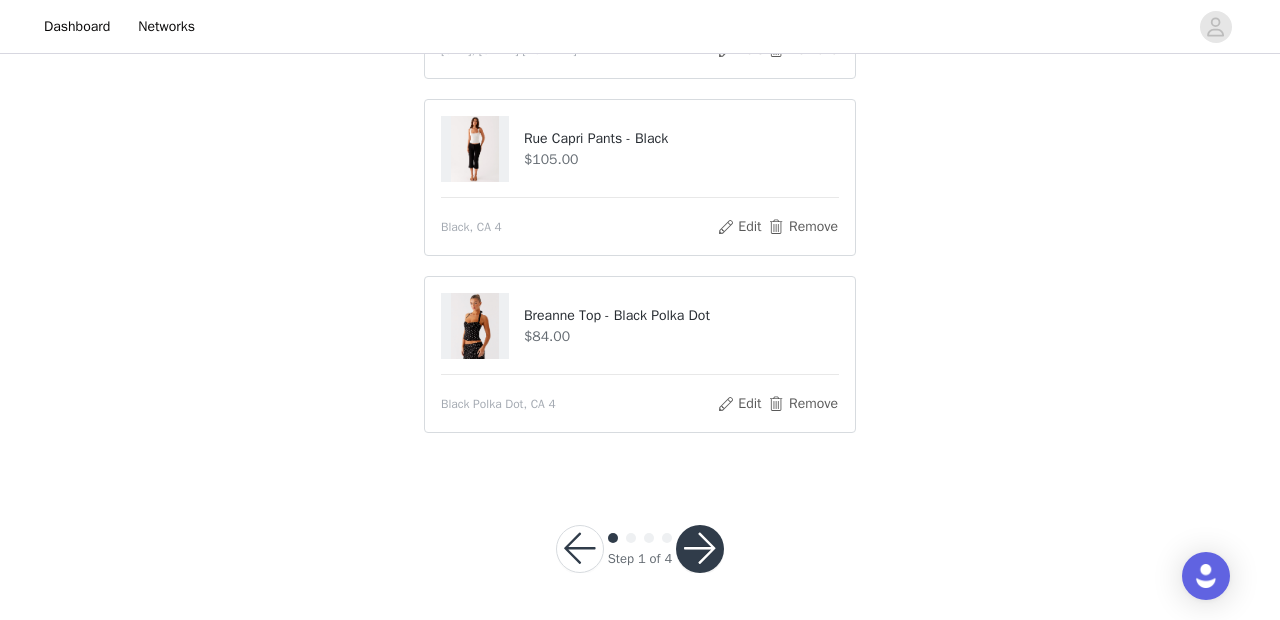 click at bounding box center (700, 549) 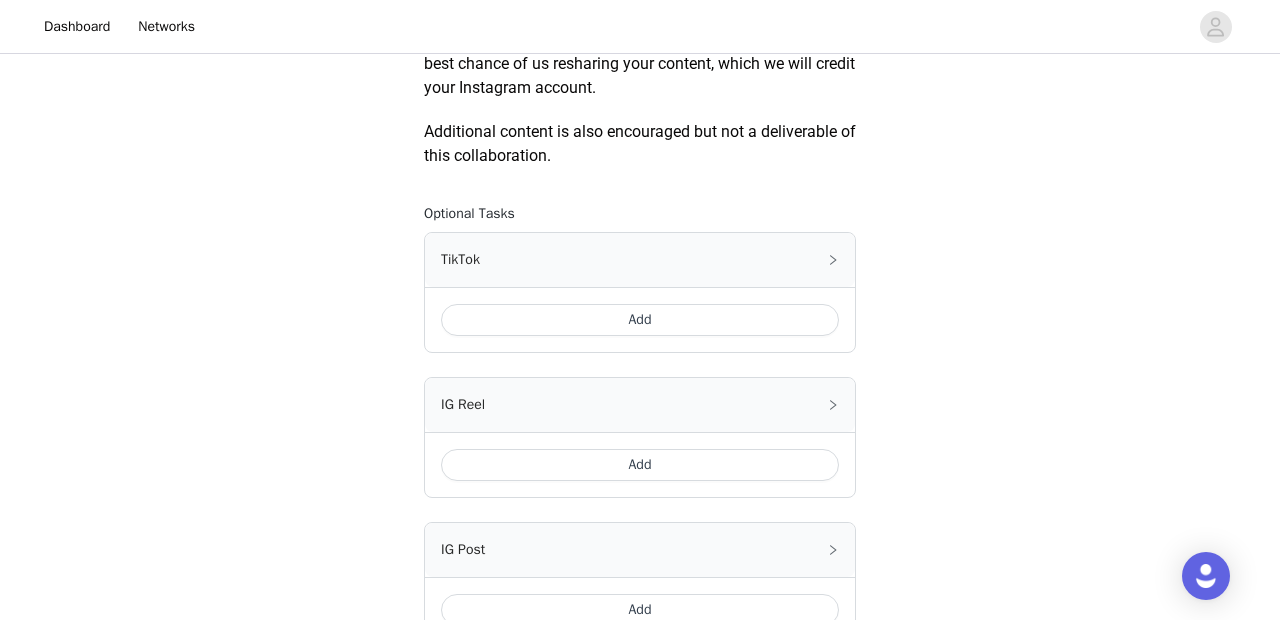 scroll, scrollTop: 1269, scrollLeft: 0, axis: vertical 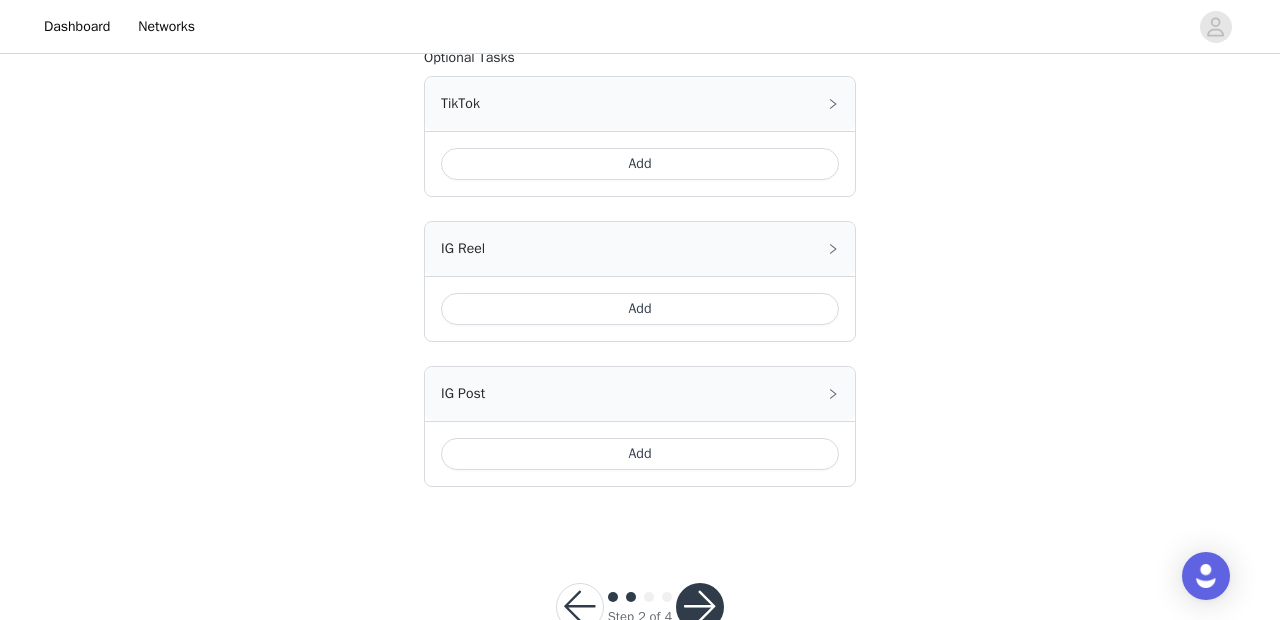 click on "Add" at bounding box center [640, 454] 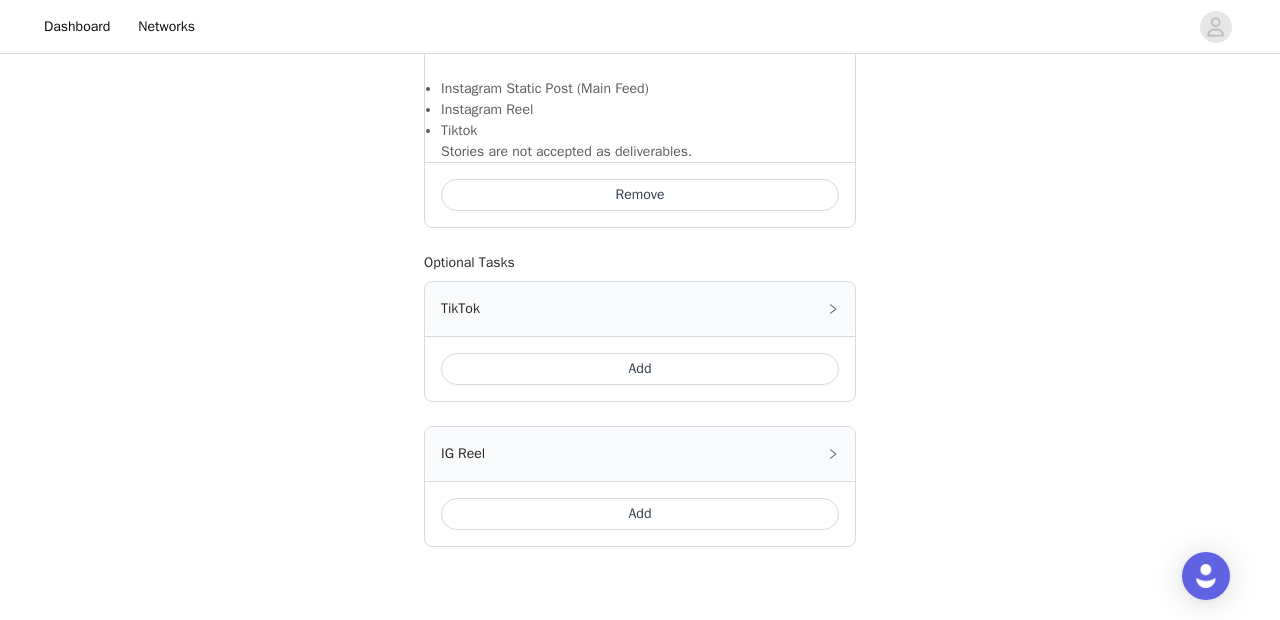 scroll, scrollTop: 1579, scrollLeft: 0, axis: vertical 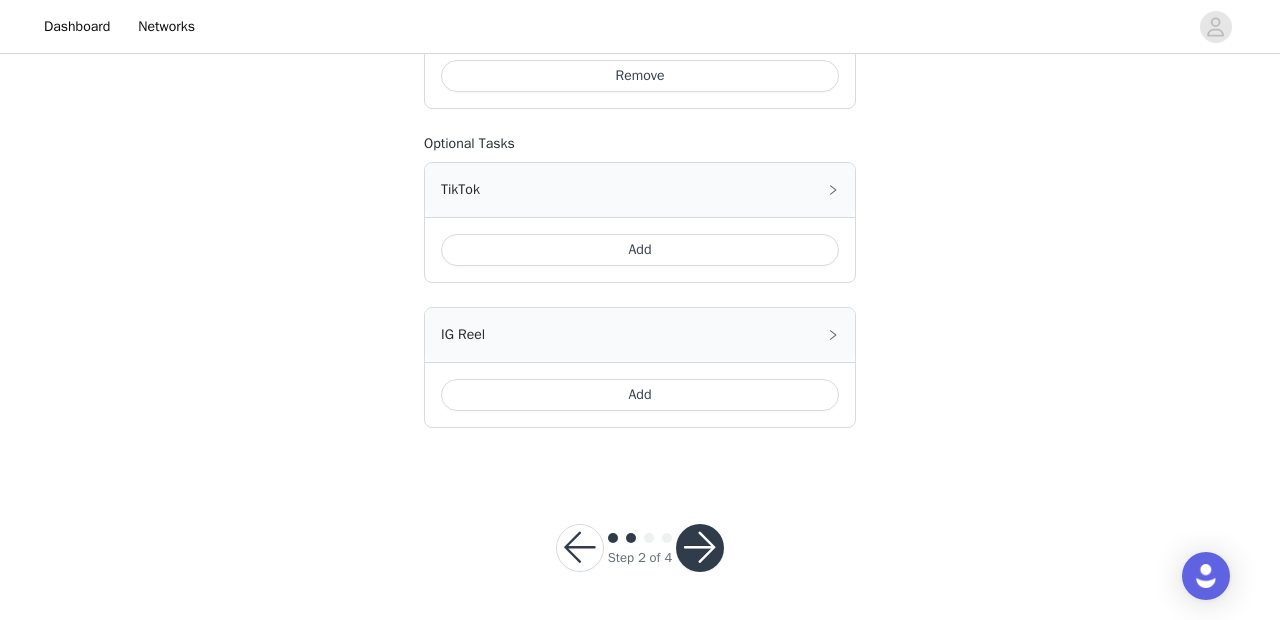 click at bounding box center [700, 548] 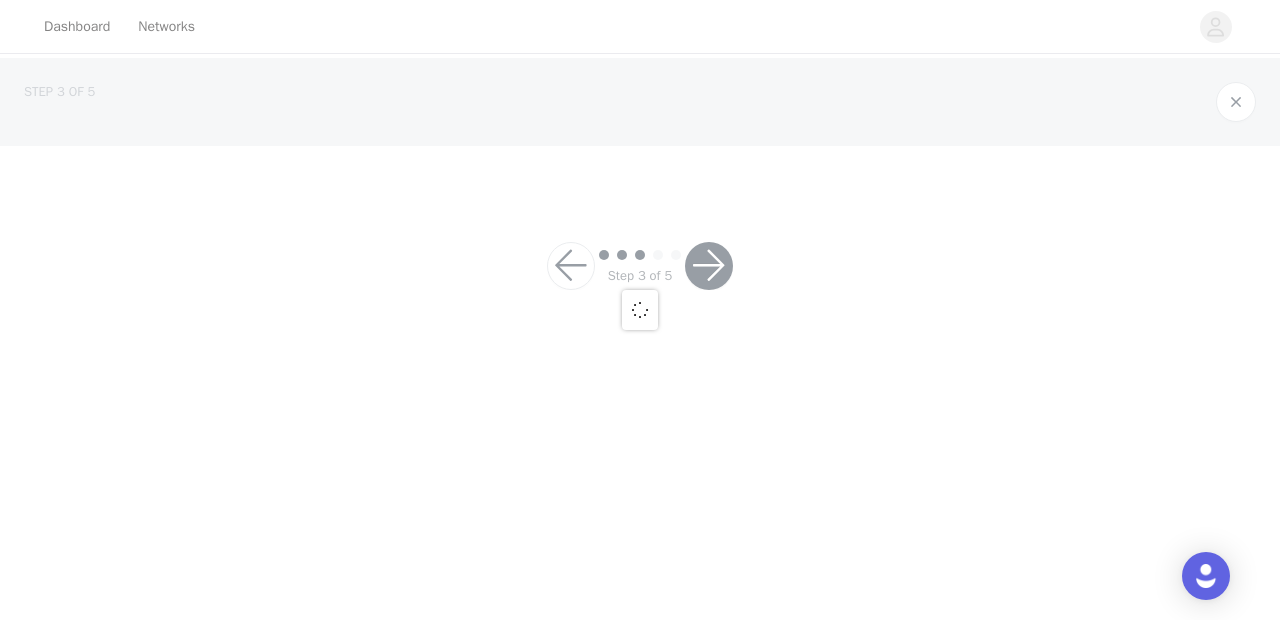scroll, scrollTop: 0, scrollLeft: 0, axis: both 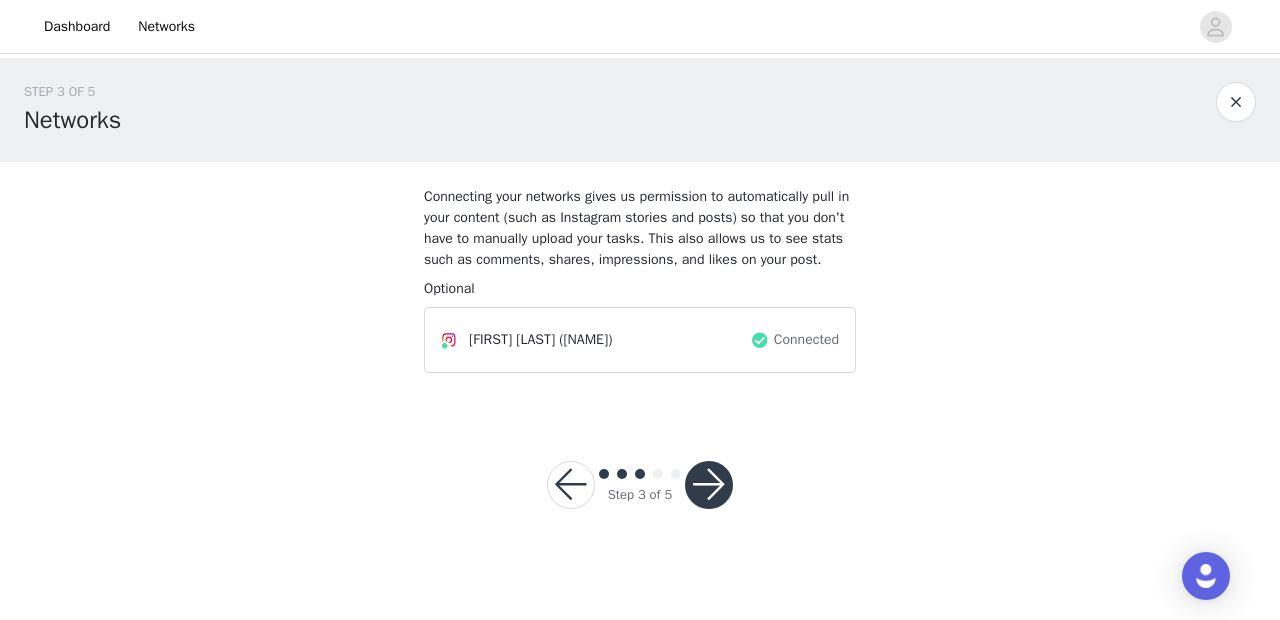click at bounding box center (709, 485) 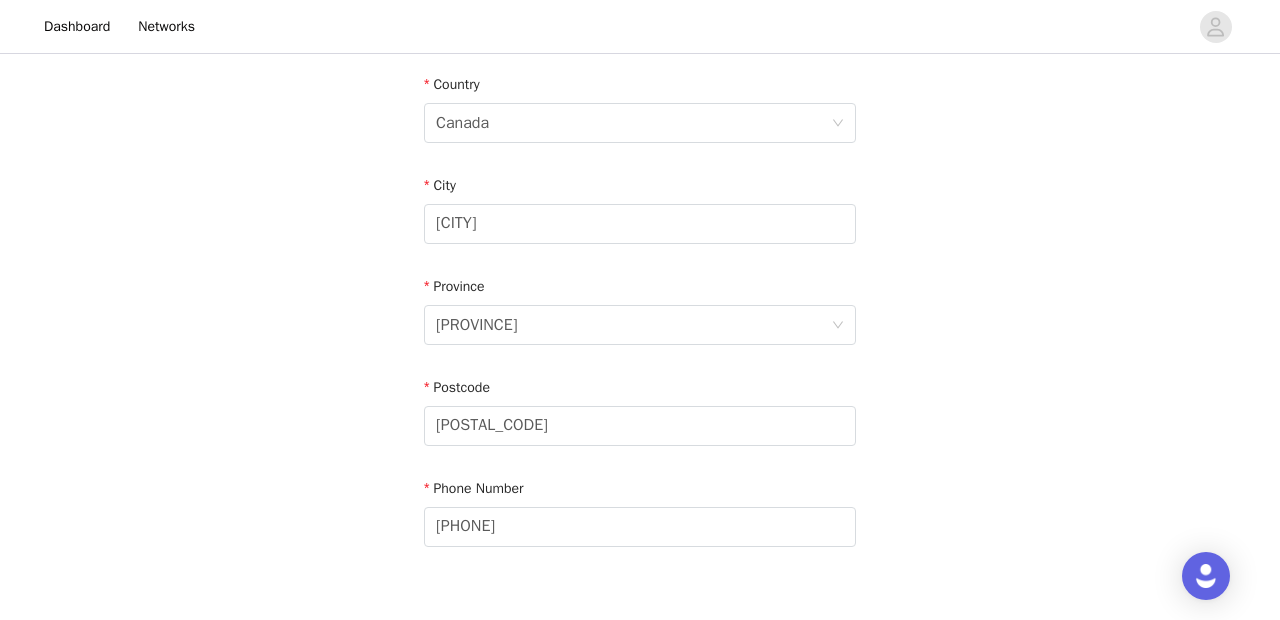 scroll, scrollTop: 743, scrollLeft: 0, axis: vertical 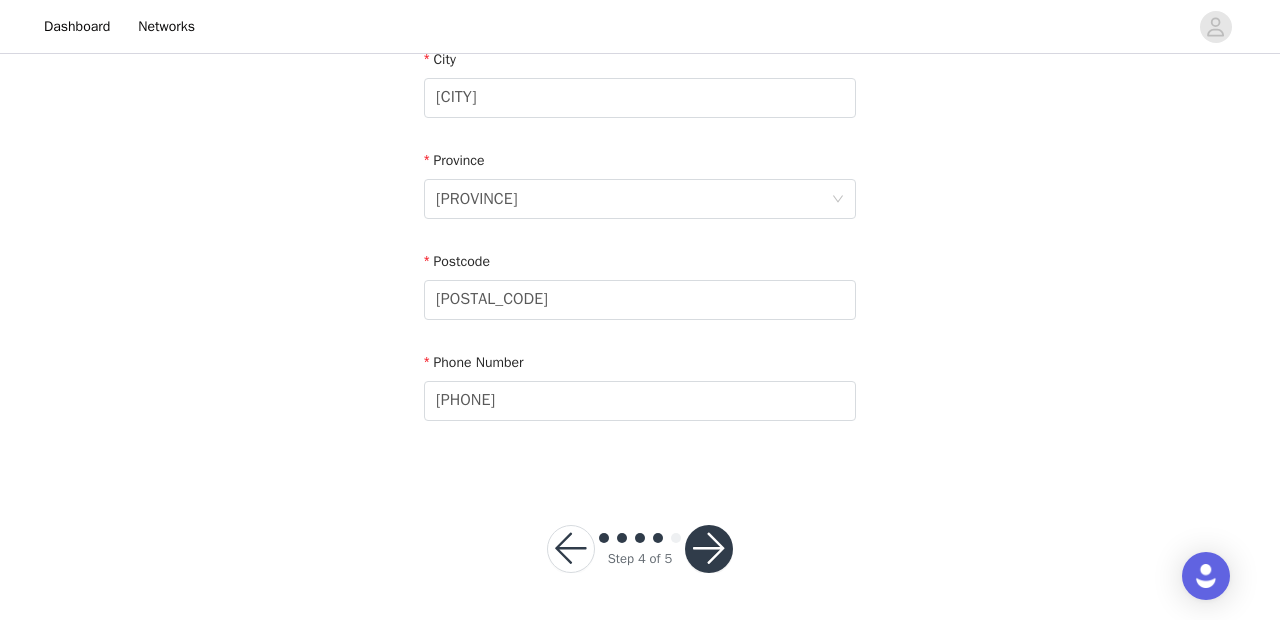 click at bounding box center [709, 549] 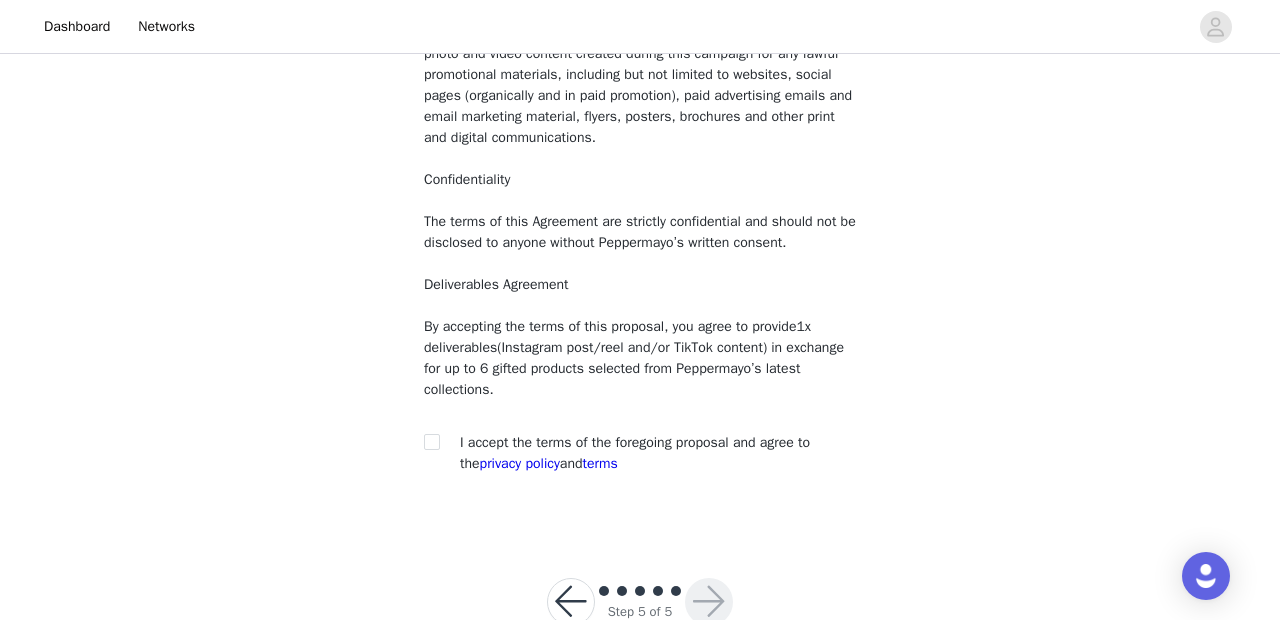 scroll, scrollTop: 304, scrollLeft: 0, axis: vertical 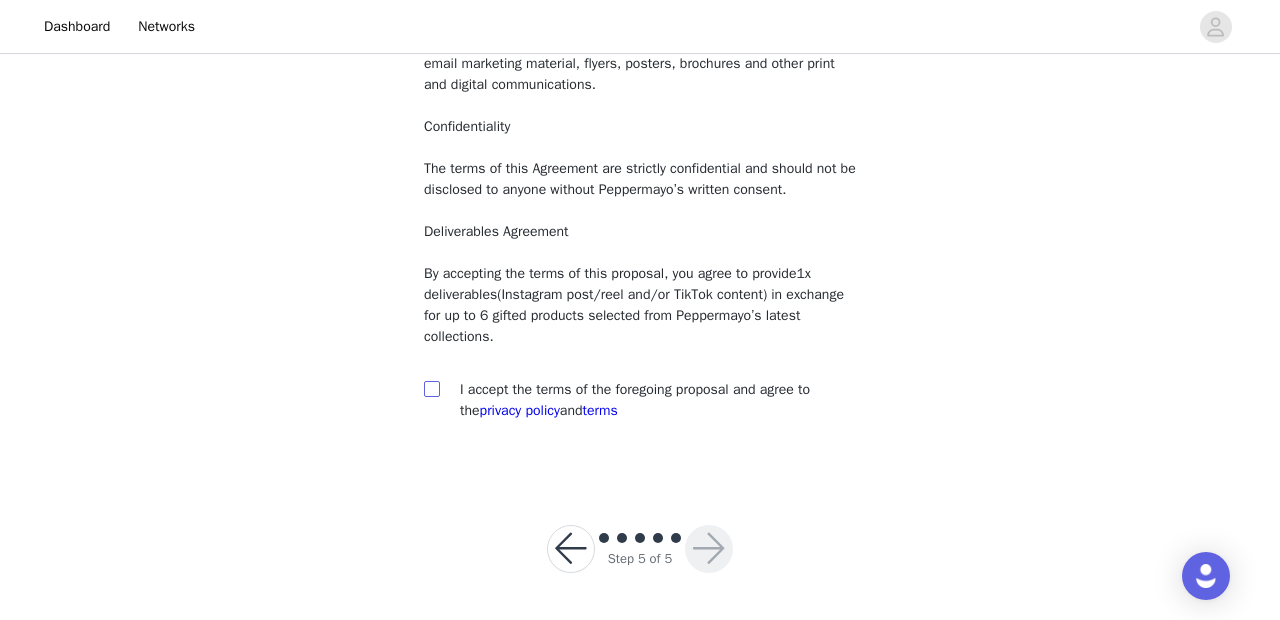 click at bounding box center [431, 388] 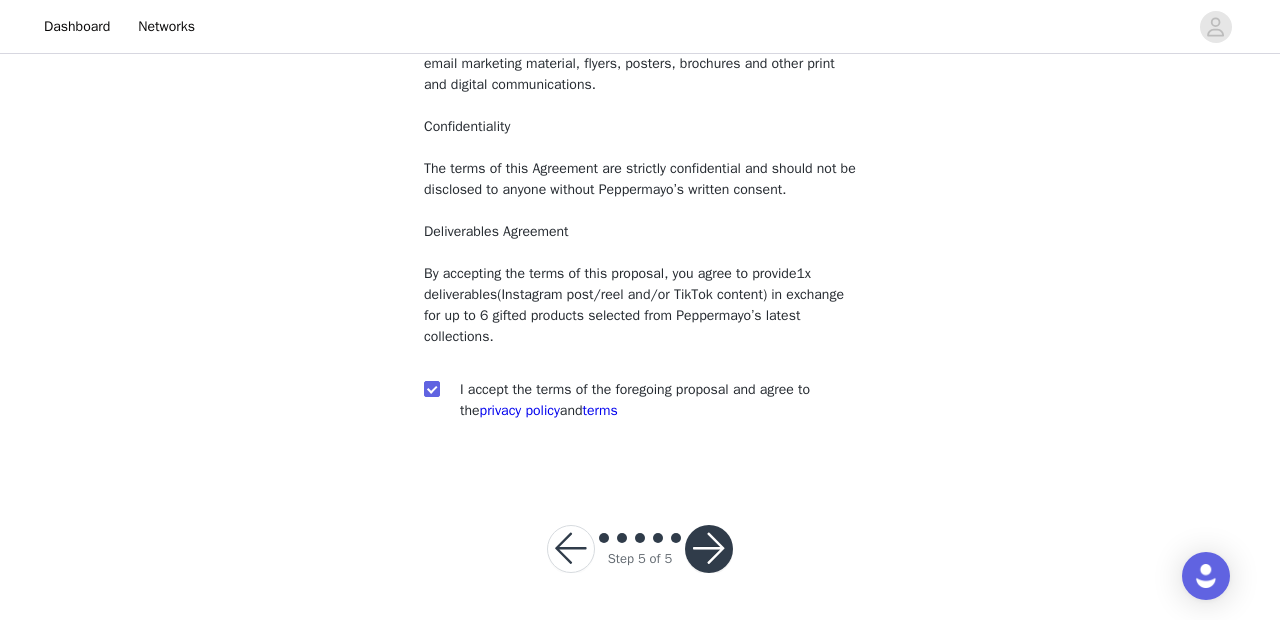 click at bounding box center [709, 549] 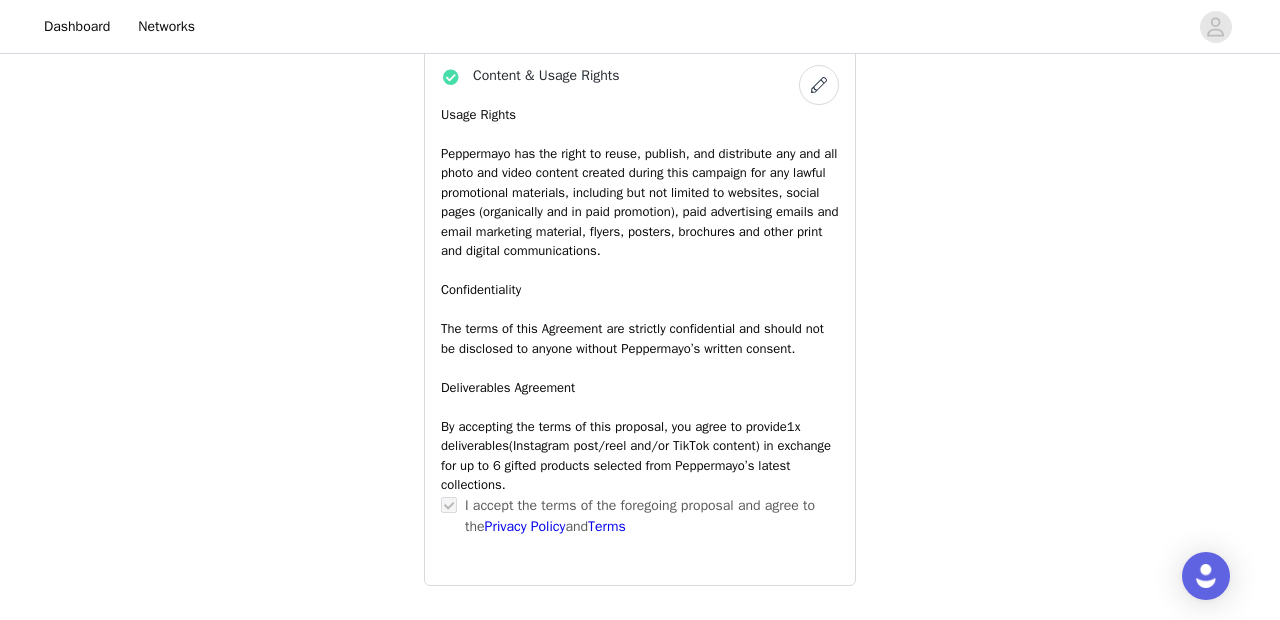 scroll, scrollTop: 1841, scrollLeft: 0, axis: vertical 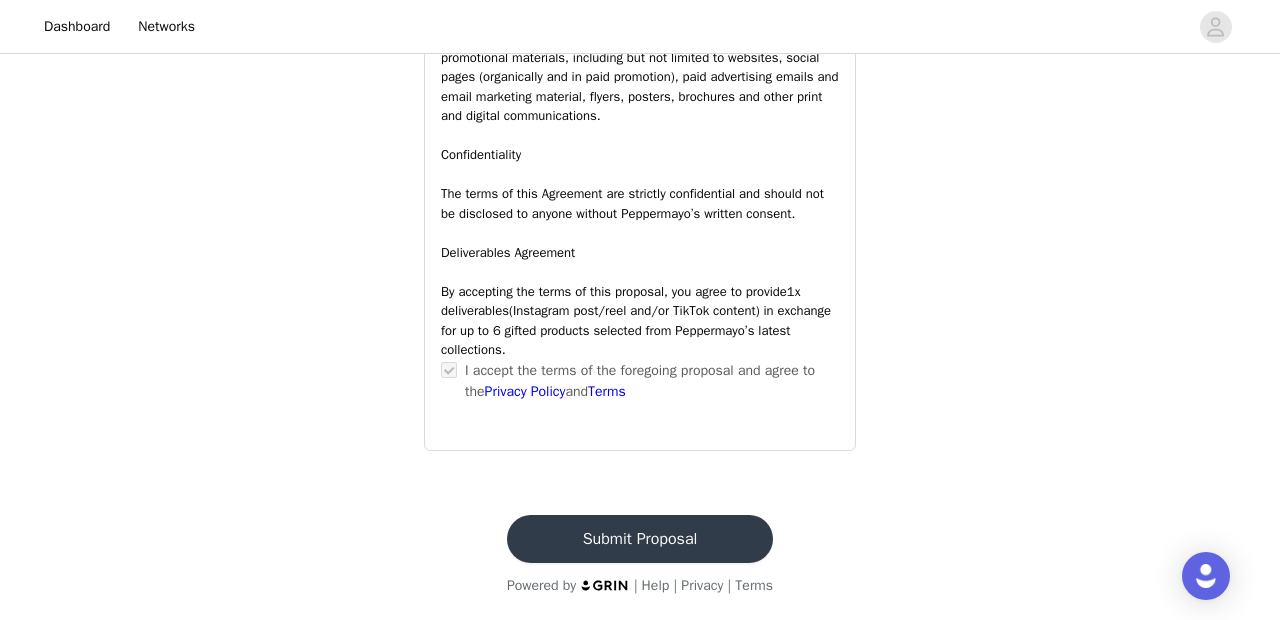 click on "Submit Proposal" at bounding box center [640, 539] 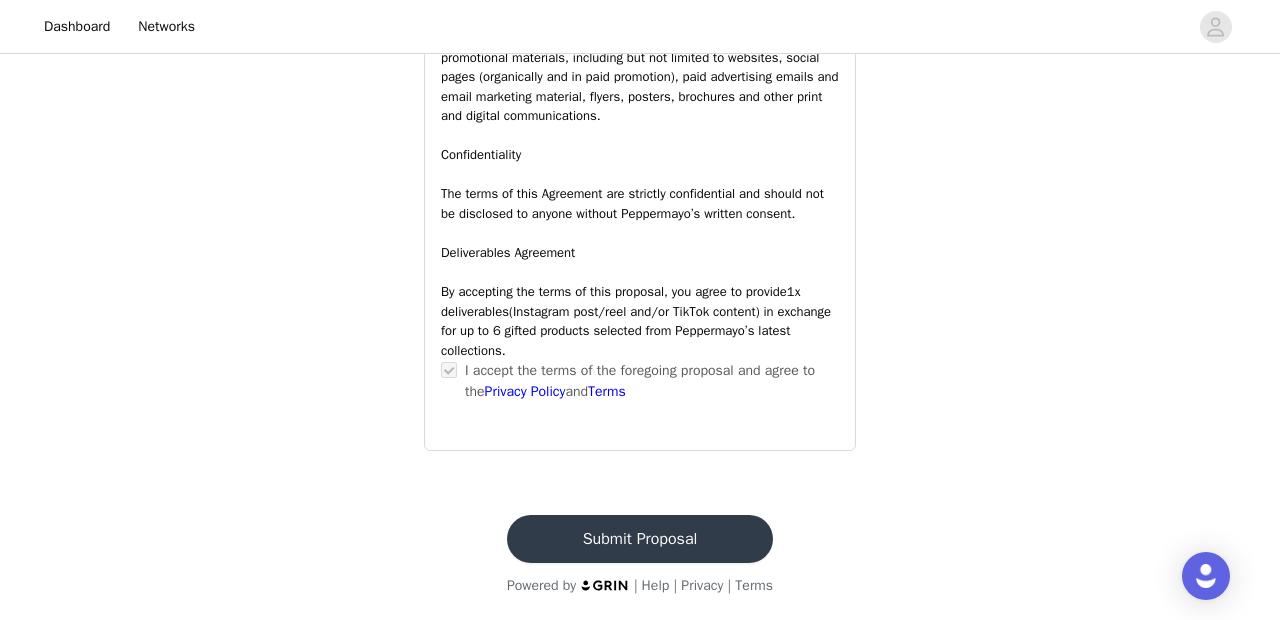 scroll, scrollTop: 0, scrollLeft: 0, axis: both 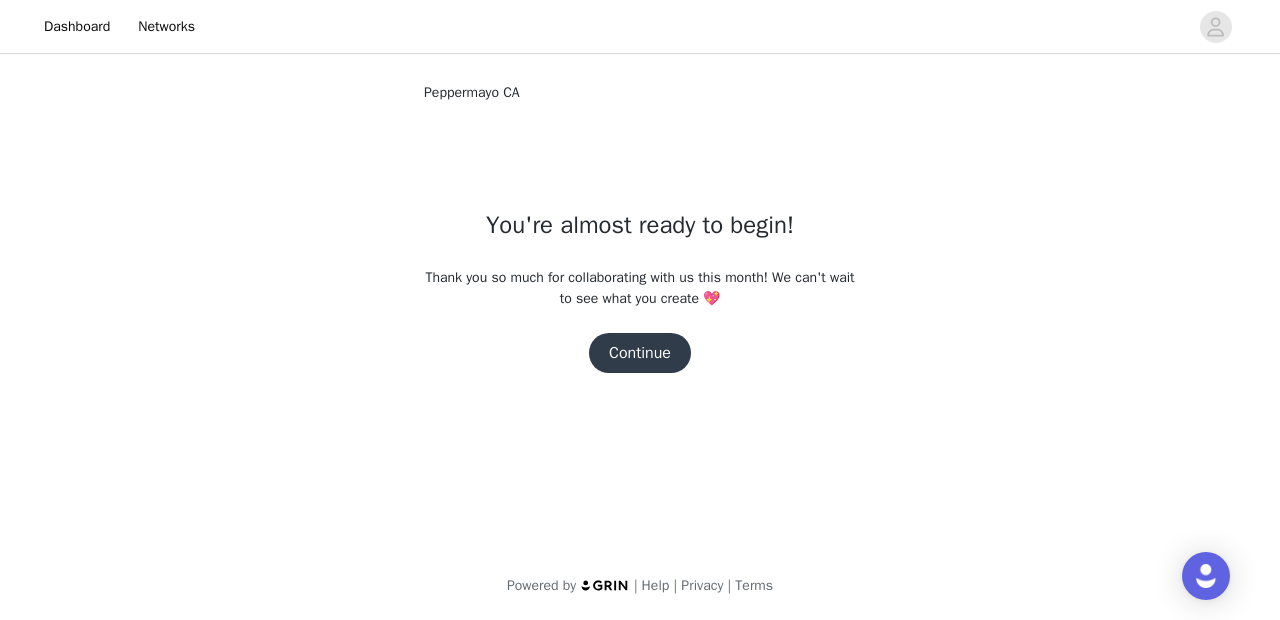 click on "Continue" at bounding box center (640, 353) 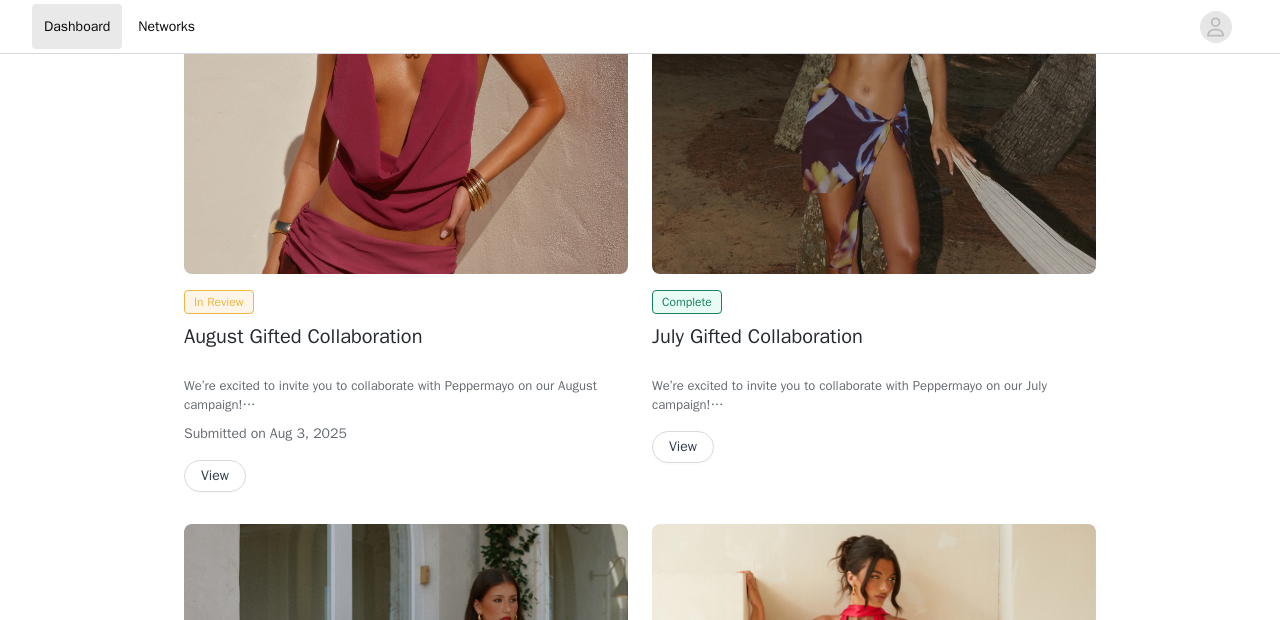 scroll, scrollTop: 233, scrollLeft: 0, axis: vertical 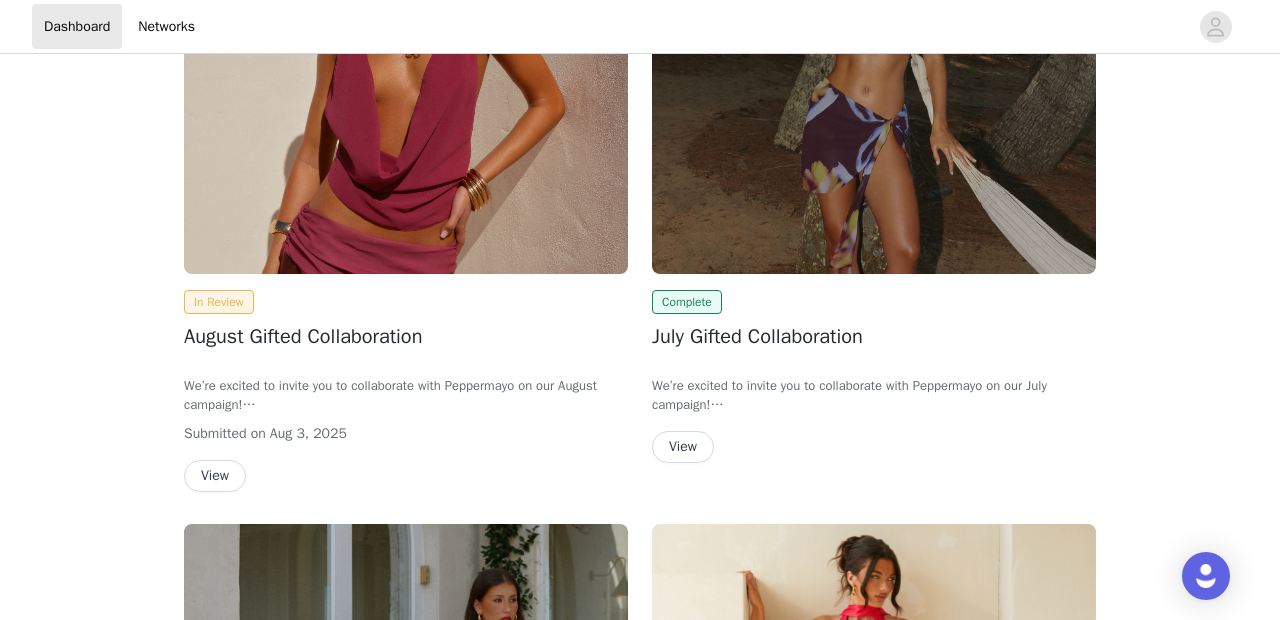 click on "View" at bounding box center [683, 447] 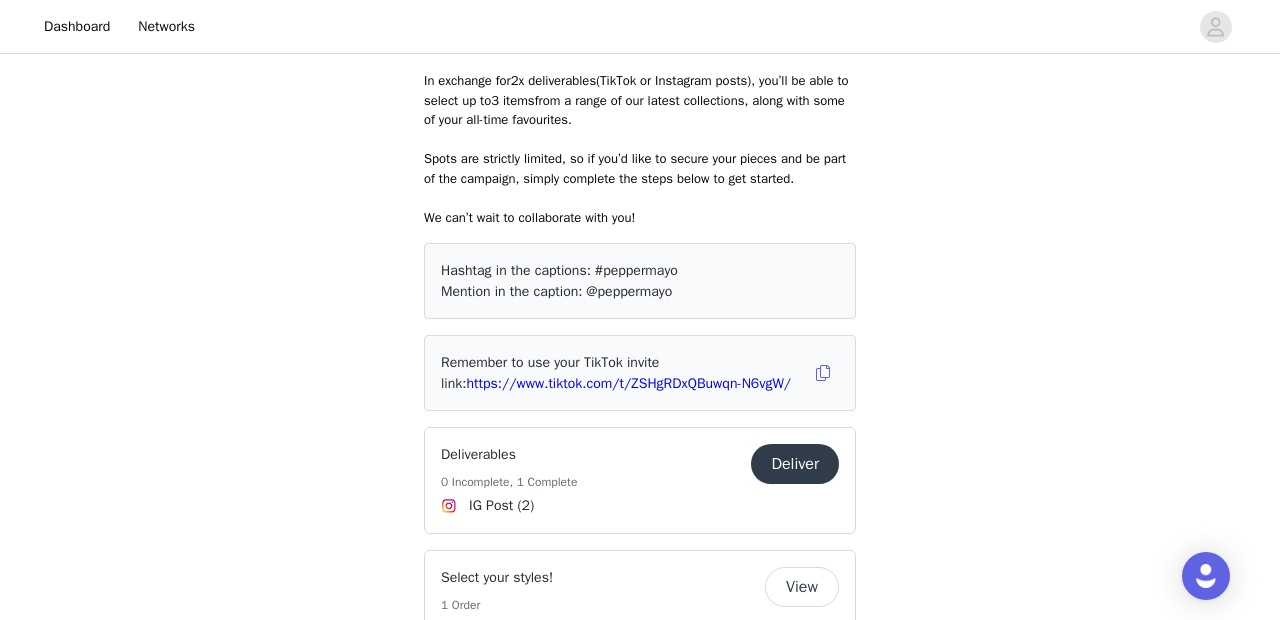 scroll, scrollTop: 0, scrollLeft: 0, axis: both 